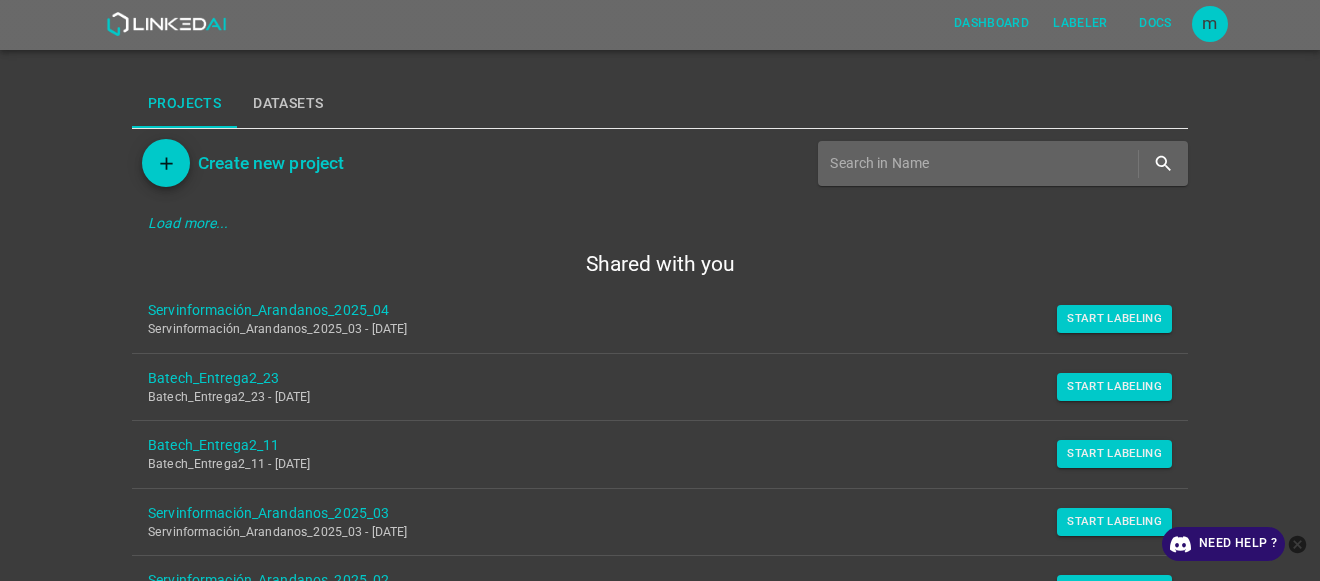 scroll, scrollTop: 0, scrollLeft: 0, axis: both 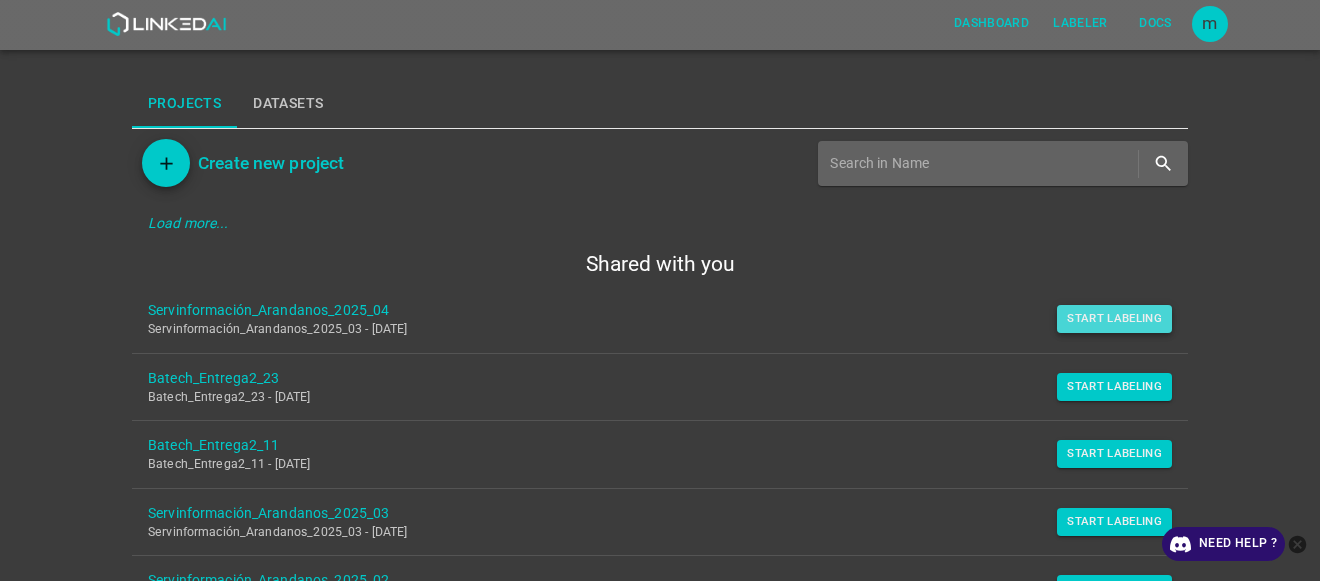 click on "Start Labeling" at bounding box center (1114, 319) 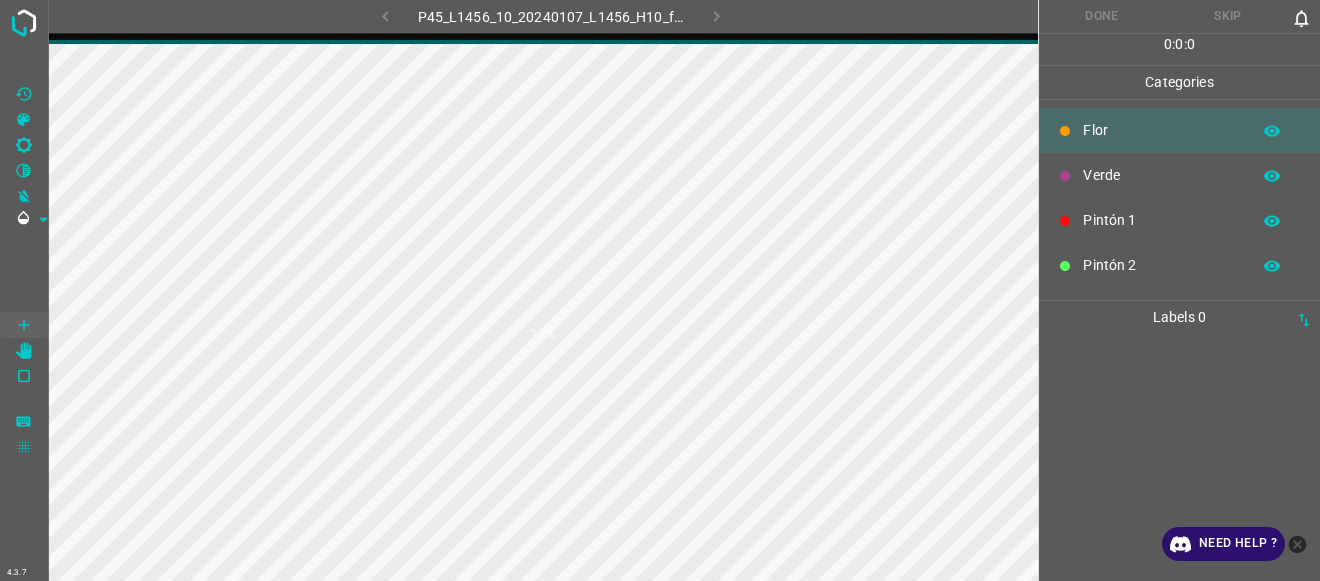 scroll, scrollTop: 0, scrollLeft: 0, axis: both 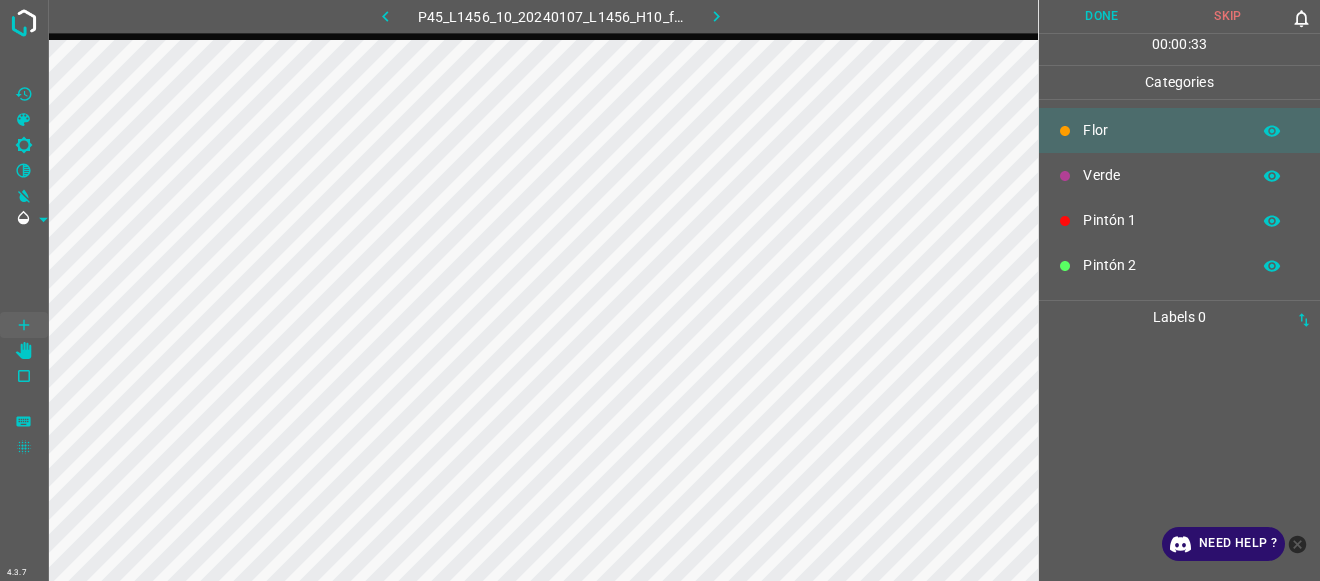 click 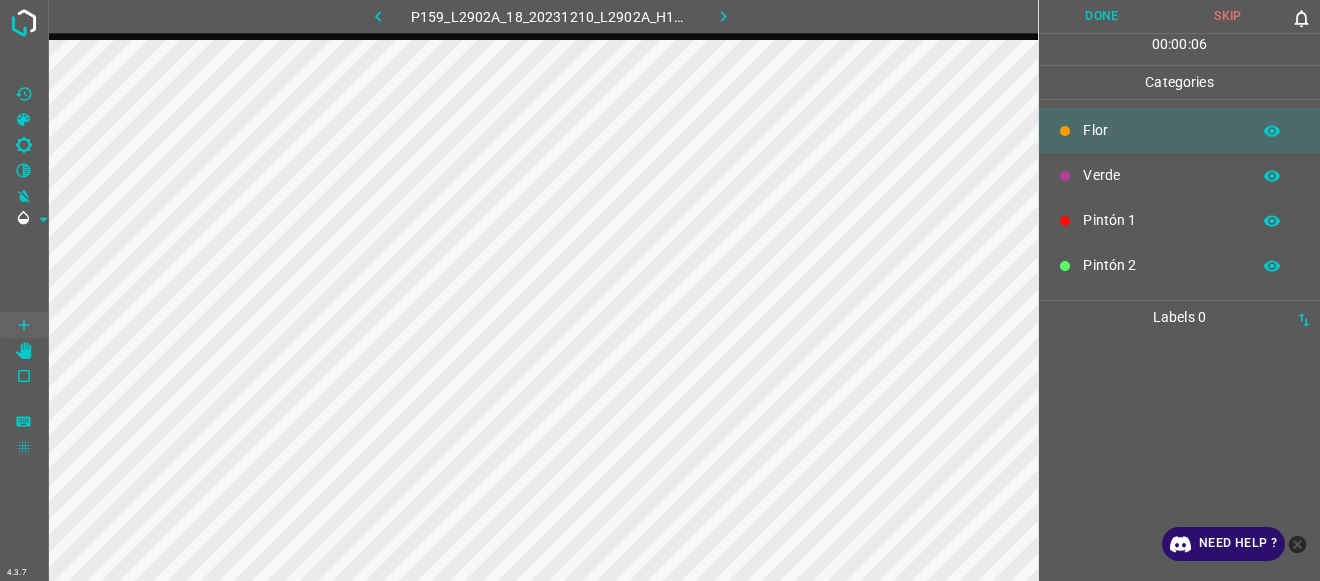 scroll, scrollTop: 176, scrollLeft: 0, axis: vertical 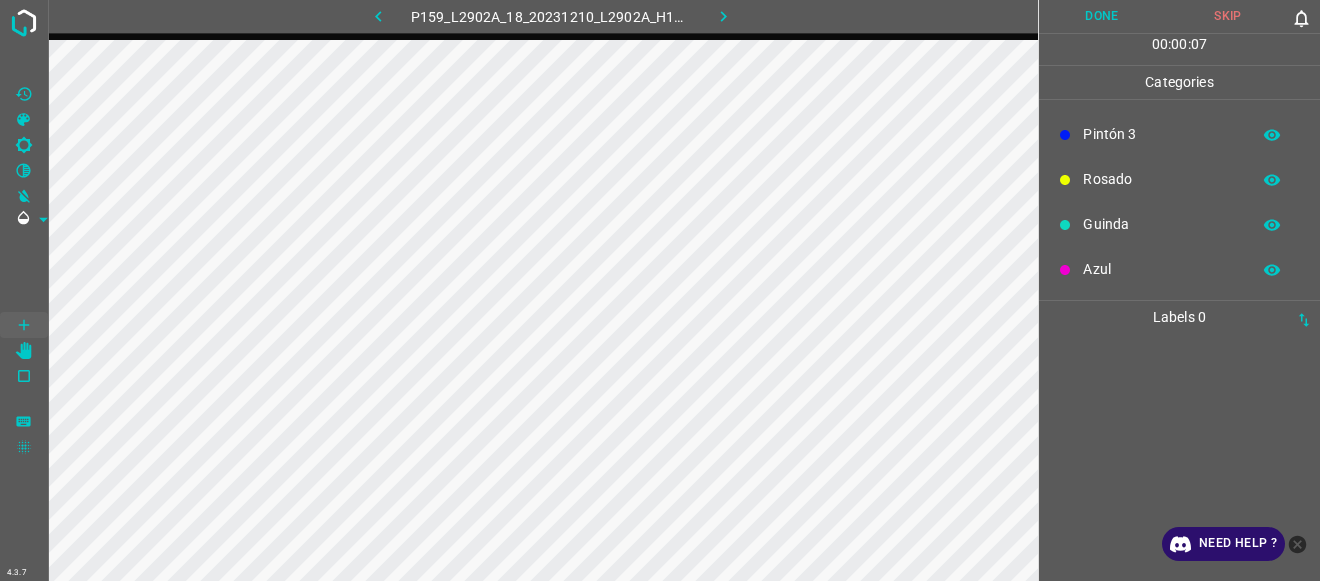 click on "Azul" at bounding box center (1161, 269) 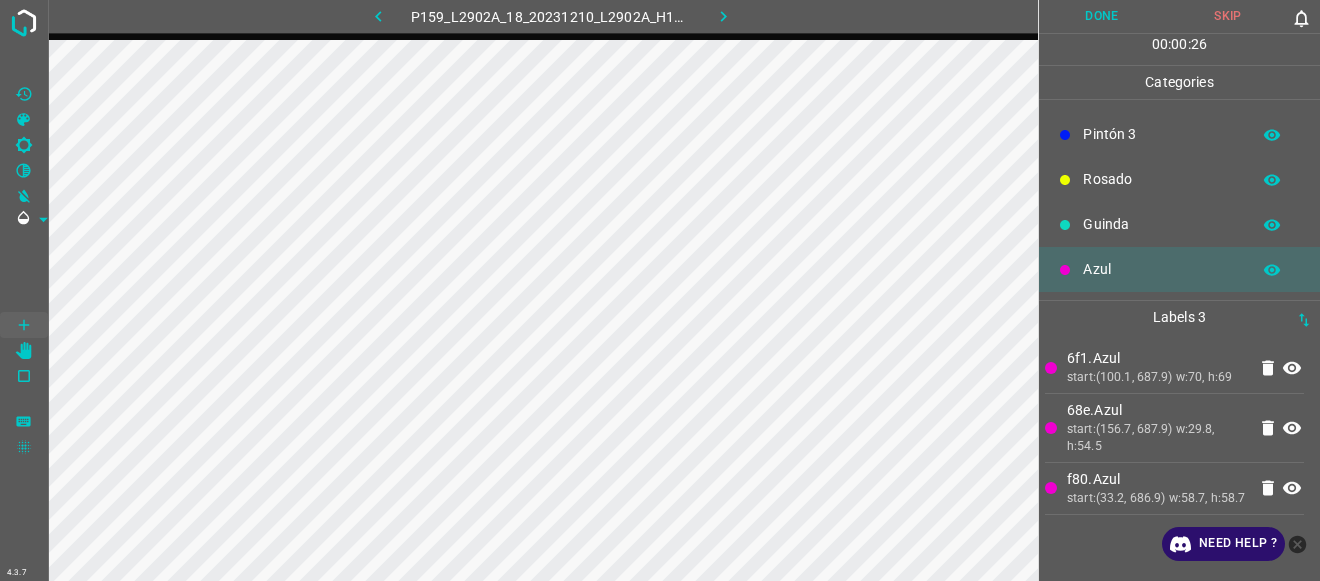scroll, scrollTop: 0, scrollLeft: 0, axis: both 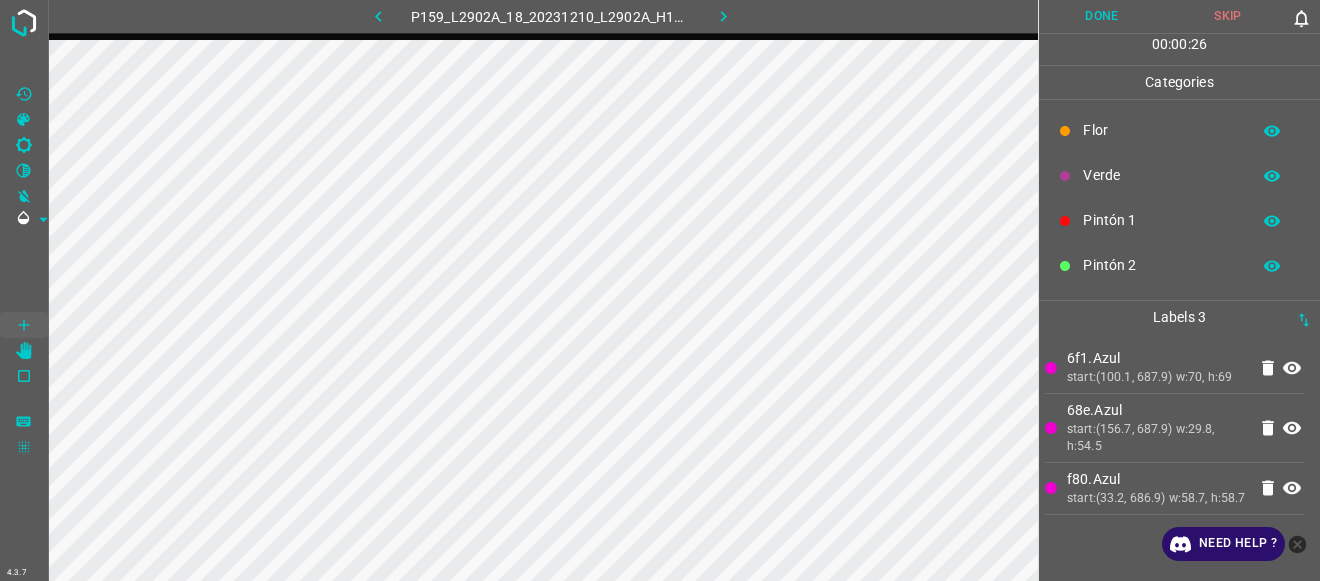 click on "Pintón 2" at bounding box center (1161, 265) 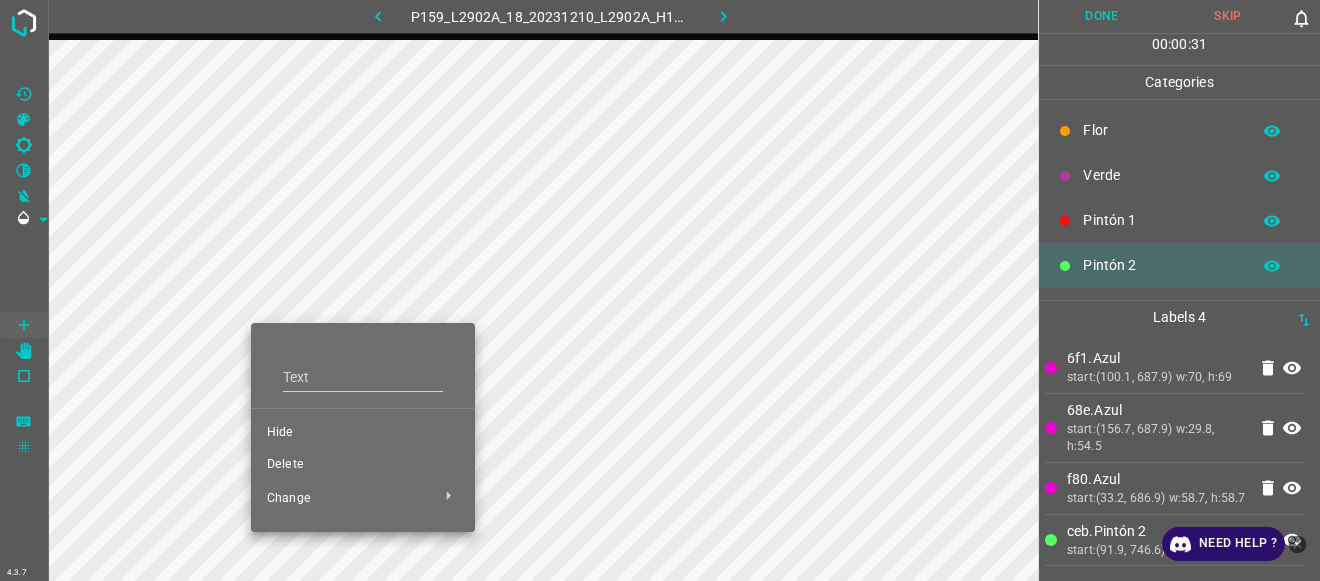 click on "Delete" at bounding box center (363, 465) 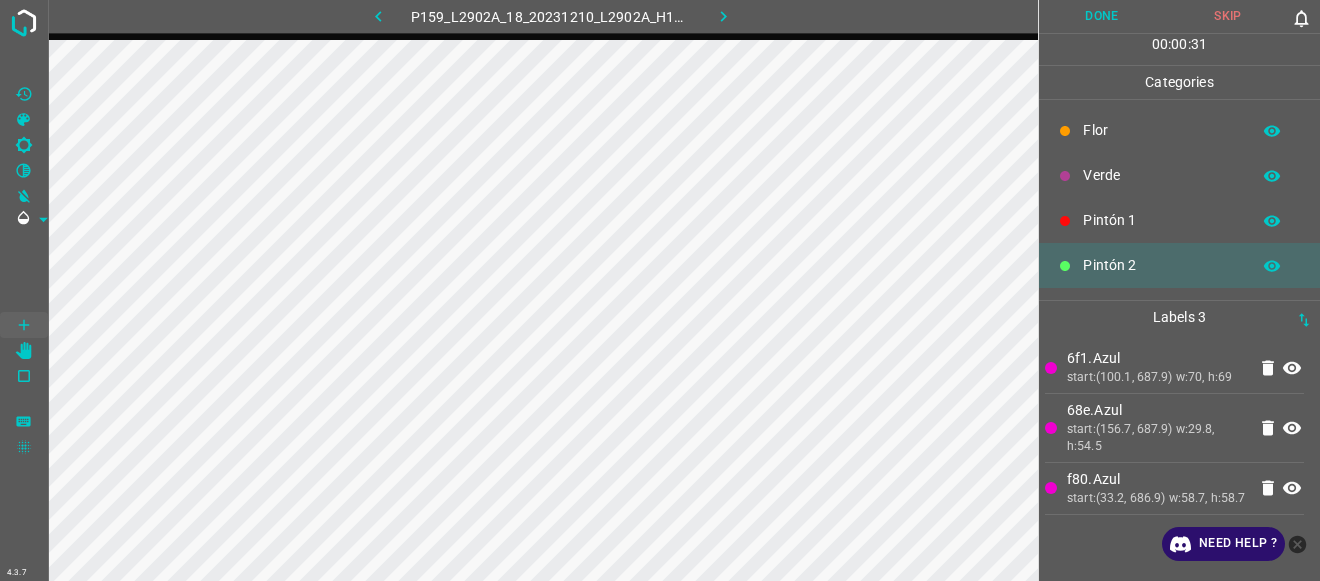 click on "Text Hide Delete Change" at bounding box center [660, 290] 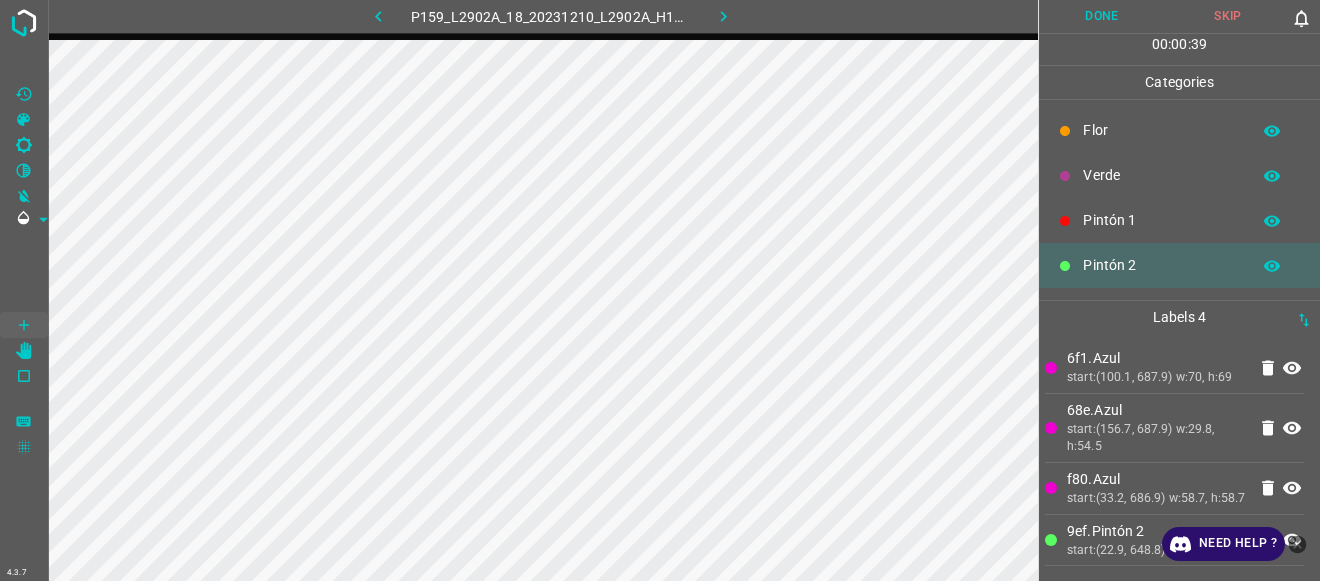 scroll, scrollTop: 176, scrollLeft: 0, axis: vertical 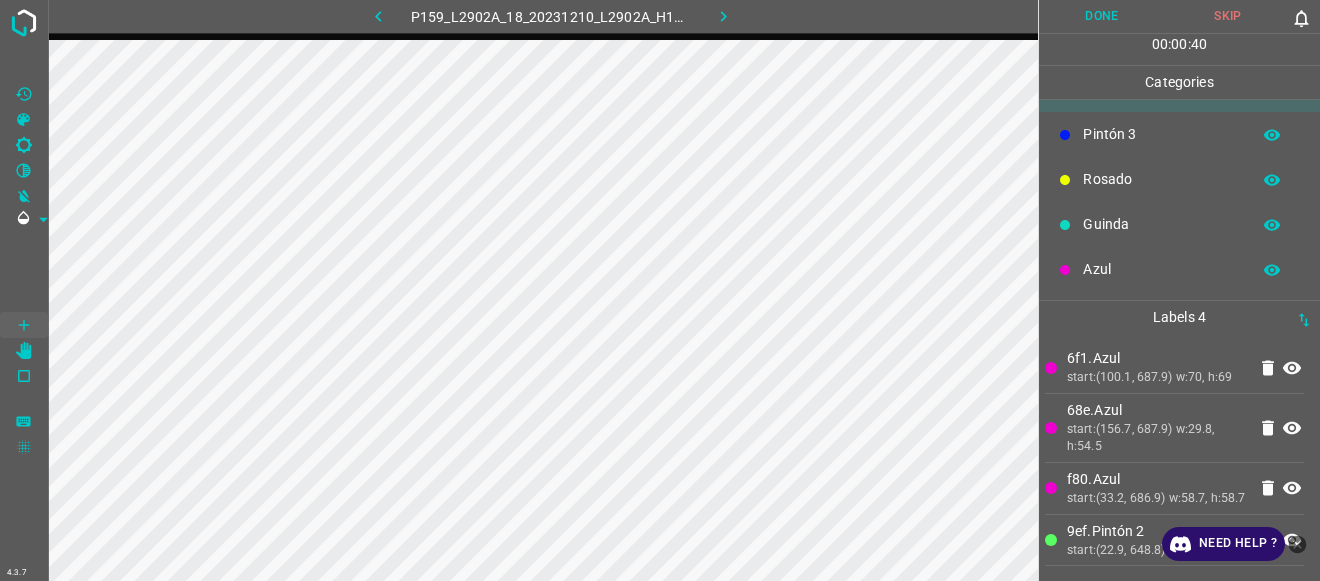 click on "Guinda" at bounding box center [1161, 224] 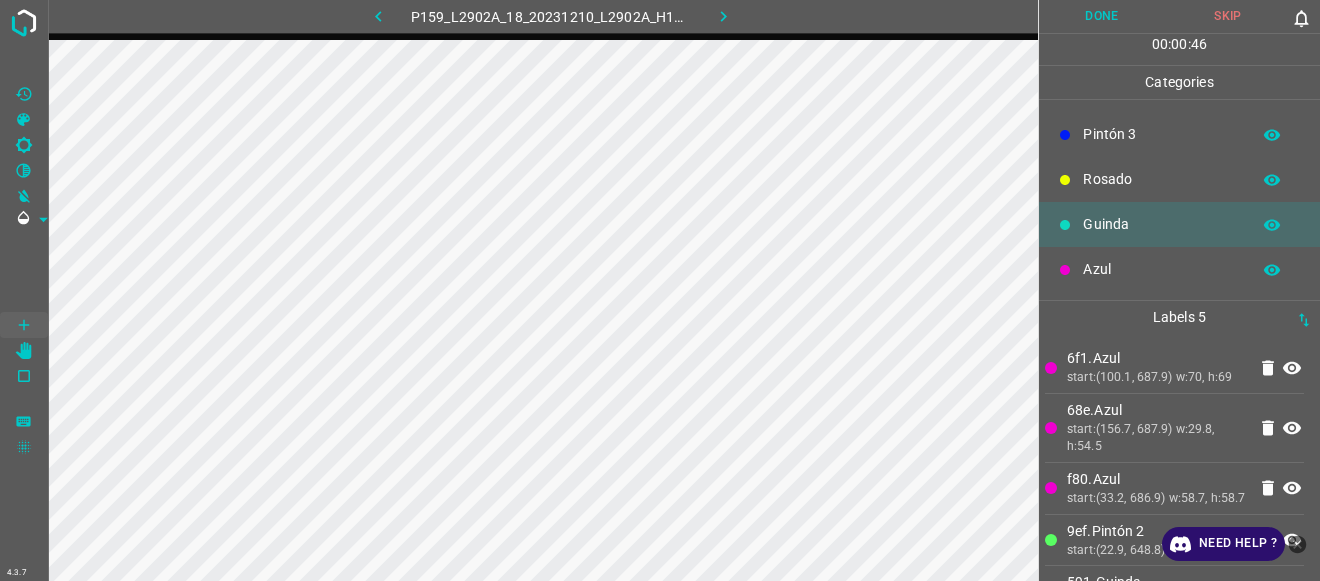 scroll, scrollTop: 0, scrollLeft: 0, axis: both 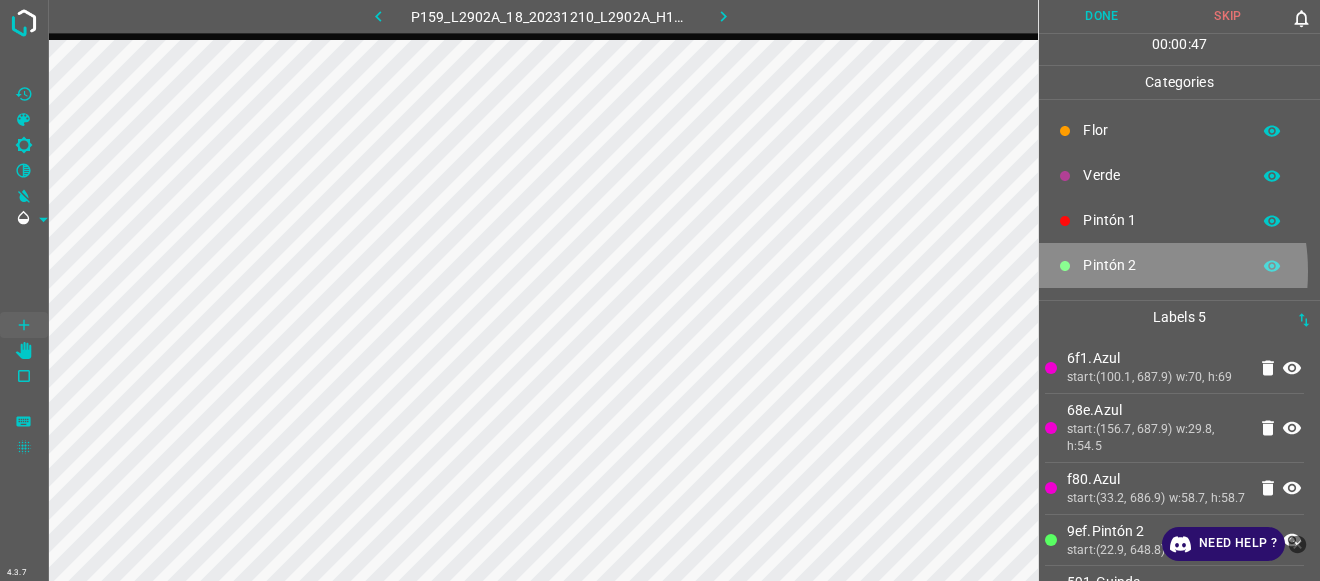 click on "Pintón 2" at bounding box center (1161, 265) 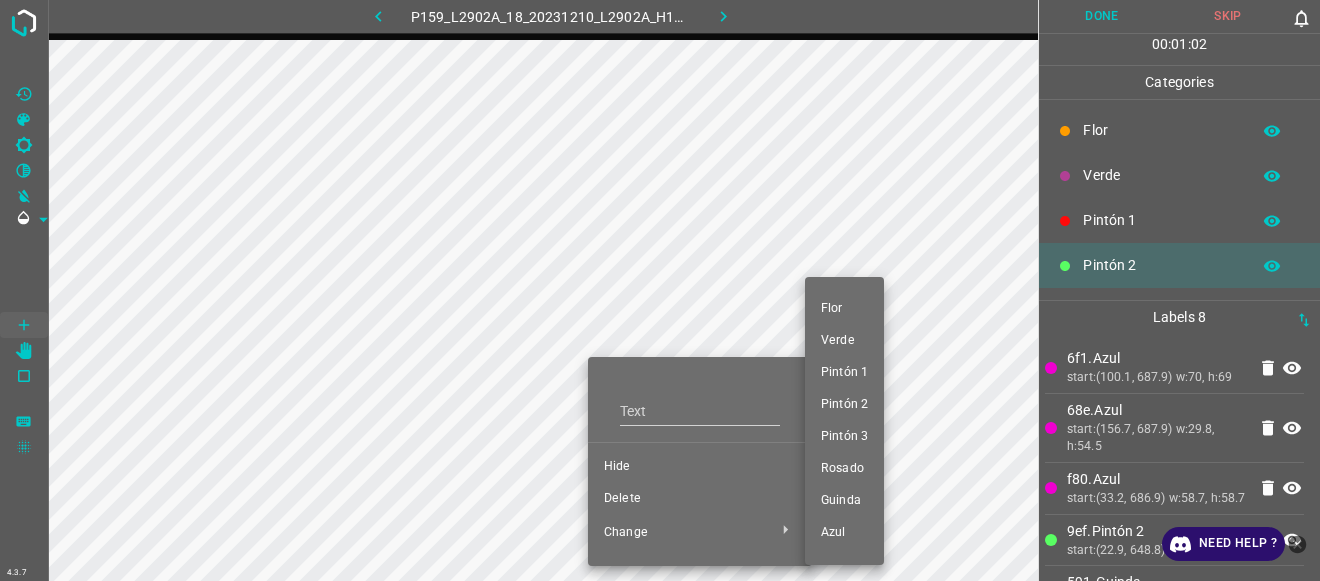 click on "Pintón 1" at bounding box center (844, 373) 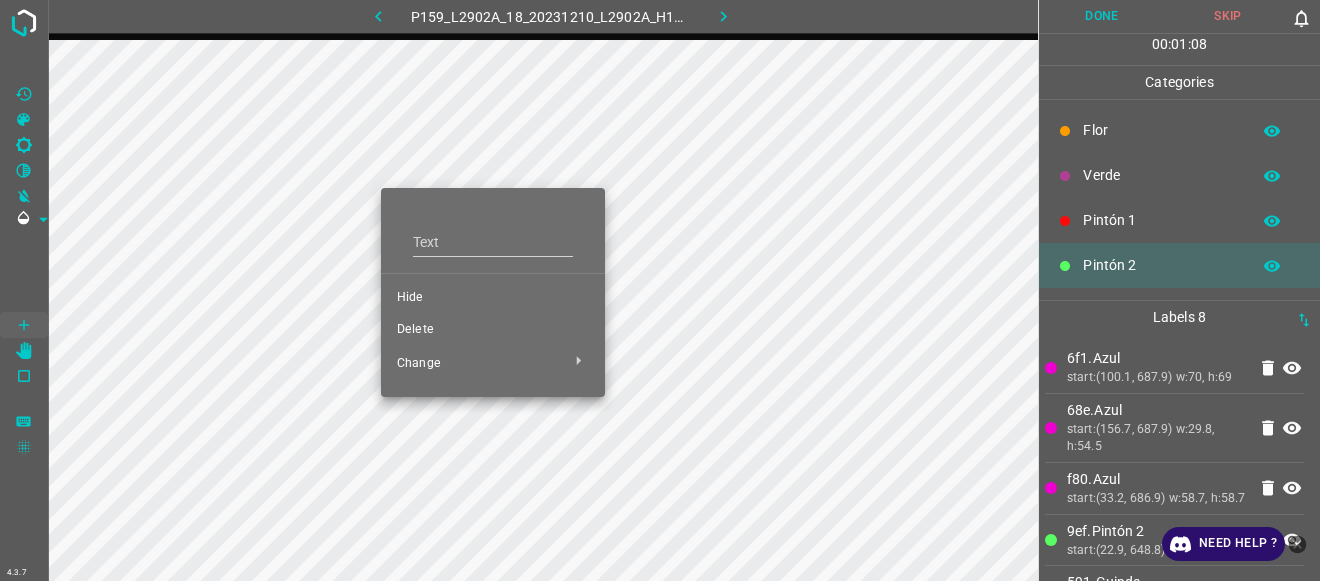 click on "Hide" at bounding box center [493, 298] 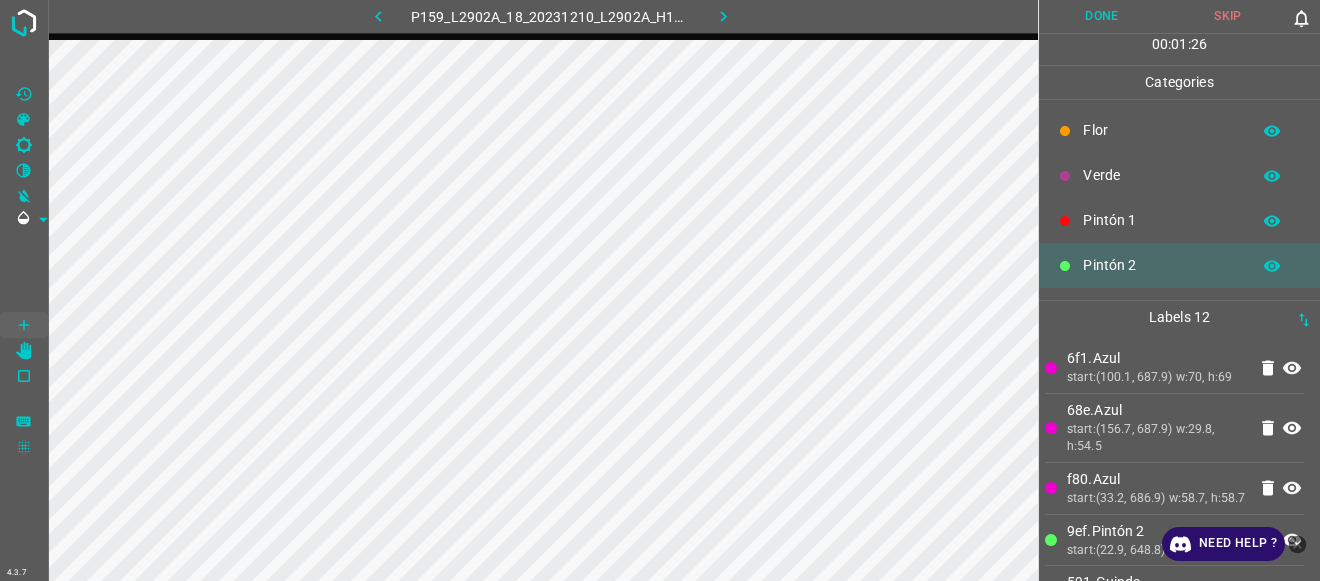 scroll, scrollTop: 176, scrollLeft: 0, axis: vertical 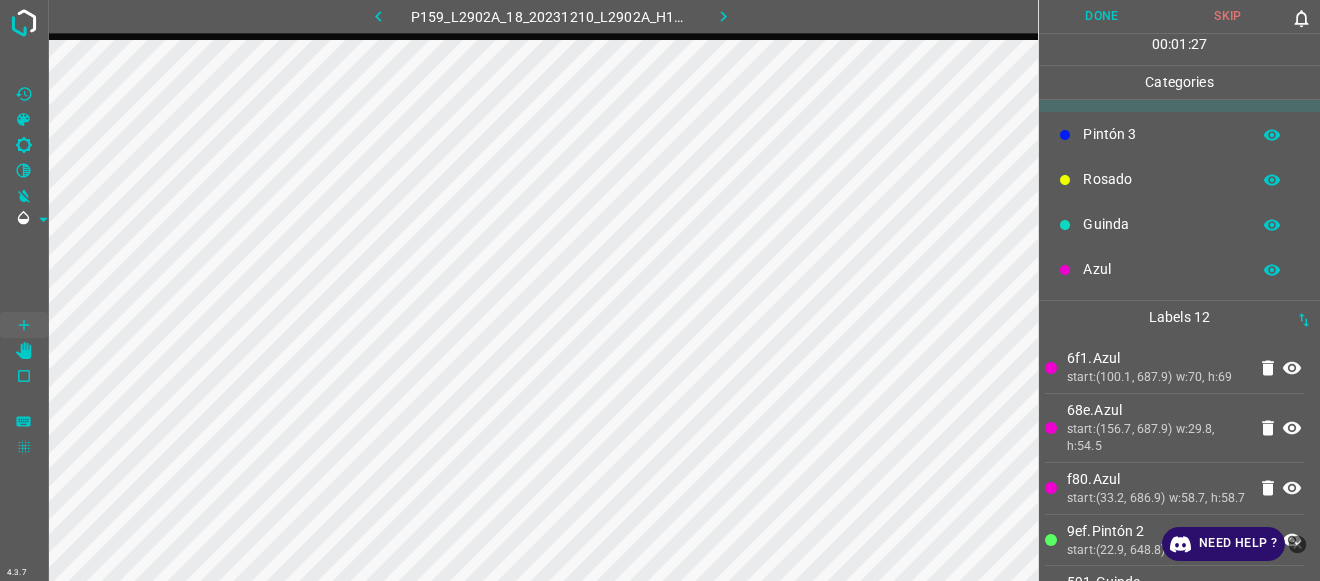 click on "Pintón 3" at bounding box center (1161, 134) 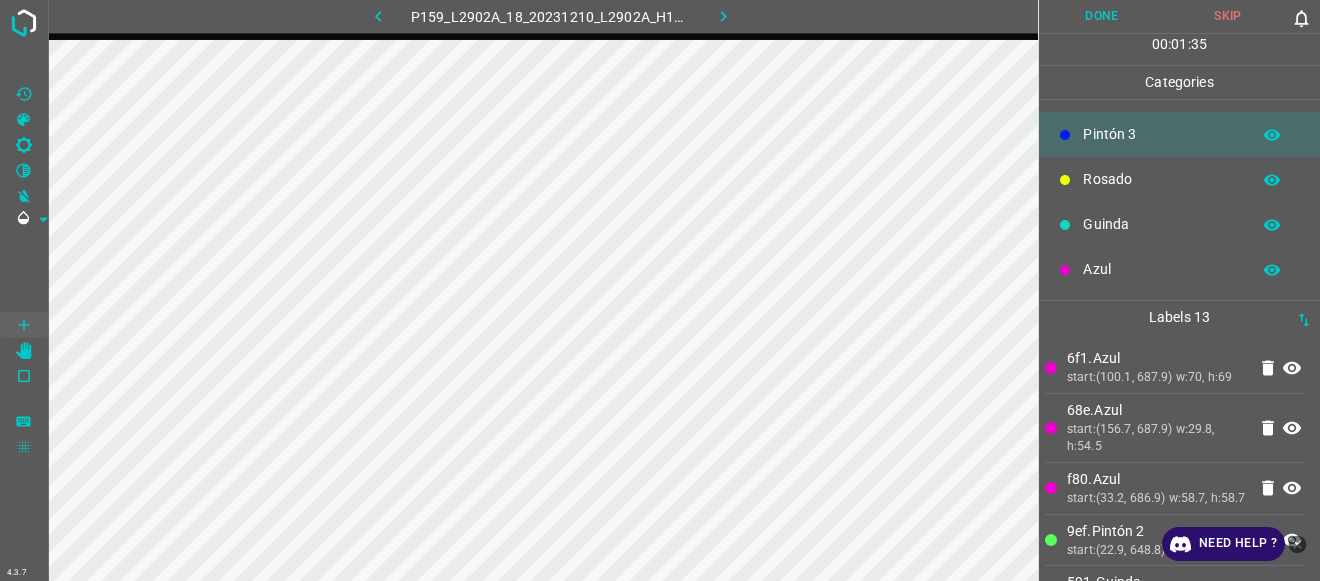 scroll, scrollTop: 0, scrollLeft: 0, axis: both 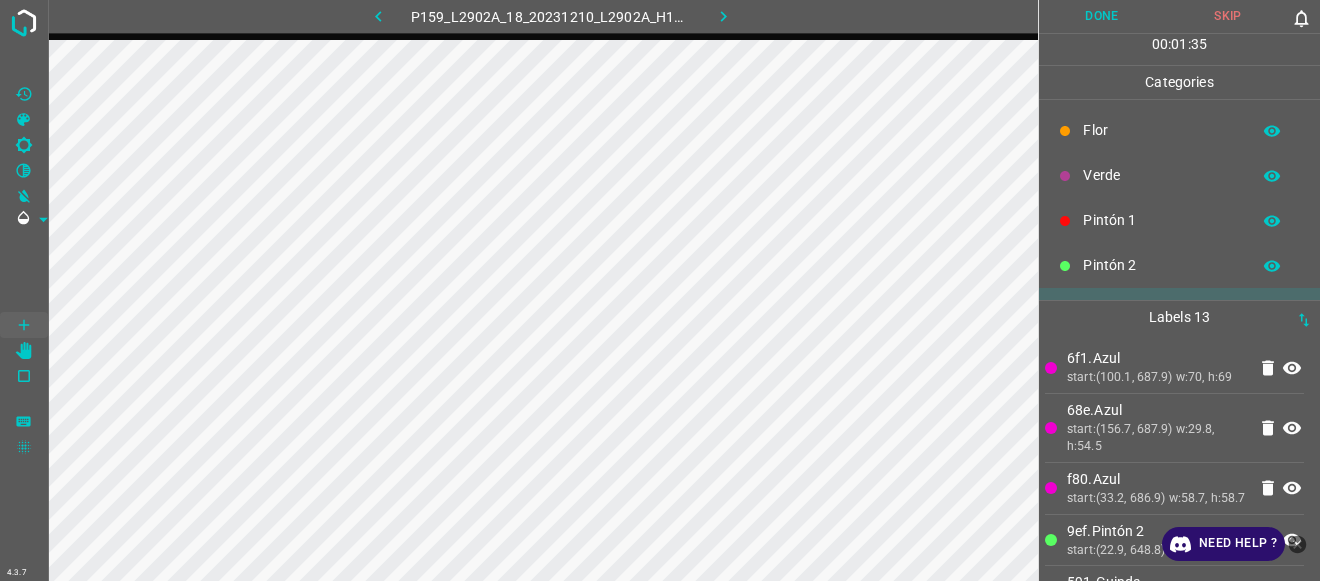 click on "Pintón 1" at bounding box center (1161, 220) 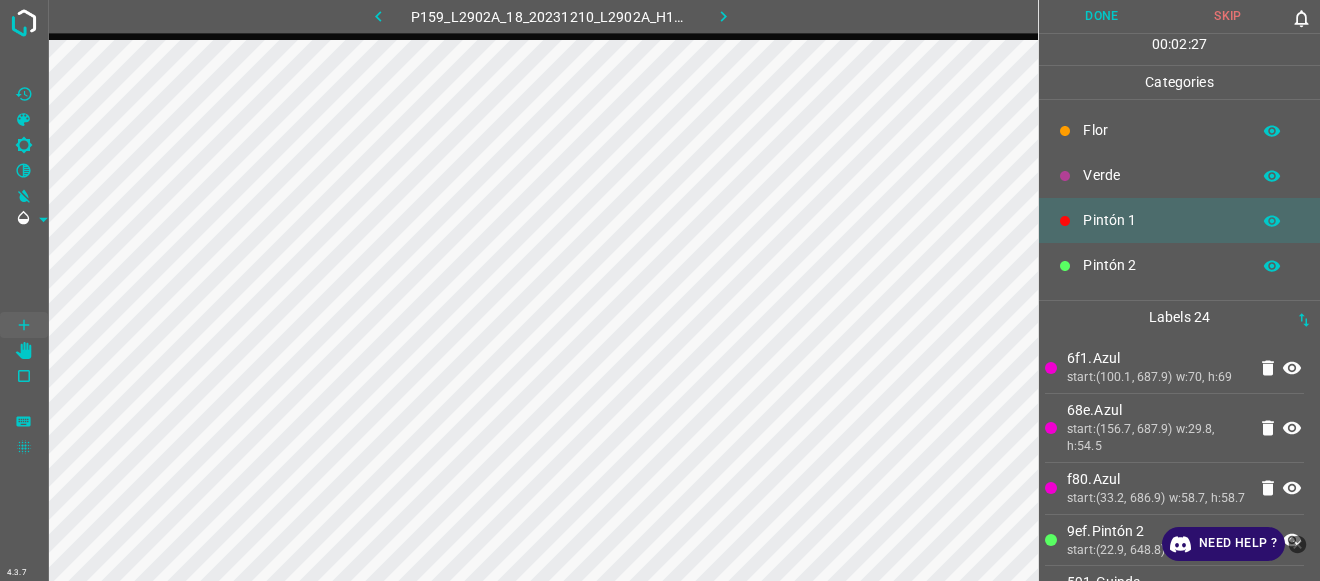 scroll, scrollTop: 176, scrollLeft: 0, axis: vertical 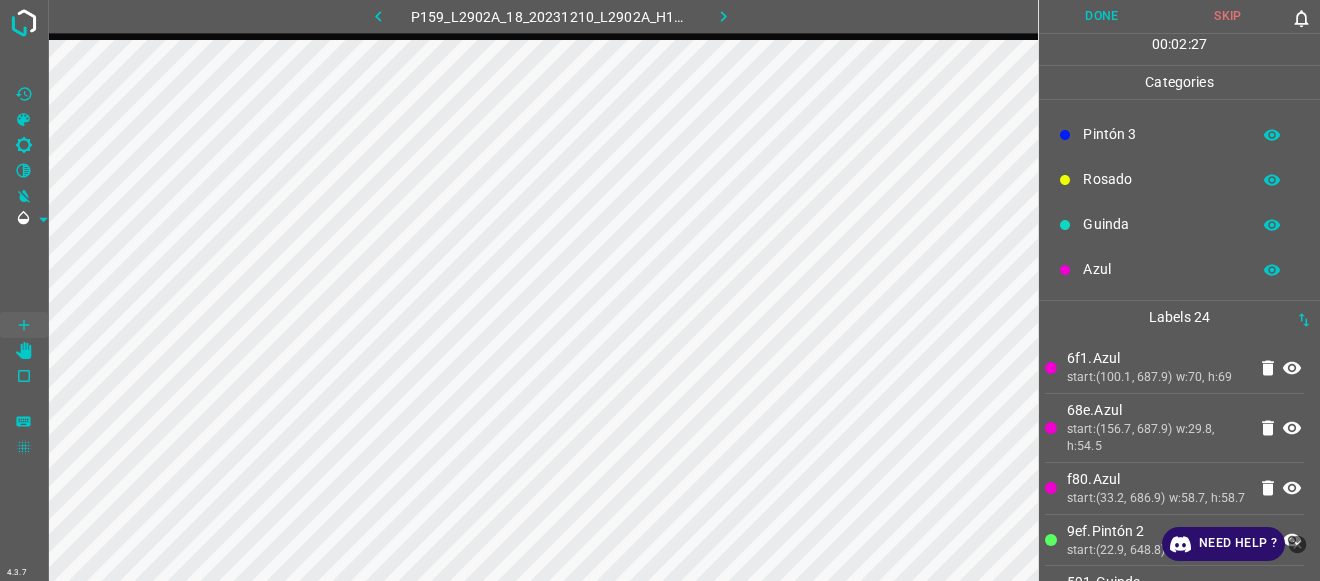 click on "Azul" at bounding box center (1161, 269) 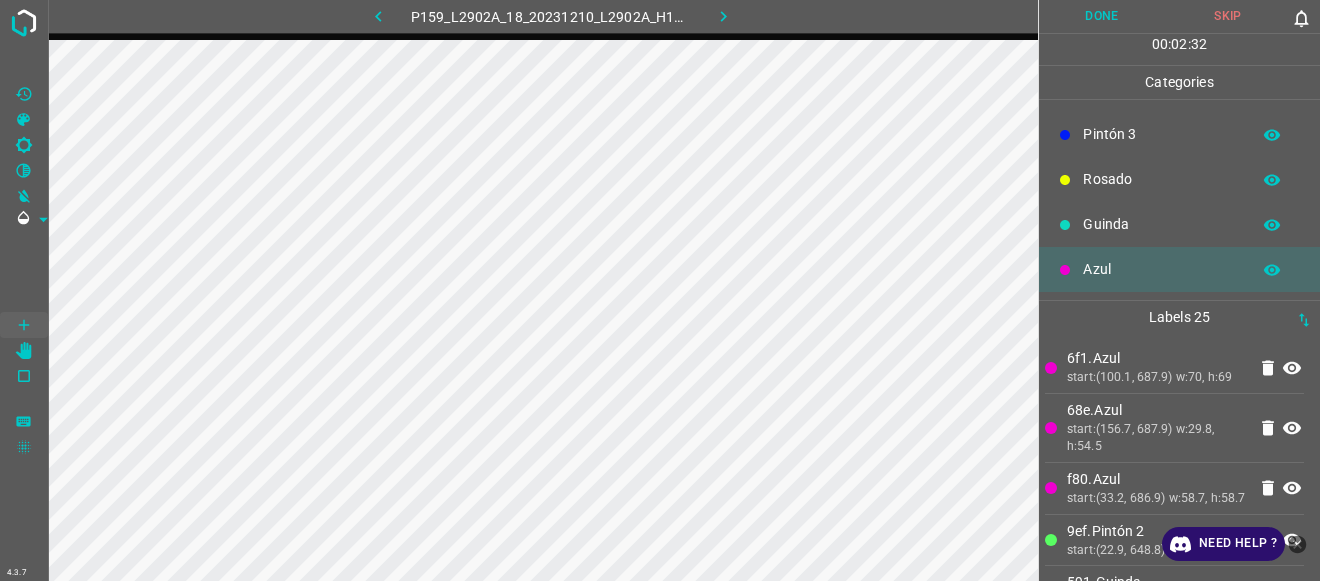 click on "Pintón 3" at bounding box center [1161, 134] 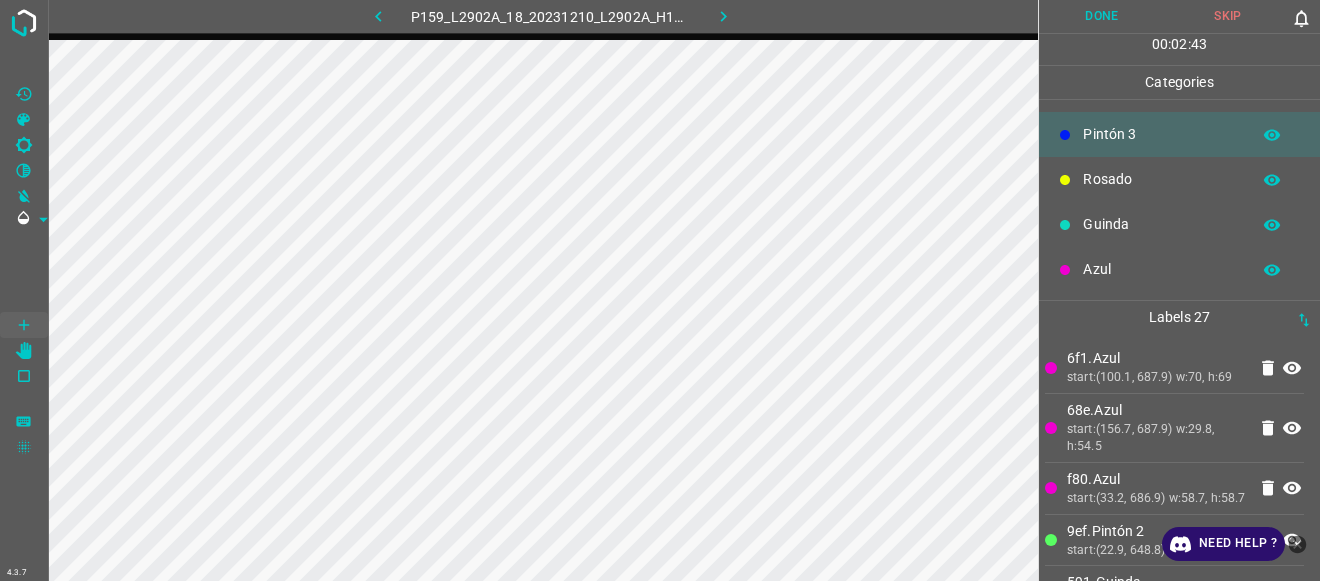 scroll, scrollTop: 0, scrollLeft: 0, axis: both 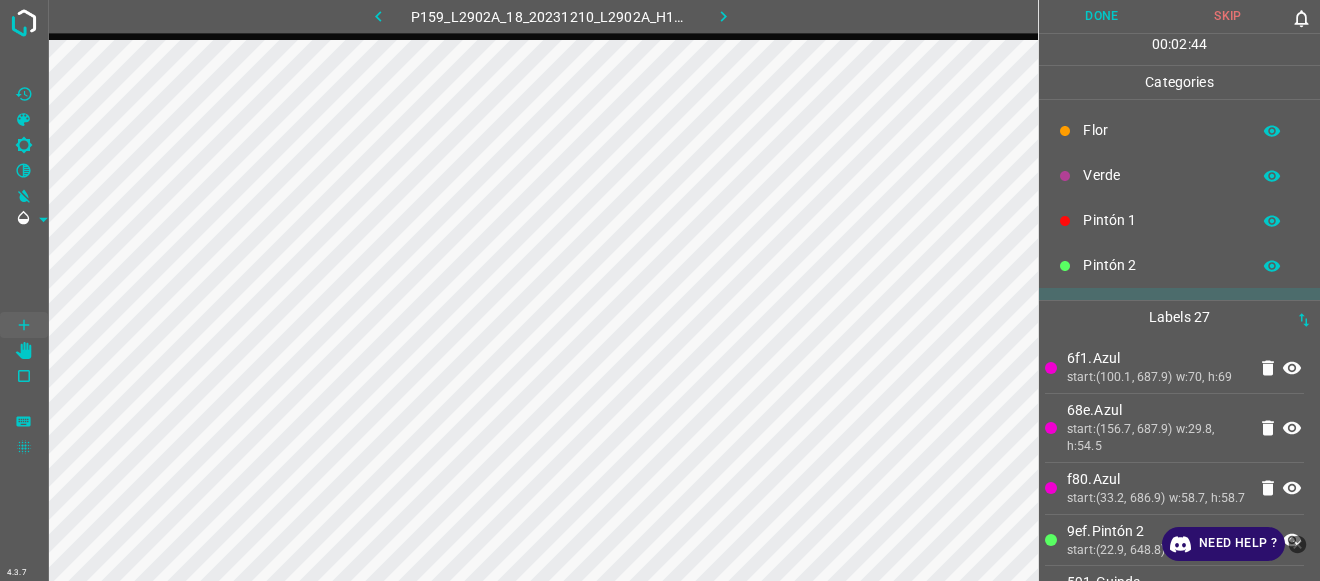 click on "Pintón 2" at bounding box center [1161, 265] 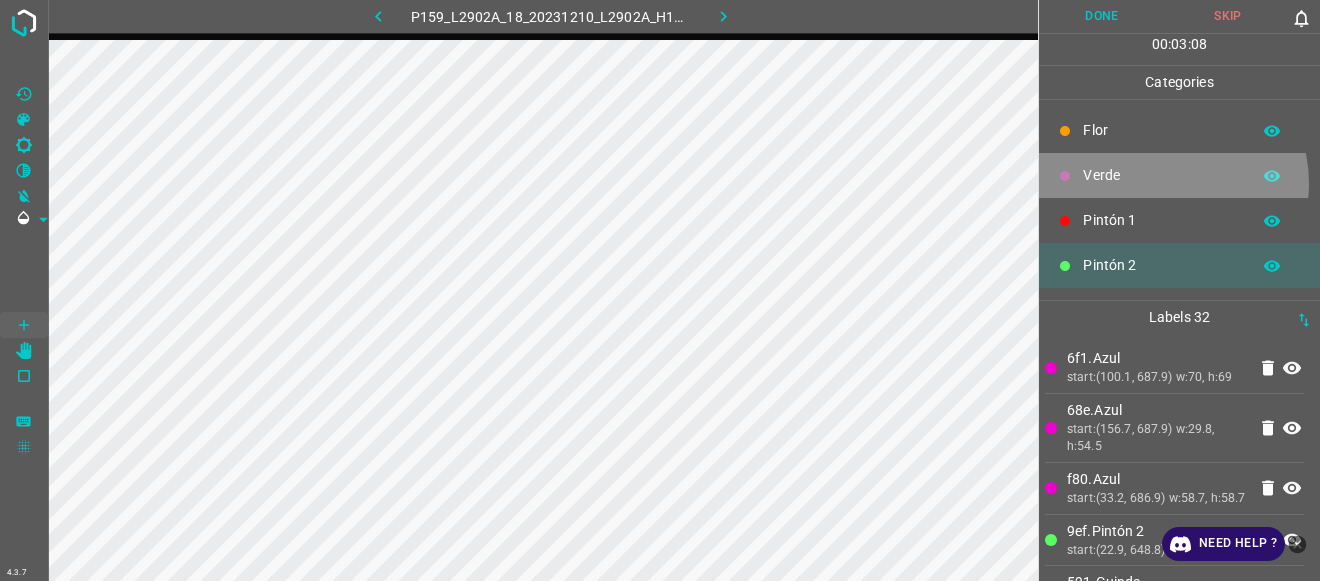 click on "Verde" at bounding box center (1161, 175) 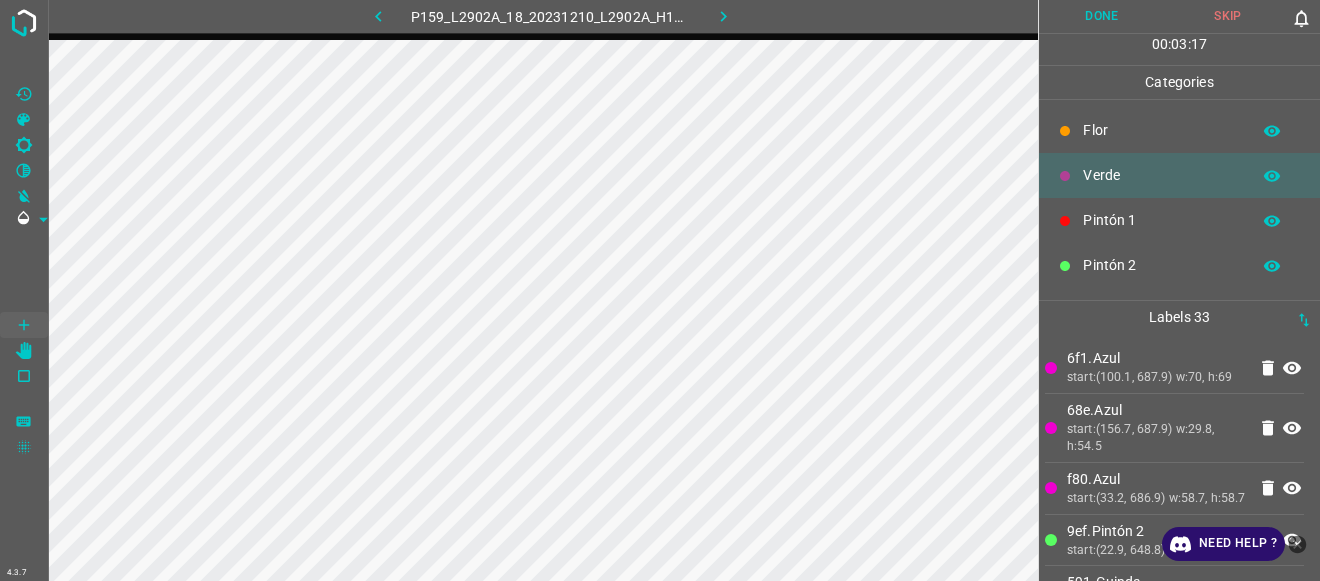 scroll, scrollTop: 176, scrollLeft: 0, axis: vertical 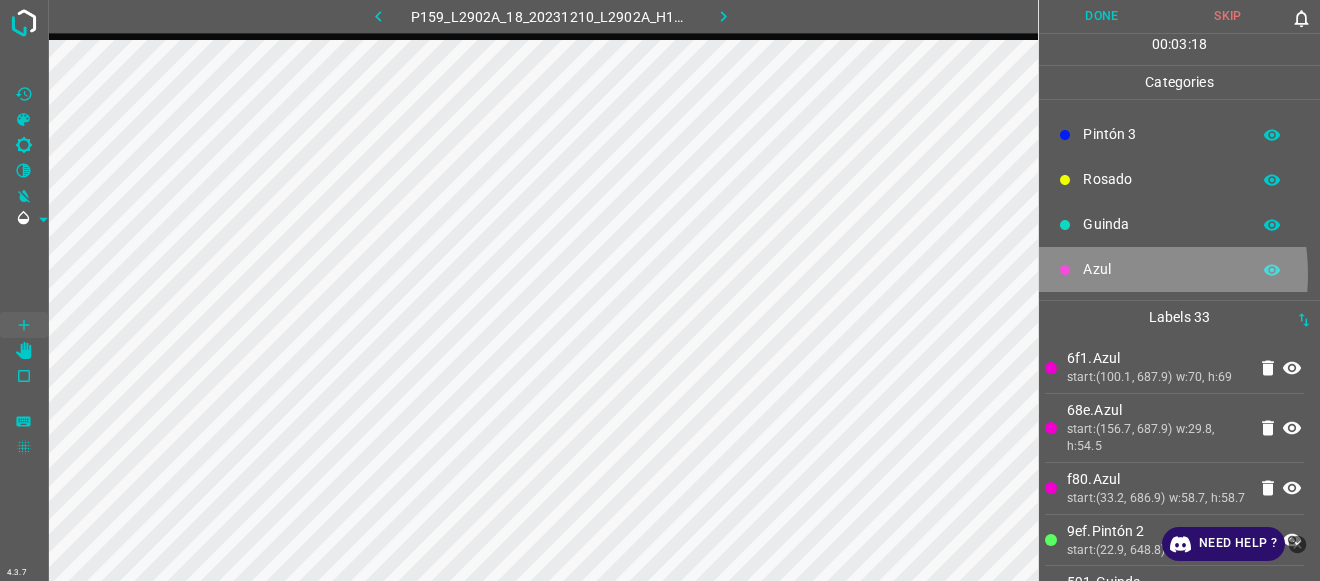click on "Azul" at bounding box center (1161, 269) 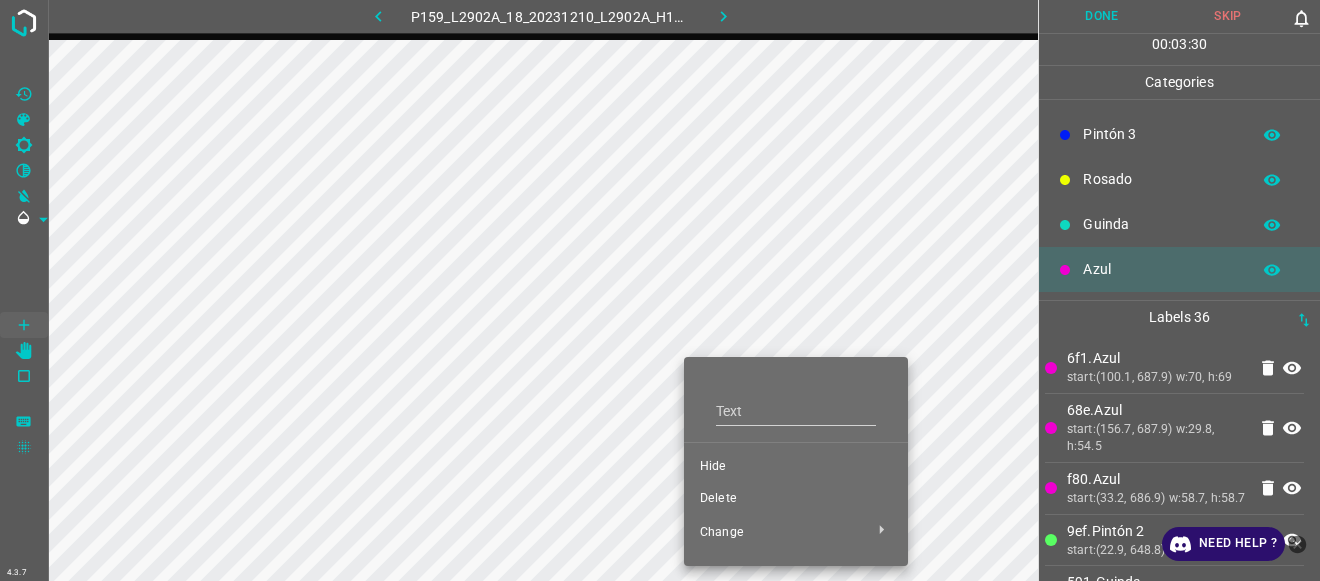 click on "Delete" at bounding box center [796, 499] 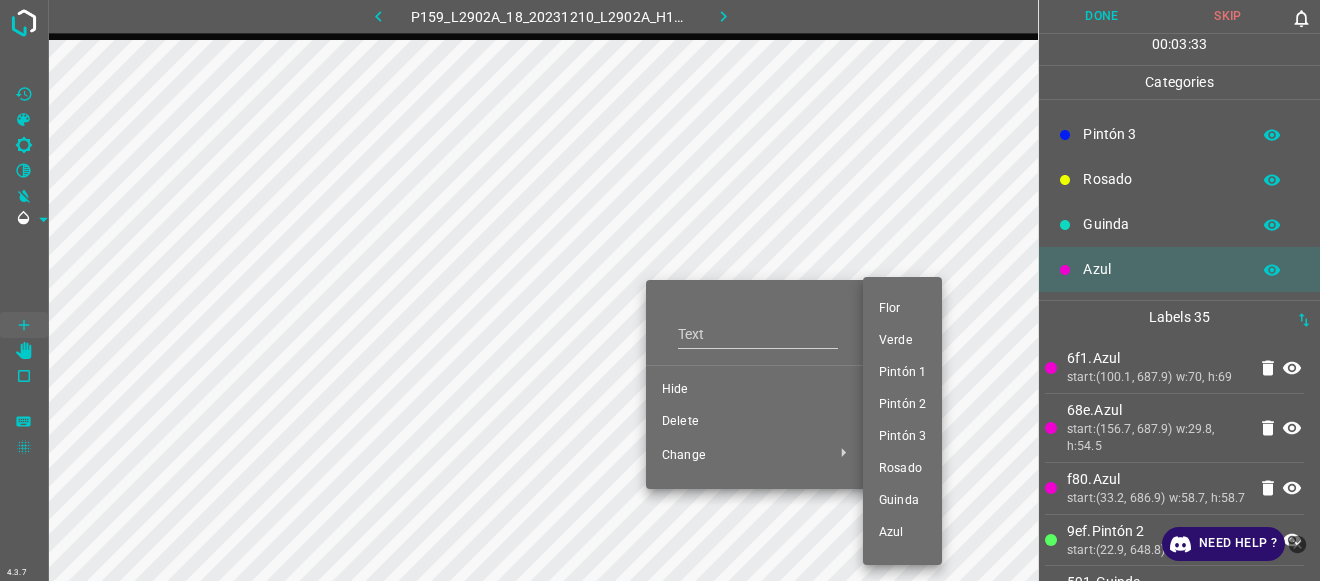 click at bounding box center [660, 290] 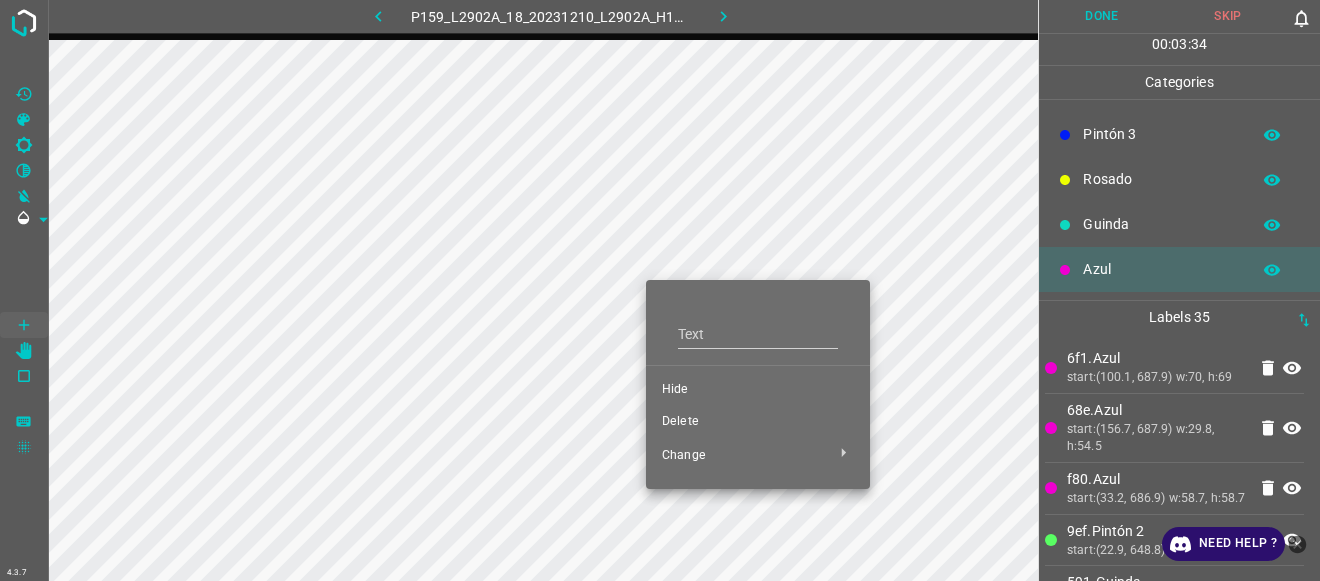 click on "Delete" at bounding box center (758, 422) 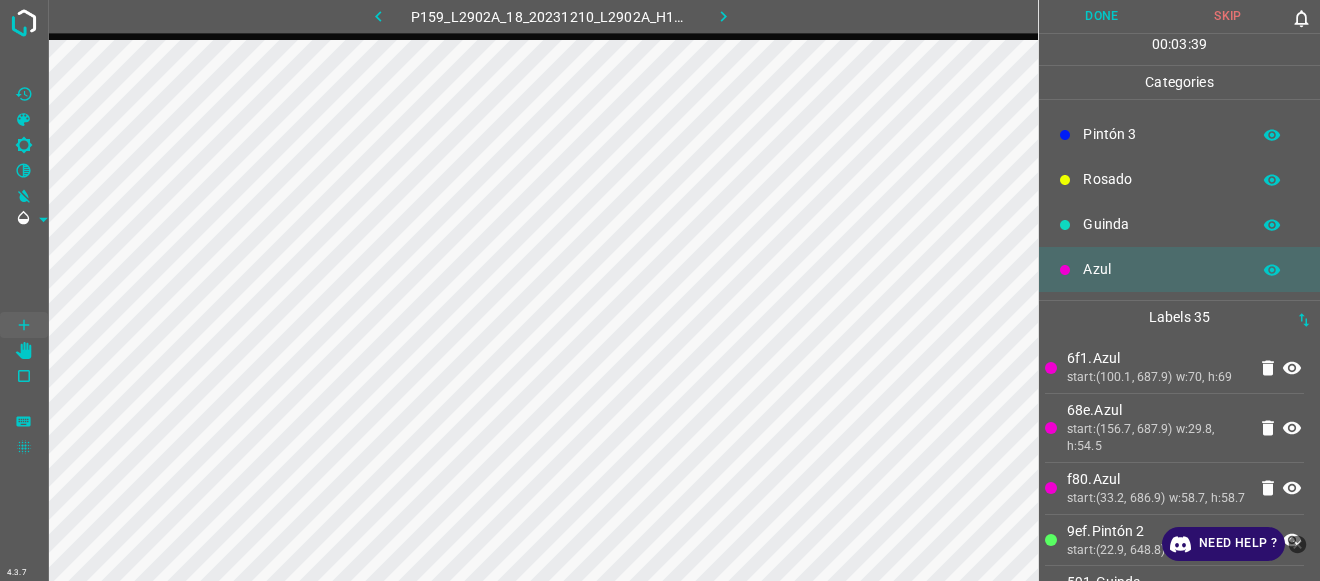 scroll, scrollTop: 0, scrollLeft: 0, axis: both 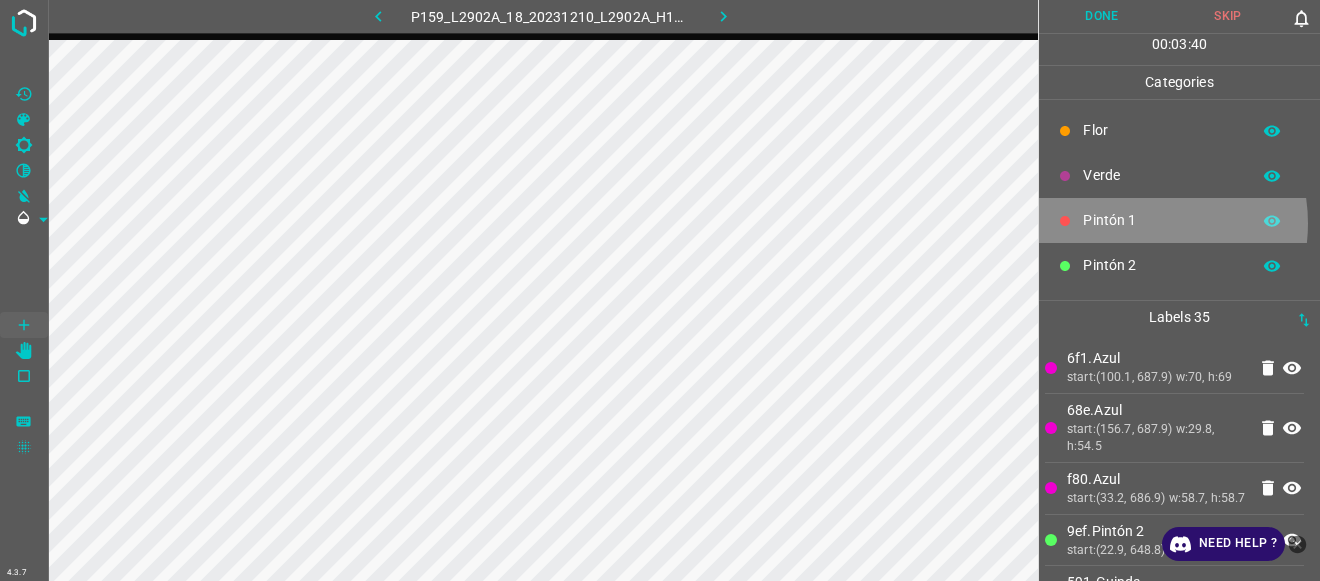 click on "Pintón 1" at bounding box center [1161, 220] 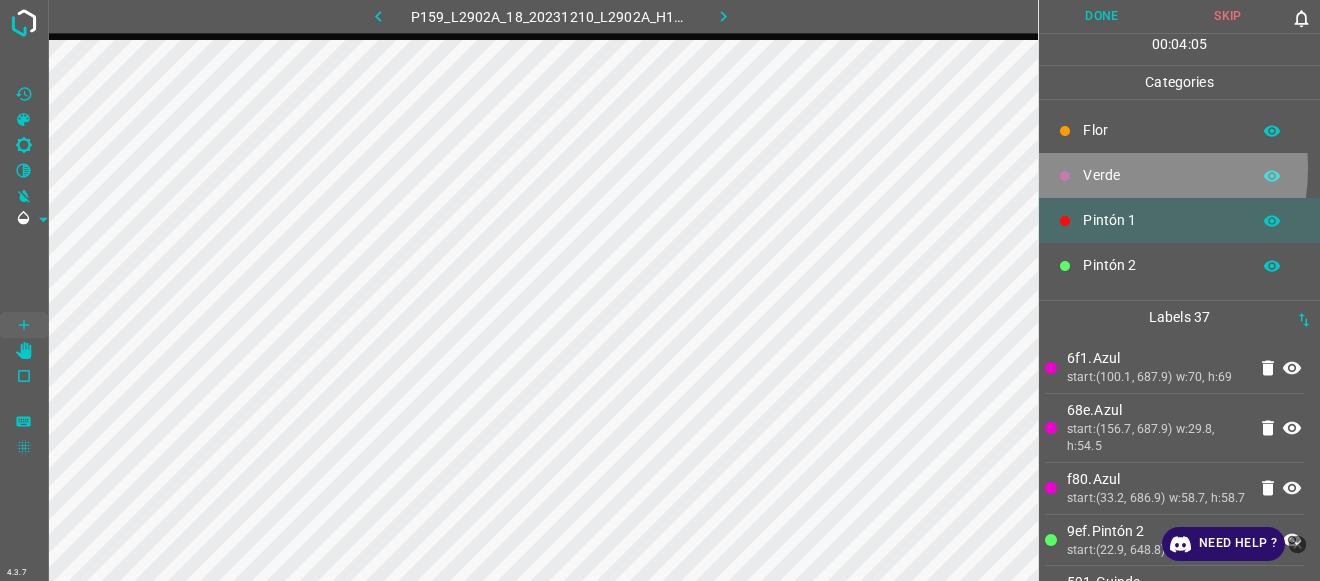 click on "Verde" at bounding box center [1161, 175] 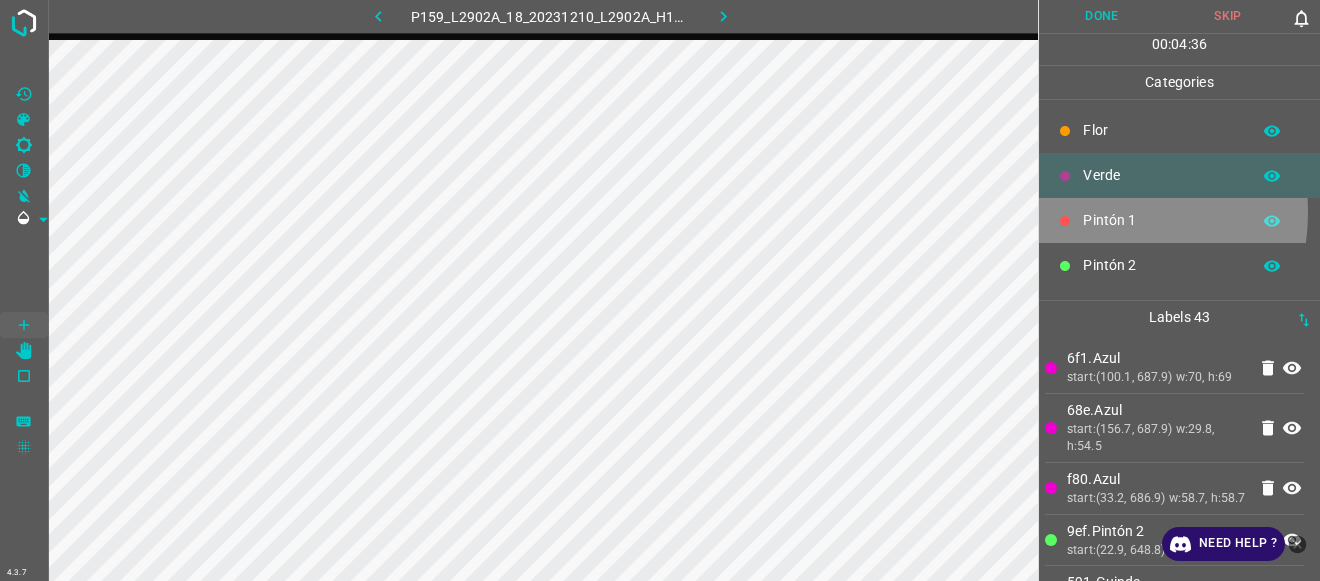 click on "Pintón 1" at bounding box center (1161, 220) 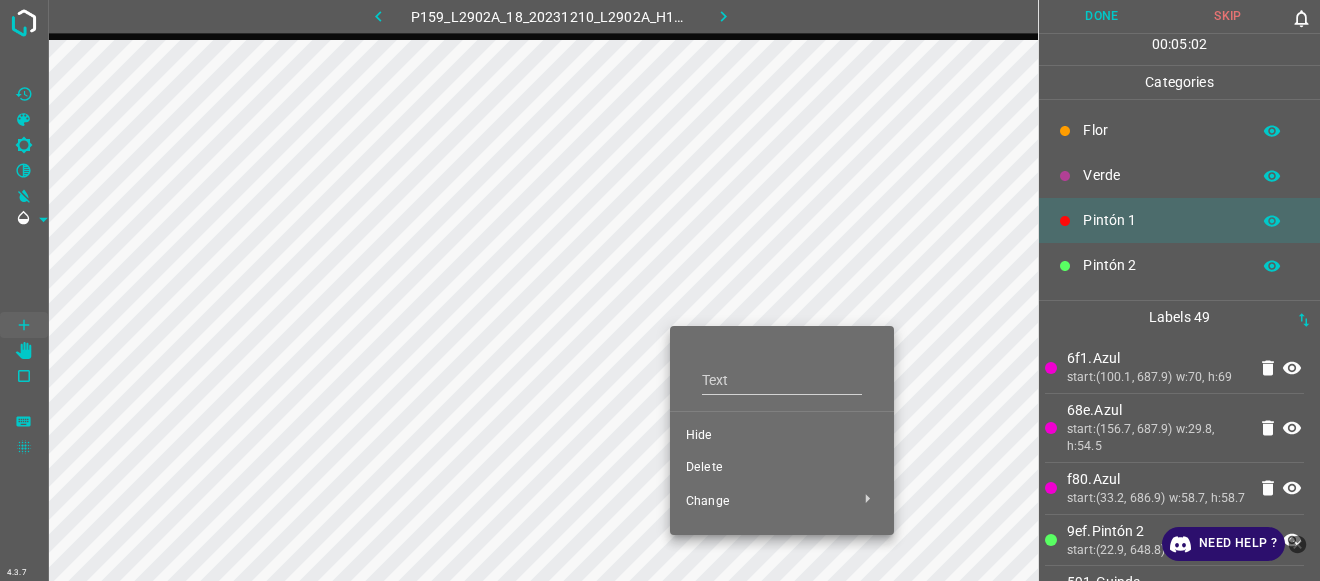 click on "Delete" at bounding box center (782, 468) 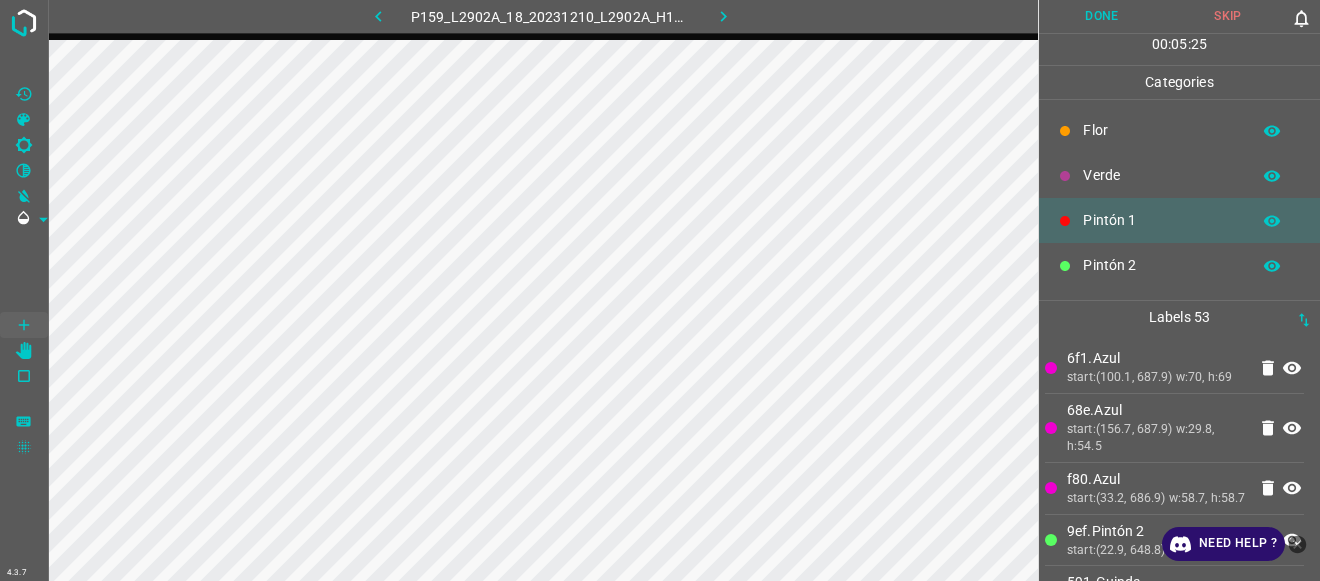 click on "Verde" at bounding box center [1161, 175] 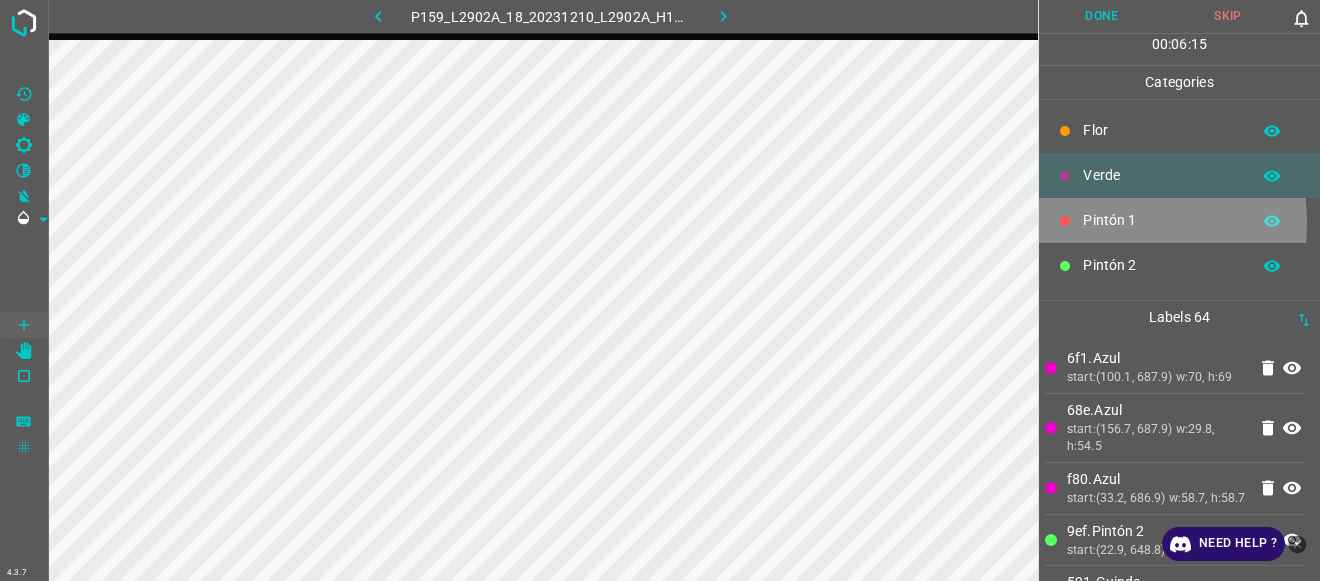 click on "Pintón 1" at bounding box center (1161, 220) 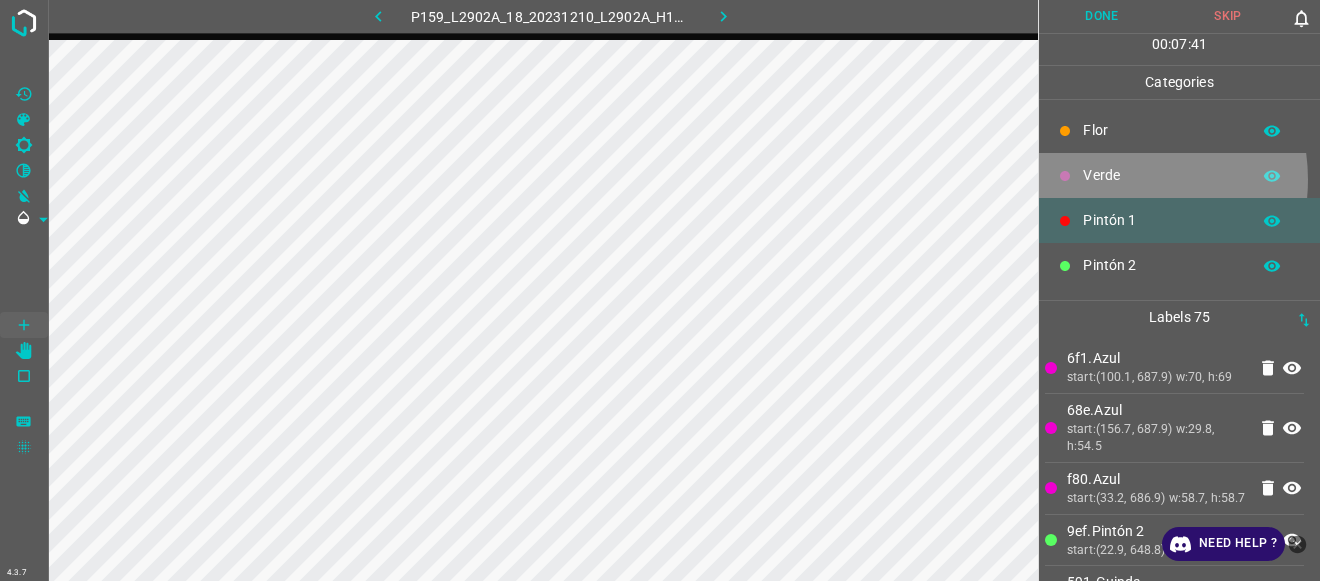 click on "Verde" at bounding box center [1161, 175] 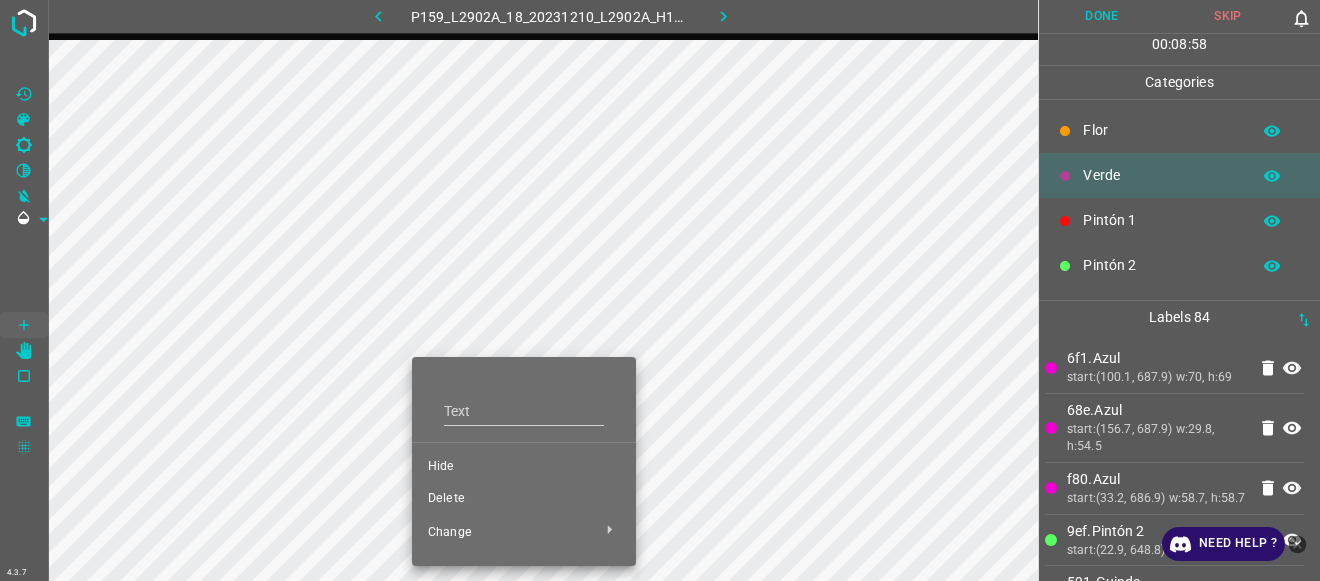 click on "Delete" at bounding box center [524, 499] 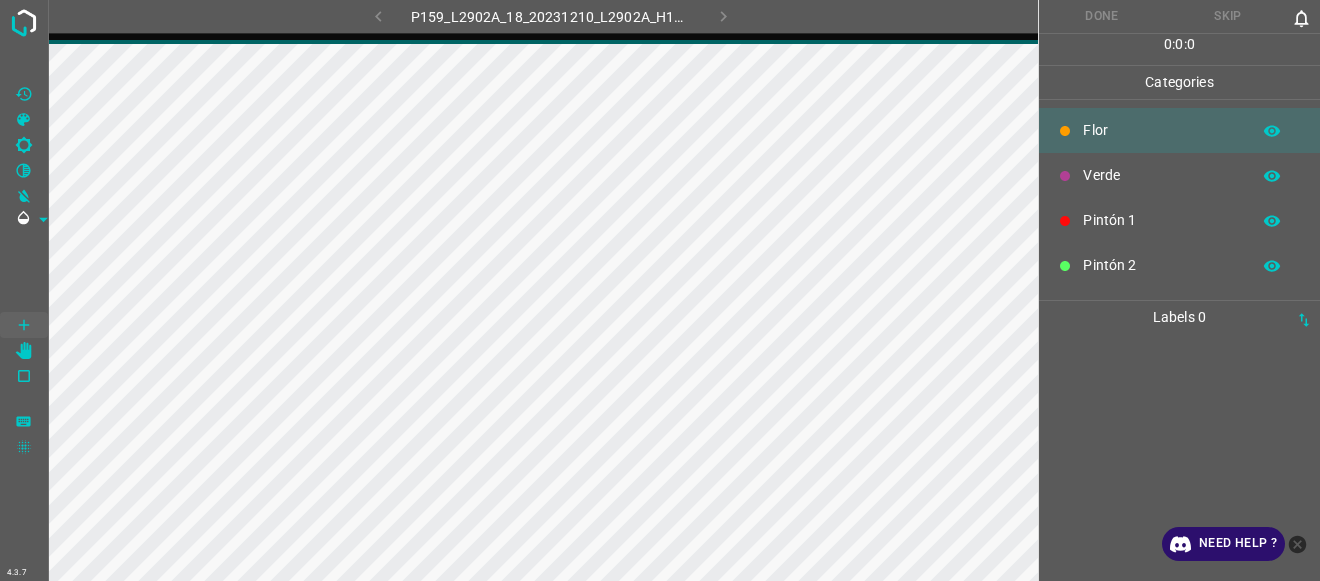 scroll, scrollTop: 0, scrollLeft: 0, axis: both 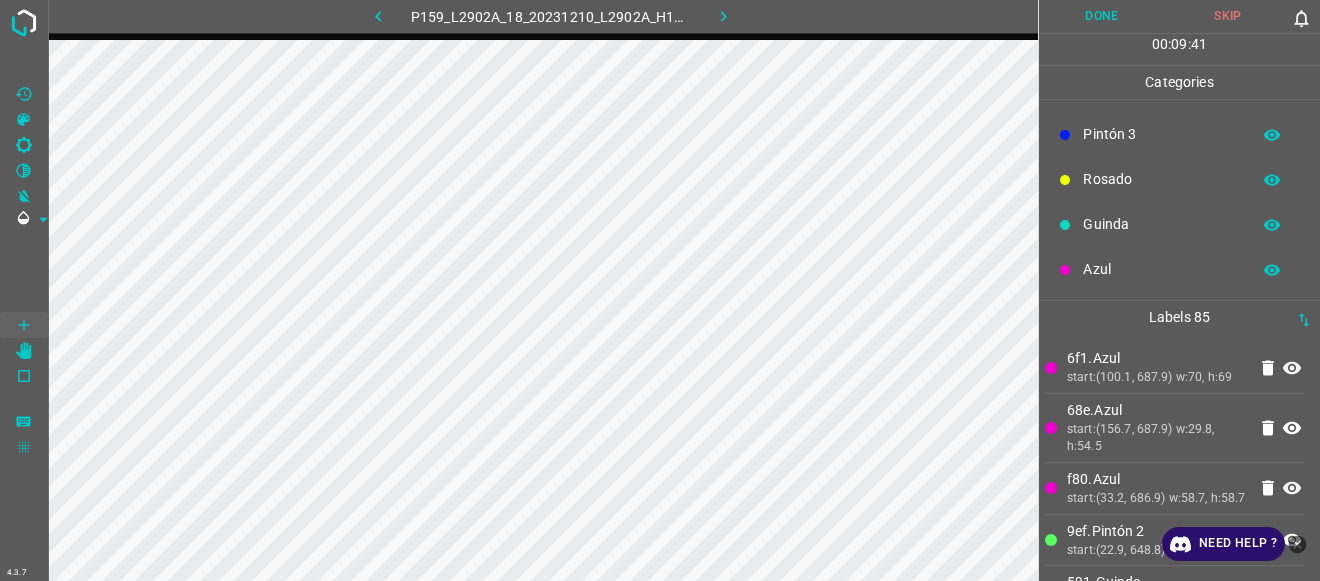 click on "Pintón 3" at bounding box center (1161, 134) 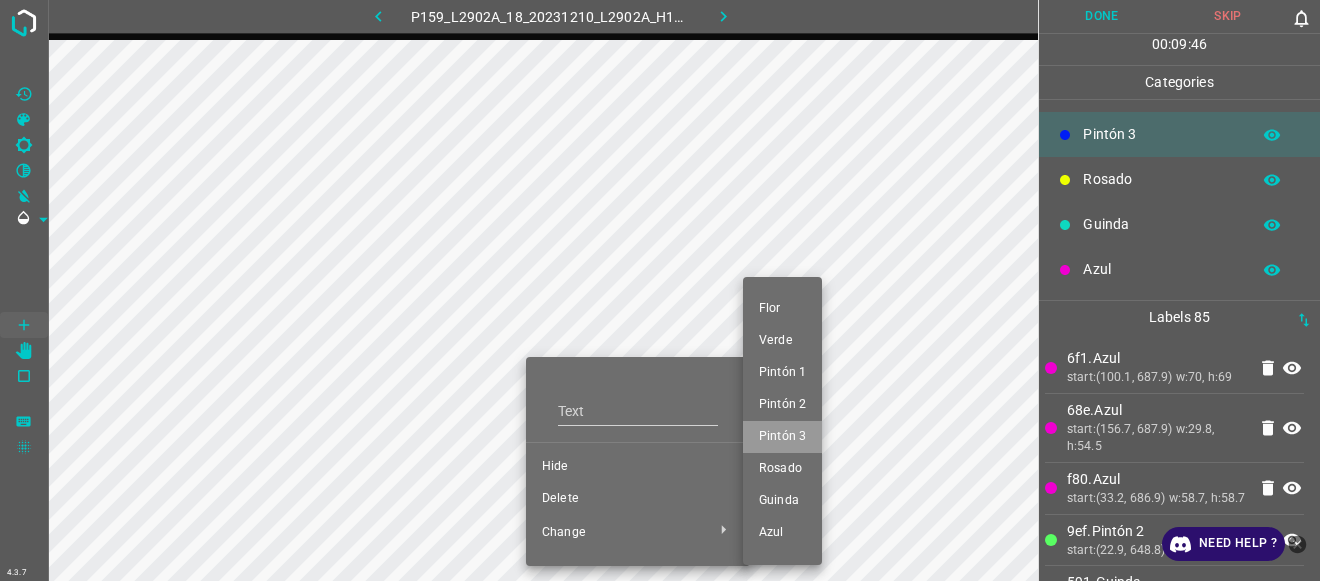 click on "Pintón 3" at bounding box center (782, 437) 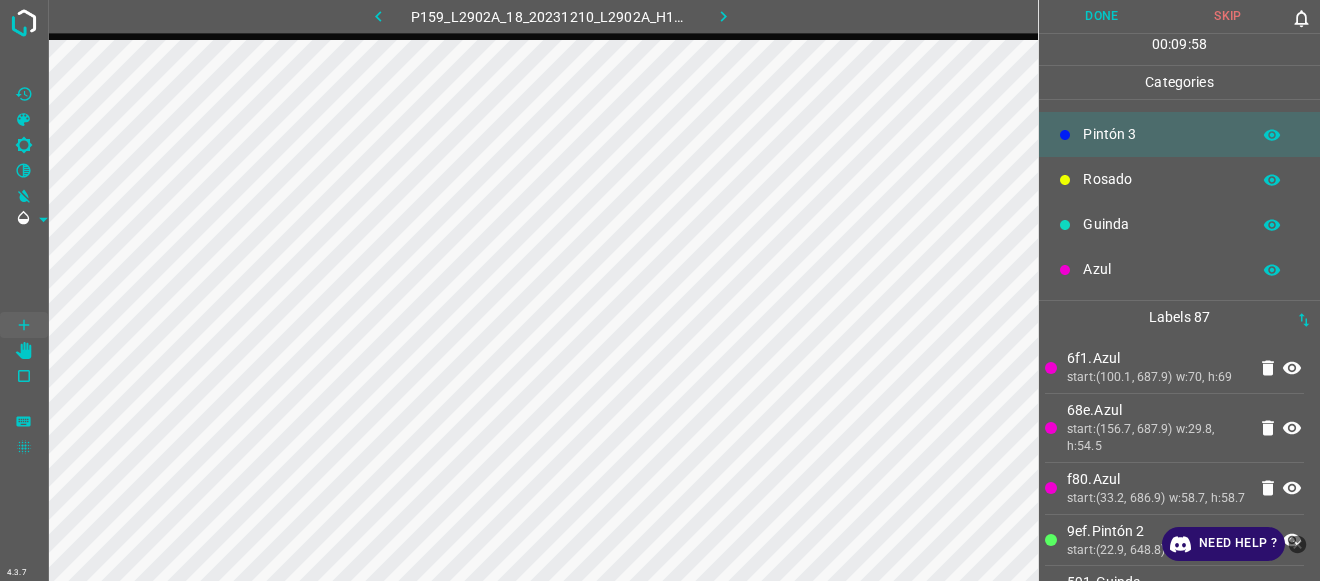 scroll, scrollTop: 0, scrollLeft: 0, axis: both 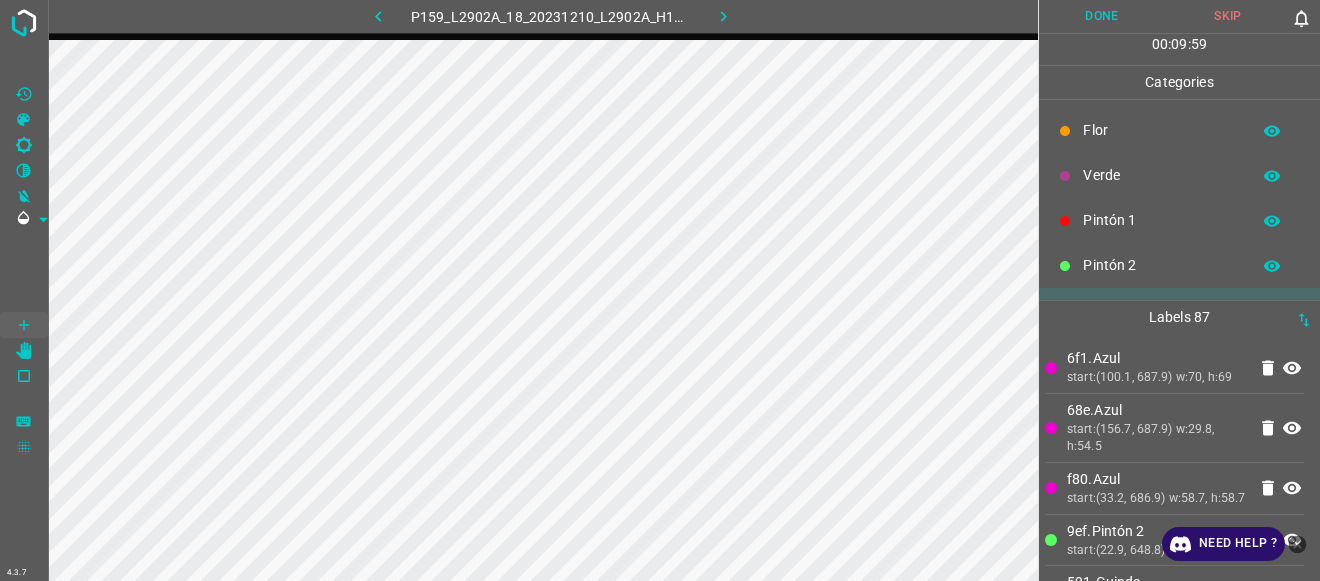 click on "Pintón 2" at bounding box center (1161, 265) 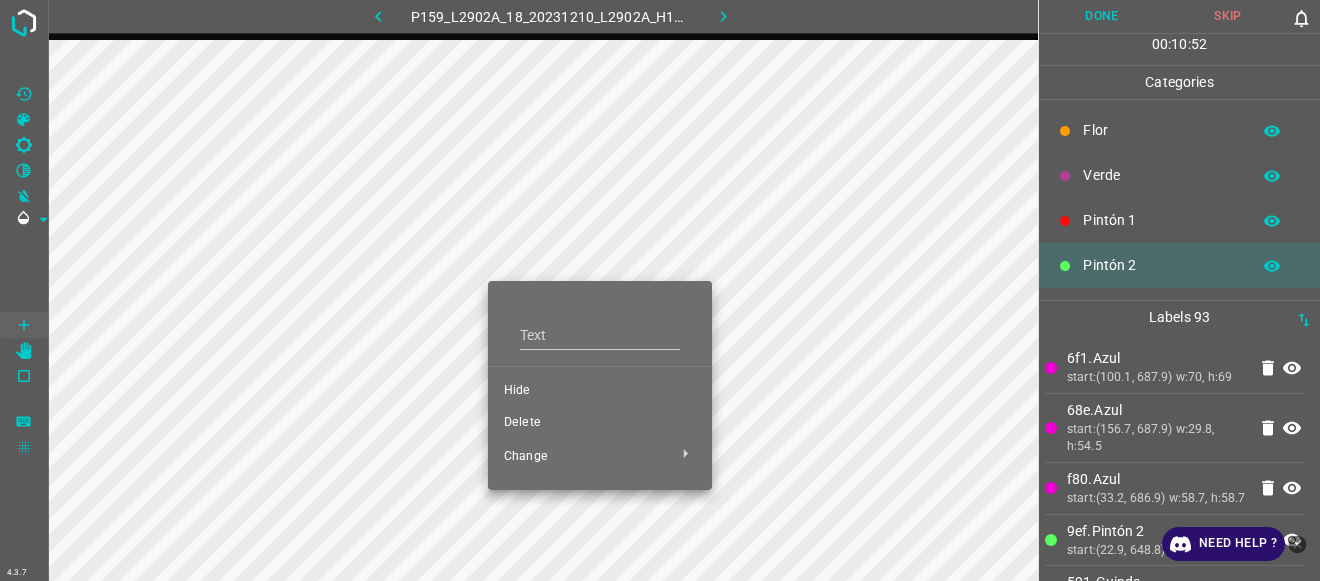 click on "Delete" at bounding box center (600, 423) 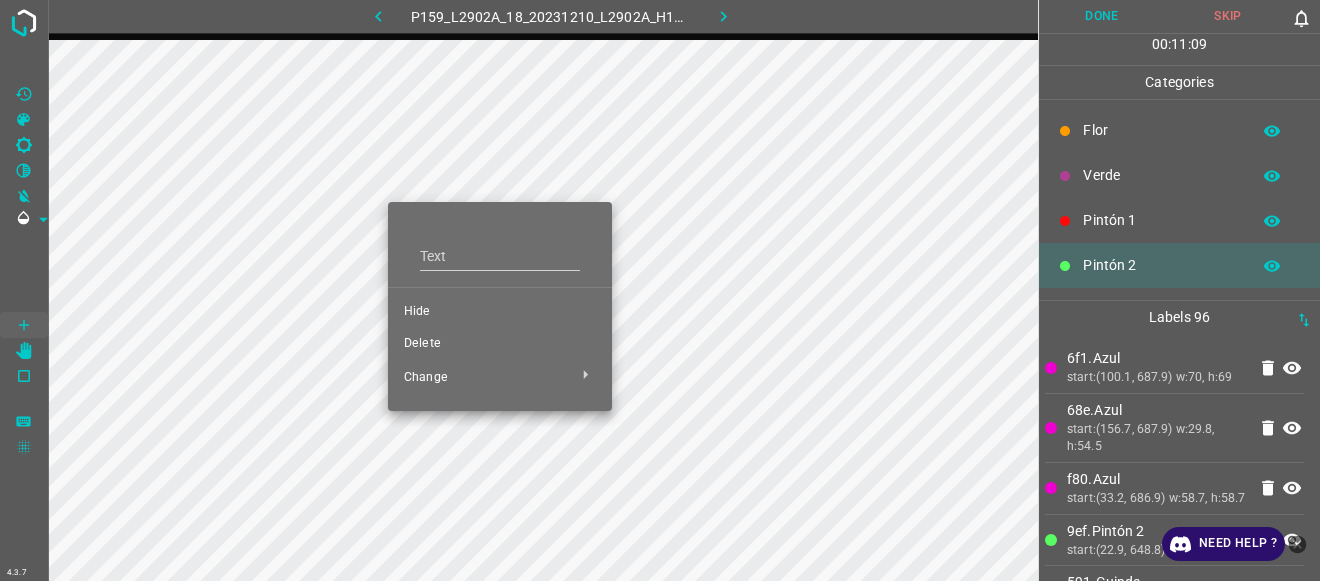 click on "Delete" at bounding box center [500, 344] 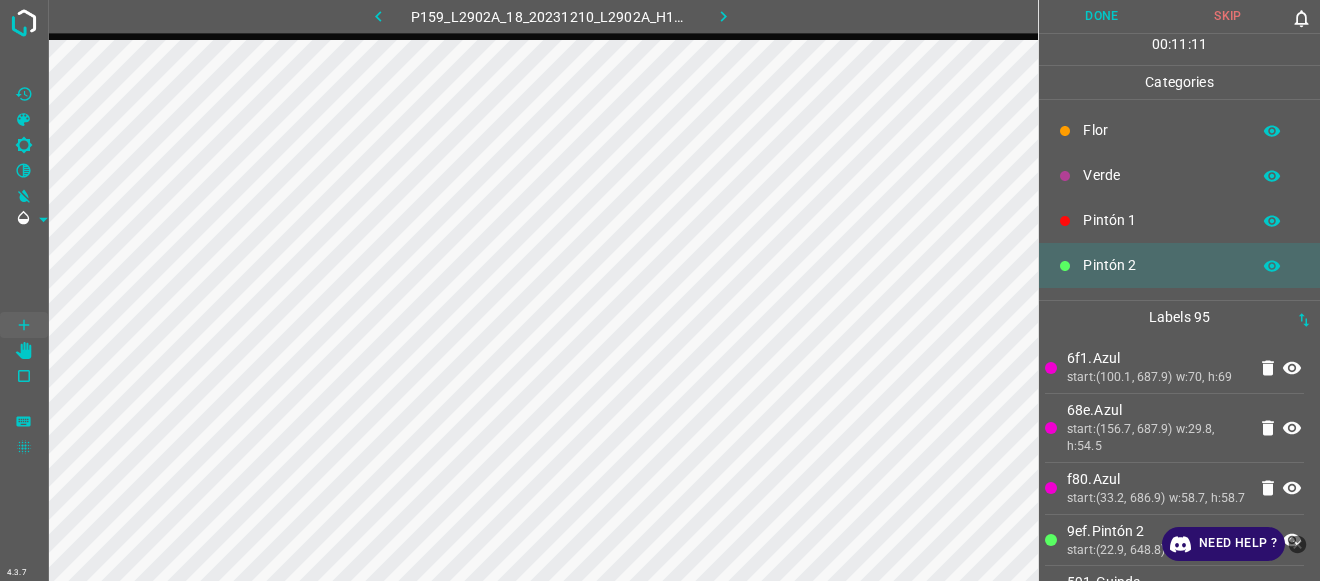 scroll, scrollTop: 176, scrollLeft: 0, axis: vertical 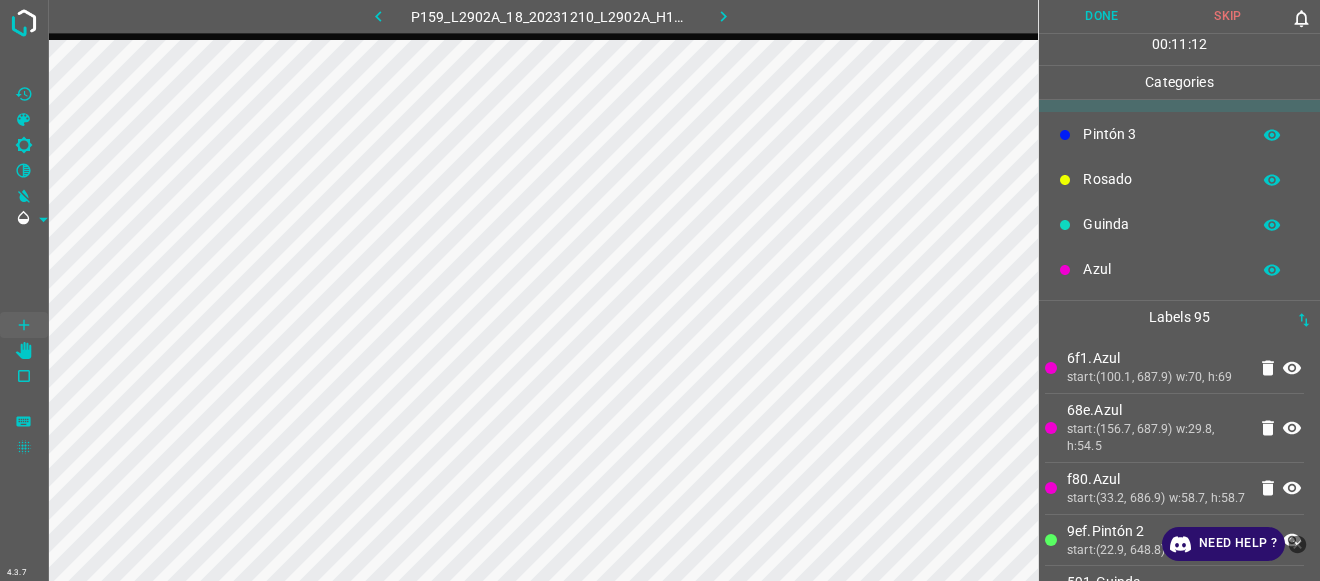 click on "Pintón 3" at bounding box center (1161, 134) 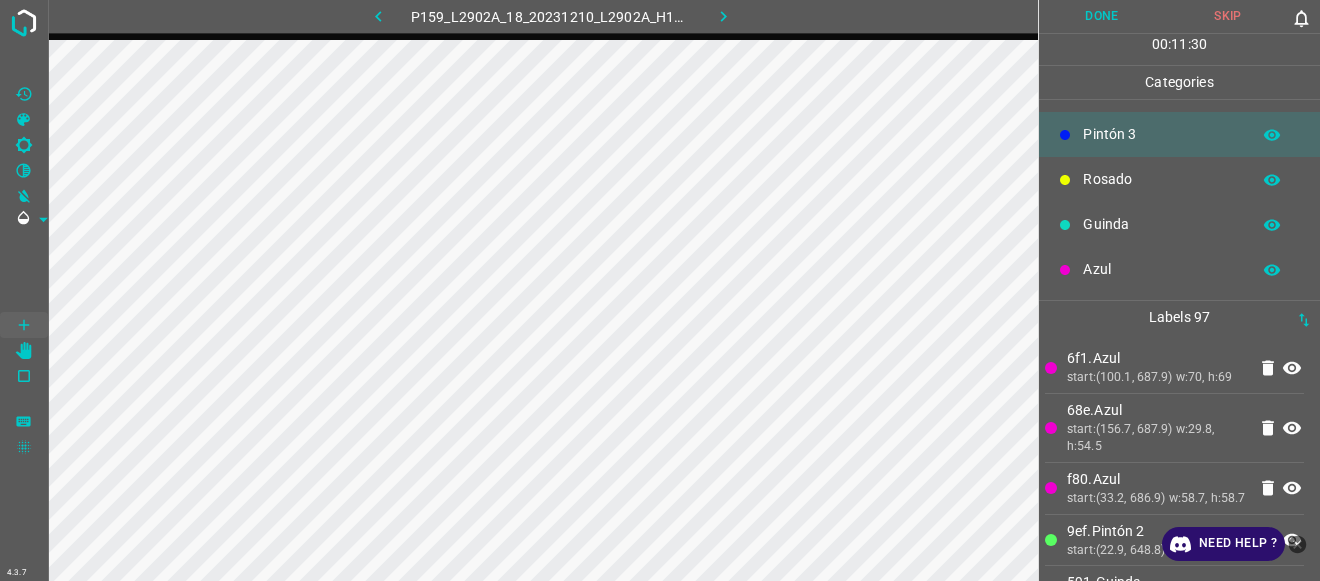 scroll, scrollTop: 0, scrollLeft: 0, axis: both 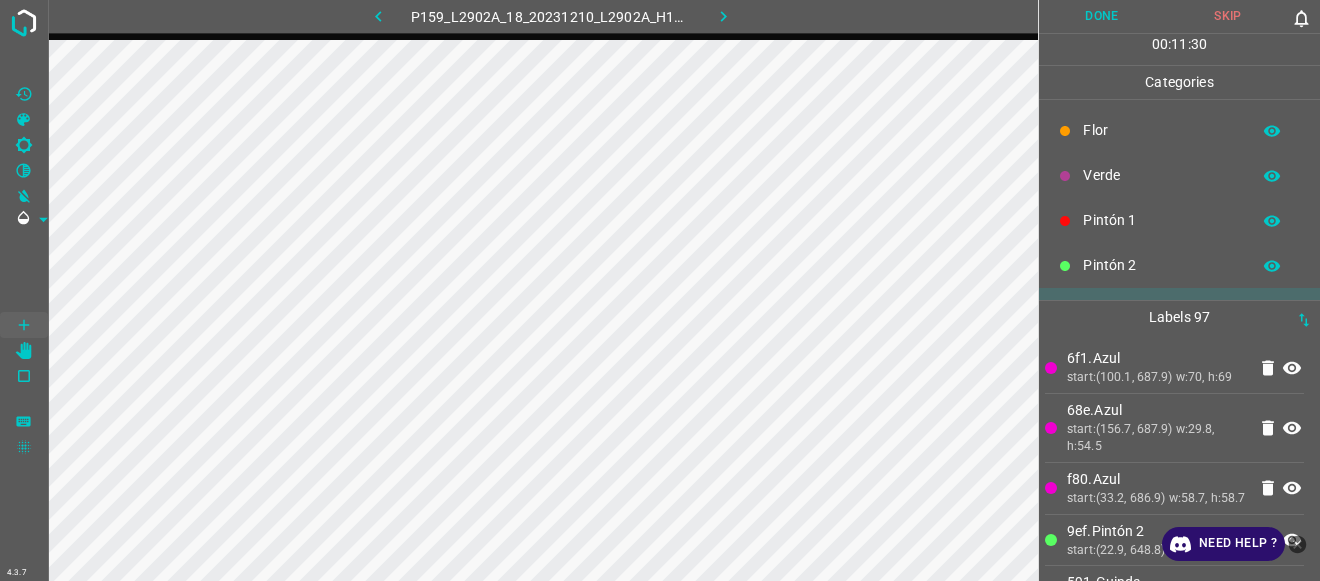 click on "Verde" at bounding box center [1161, 175] 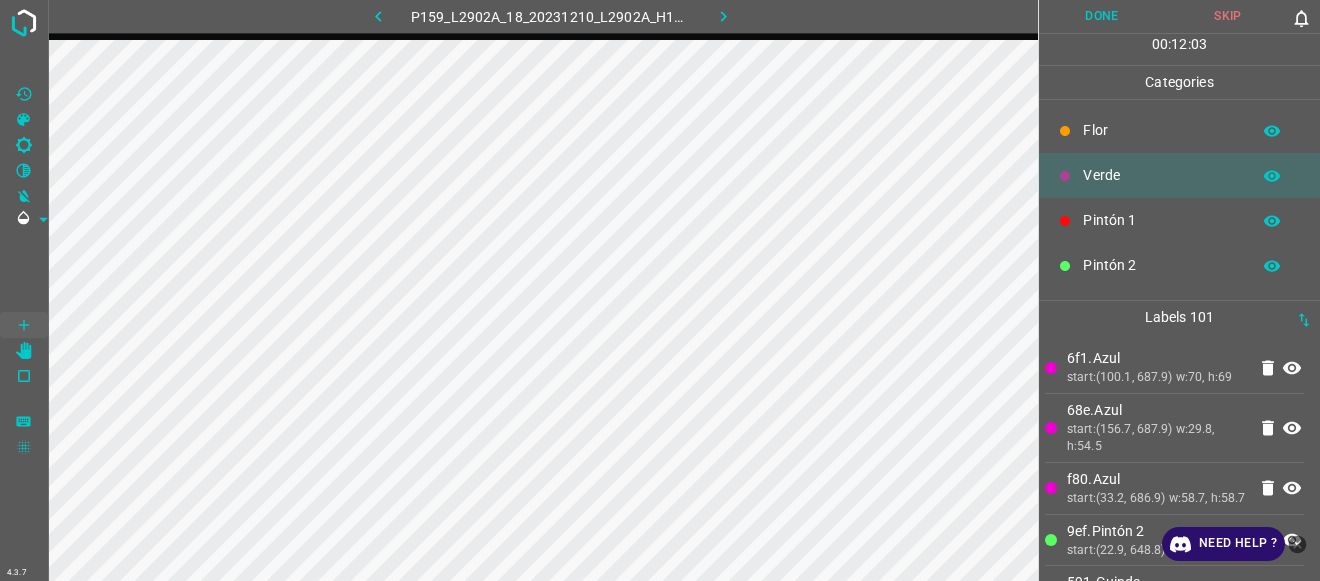 click on "Flor" at bounding box center [1161, 130] 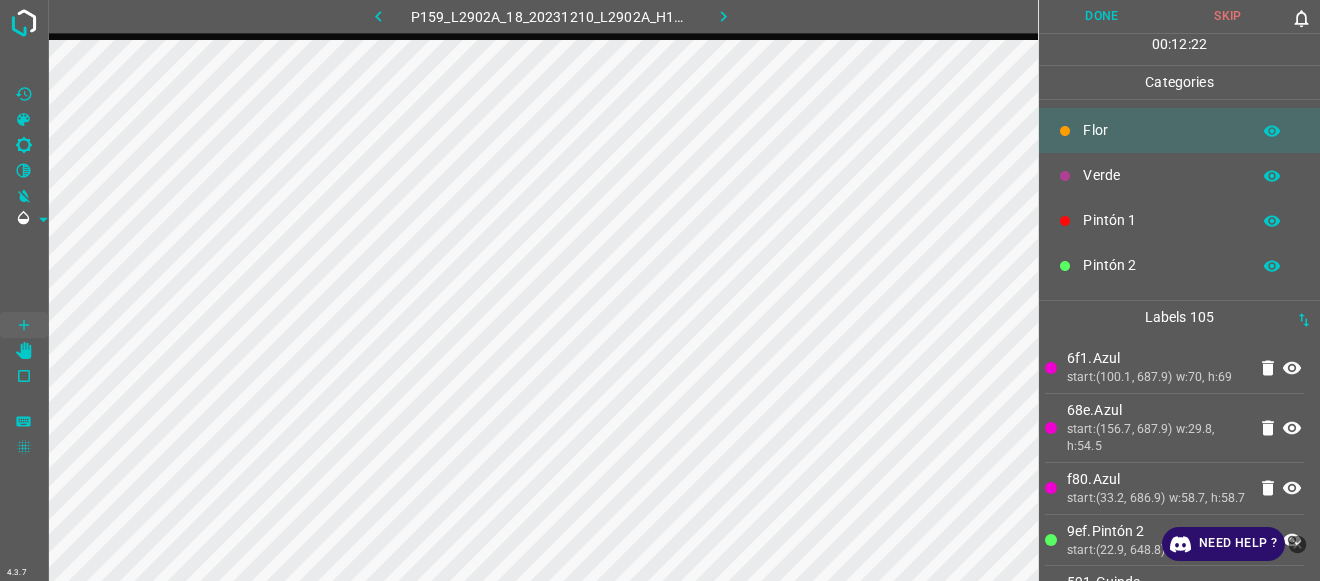 click on "Verde" at bounding box center (1161, 175) 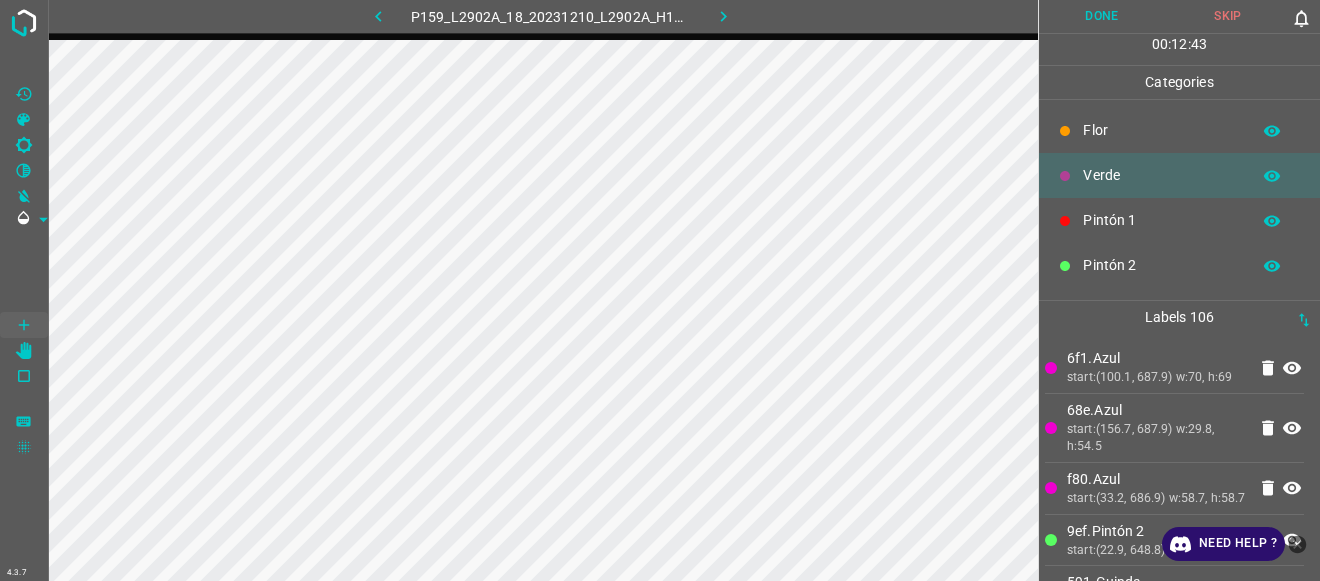 click on "Pintón 2" at bounding box center [1161, 265] 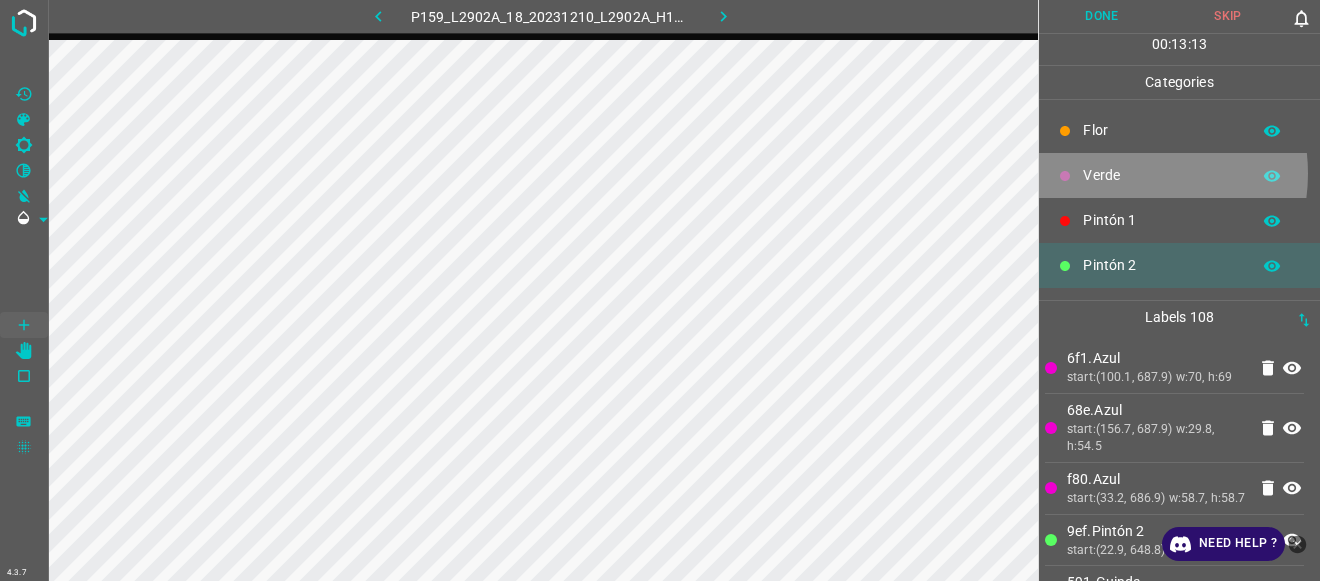 click on "Verde" at bounding box center [1161, 175] 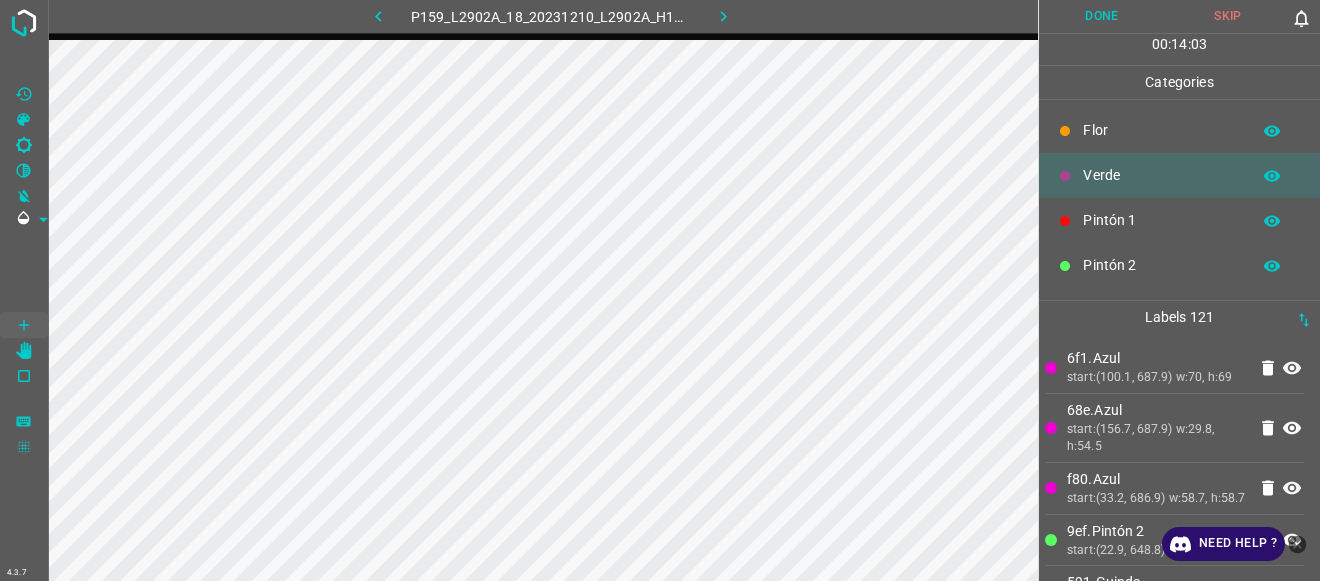 scroll, scrollTop: 176, scrollLeft: 0, axis: vertical 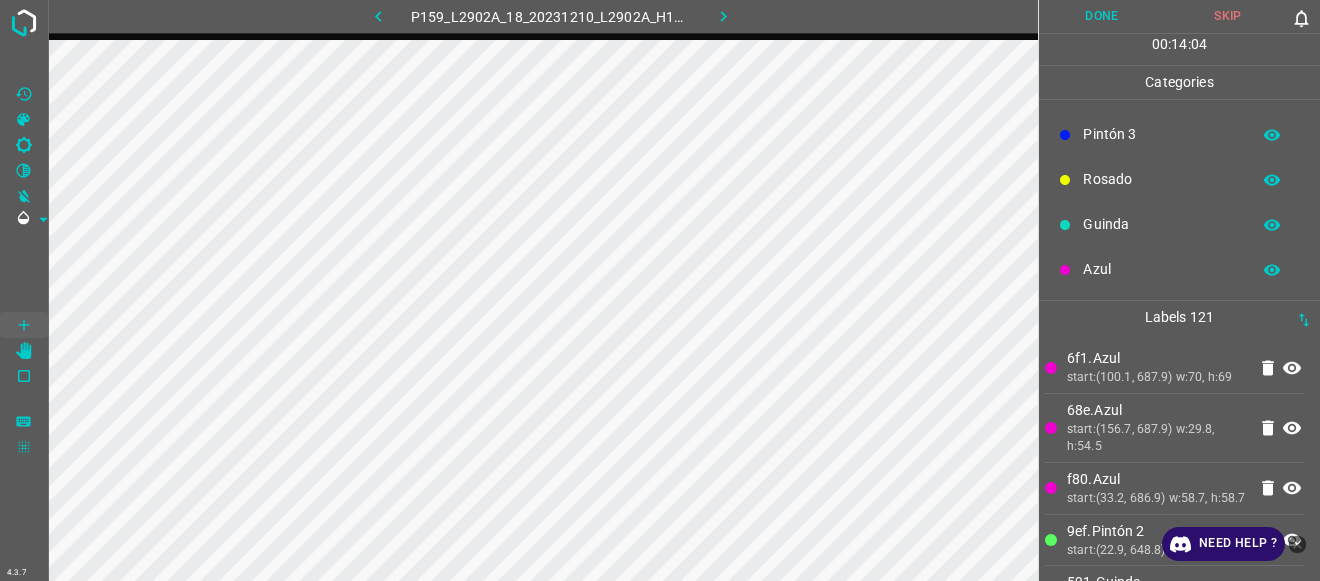 click on "Azul" at bounding box center [1161, 269] 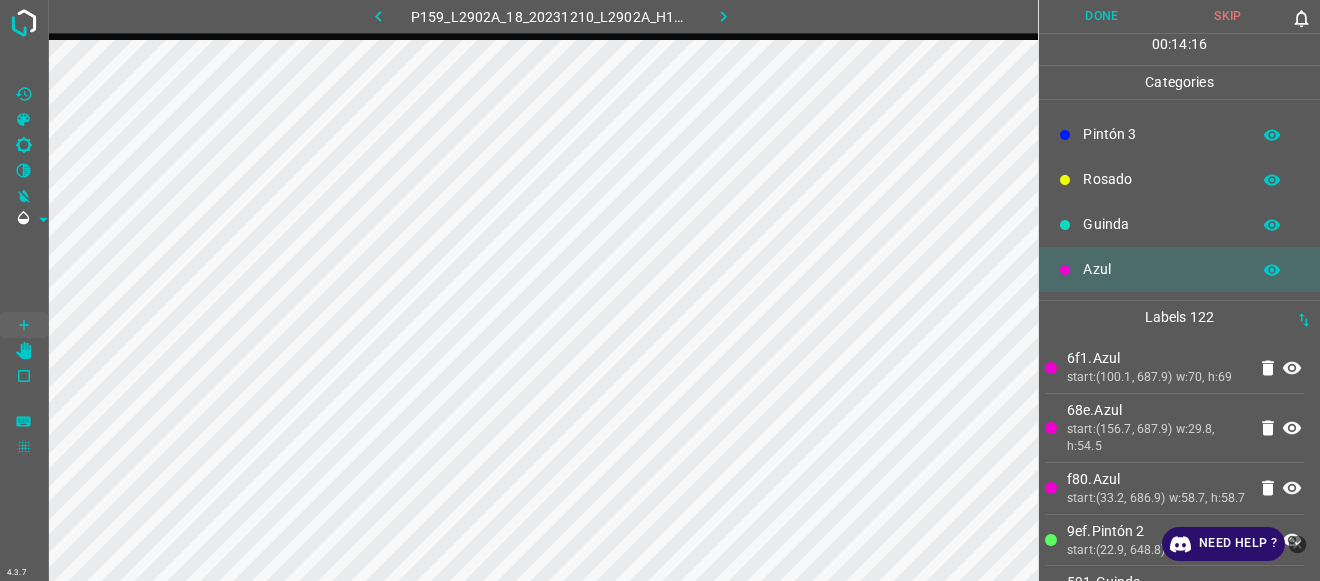 scroll, scrollTop: 0, scrollLeft: 0, axis: both 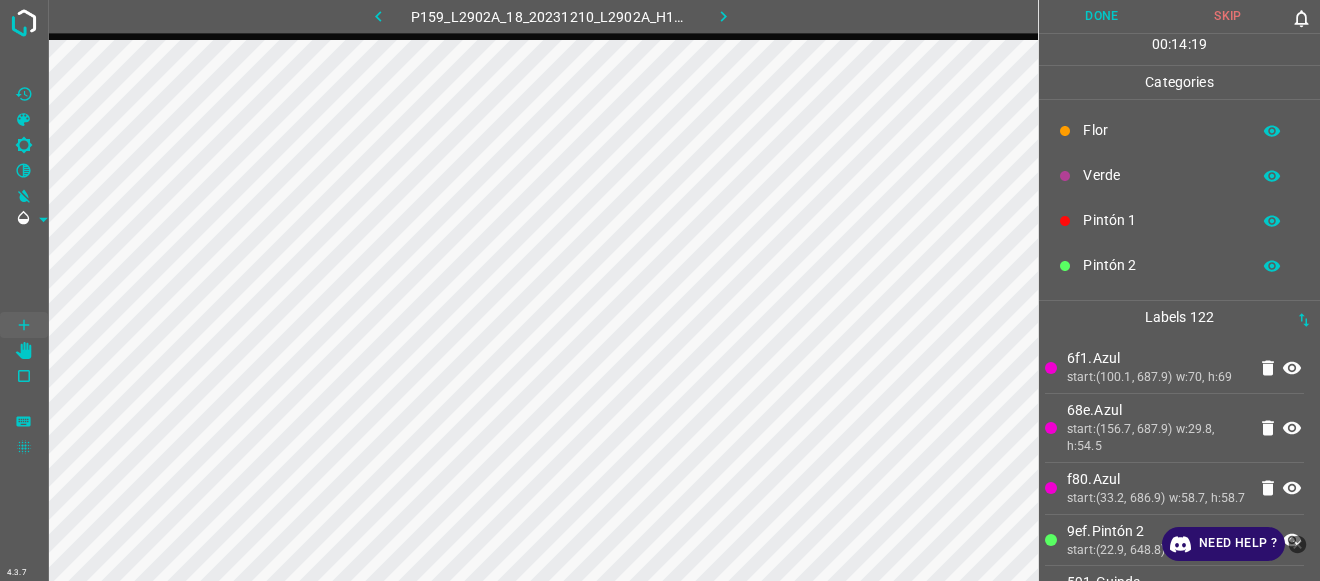 click on "Pintón 1" at bounding box center [1161, 220] 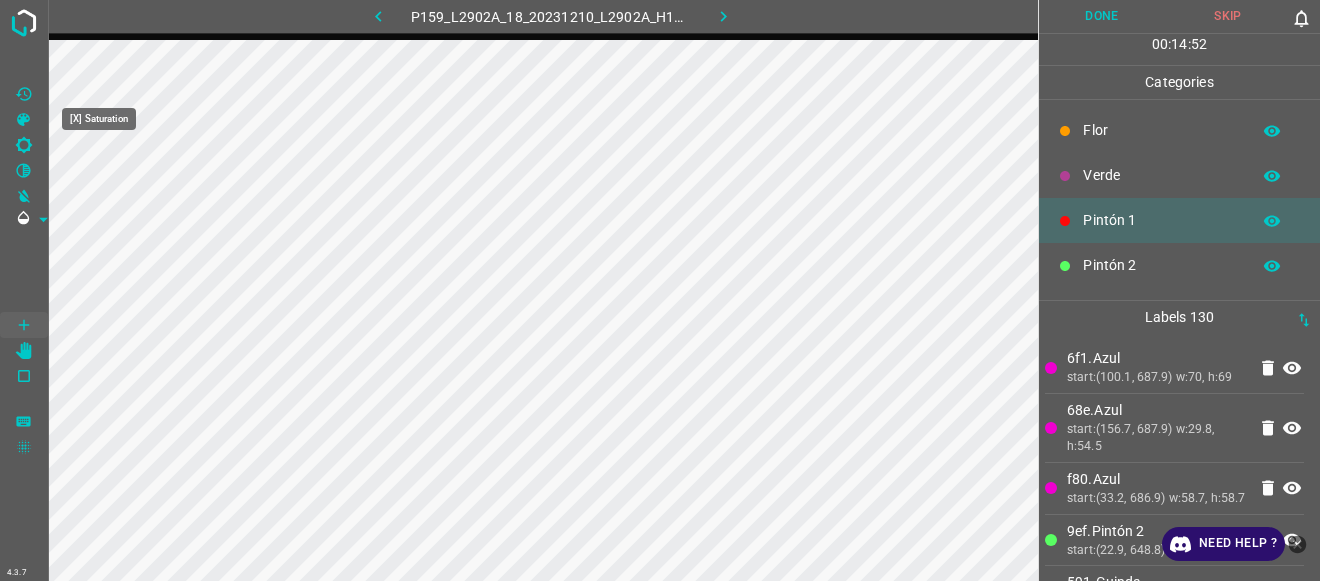 click 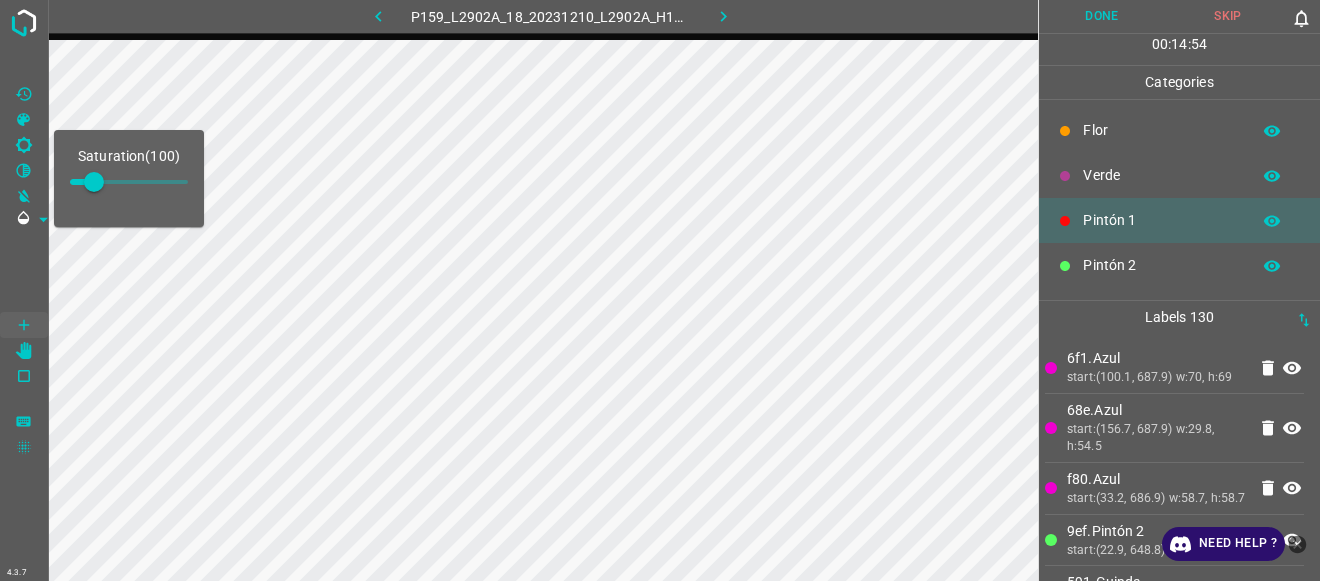 click at bounding box center (129, 182) 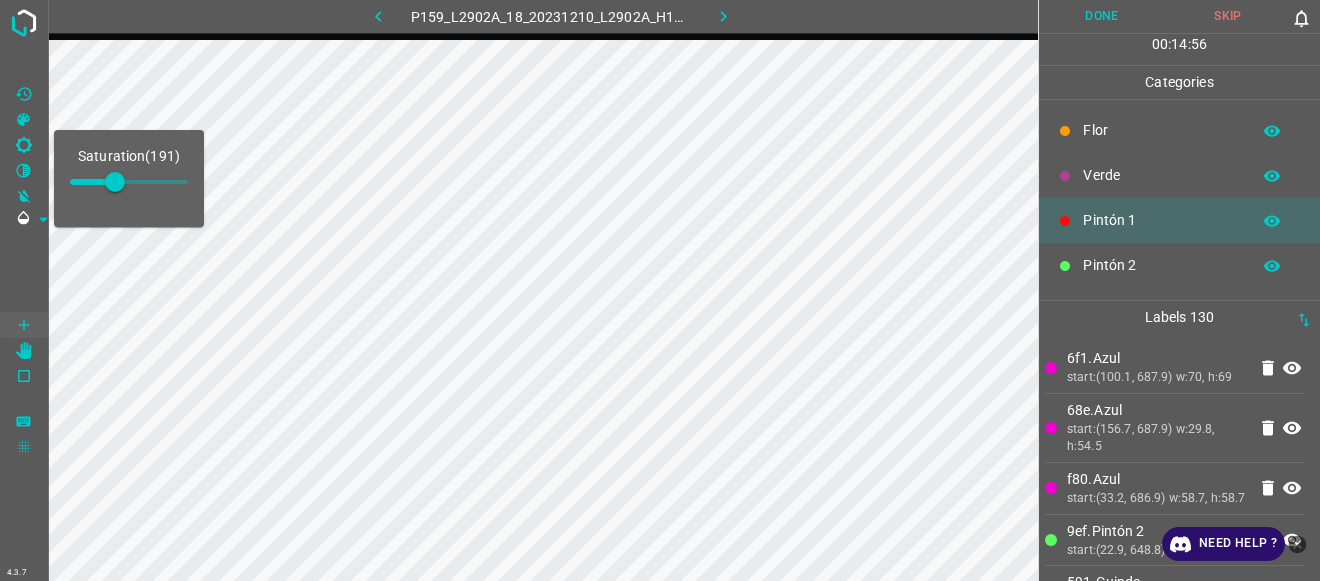 click at bounding box center [115, 182] 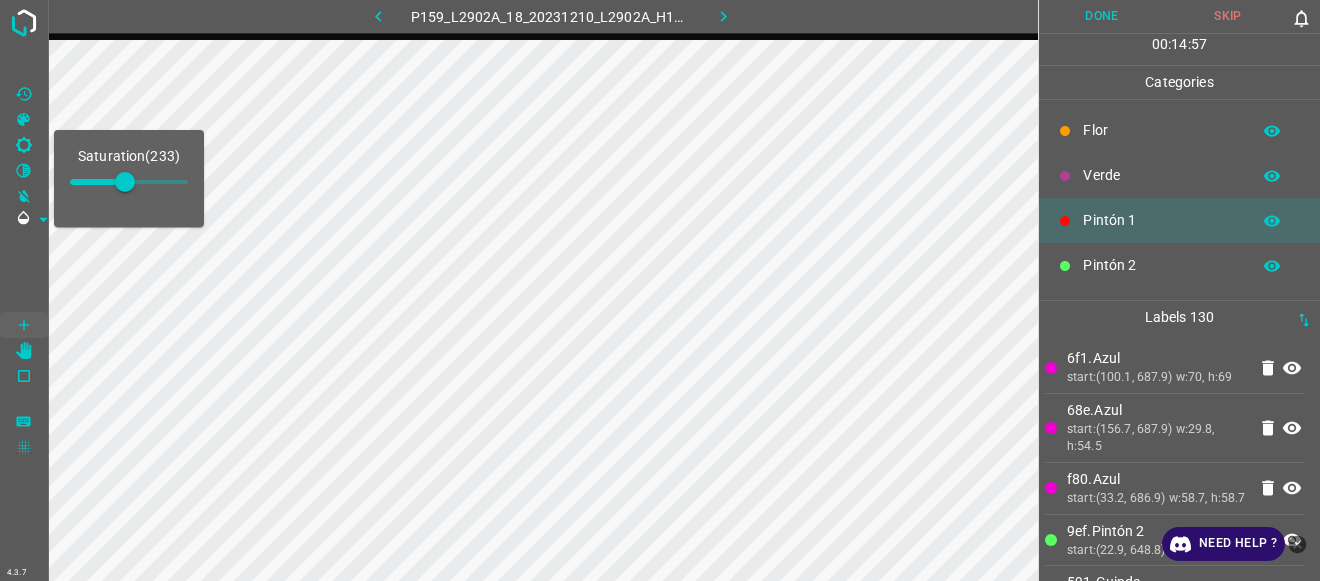 click at bounding box center [24, 272] 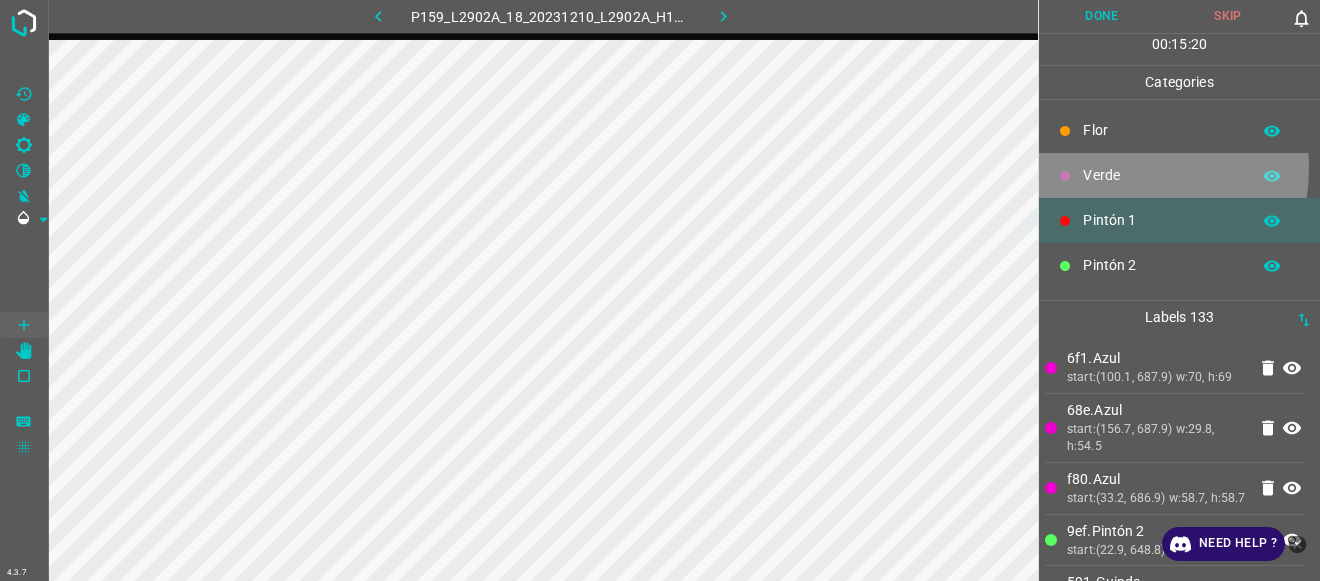 click on "Verde" at bounding box center [1161, 175] 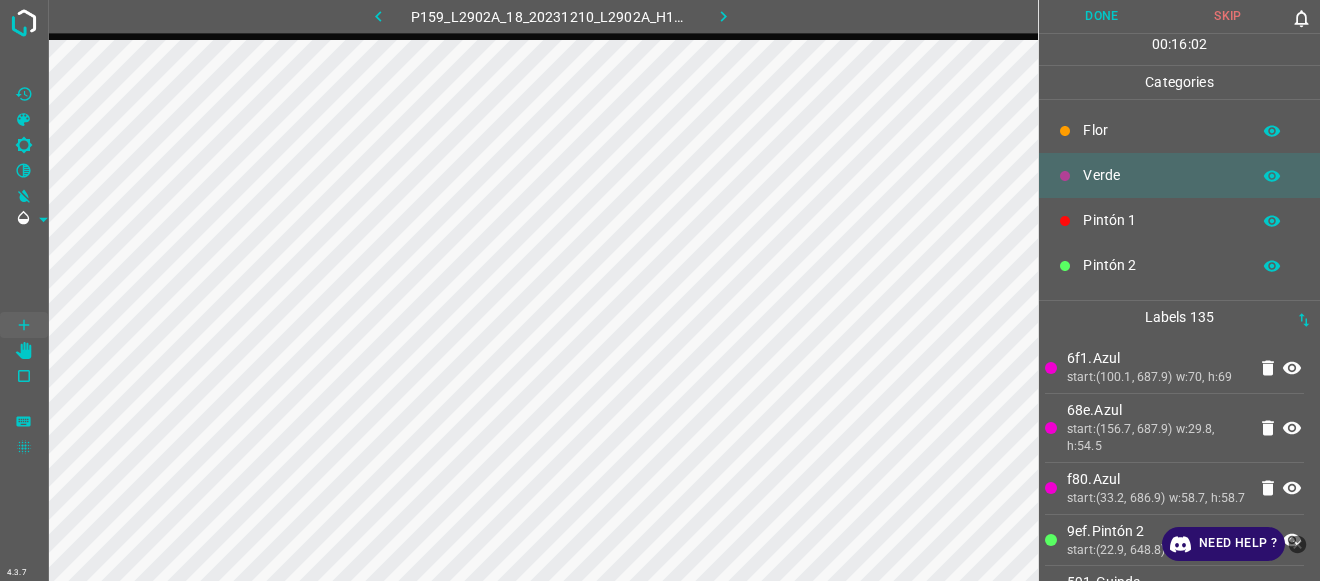 drag, startPoint x: 1107, startPoint y: 7, endPoint x: 979, endPoint y: 39, distance: 131.93938 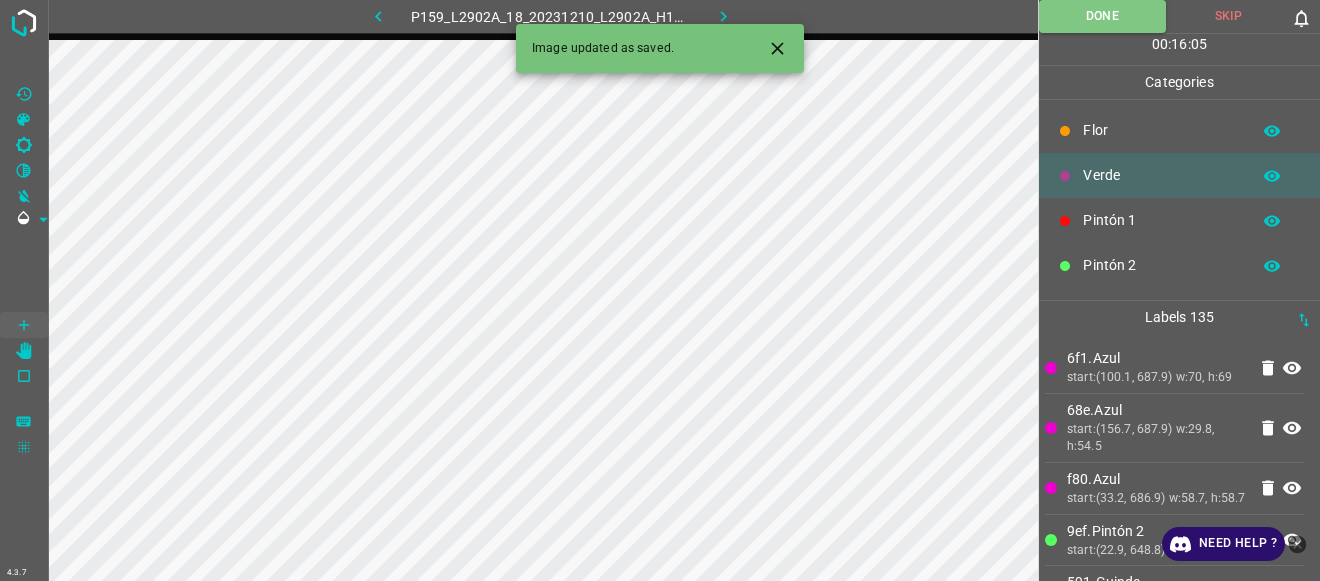 click 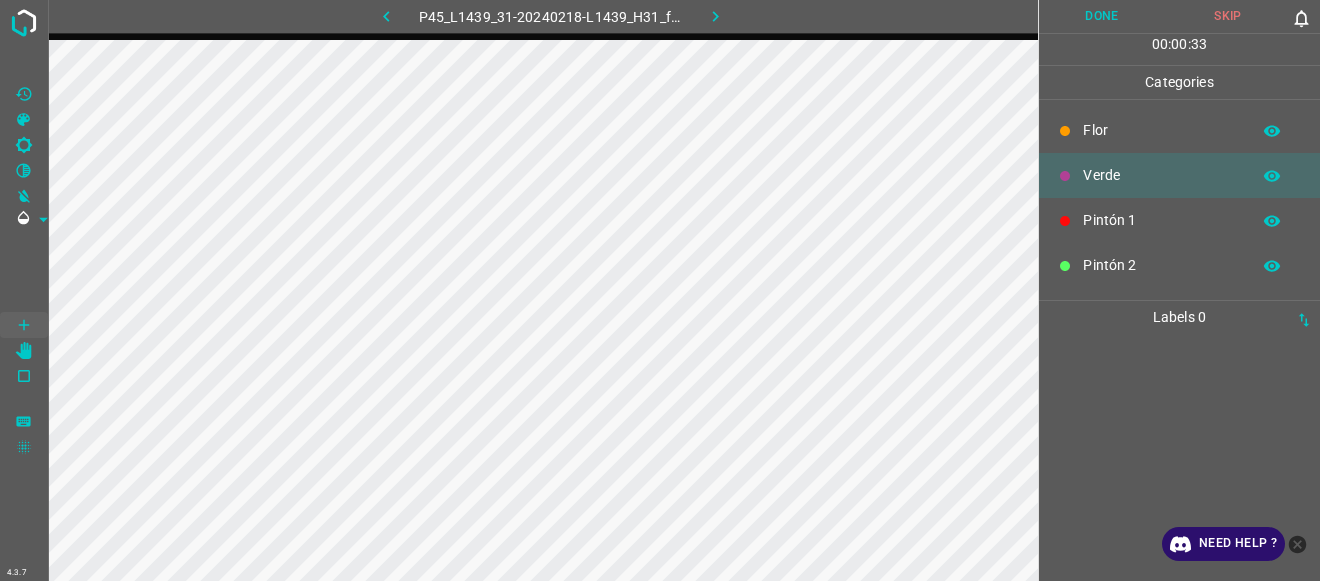 scroll, scrollTop: 176, scrollLeft: 0, axis: vertical 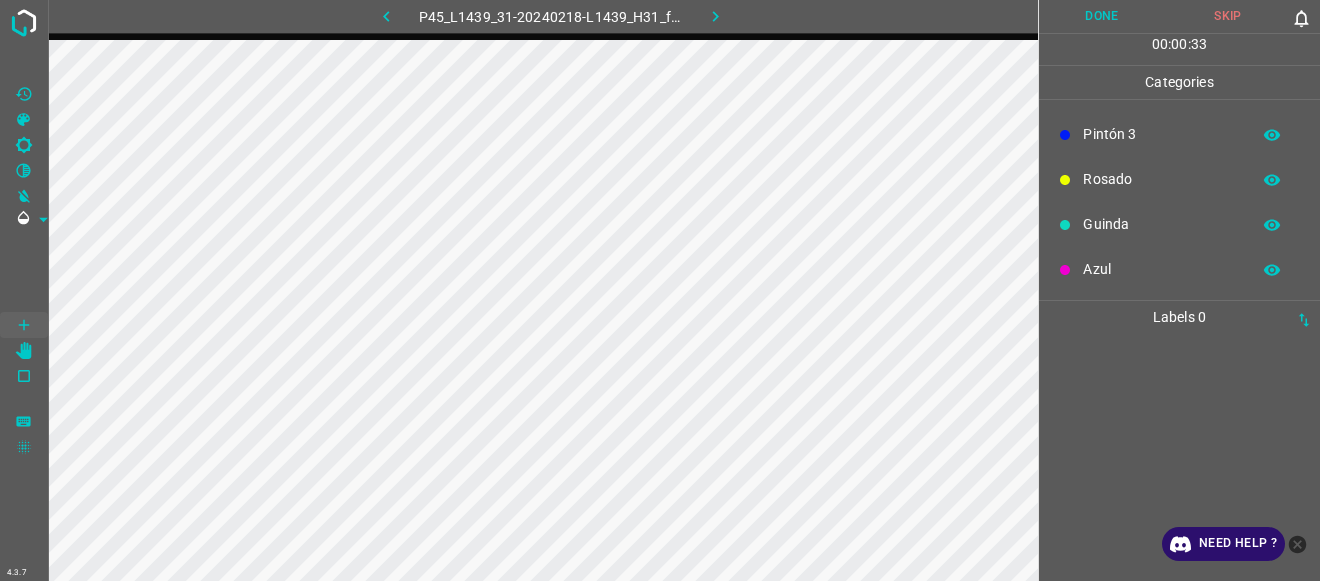 click on "Azul" at bounding box center (1161, 269) 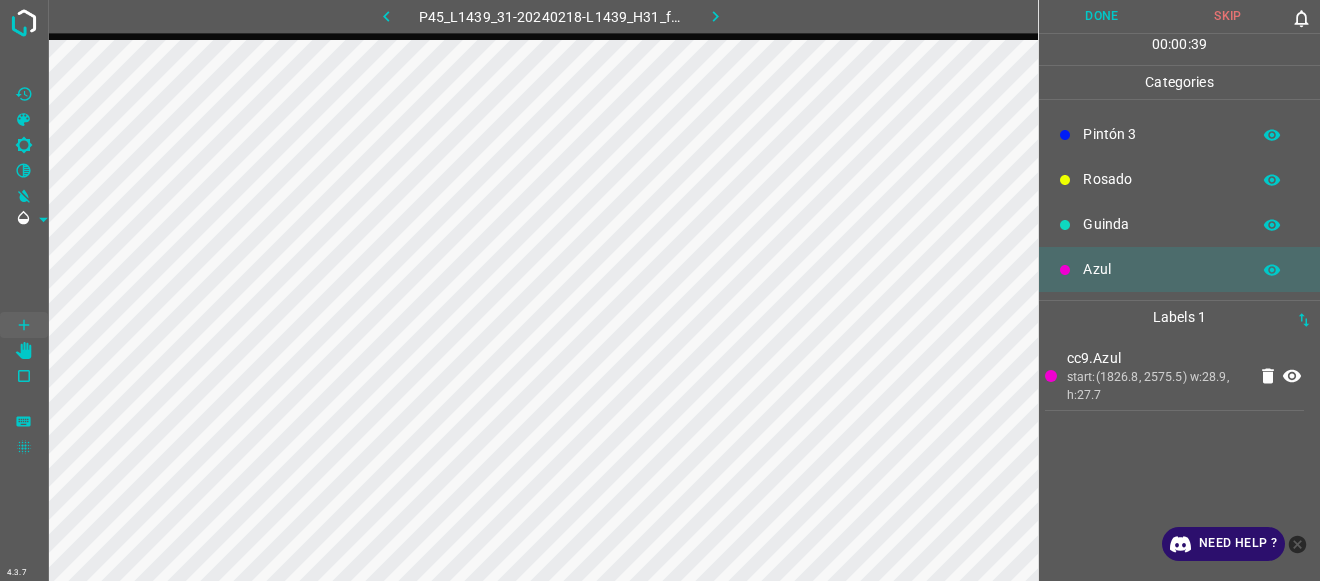 scroll, scrollTop: 0, scrollLeft: 0, axis: both 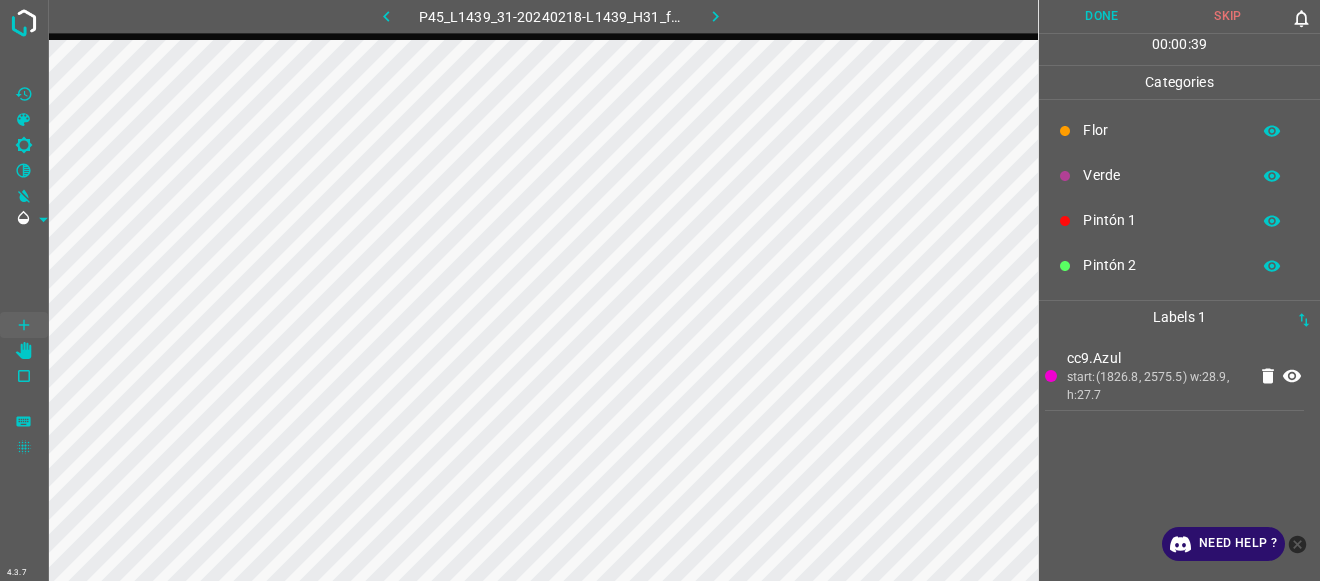 click on "Flor" at bounding box center [1161, 130] 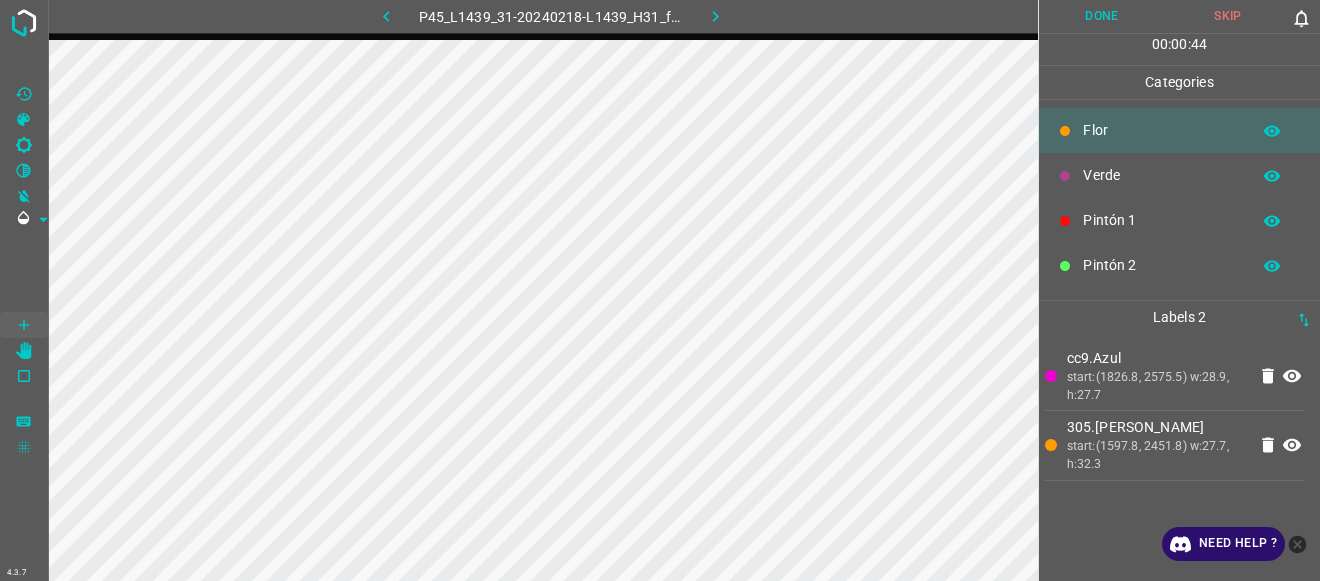 click on "Verde" at bounding box center [1161, 175] 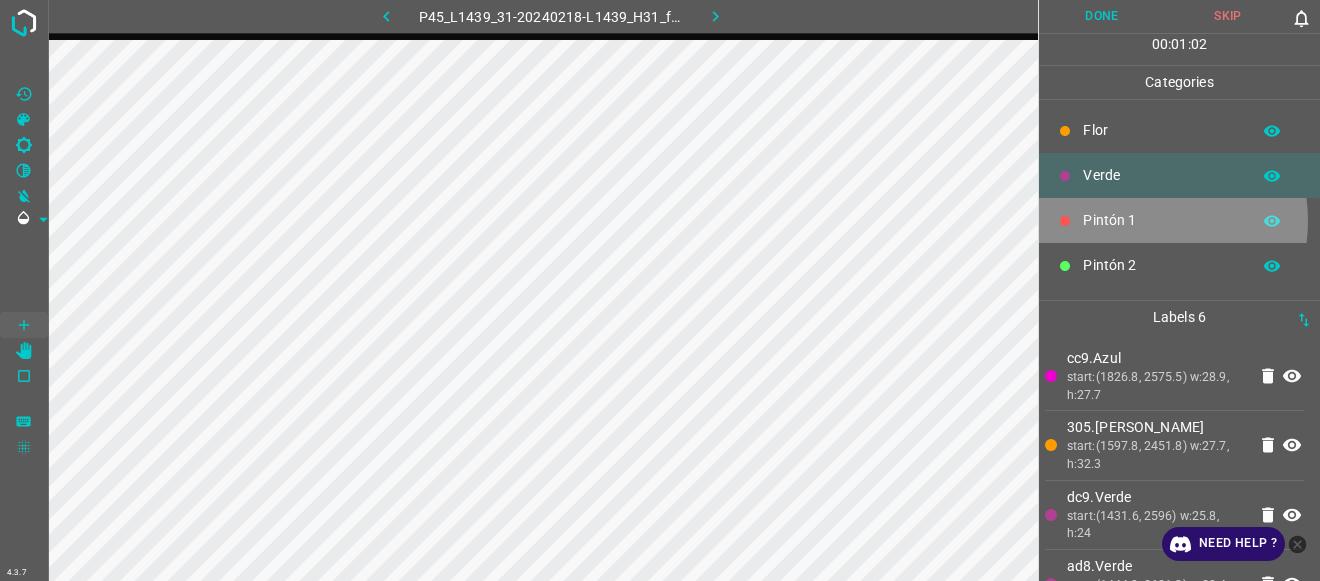 click on "Pintón 1" at bounding box center [1161, 220] 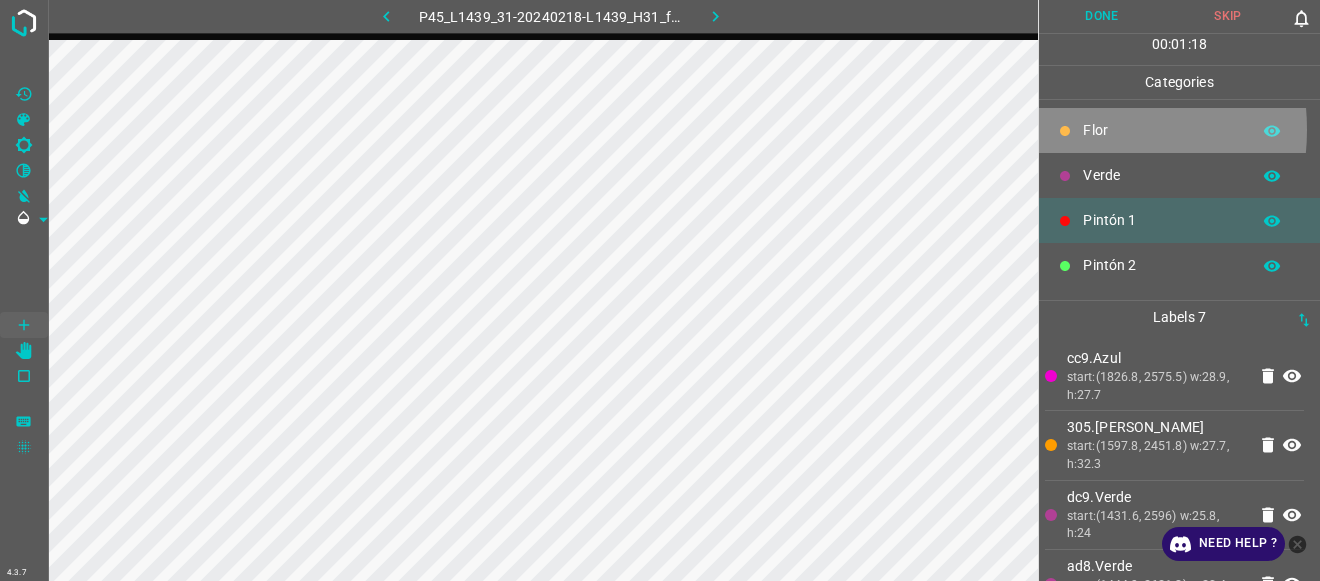 click 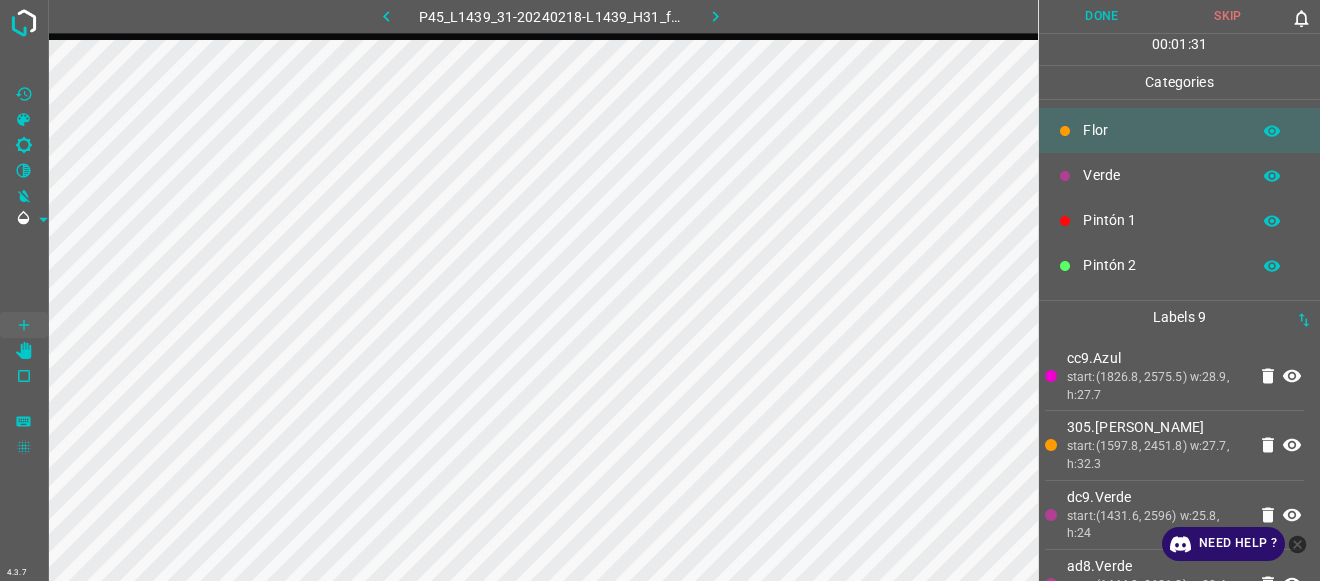 scroll, scrollTop: 176, scrollLeft: 0, axis: vertical 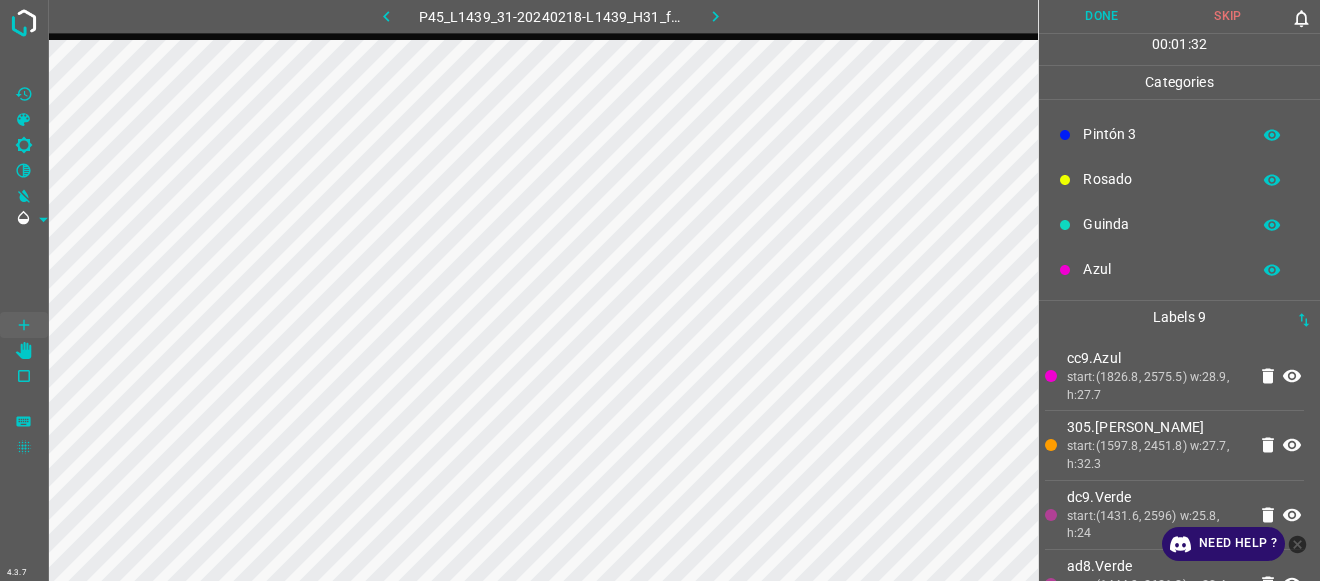 click on "Azul" at bounding box center [1161, 269] 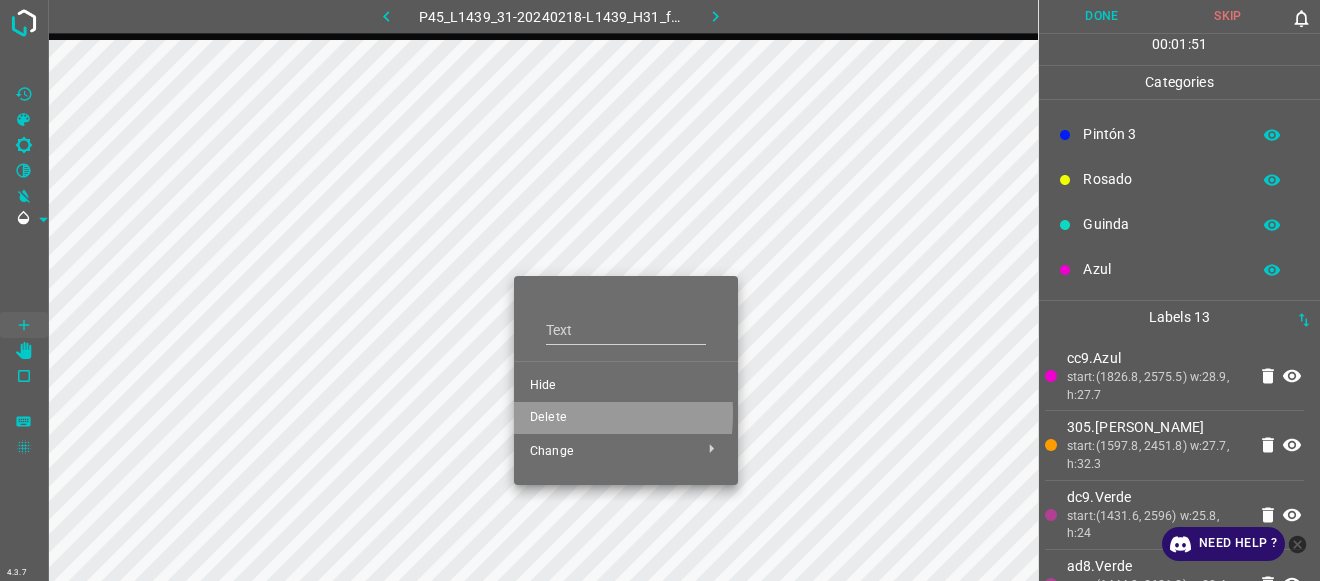 click on "Delete" at bounding box center [626, 418] 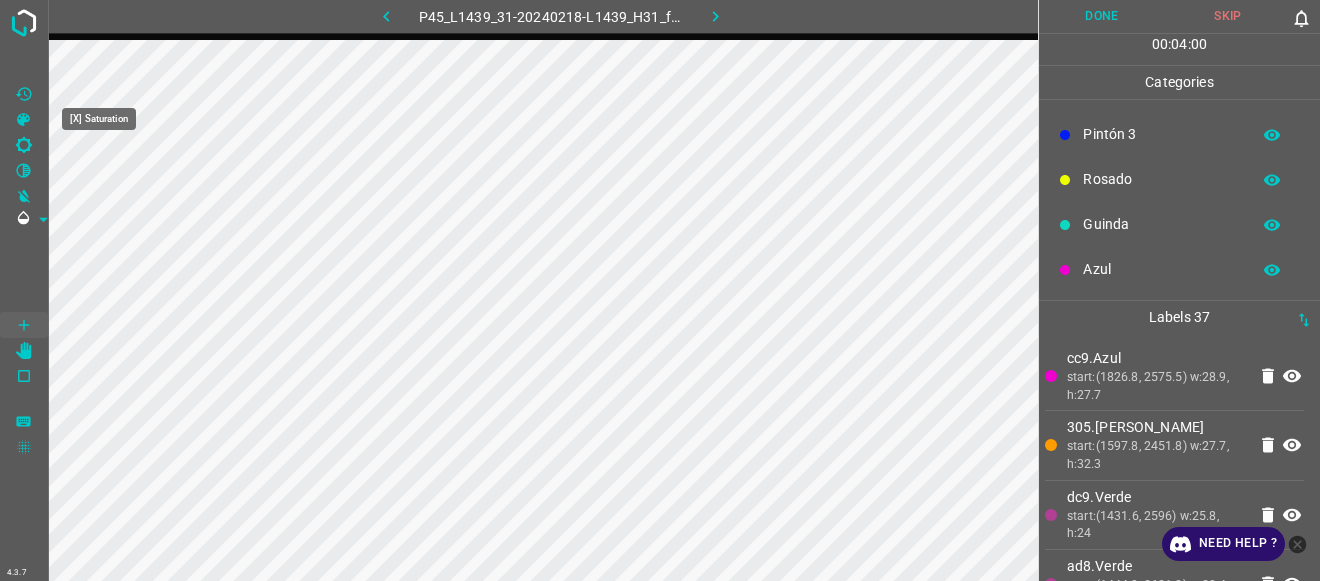 click 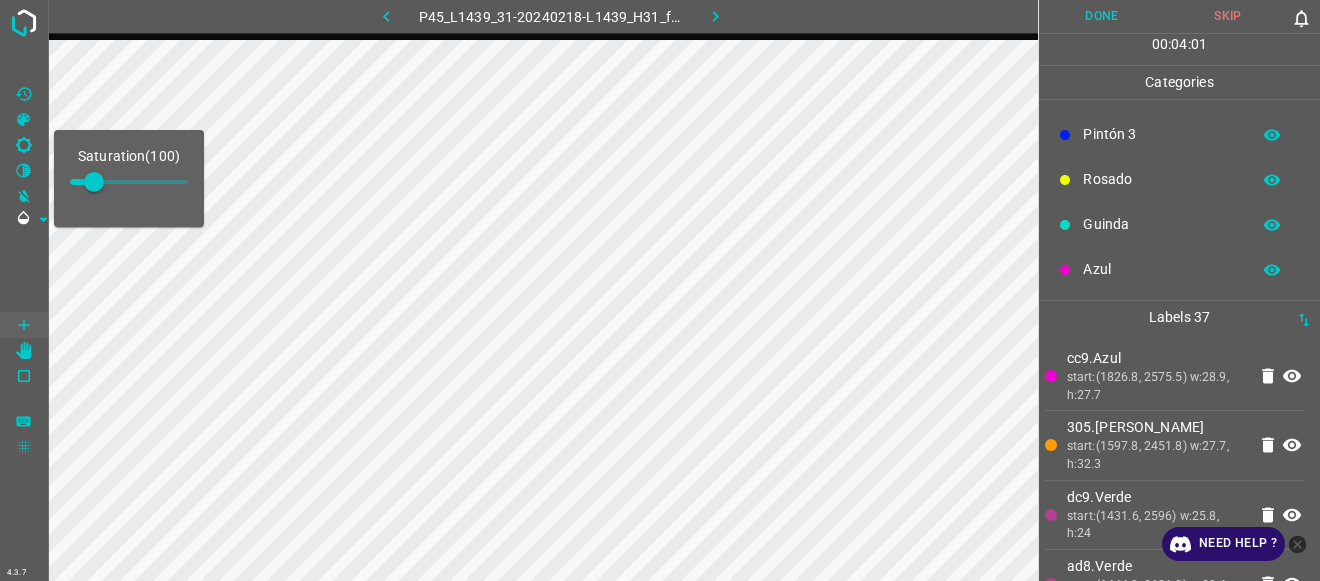 click at bounding box center (129, 182) 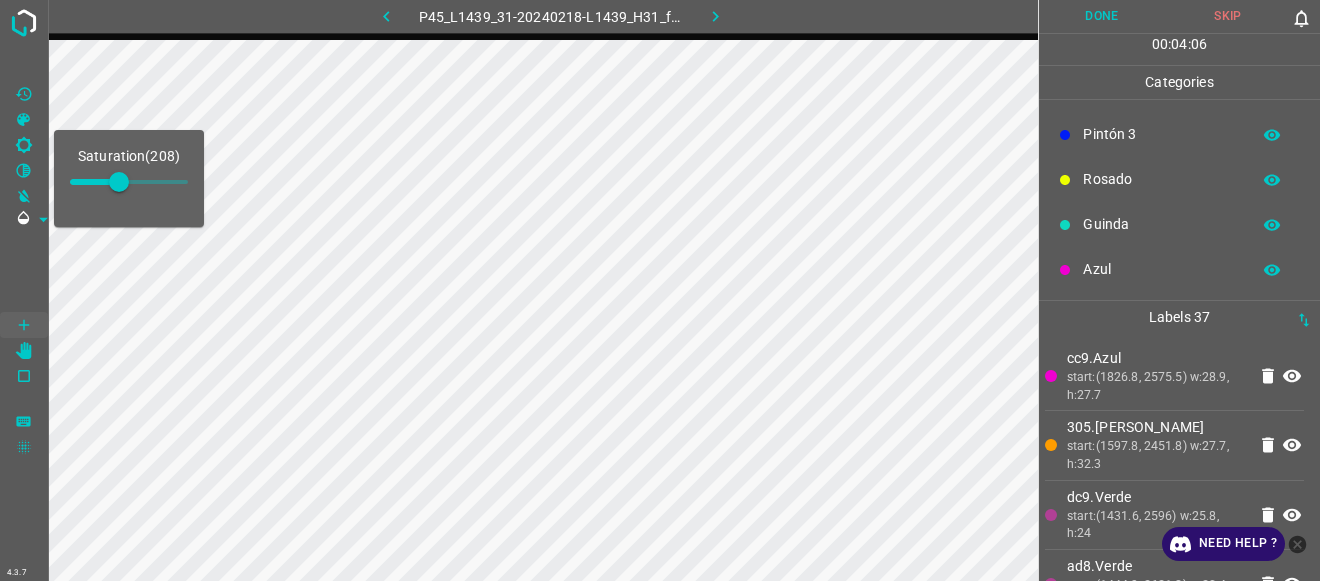 click at bounding box center [24, 272] 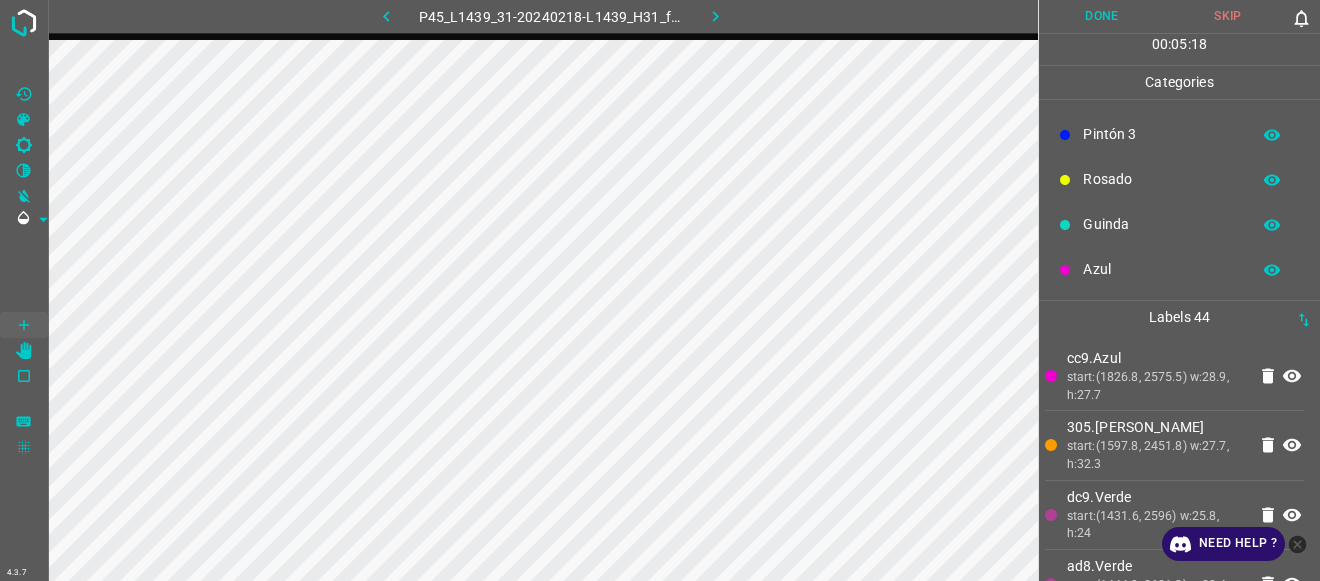 scroll, scrollTop: 0, scrollLeft: 0, axis: both 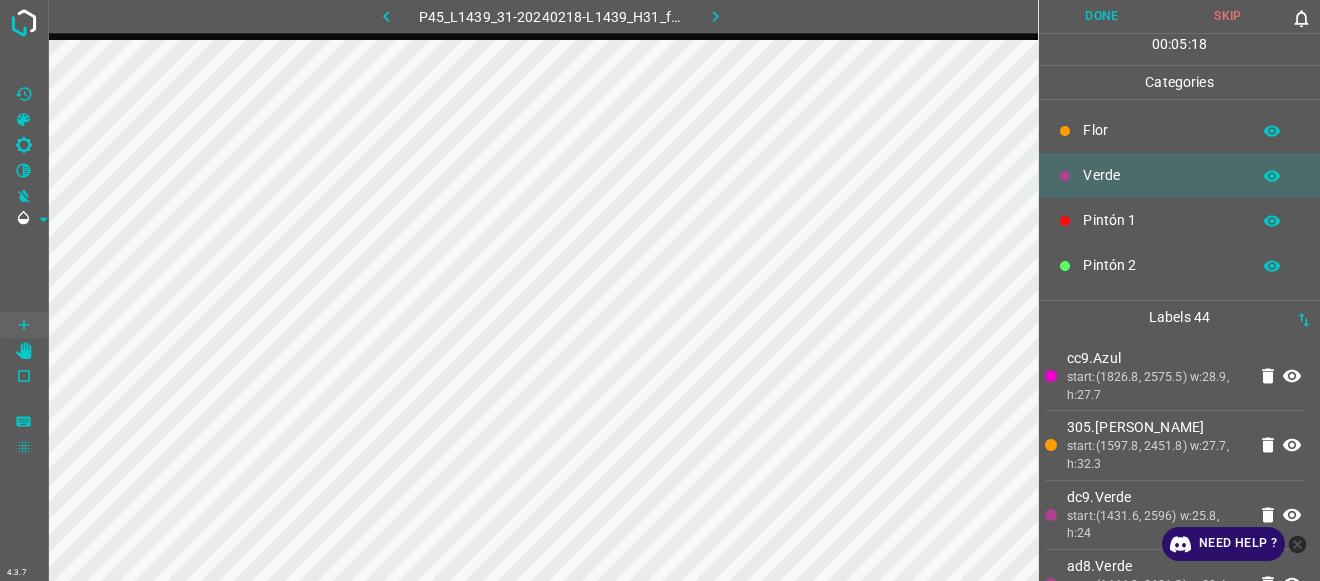 click on "Flor" at bounding box center (1161, 130) 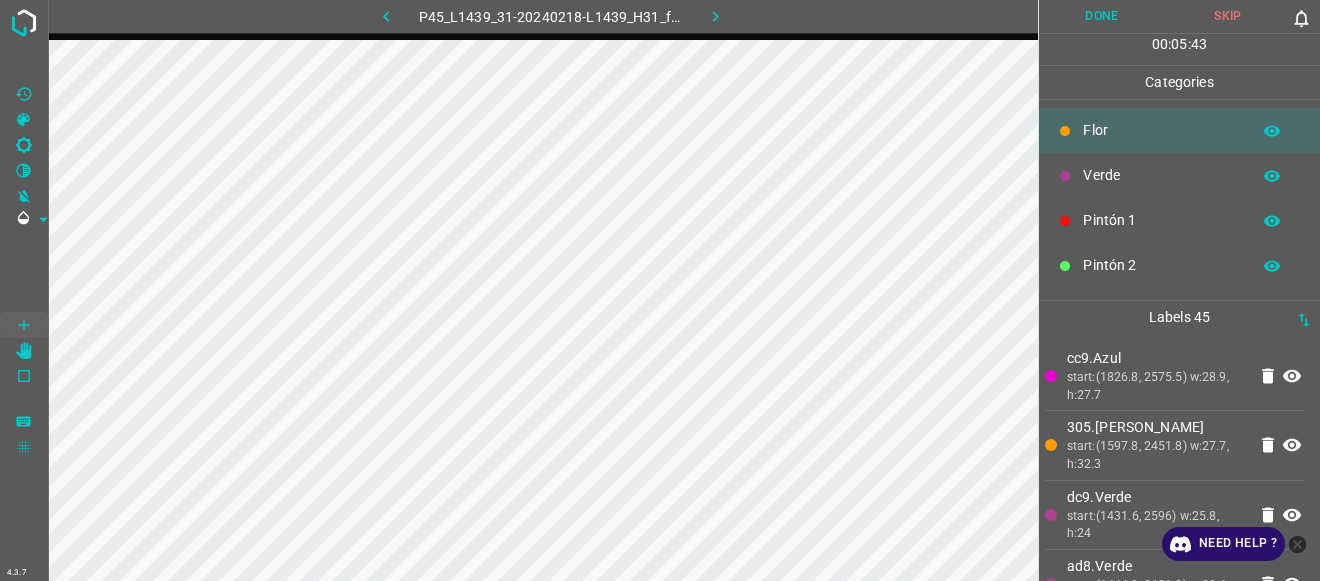 scroll, scrollTop: 176, scrollLeft: 0, axis: vertical 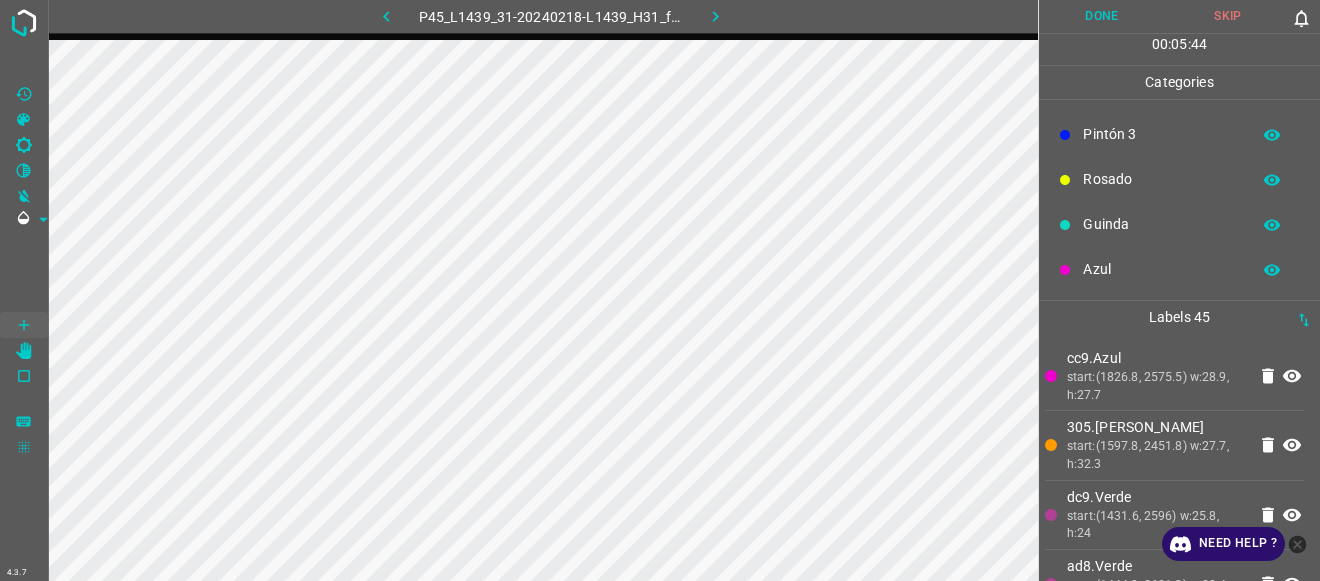 click on "Azul" at bounding box center (1161, 269) 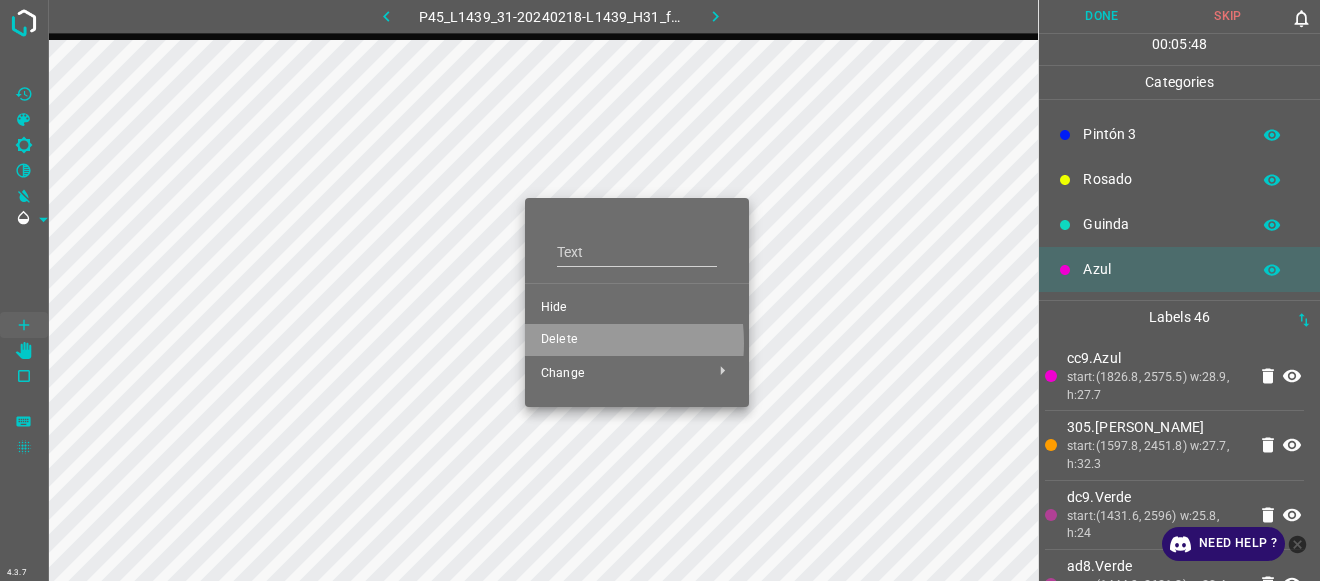 click on "Delete" at bounding box center [637, 340] 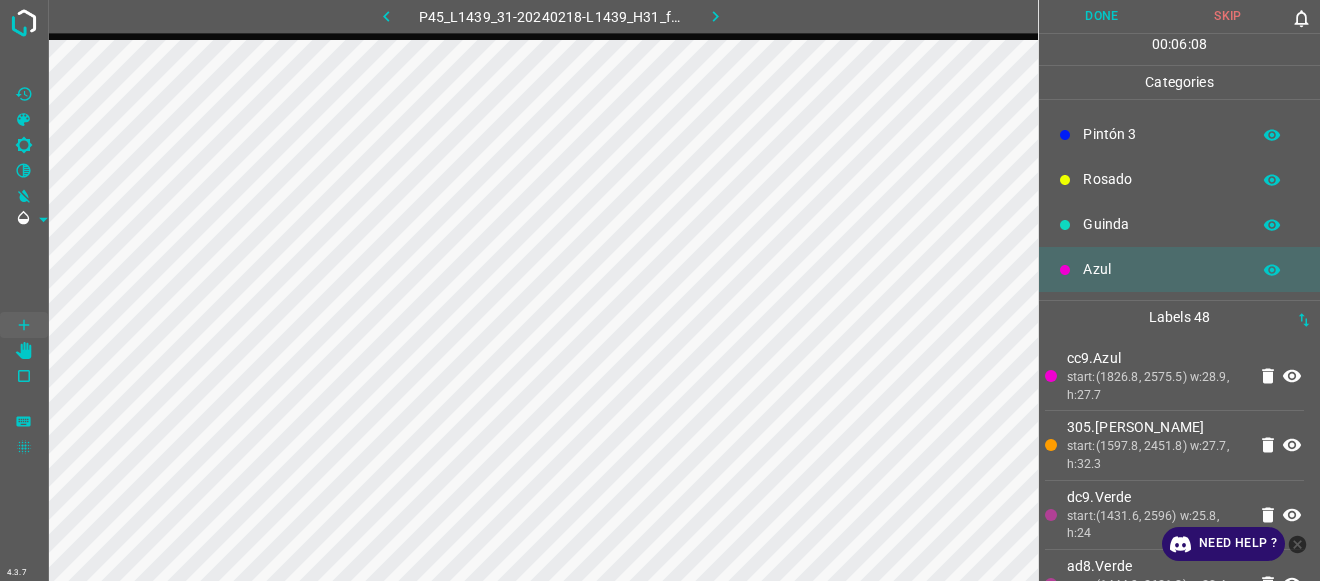 scroll, scrollTop: 0, scrollLeft: 0, axis: both 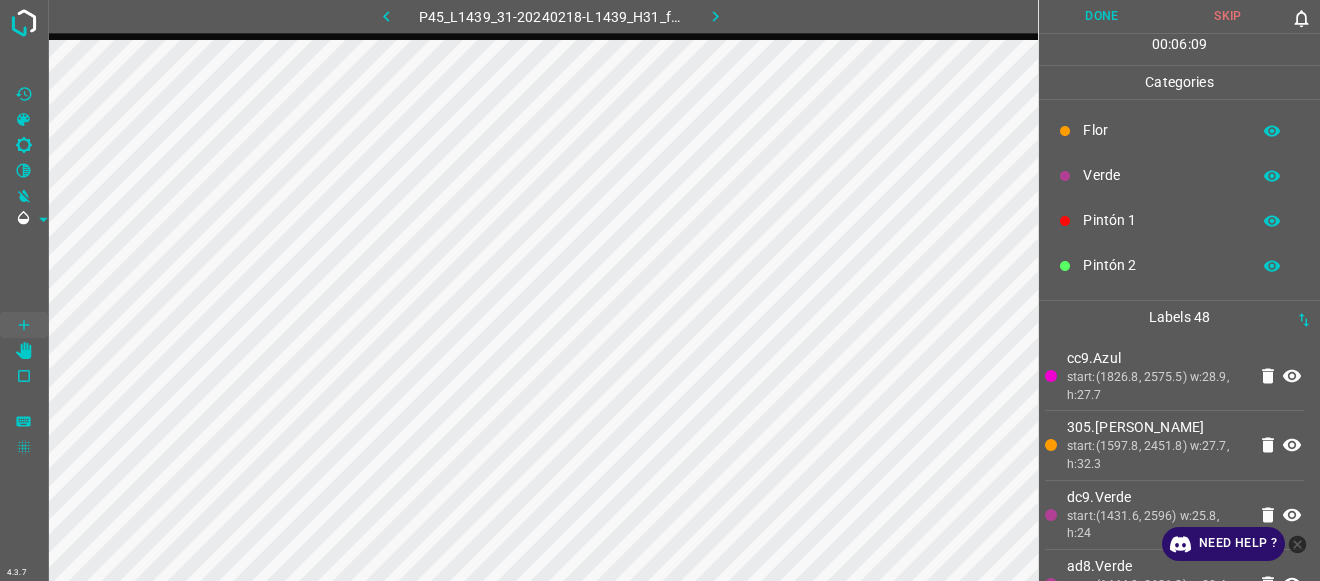 click on "Pintón 2" at bounding box center [1161, 265] 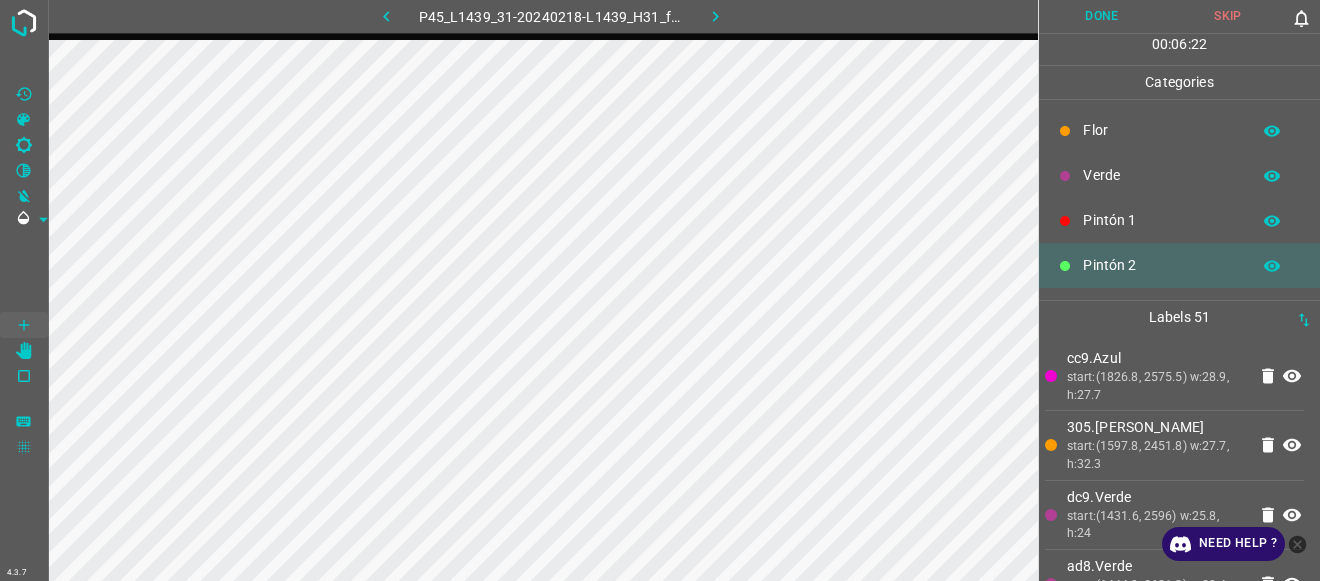 scroll, scrollTop: 176, scrollLeft: 0, axis: vertical 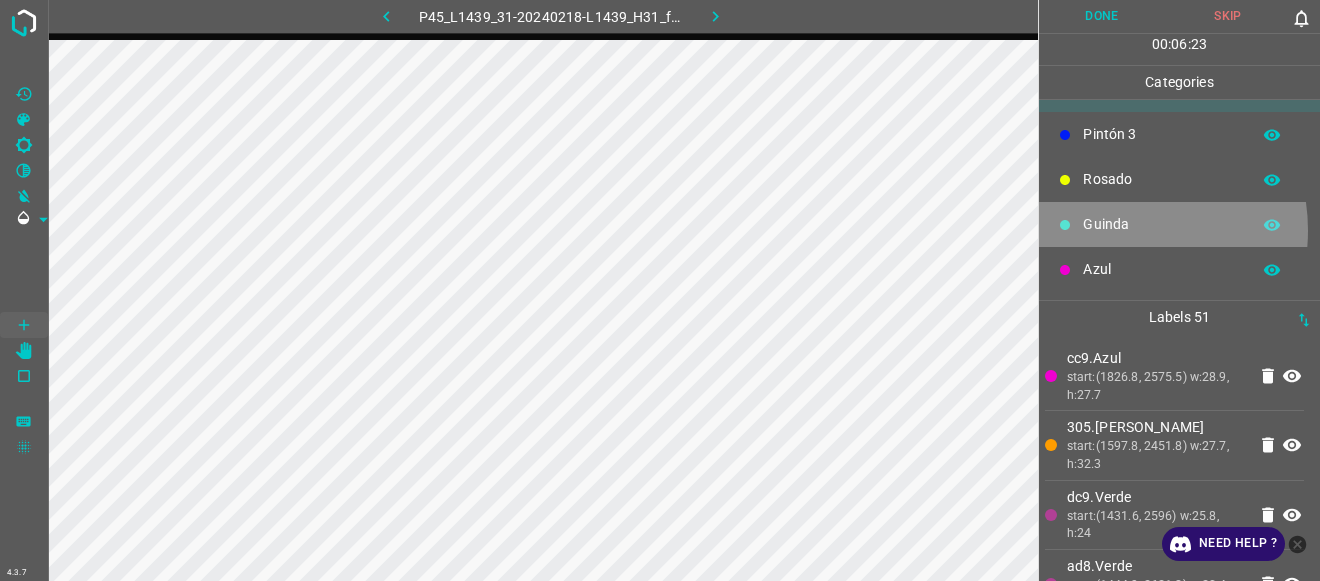 click on "Guinda" at bounding box center [1161, 224] 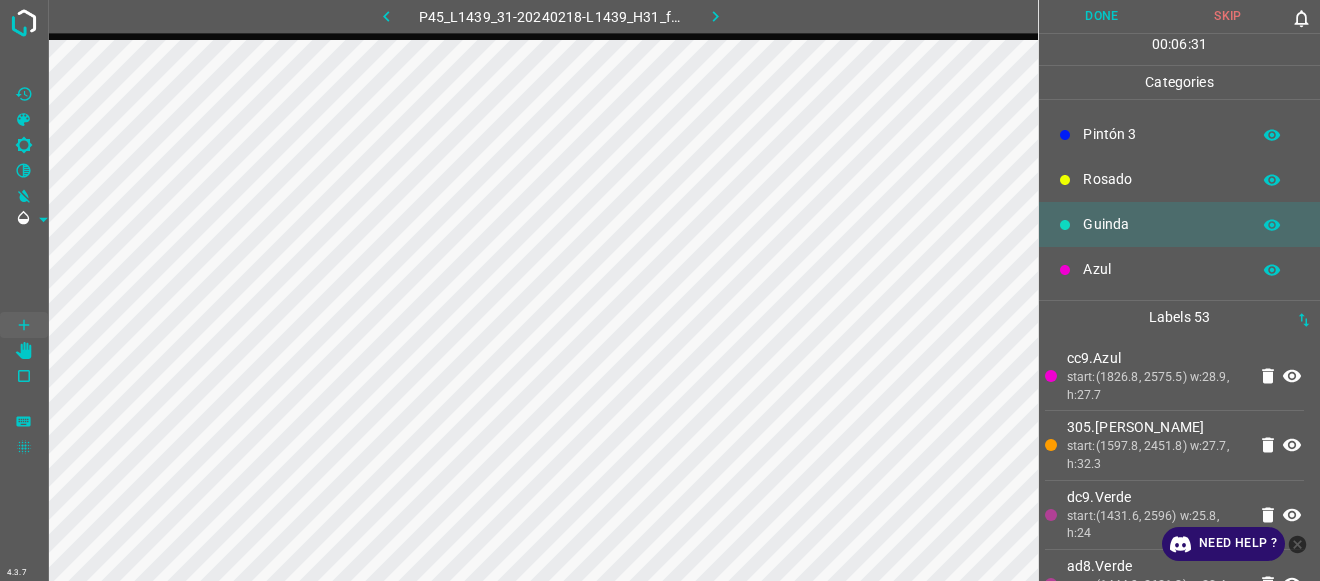 click on "Azul" at bounding box center (1161, 269) 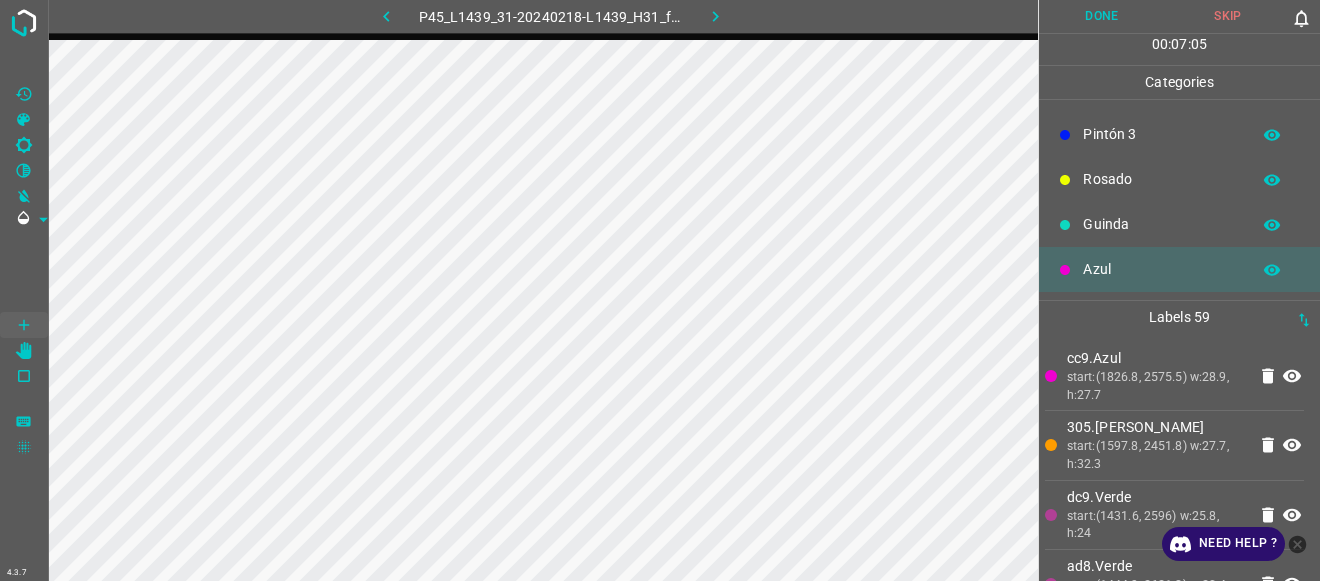 scroll, scrollTop: 0, scrollLeft: 0, axis: both 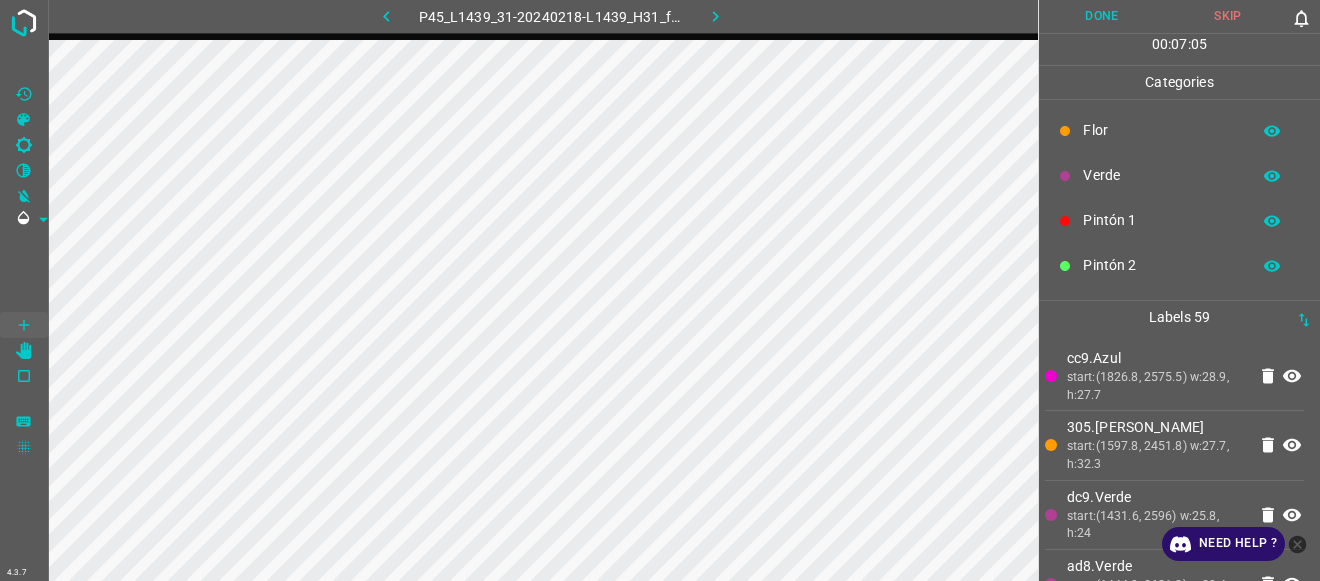 click on "Verde" at bounding box center (1161, 175) 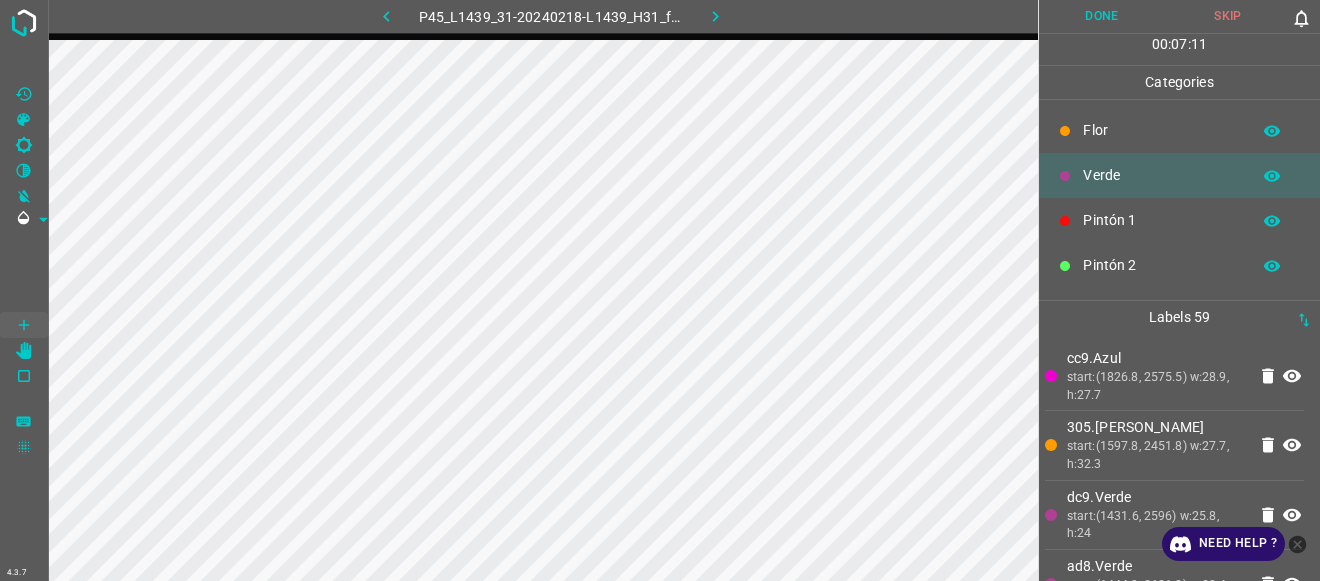 click on "Pintón 2" at bounding box center (1161, 265) 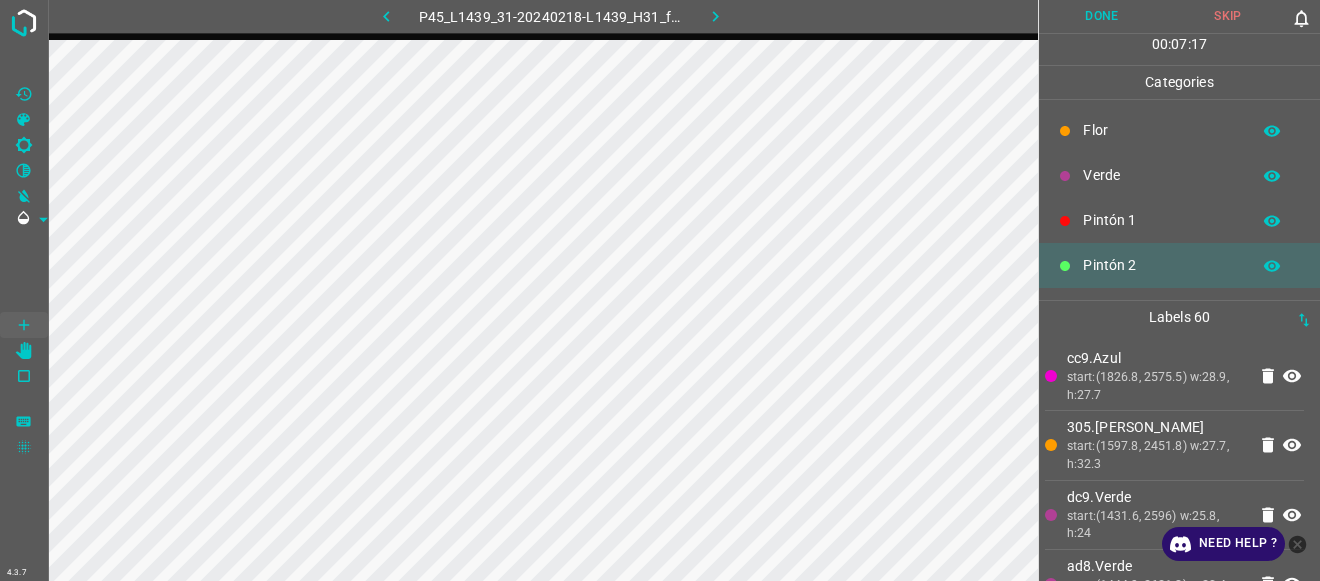 scroll, scrollTop: 176, scrollLeft: 0, axis: vertical 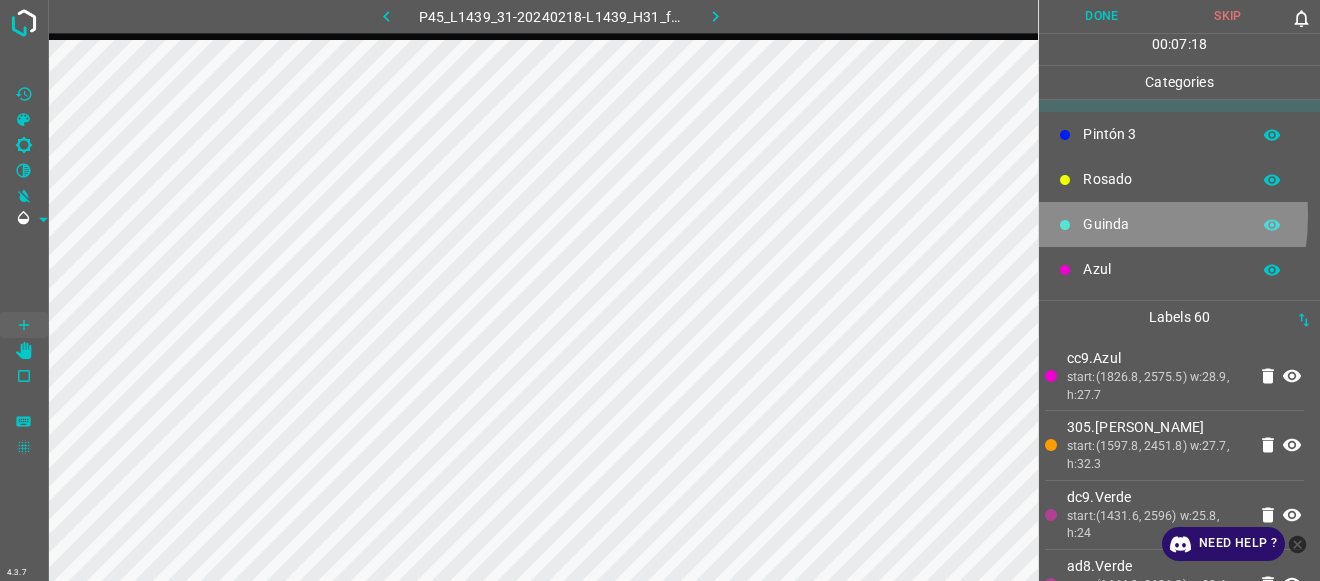 click on "Guinda" at bounding box center (1161, 224) 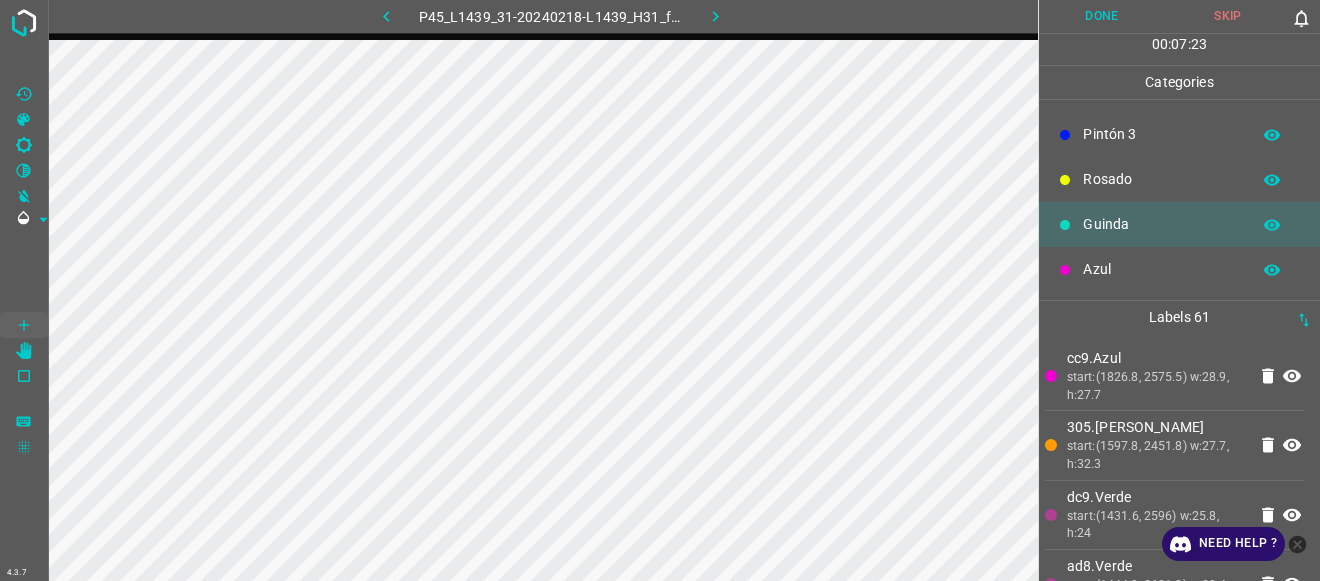 scroll, scrollTop: 0, scrollLeft: 0, axis: both 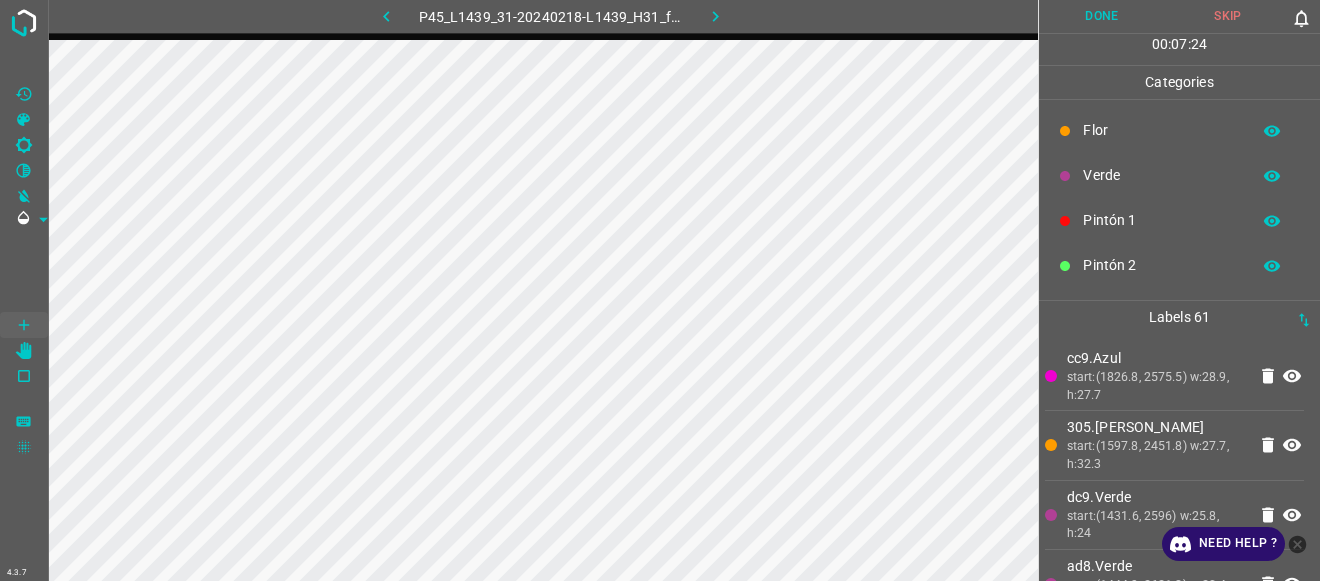click on "Verde" at bounding box center (1161, 175) 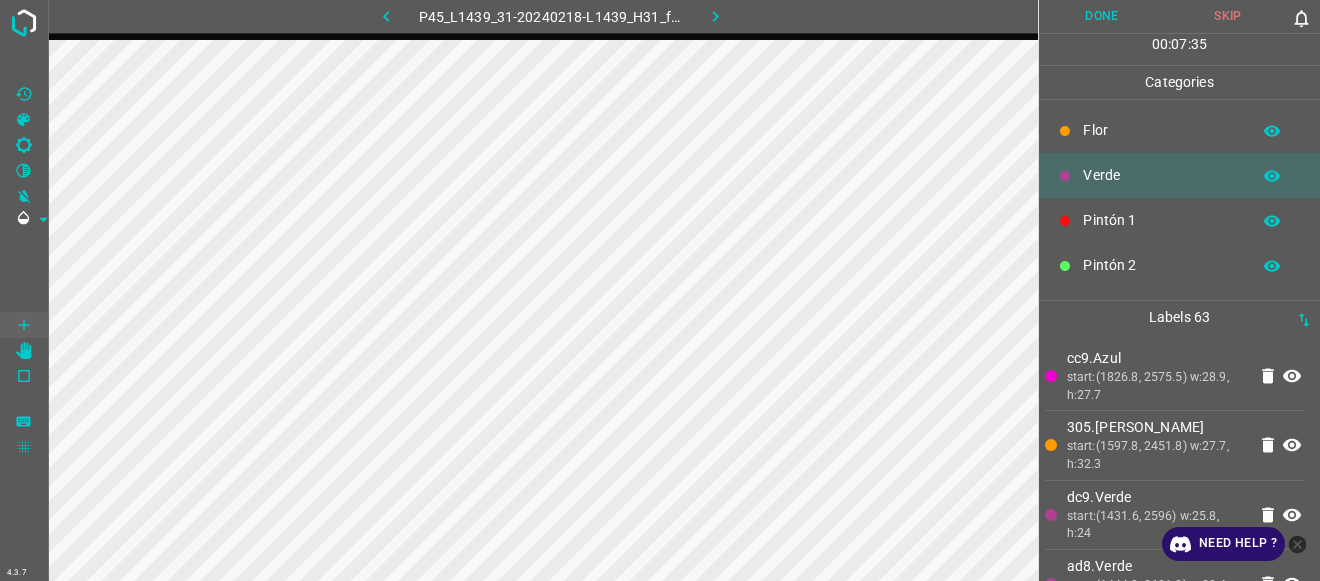 scroll, scrollTop: 176, scrollLeft: 0, axis: vertical 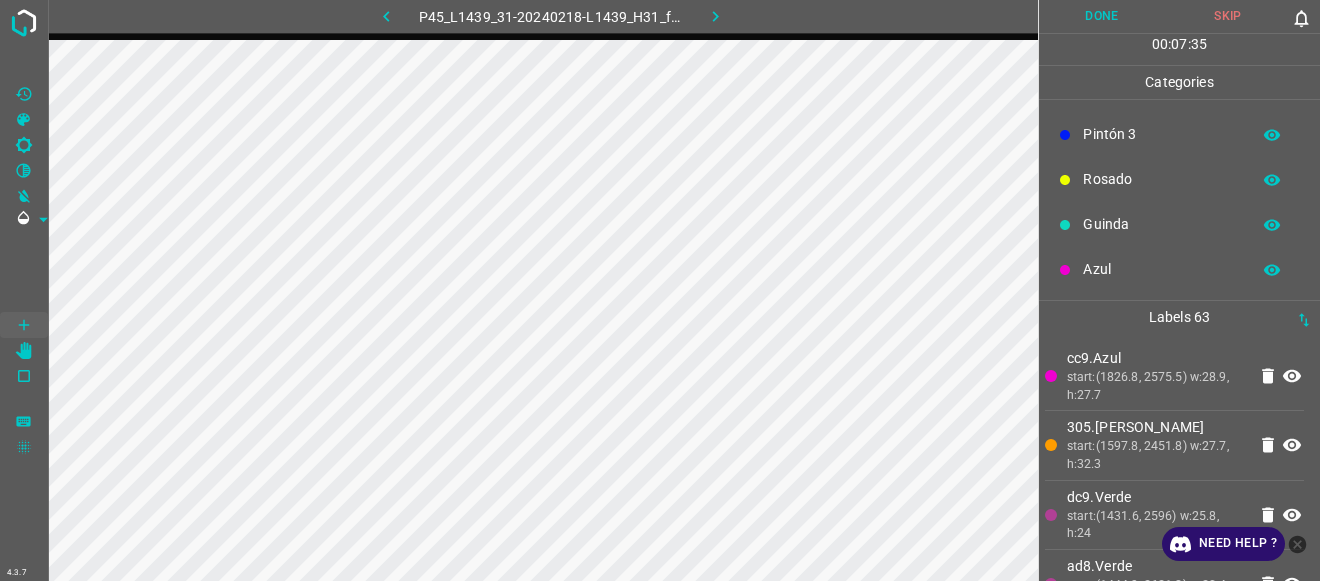 click on "Azul" at bounding box center [1161, 269] 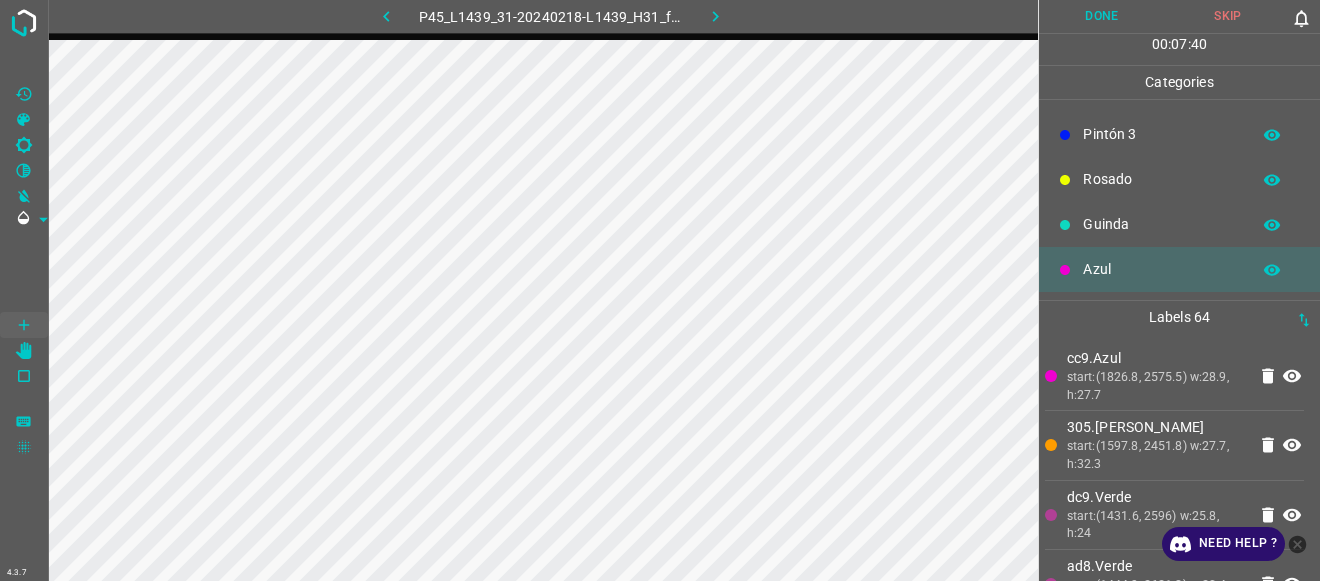 scroll, scrollTop: 0, scrollLeft: 0, axis: both 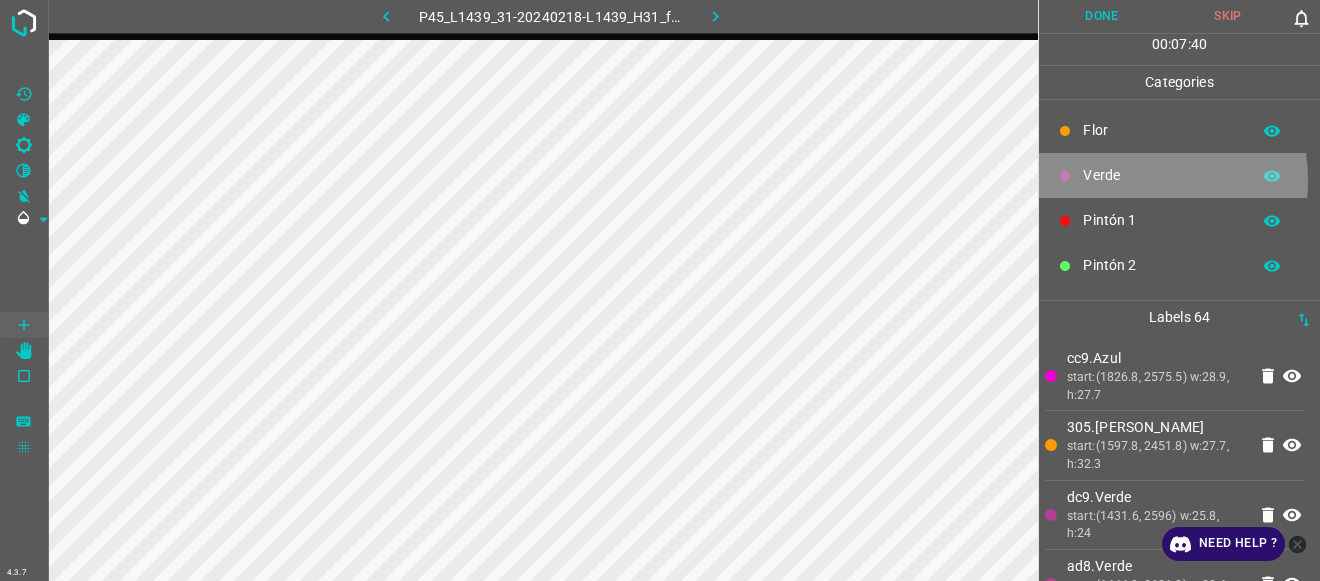 click on "Verde" at bounding box center (1161, 175) 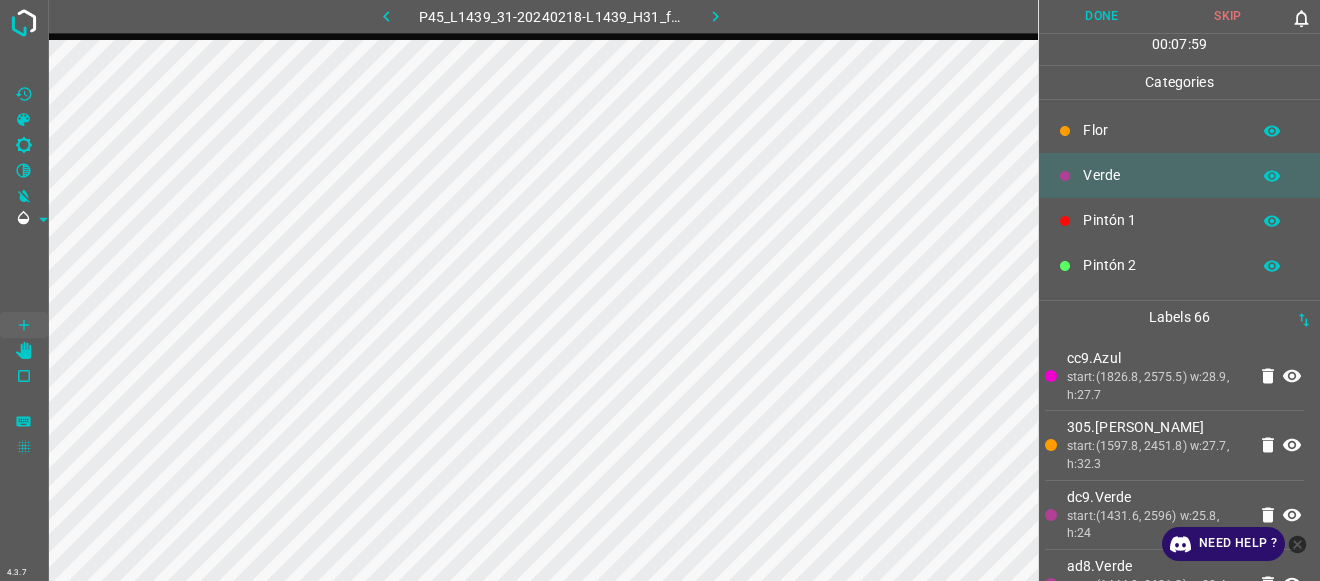 scroll, scrollTop: 176, scrollLeft: 0, axis: vertical 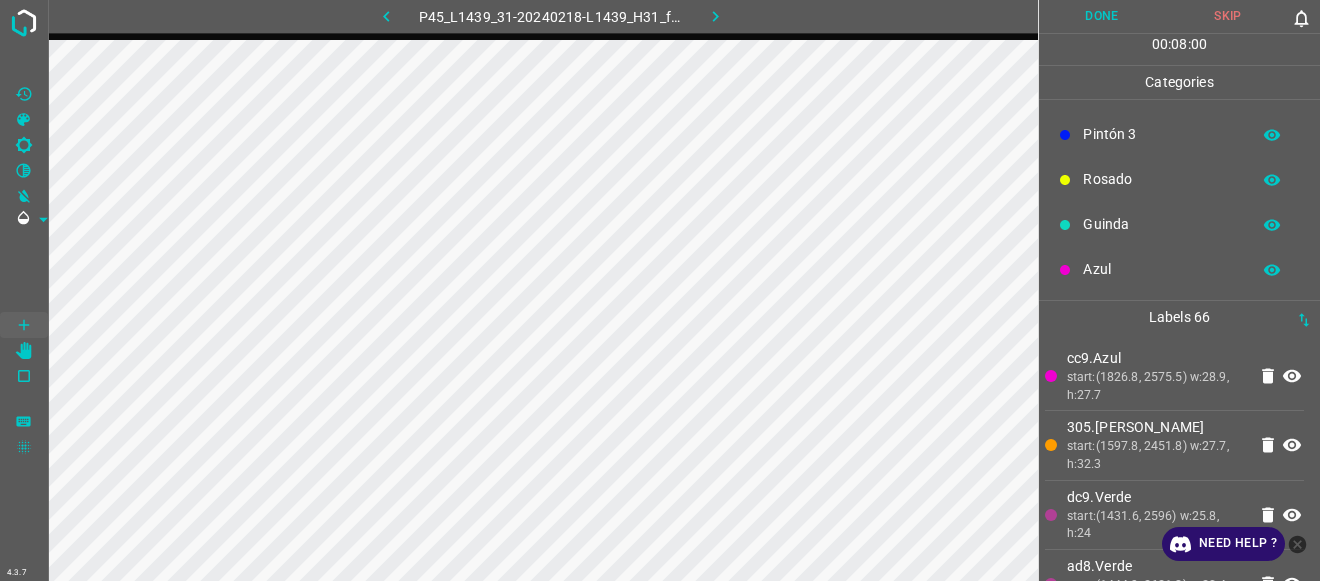 click on "Azul" at bounding box center [1161, 269] 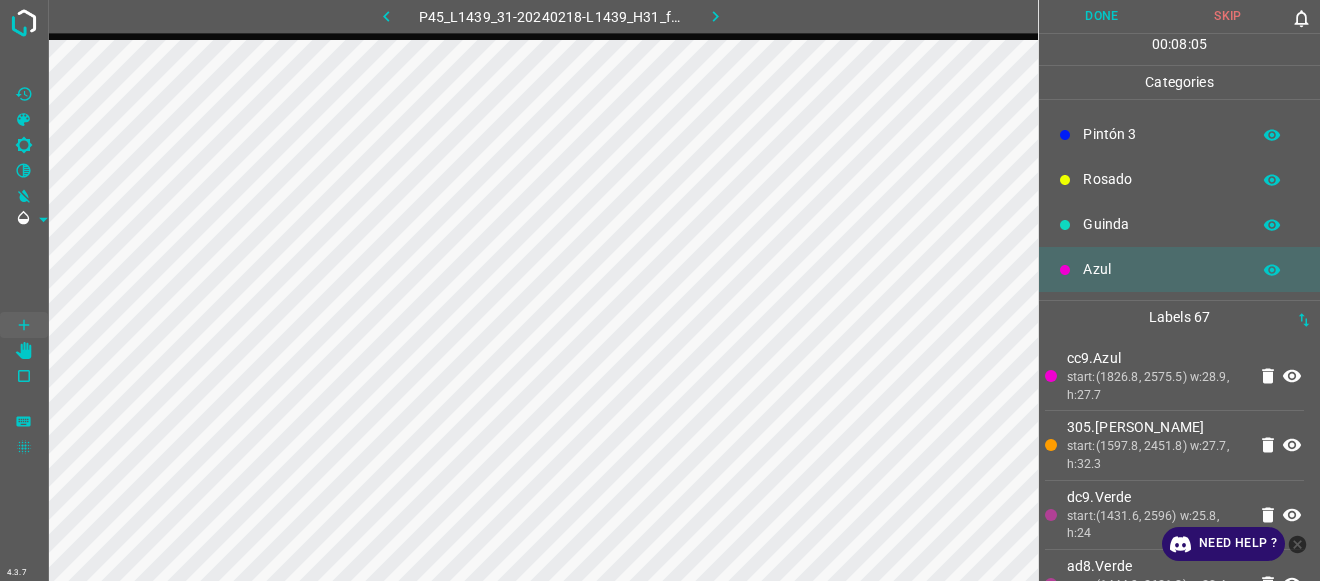 scroll, scrollTop: 0, scrollLeft: 0, axis: both 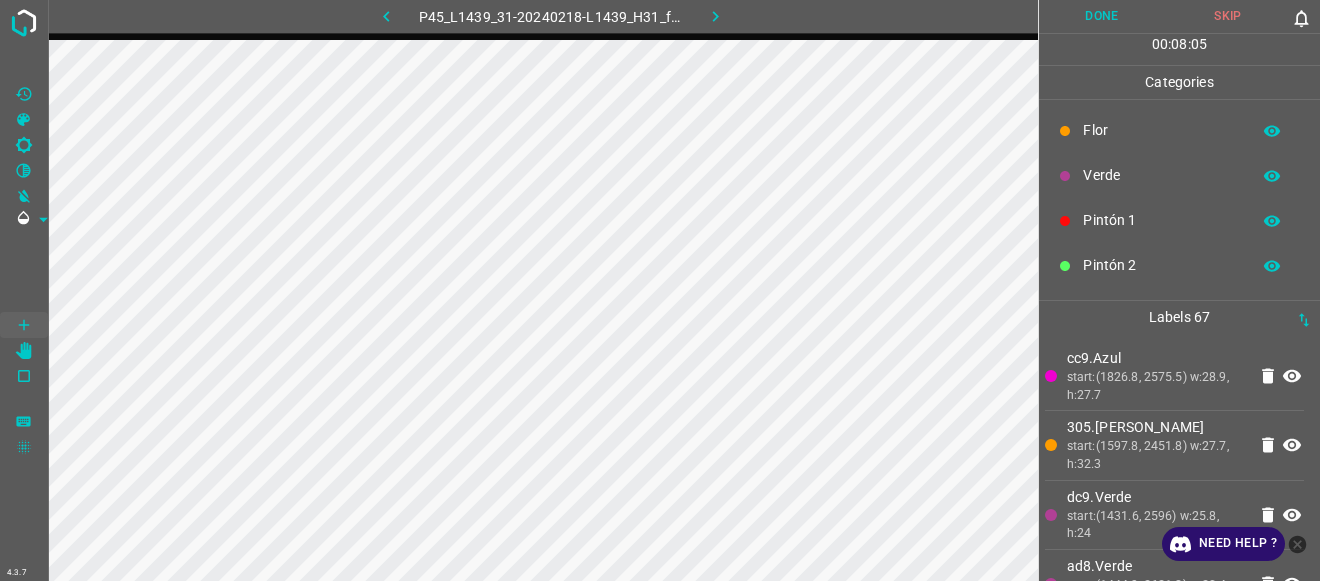 click on "Verde" at bounding box center (1161, 175) 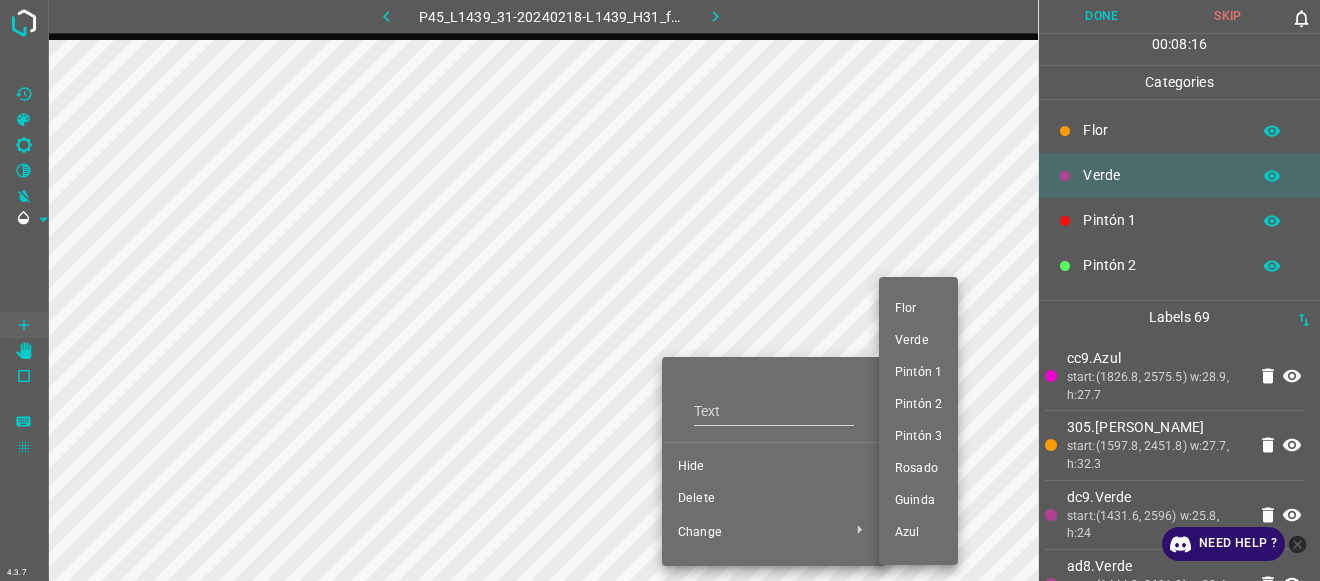 click at bounding box center [660, 290] 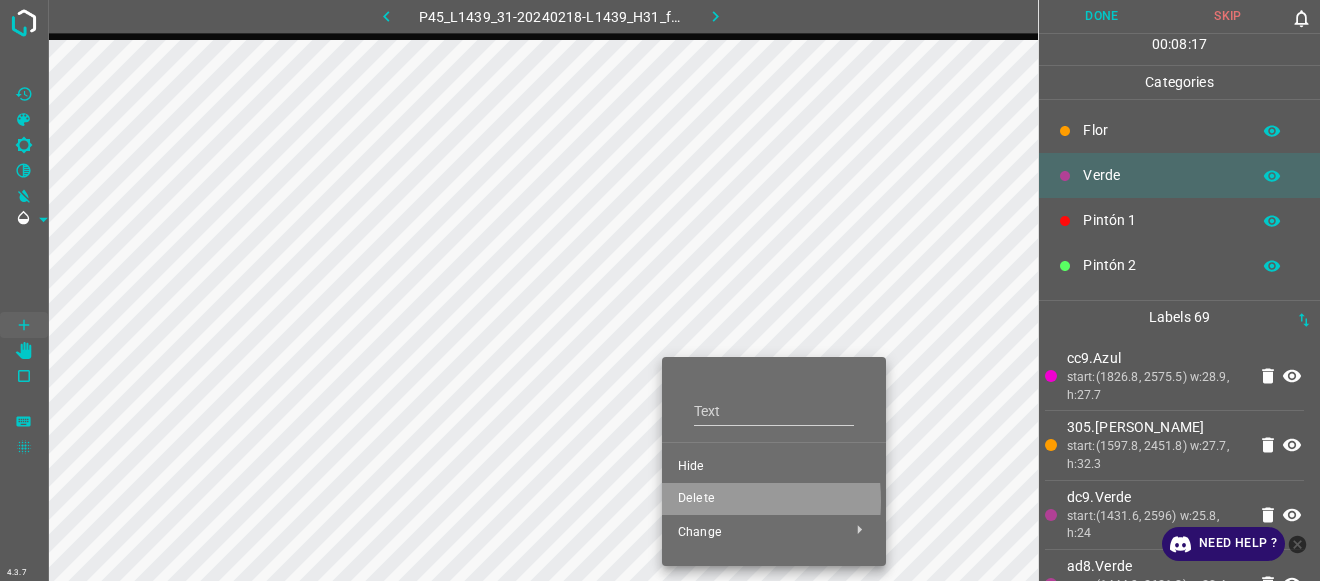 click on "Delete" at bounding box center [774, 499] 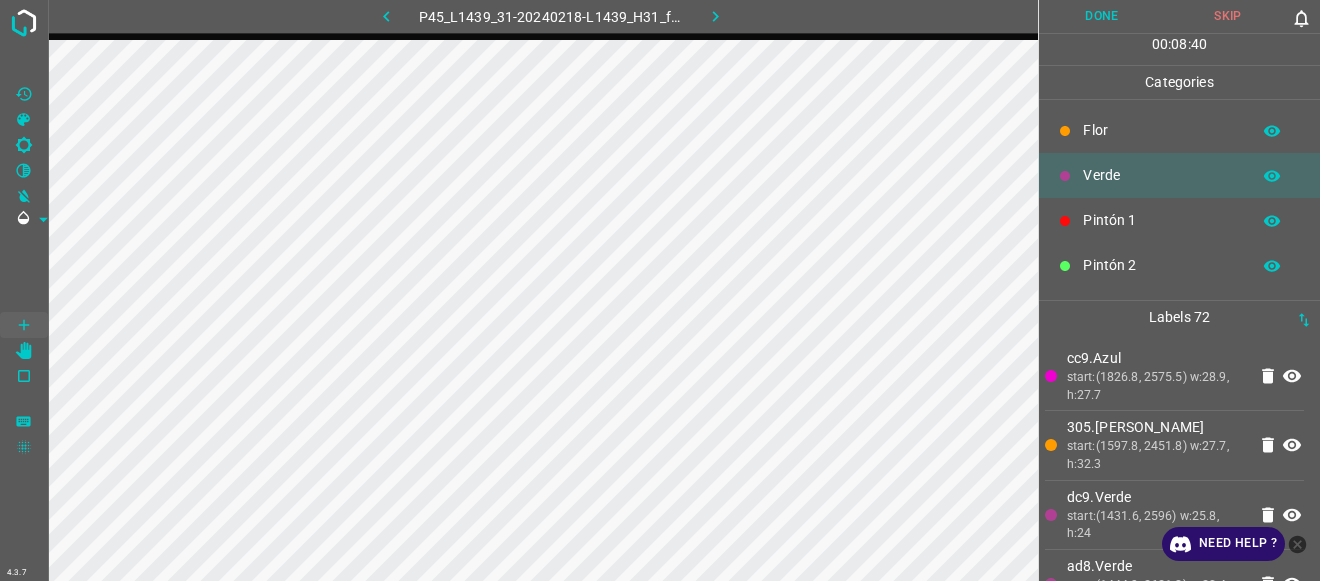 scroll, scrollTop: 176, scrollLeft: 0, axis: vertical 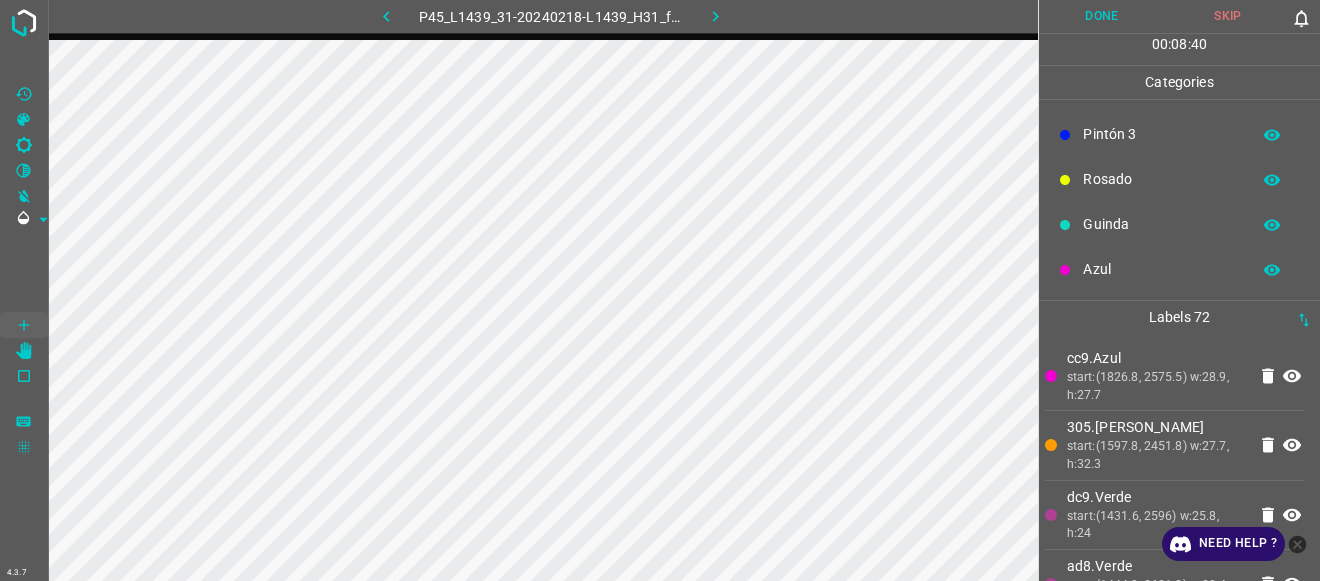 click on "Pintón 3" at bounding box center (1161, 134) 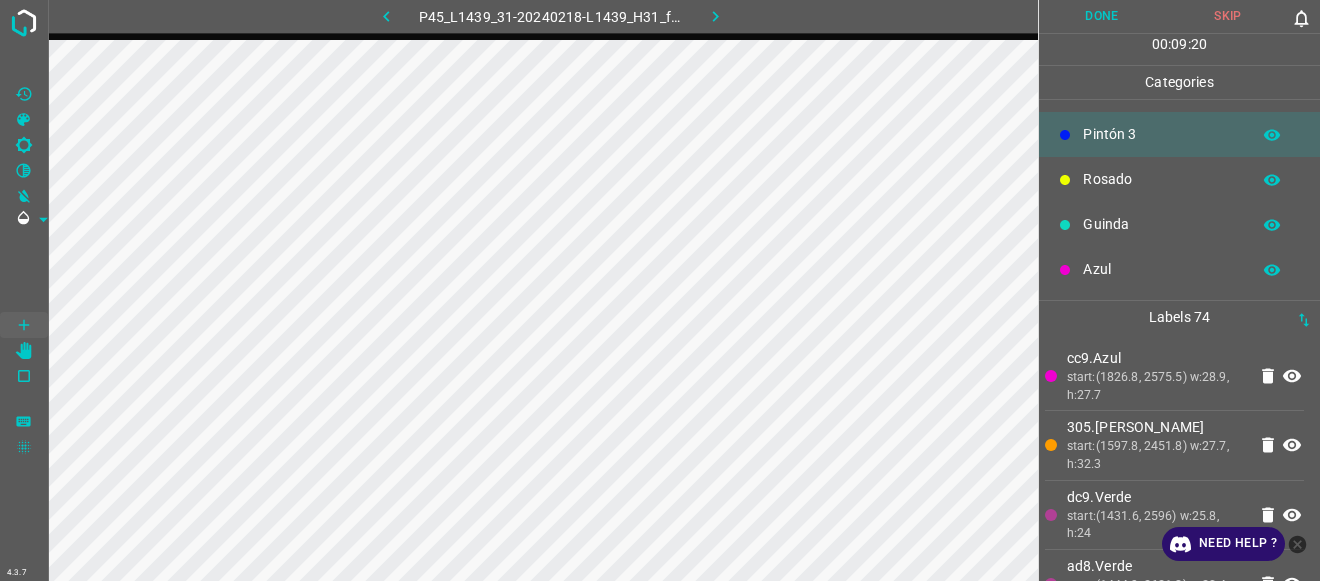 scroll, scrollTop: 0, scrollLeft: 0, axis: both 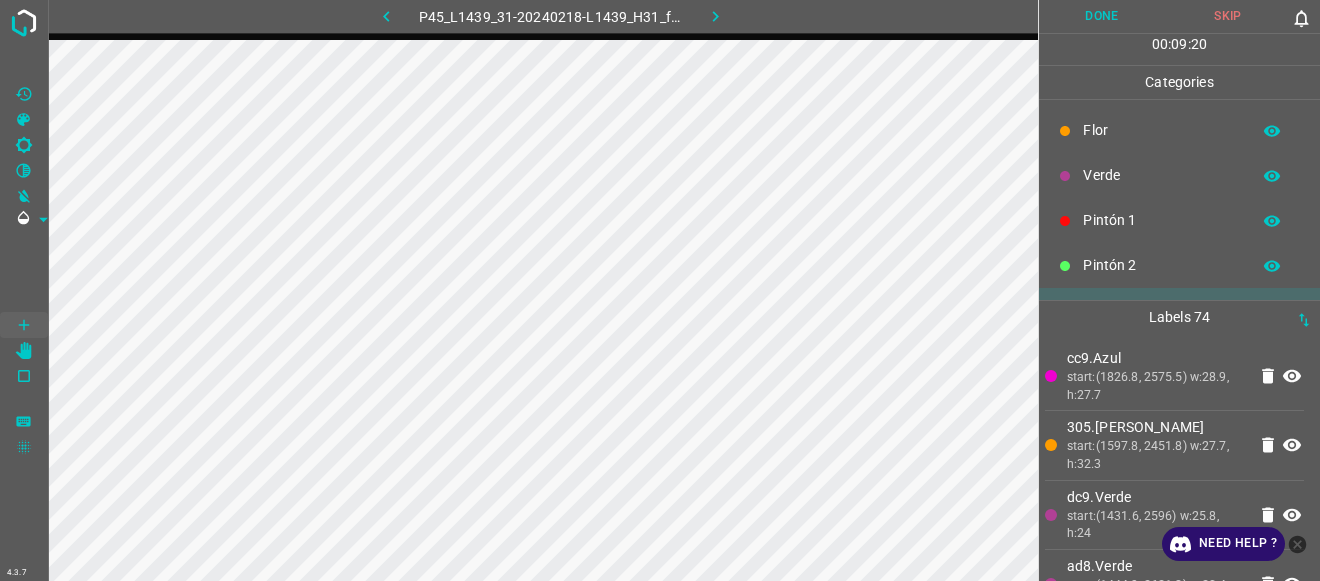 click on "Verde" at bounding box center (1179, 175) 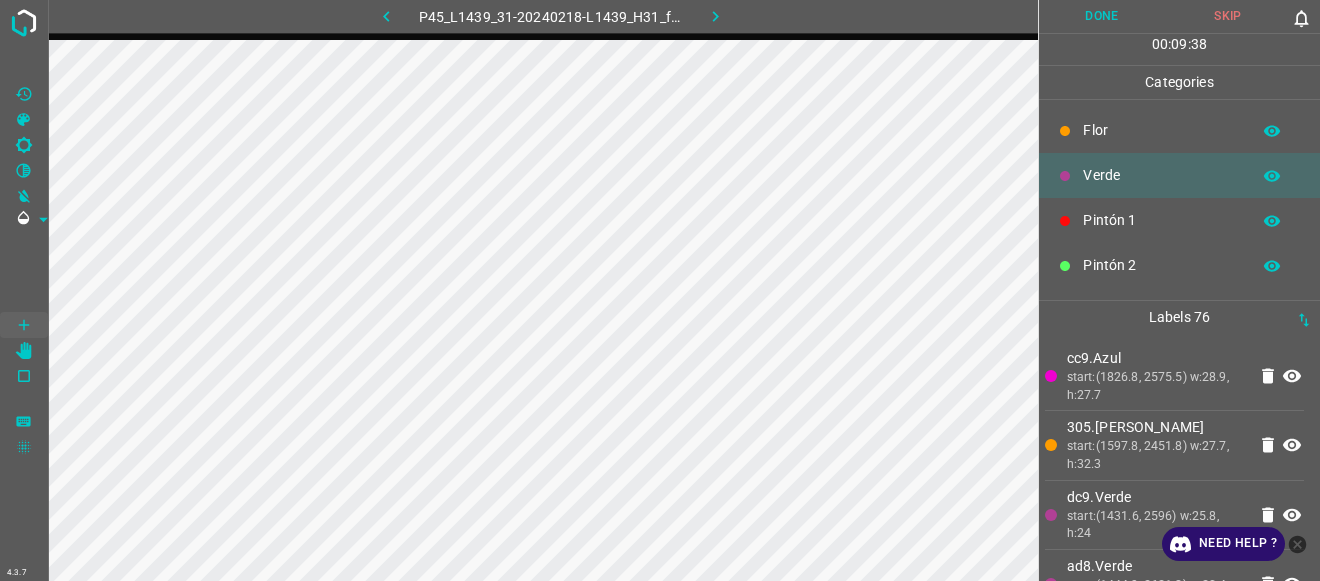 click on "Done" at bounding box center [1102, 16] 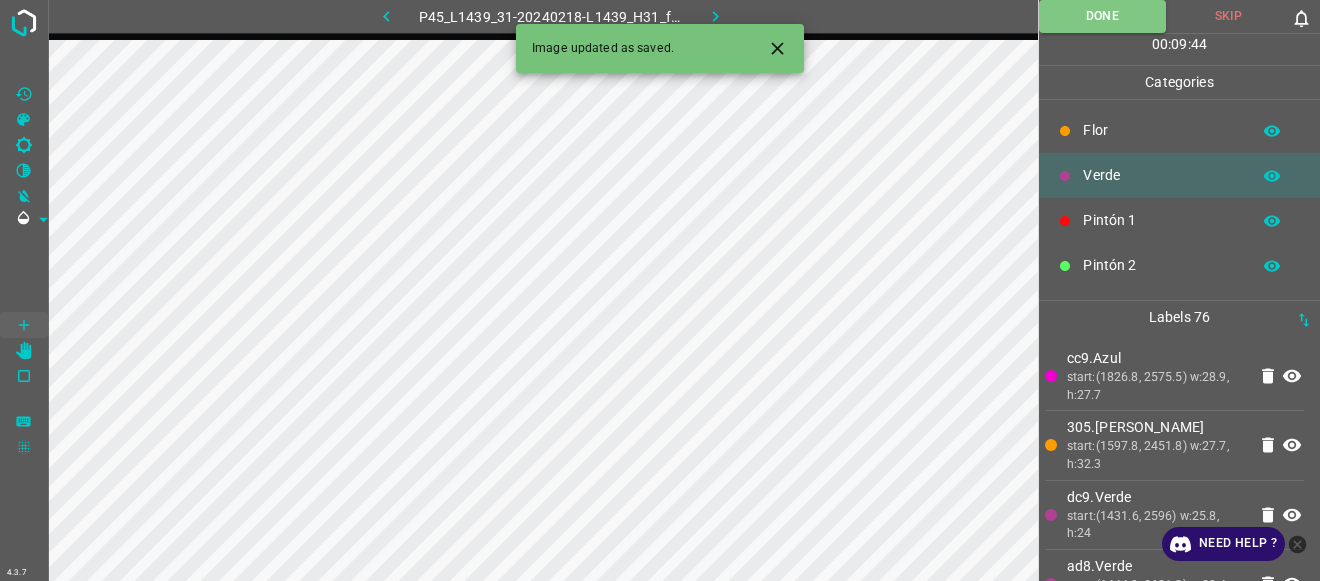 scroll, scrollTop: 176, scrollLeft: 0, axis: vertical 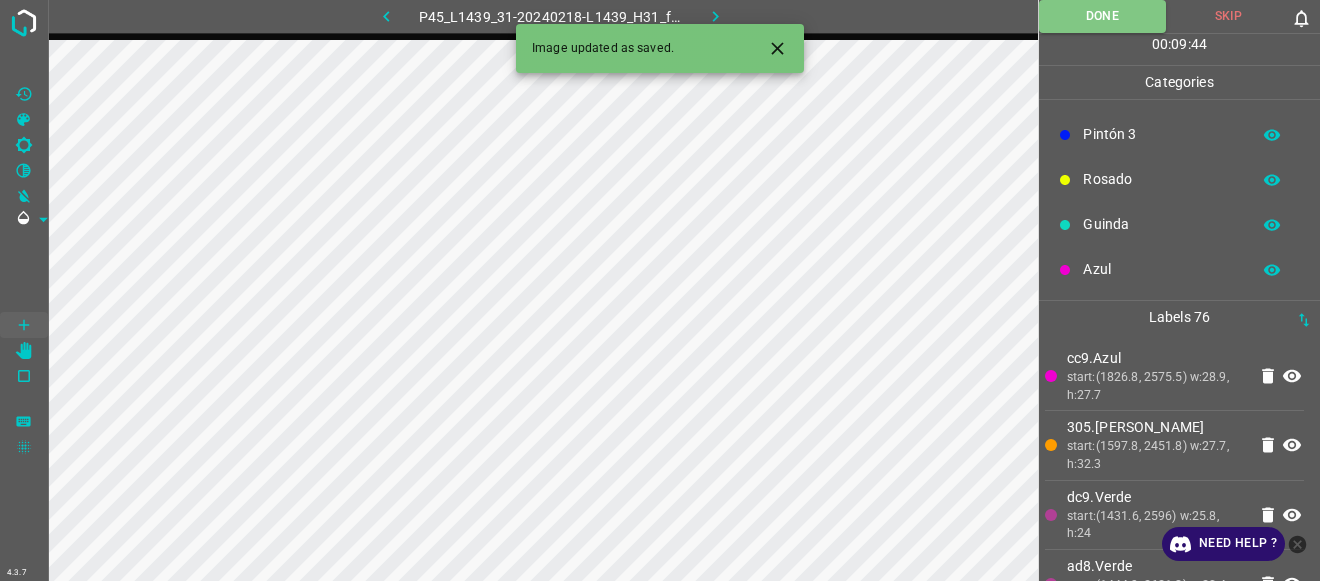 click on "Azul" at bounding box center (1161, 269) 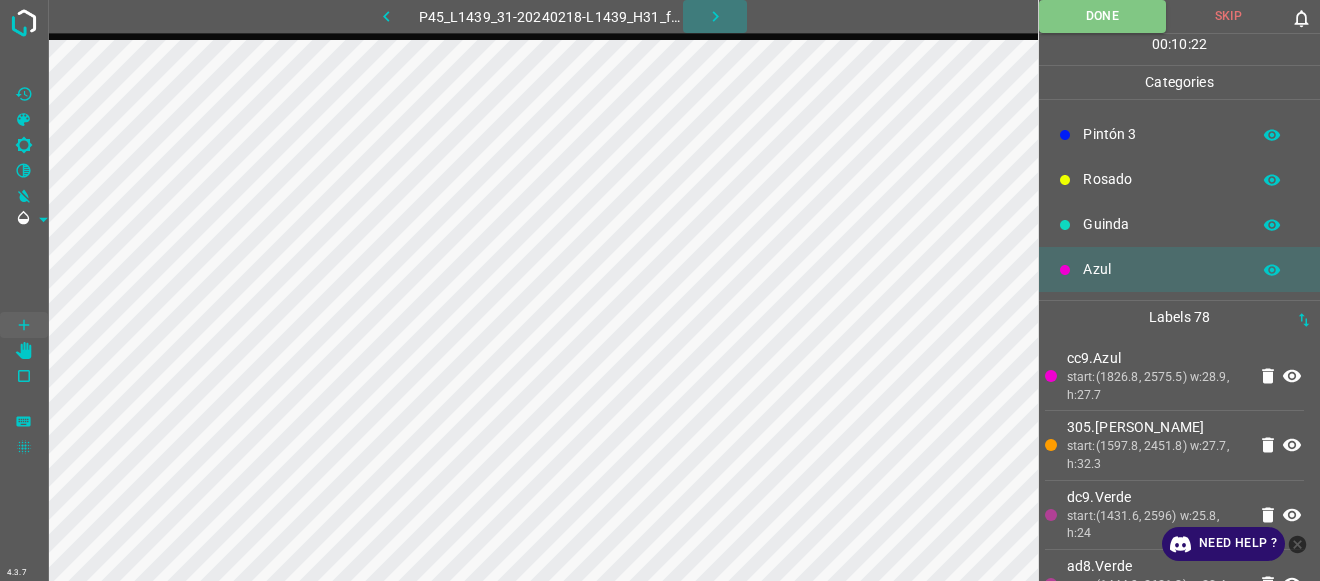 click 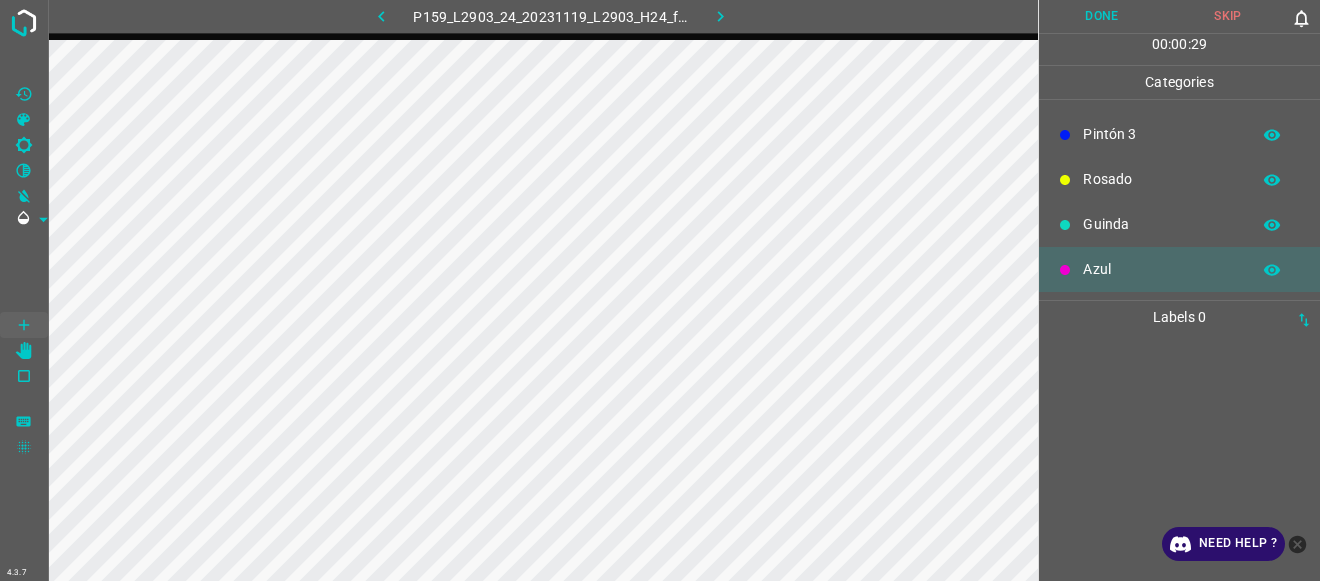 click at bounding box center (721, 16) 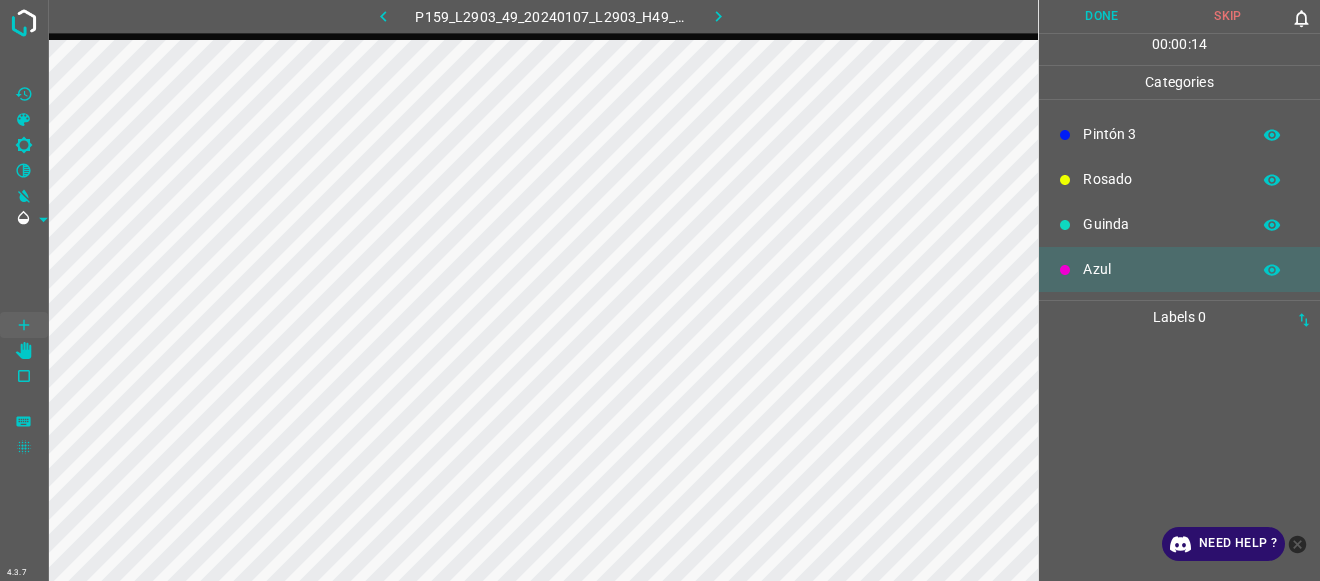 click 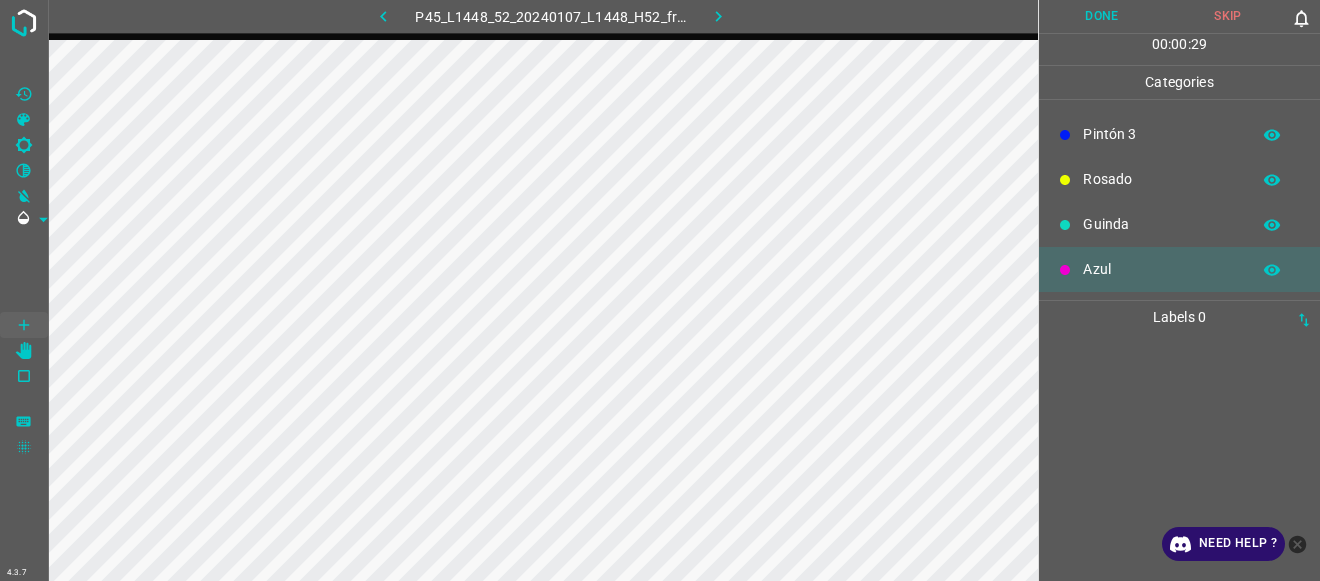 click 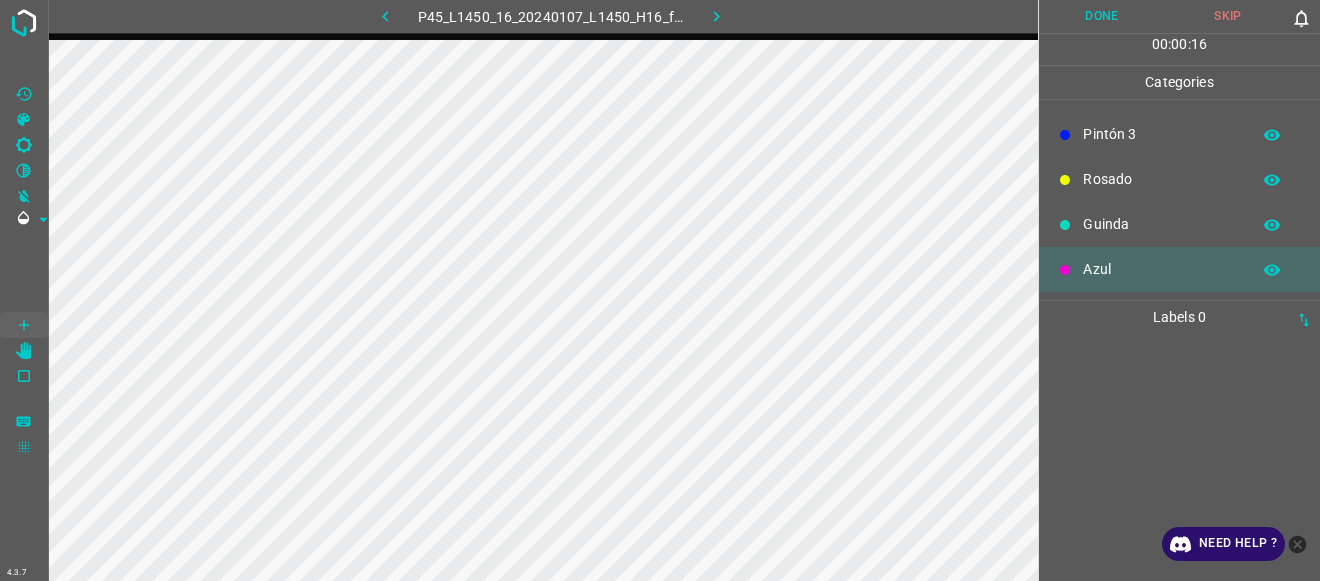 scroll, scrollTop: 0, scrollLeft: 0, axis: both 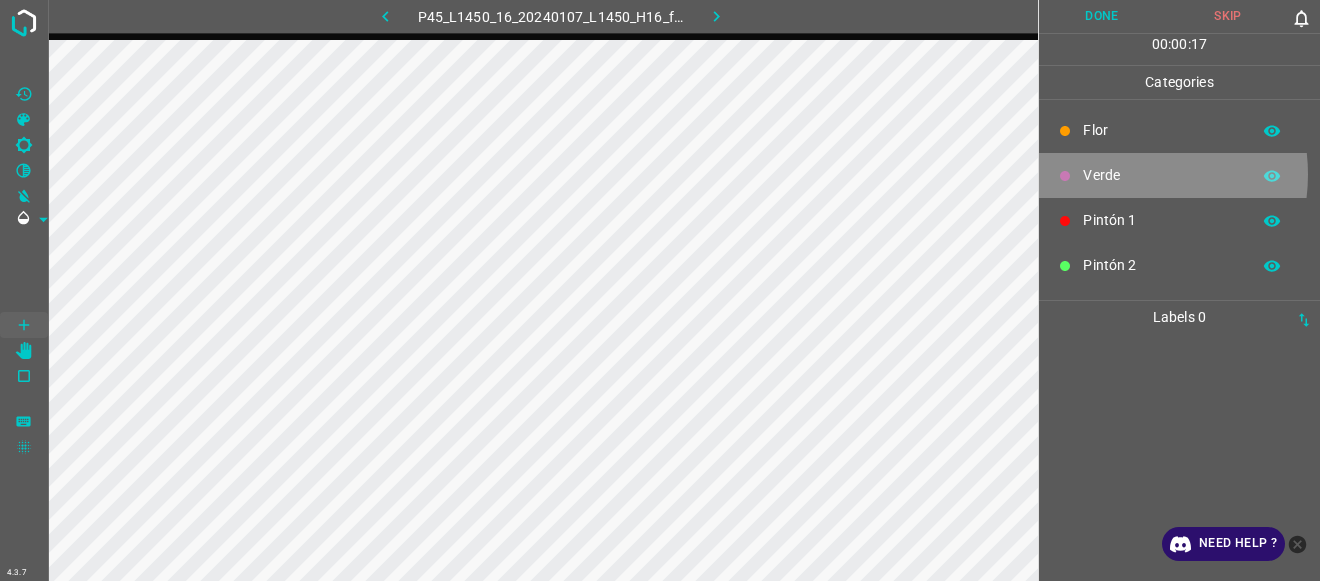 click on "Verde" at bounding box center [1161, 175] 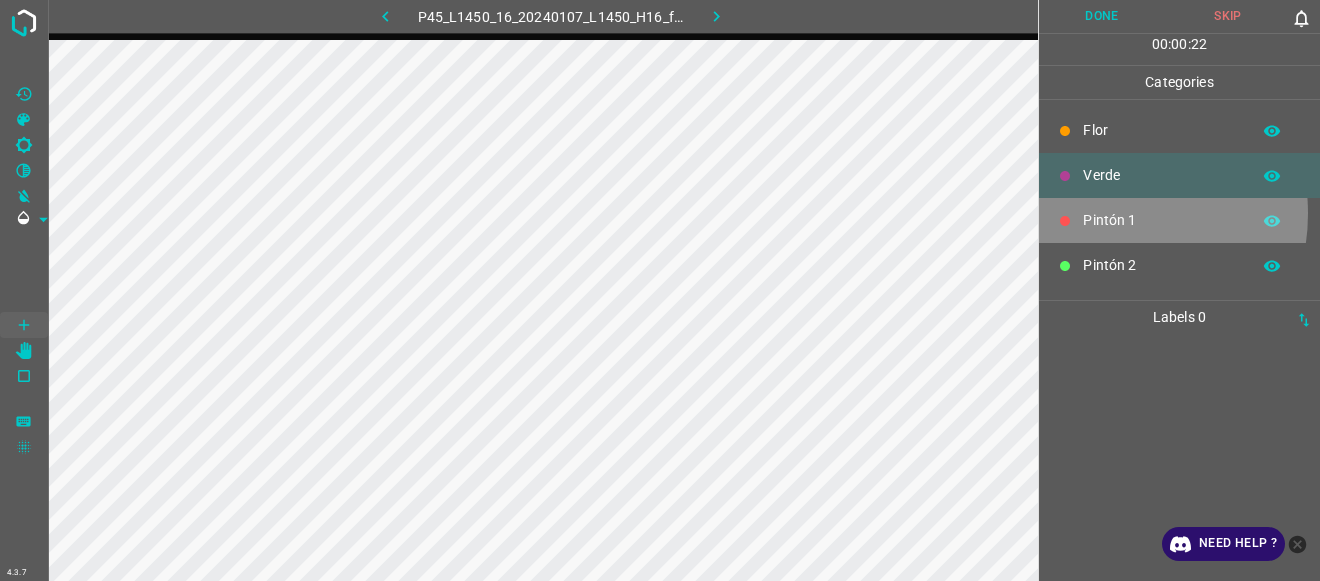 click on "Pintón 1" at bounding box center (1161, 220) 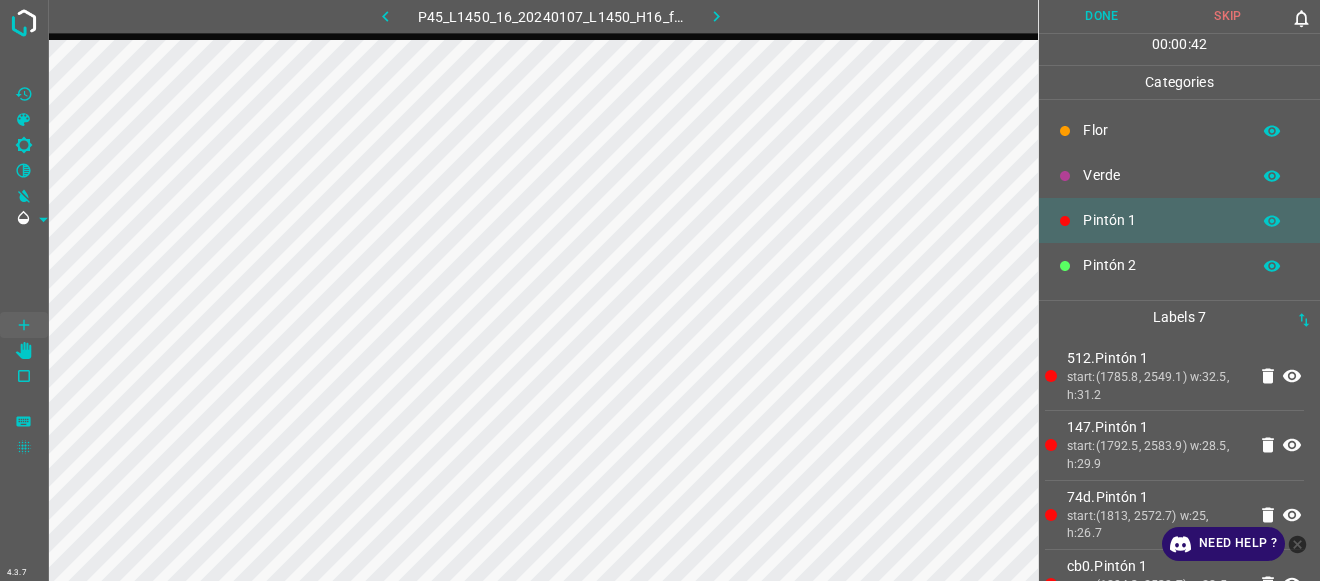 scroll, scrollTop: 176, scrollLeft: 0, axis: vertical 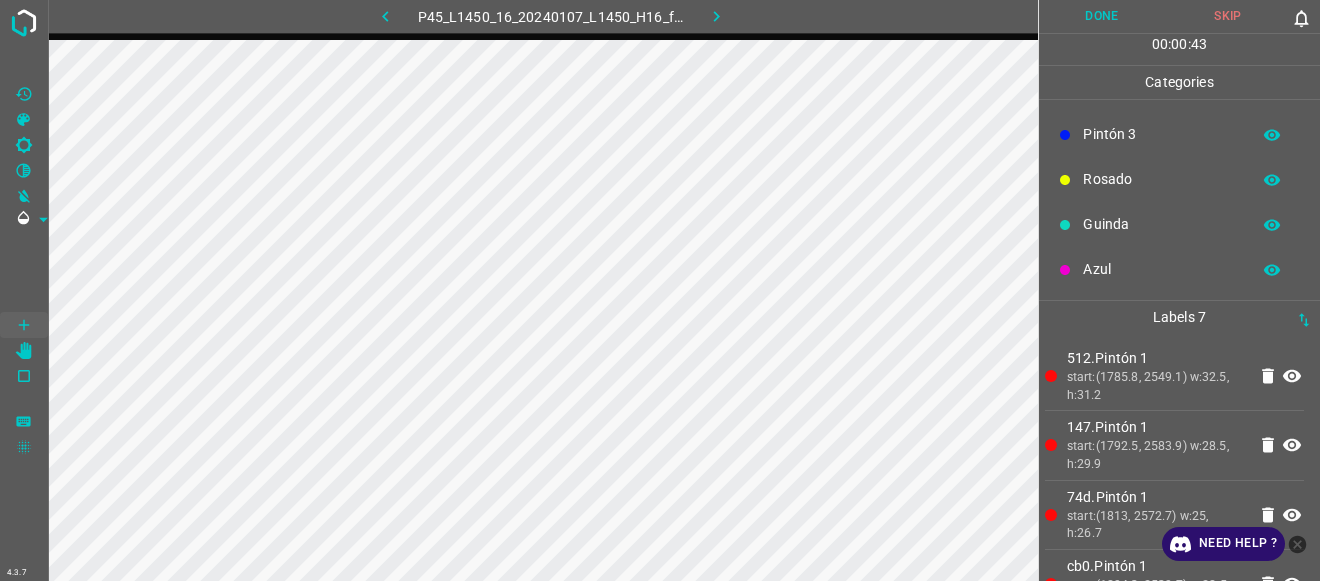 click on "Azul" at bounding box center [1179, 269] 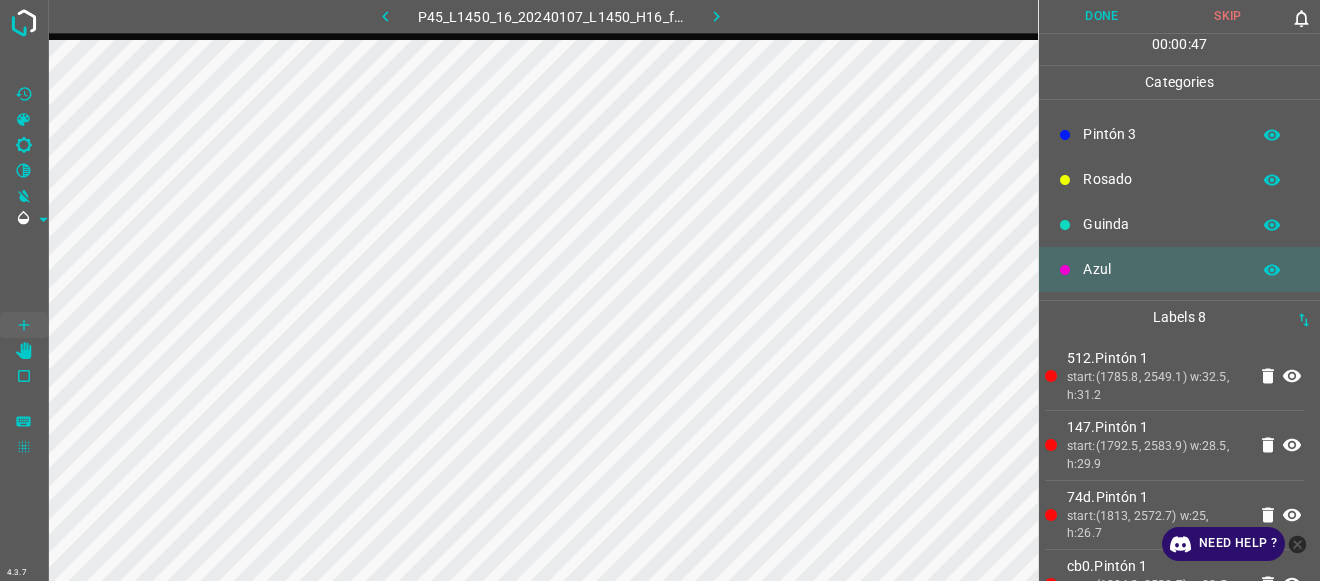 scroll, scrollTop: 0, scrollLeft: 0, axis: both 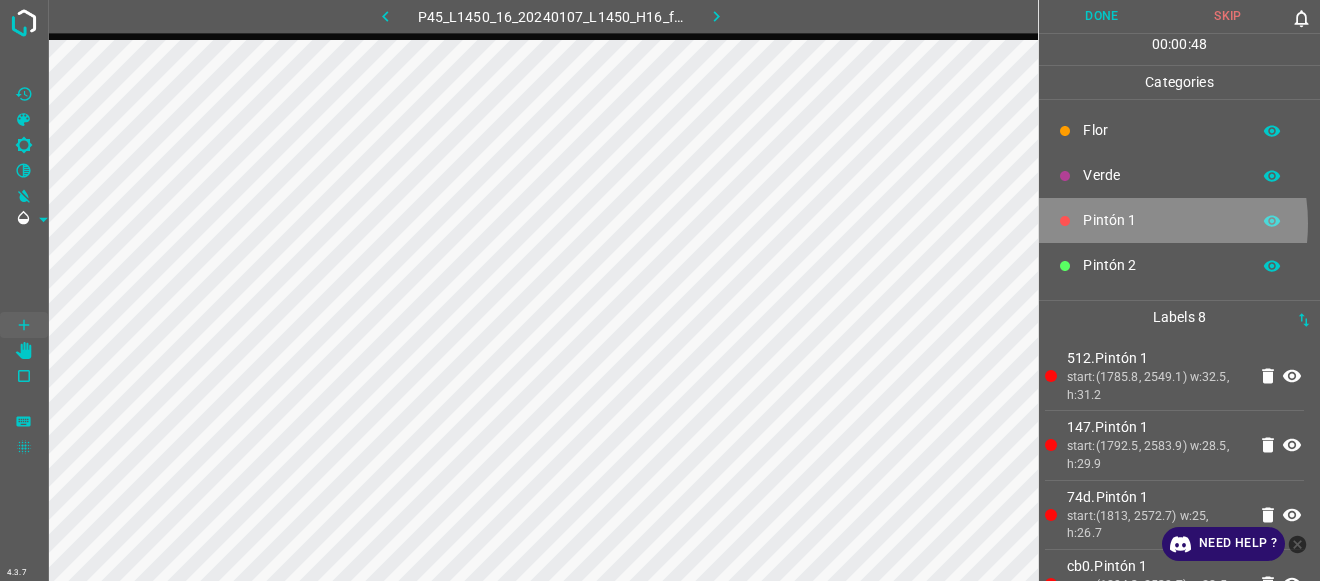 click on "Pintón 1" at bounding box center (1161, 220) 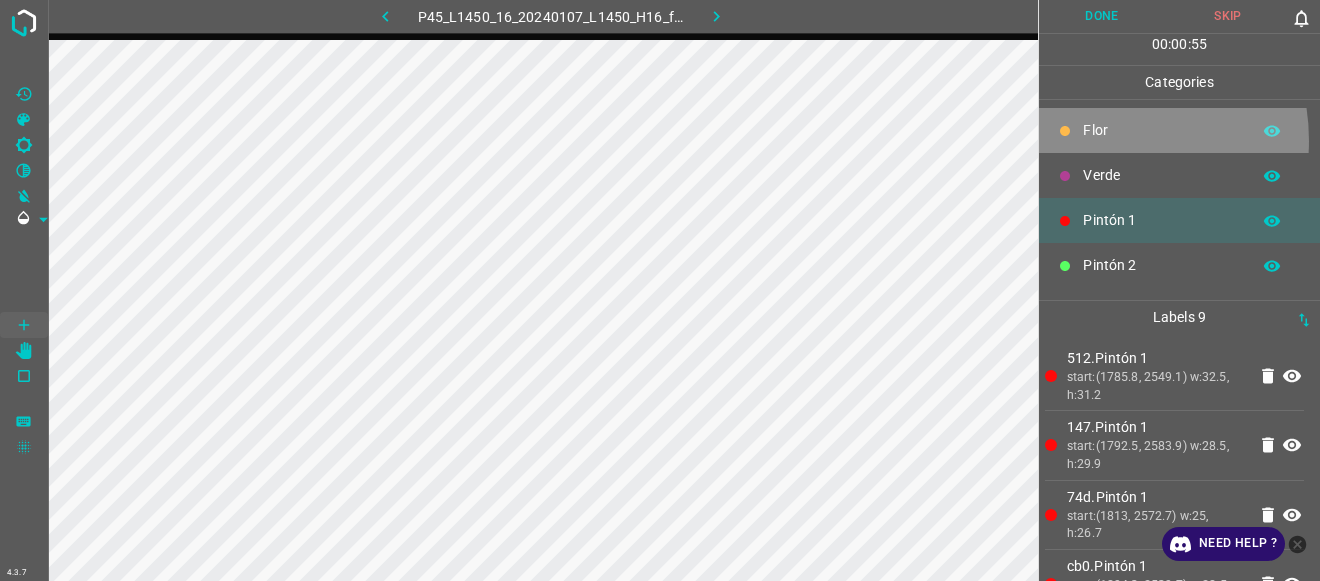 click on "Flor" at bounding box center [1161, 130] 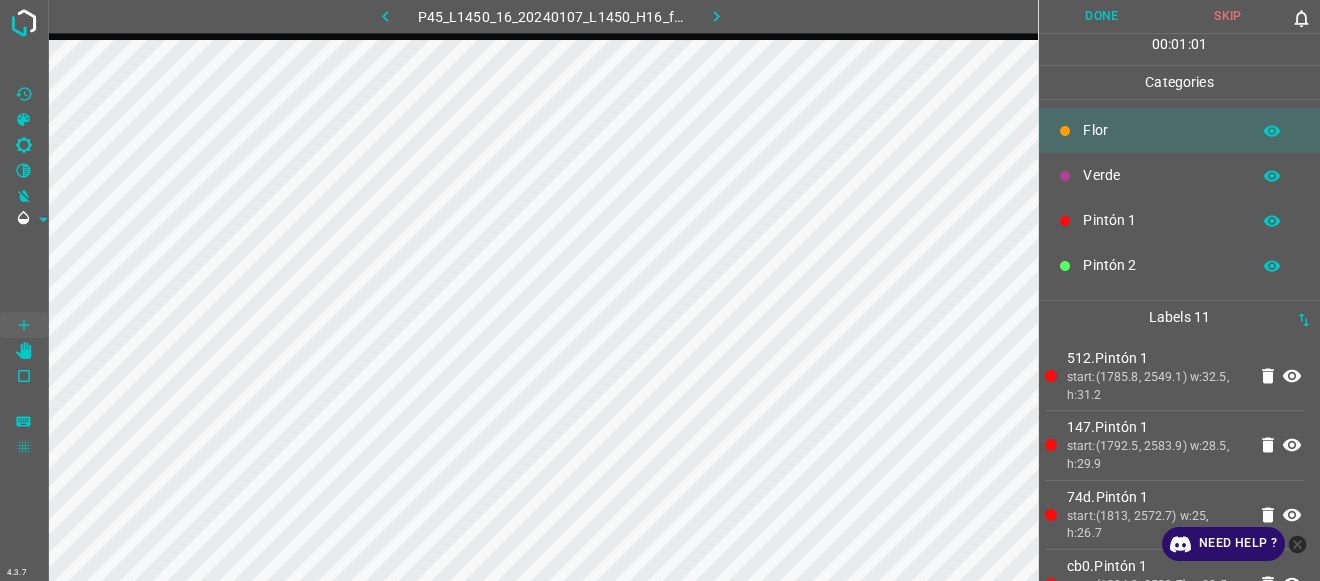 click on "Verde" at bounding box center [1161, 175] 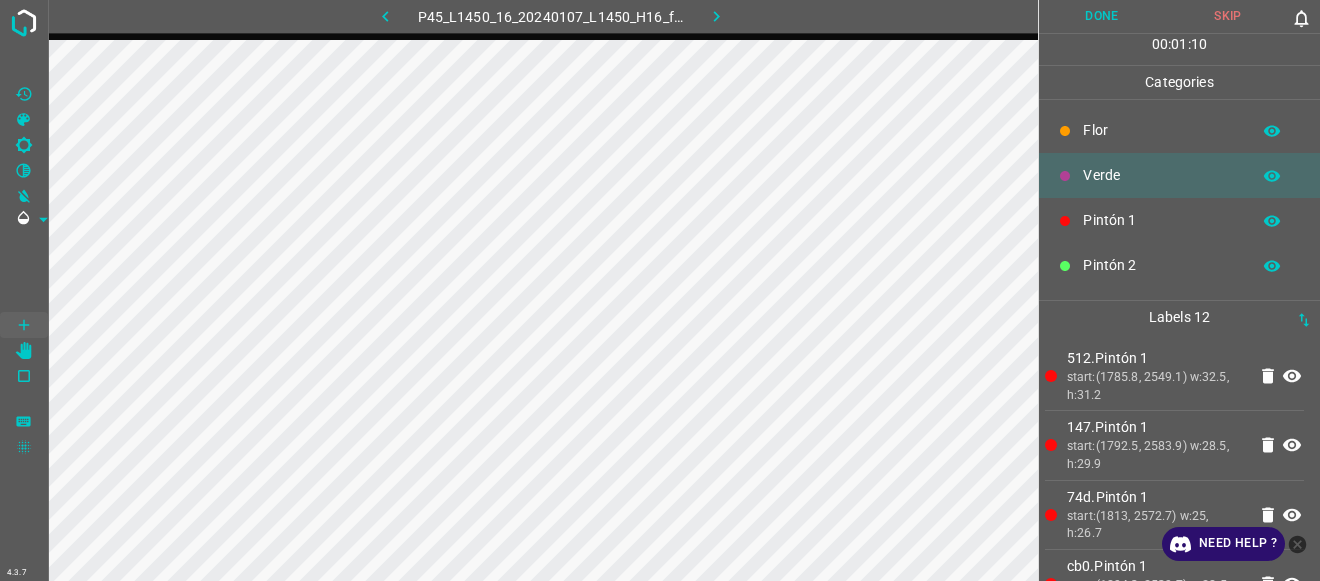 scroll, scrollTop: 176, scrollLeft: 0, axis: vertical 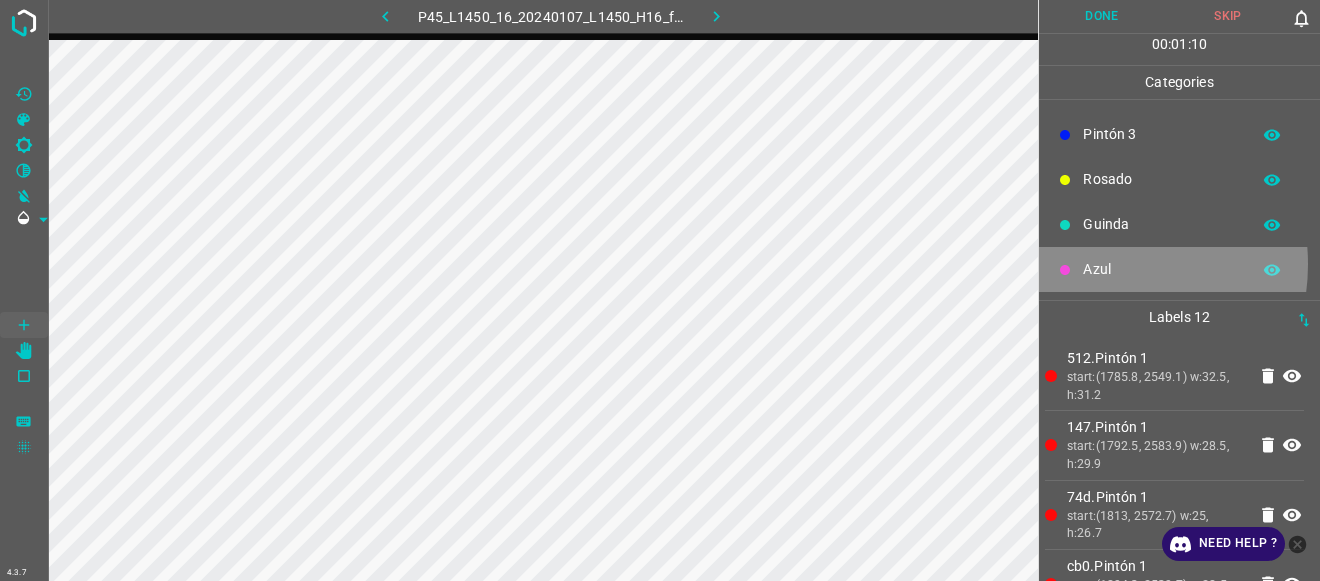 click on "Azul" at bounding box center [1161, 269] 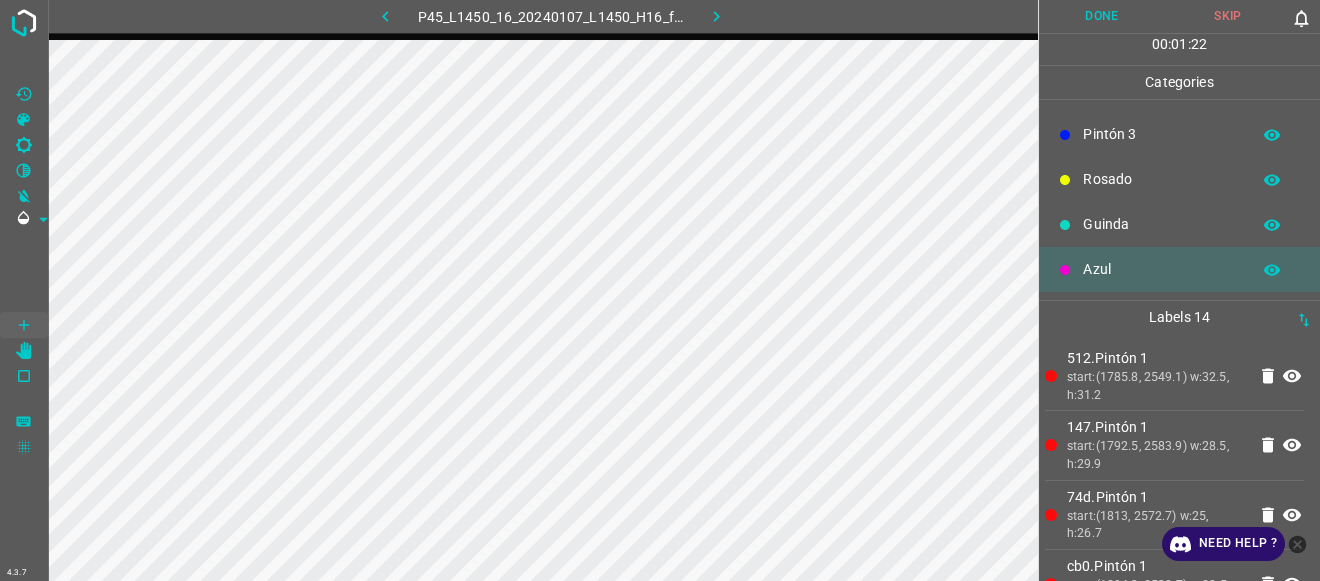 scroll, scrollTop: 0, scrollLeft: 0, axis: both 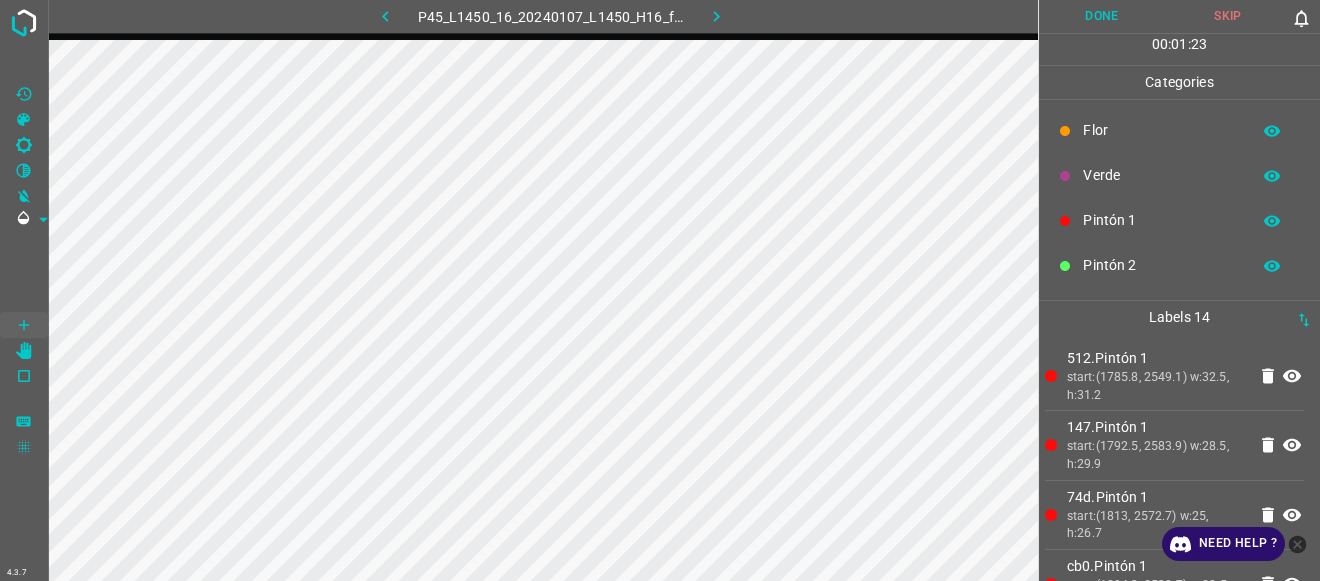 click on "Verde" at bounding box center (1161, 175) 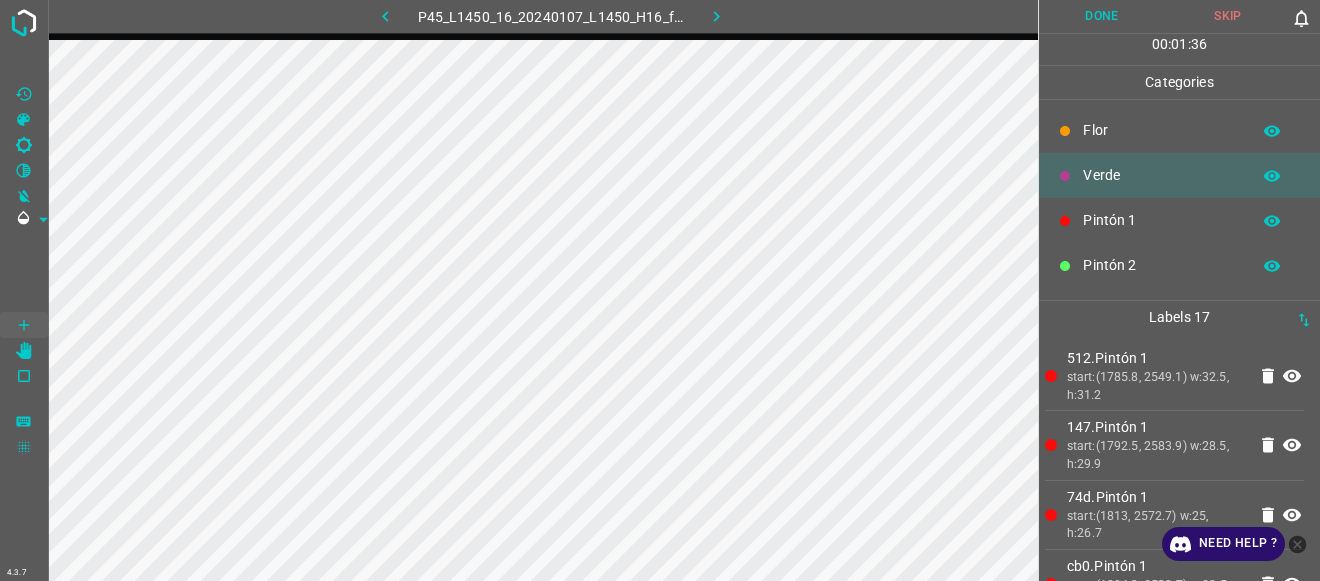 scroll, scrollTop: 176, scrollLeft: 0, axis: vertical 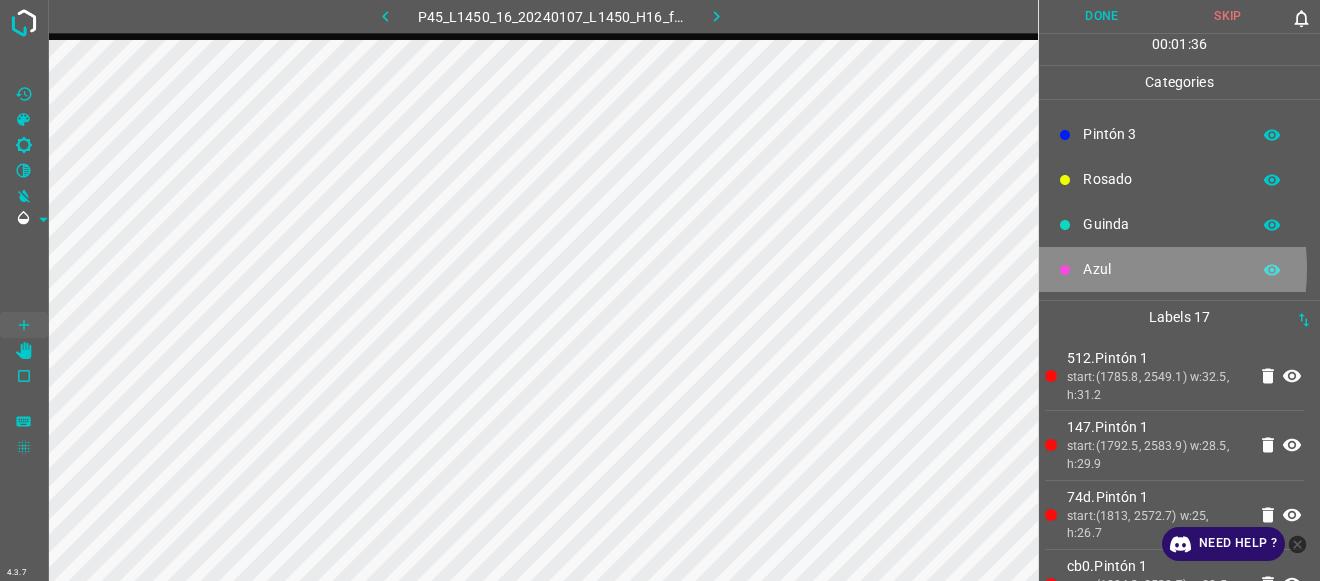 click on "Azul" at bounding box center [1161, 269] 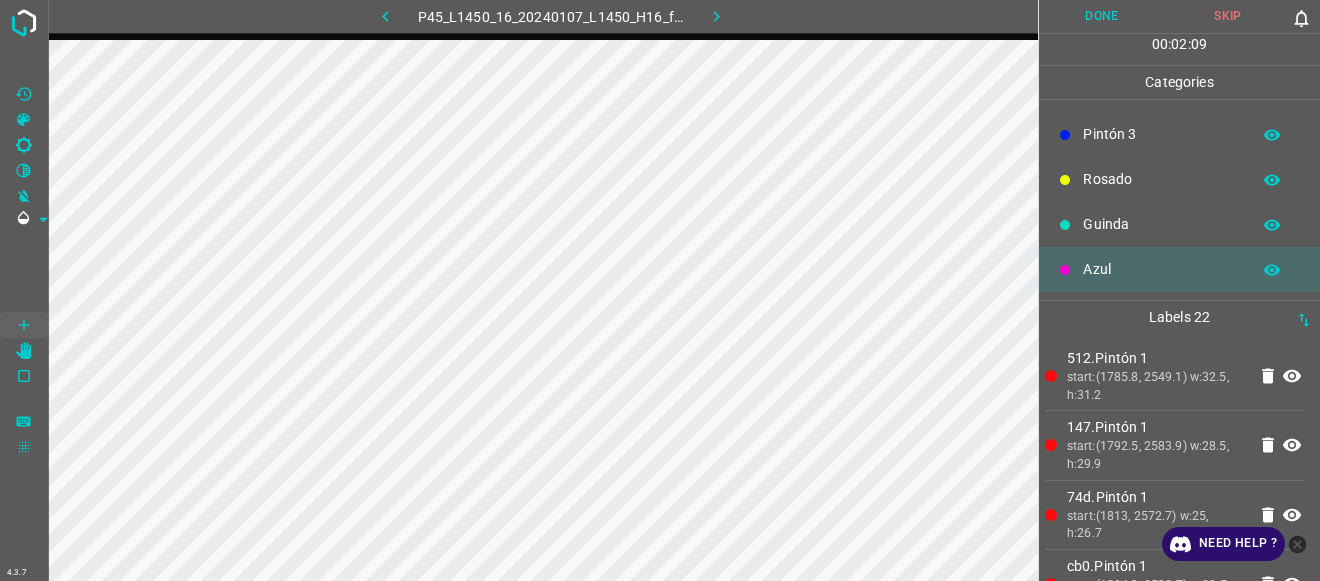 scroll, scrollTop: 0, scrollLeft: 0, axis: both 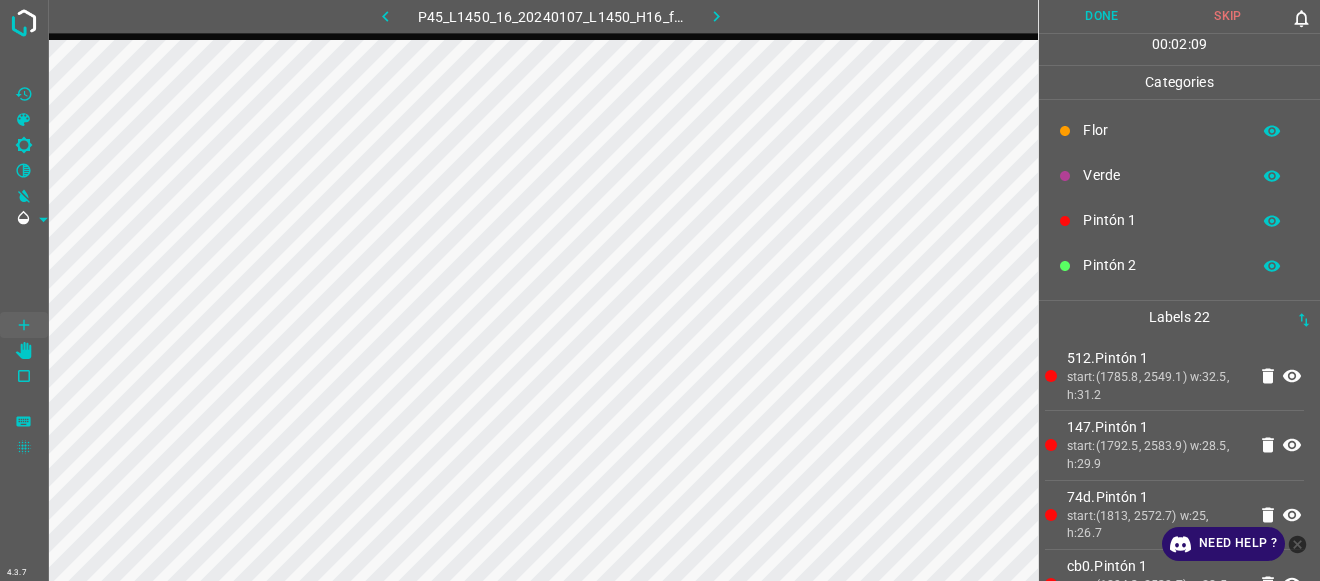 click on "Verde" at bounding box center (1161, 175) 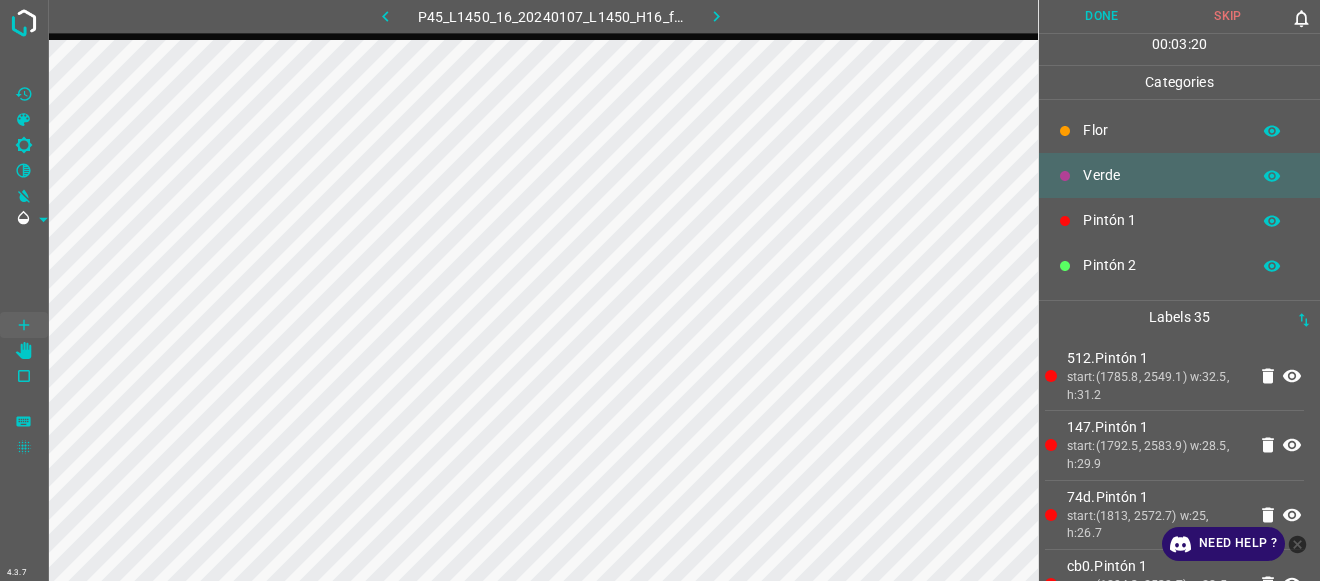 scroll, scrollTop: 176, scrollLeft: 0, axis: vertical 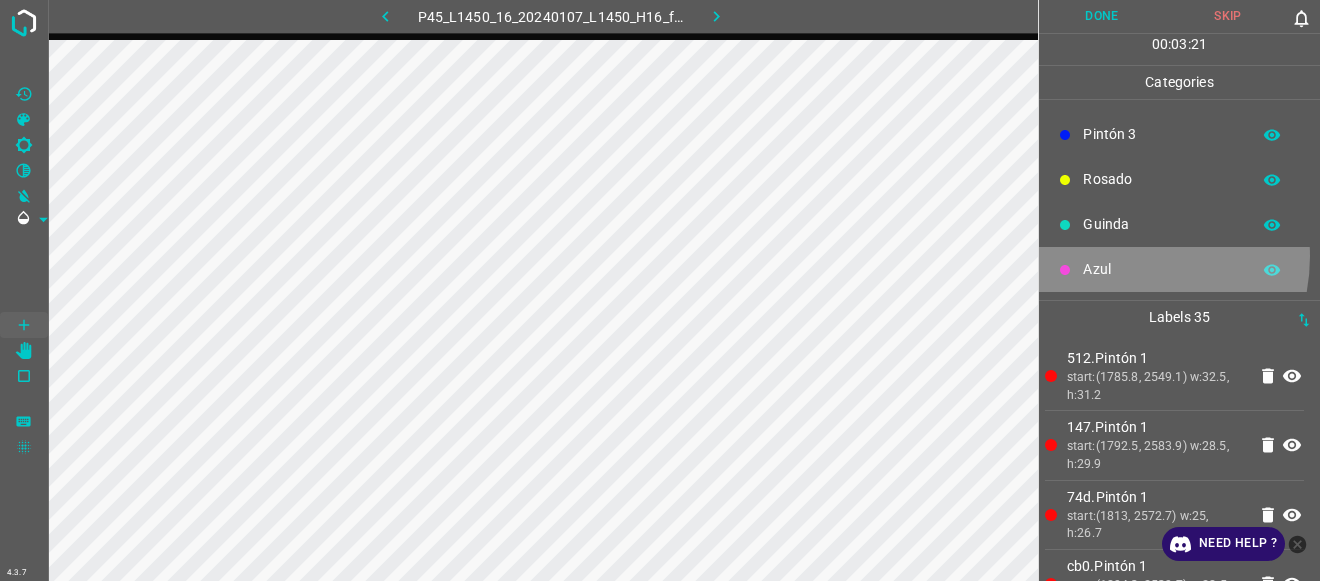 click on "Azul" at bounding box center [1179, 269] 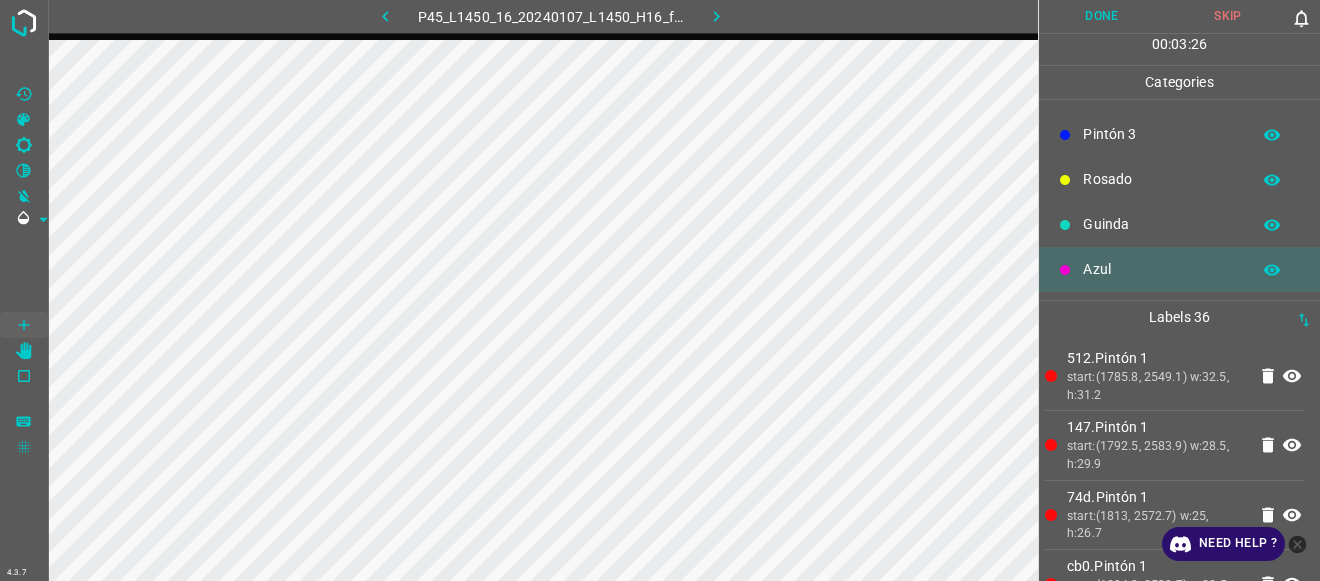 scroll, scrollTop: 0, scrollLeft: 0, axis: both 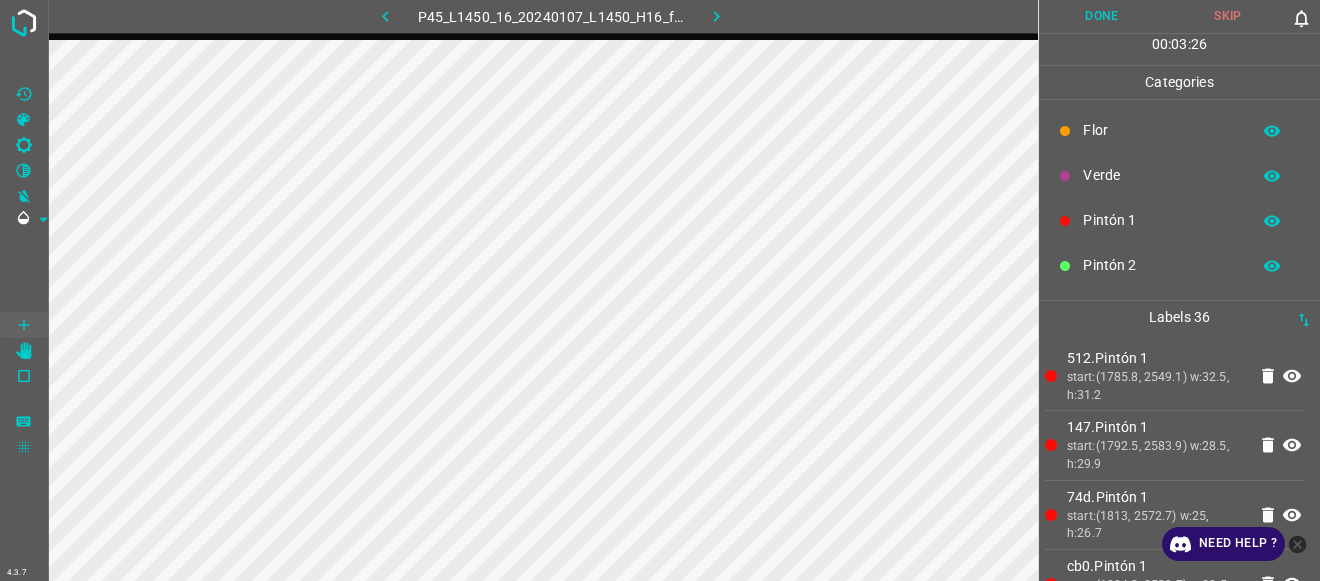 click on "Verde" at bounding box center (1161, 175) 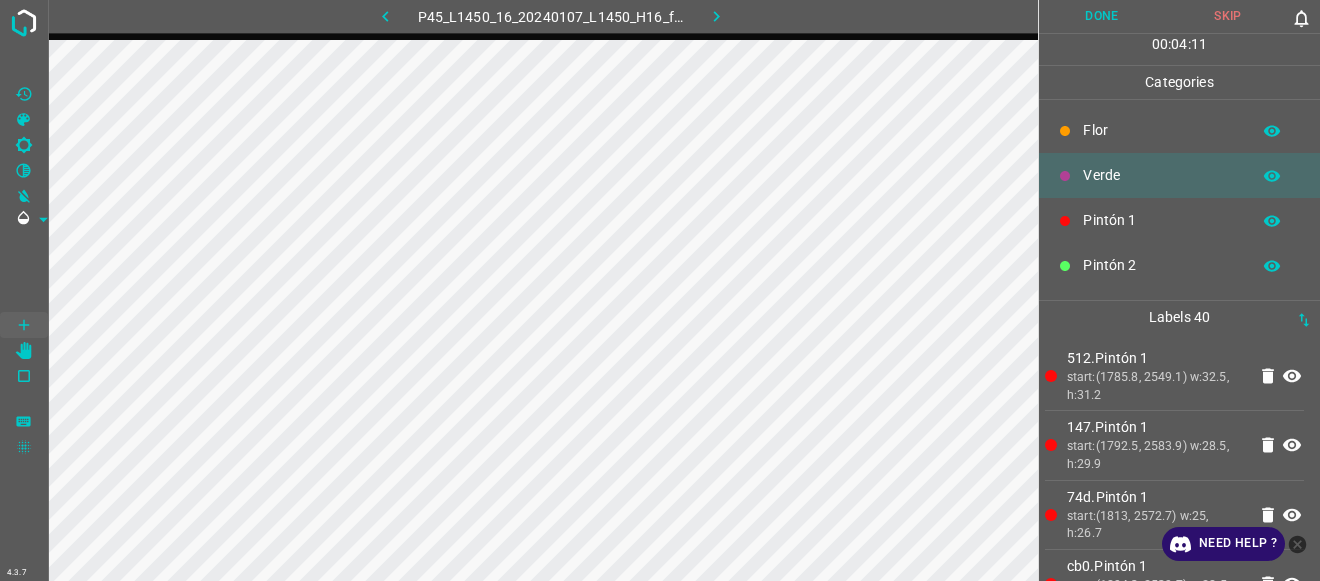 scroll, scrollTop: 176, scrollLeft: 0, axis: vertical 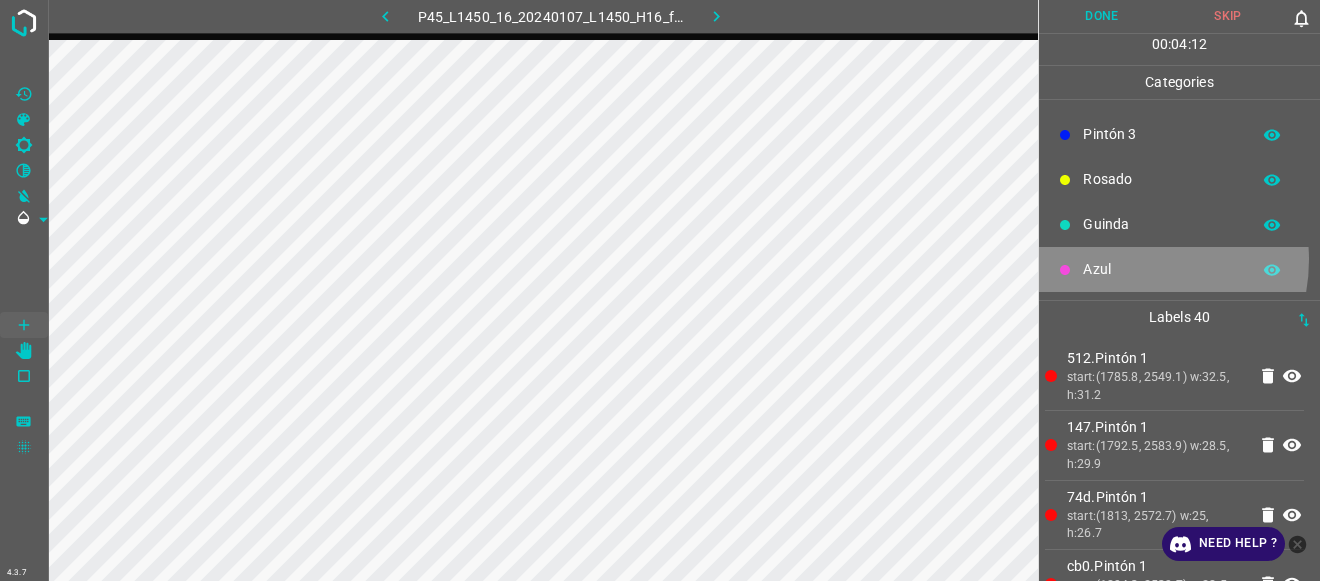 click on "Azul" at bounding box center (1161, 269) 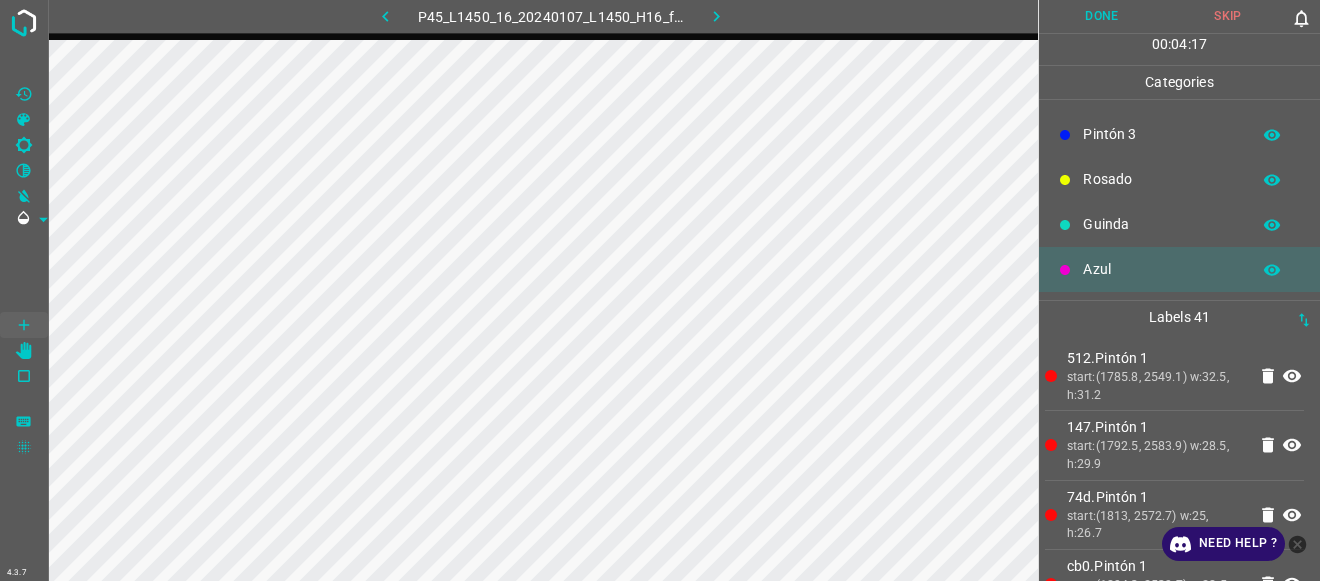 scroll, scrollTop: 0, scrollLeft: 0, axis: both 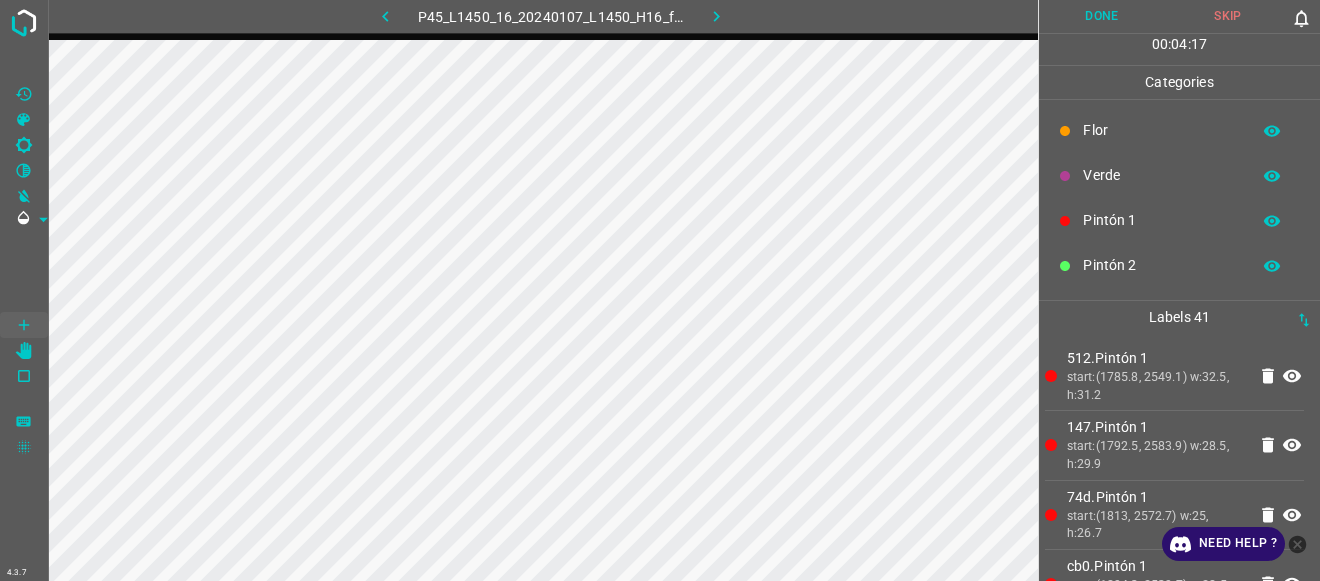 click on "Verde" at bounding box center (1161, 175) 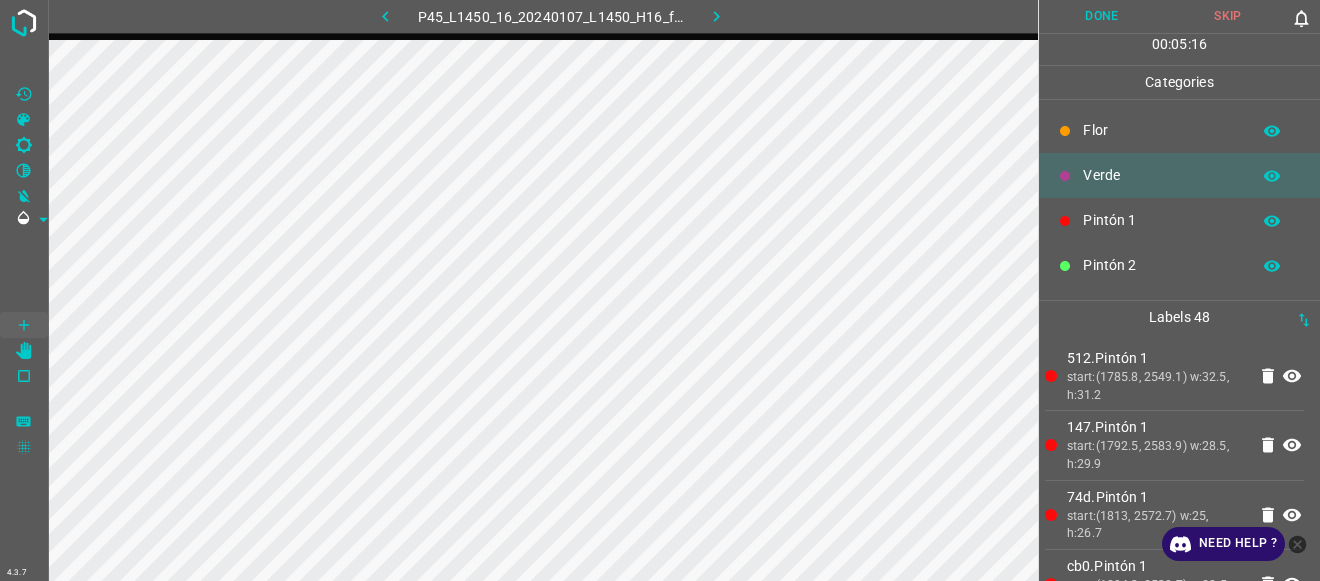 scroll, scrollTop: 176, scrollLeft: 0, axis: vertical 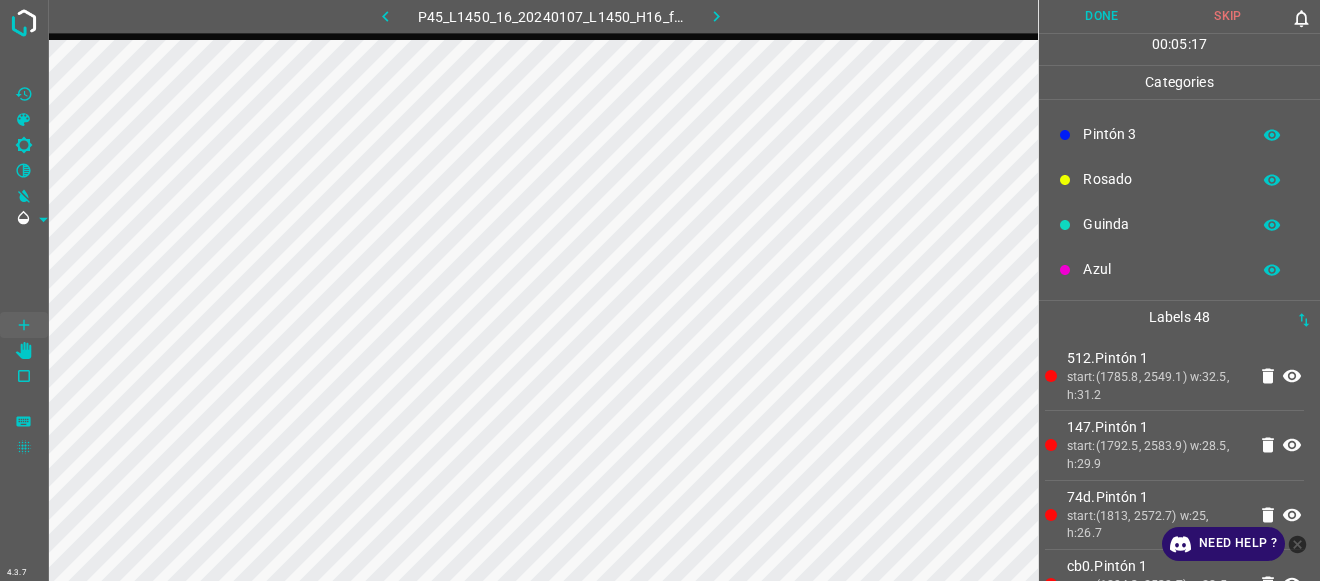click on "Azul" at bounding box center [1161, 269] 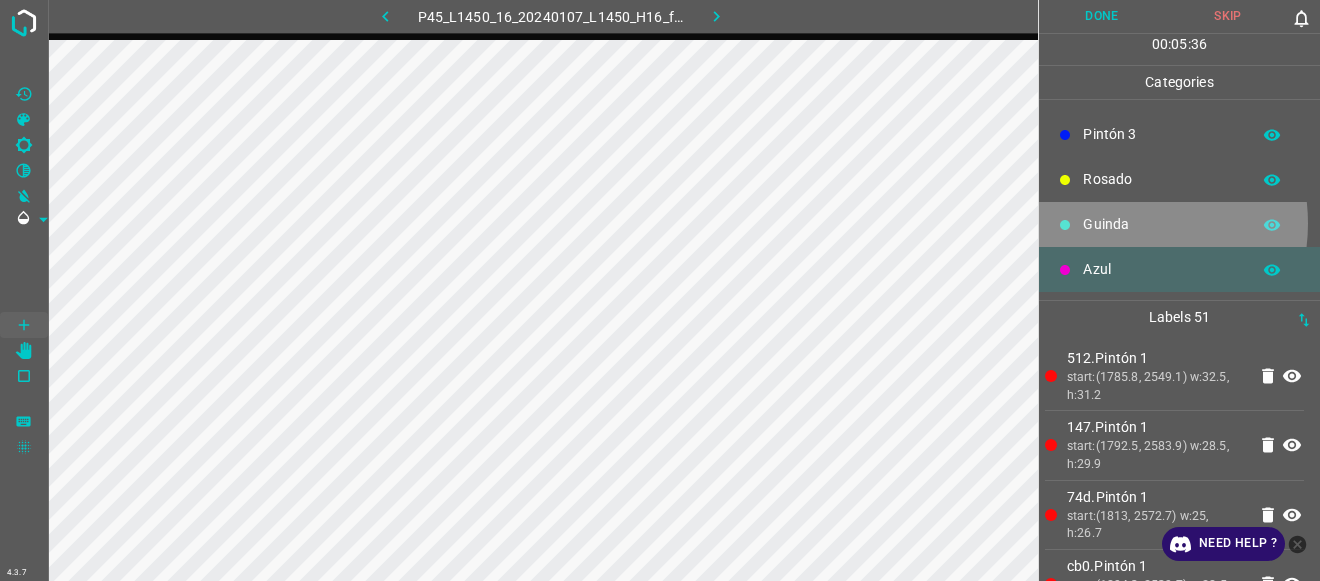 click on "Guinda" at bounding box center [1161, 224] 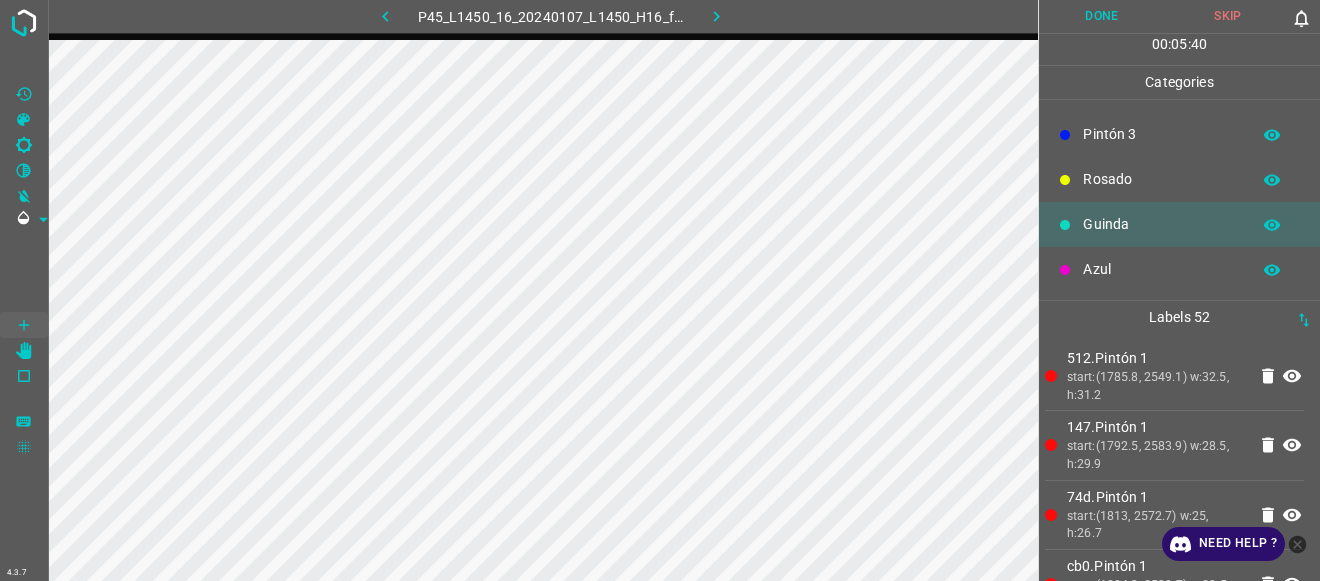 click on "Azul" at bounding box center [1161, 269] 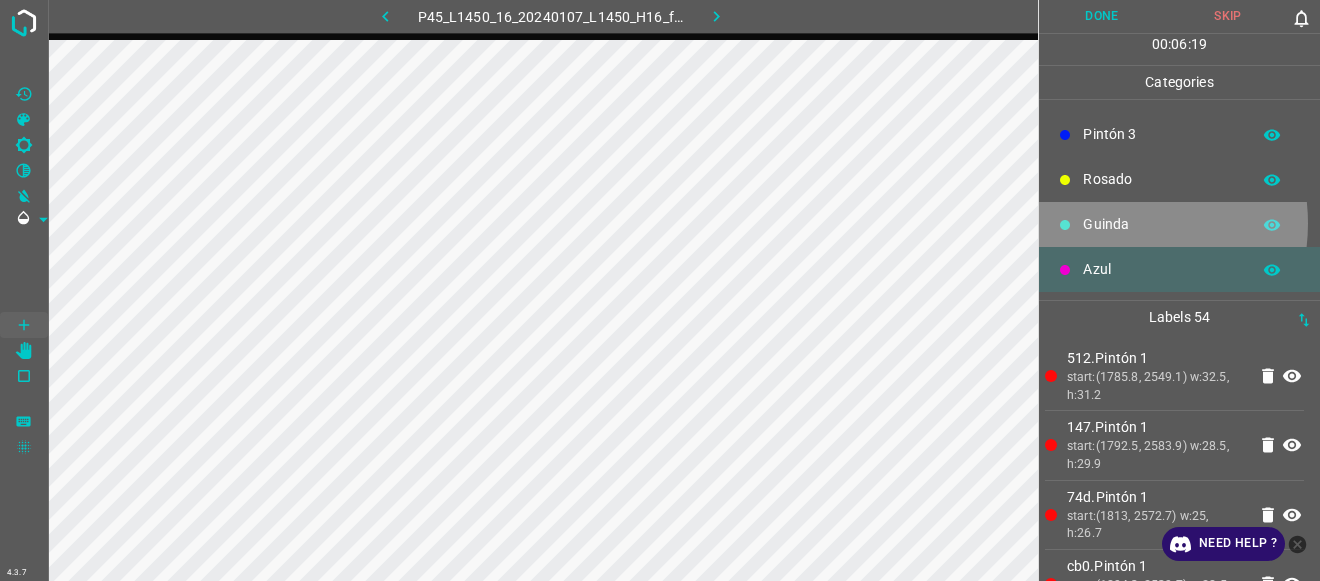 click on "Guinda" at bounding box center [1161, 224] 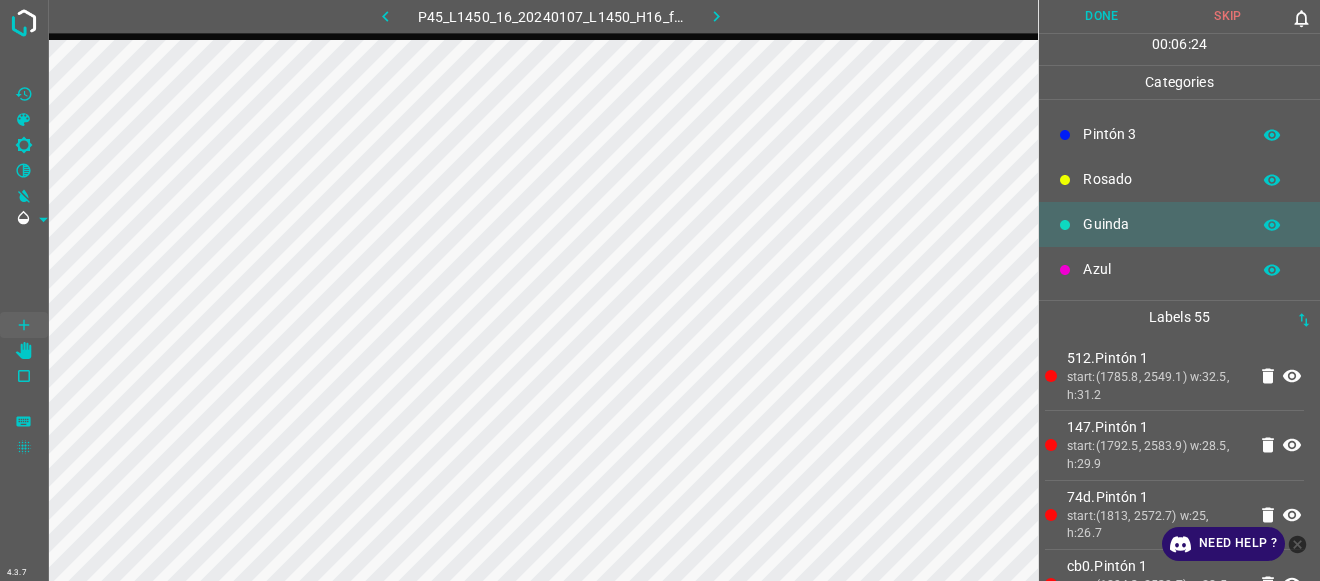 click on "Pintón 3" at bounding box center [1161, 134] 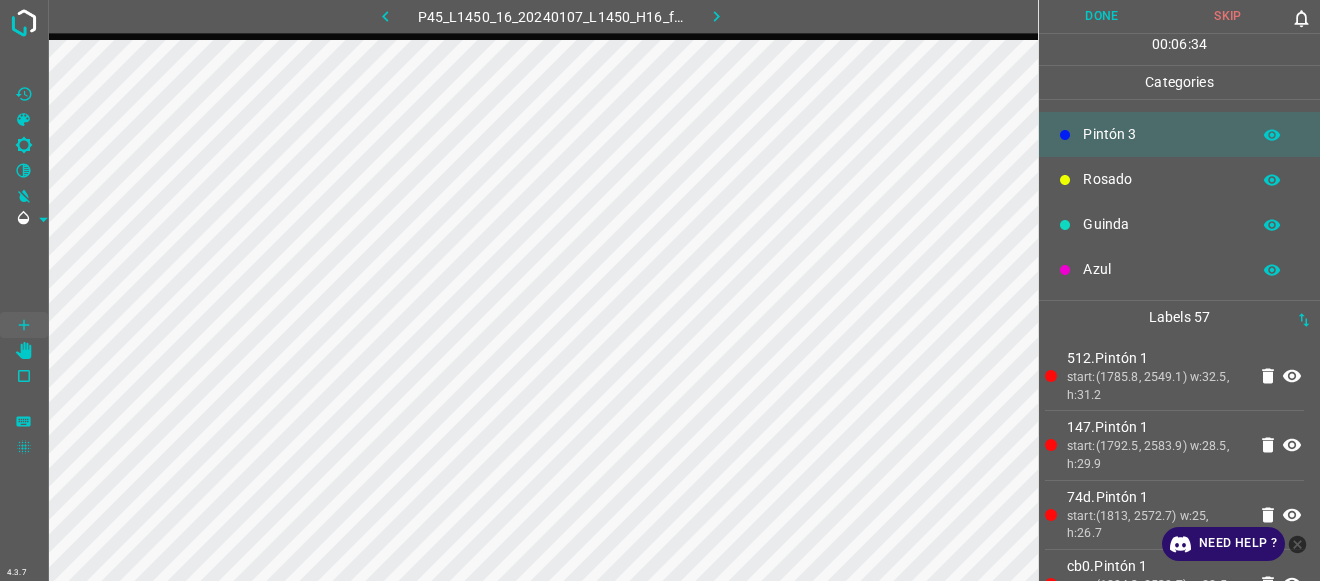 scroll, scrollTop: 0, scrollLeft: 0, axis: both 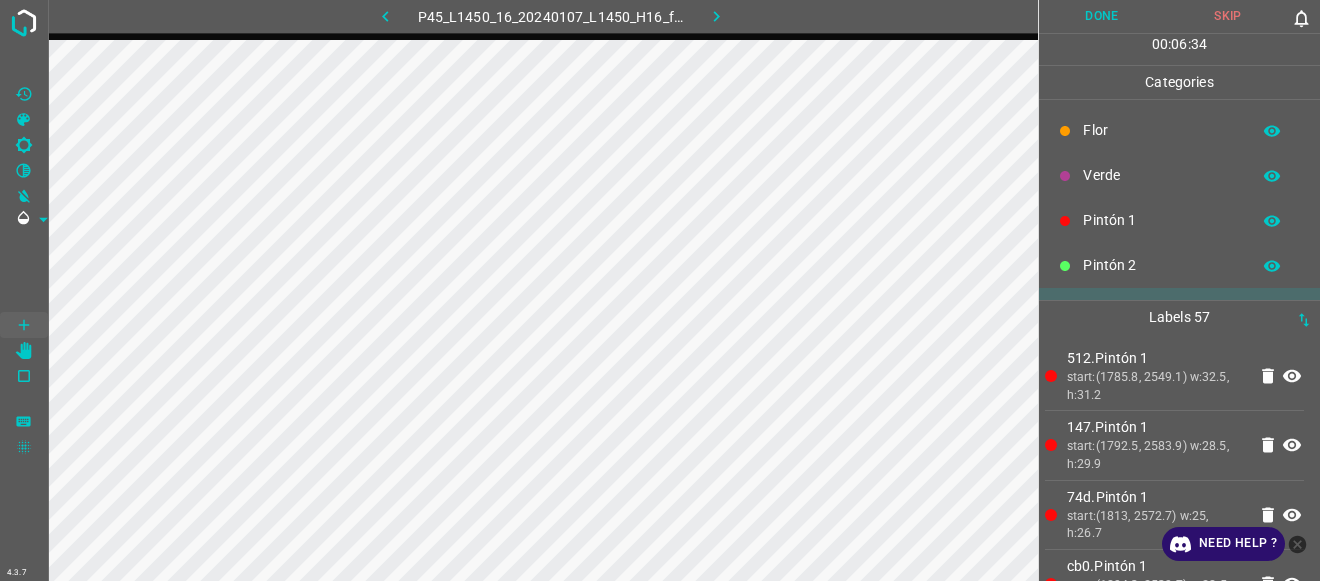 click on "Flor" at bounding box center (1161, 130) 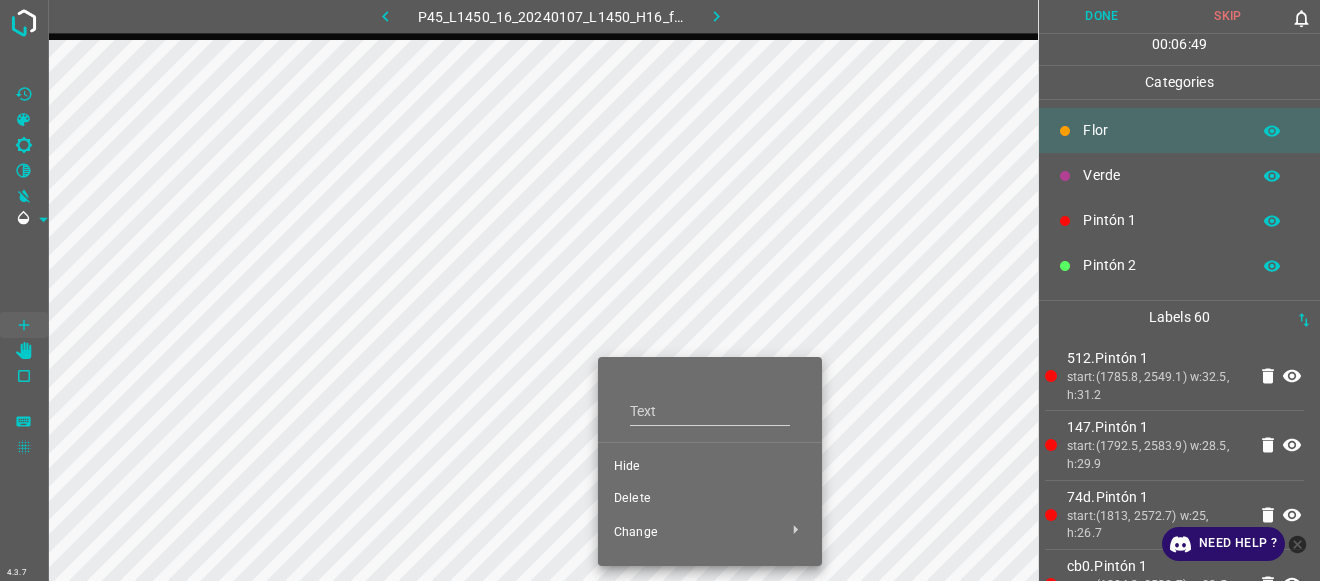 drag, startPoint x: 646, startPoint y: 491, endPoint x: 586, endPoint y: 379, distance: 127.059044 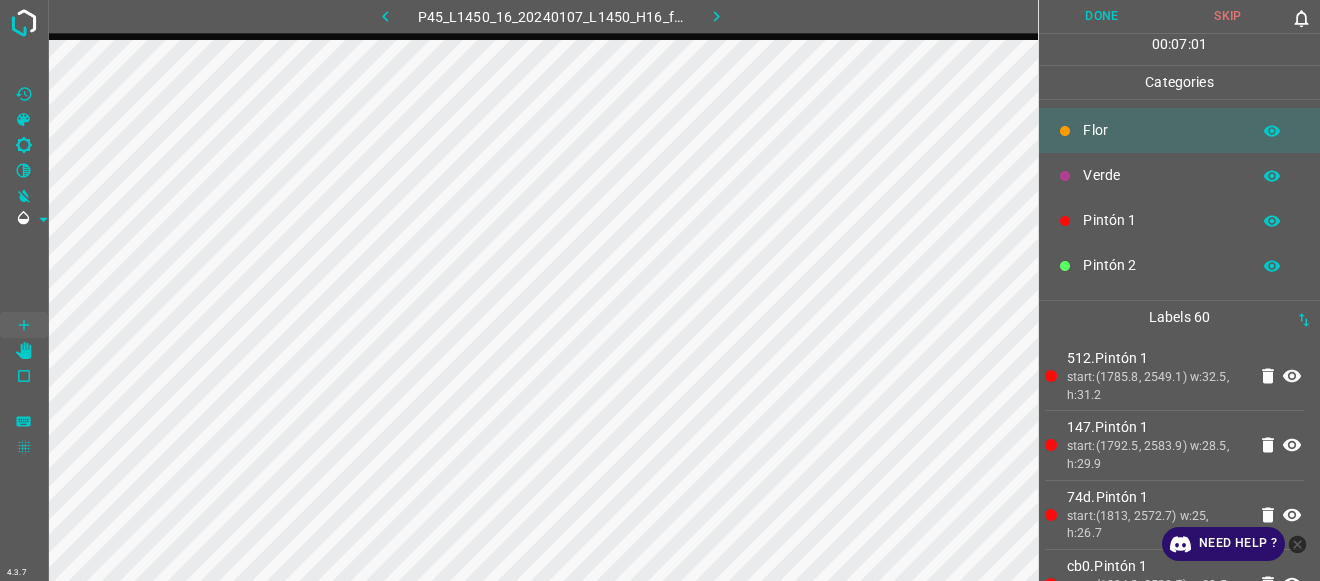 scroll, scrollTop: 176, scrollLeft: 0, axis: vertical 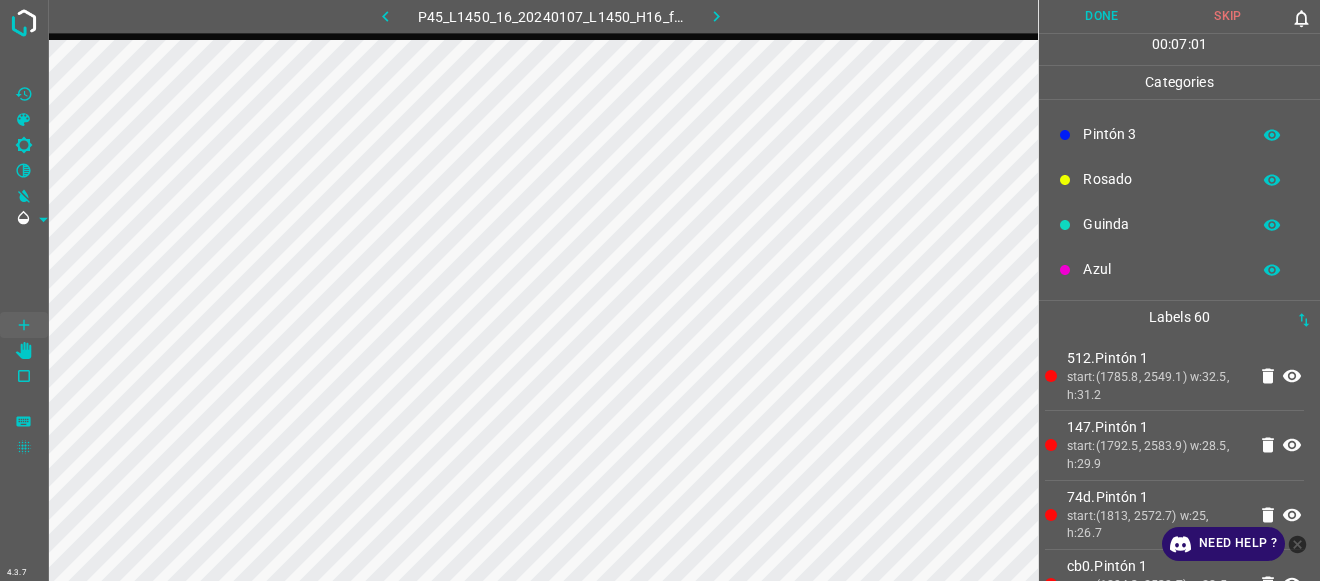 click on "Pintón 3" at bounding box center (1161, 134) 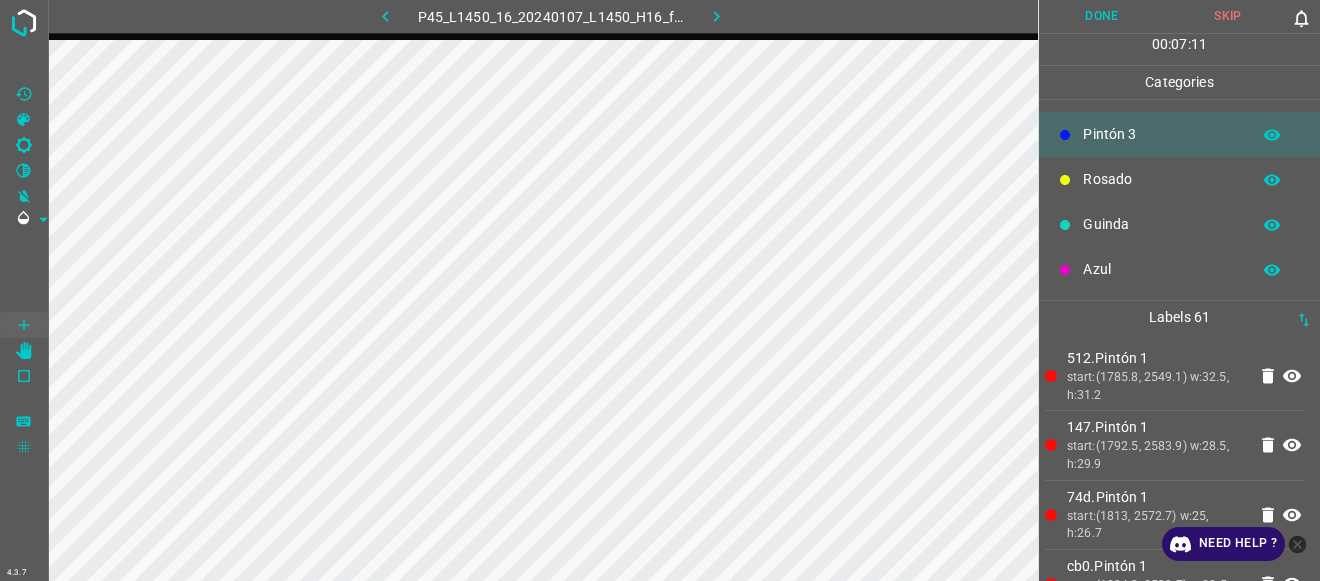 scroll, scrollTop: 0, scrollLeft: 0, axis: both 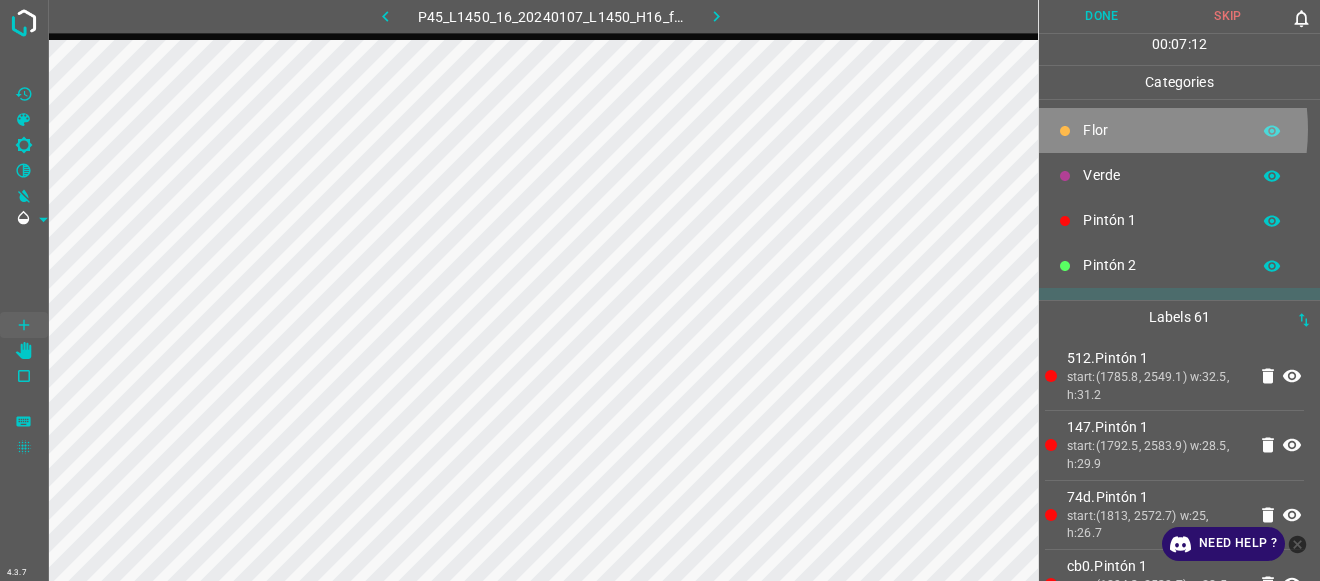 click on "Flor" at bounding box center (1161, 130) 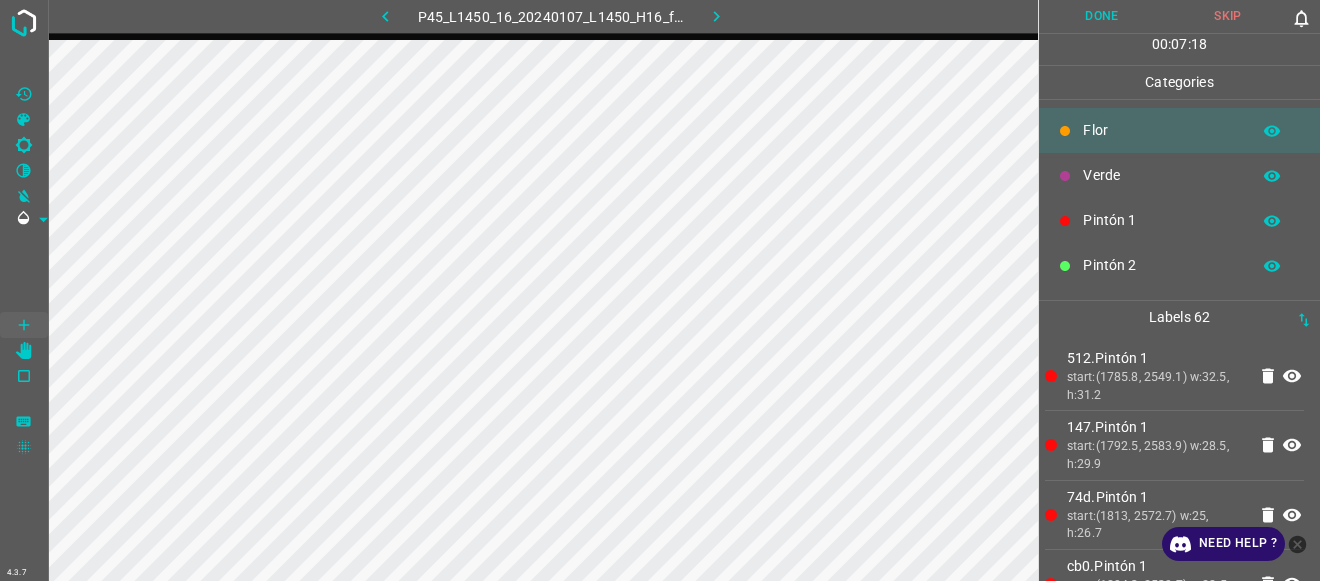 click on "Verde" at bounding box center [1161, 175] 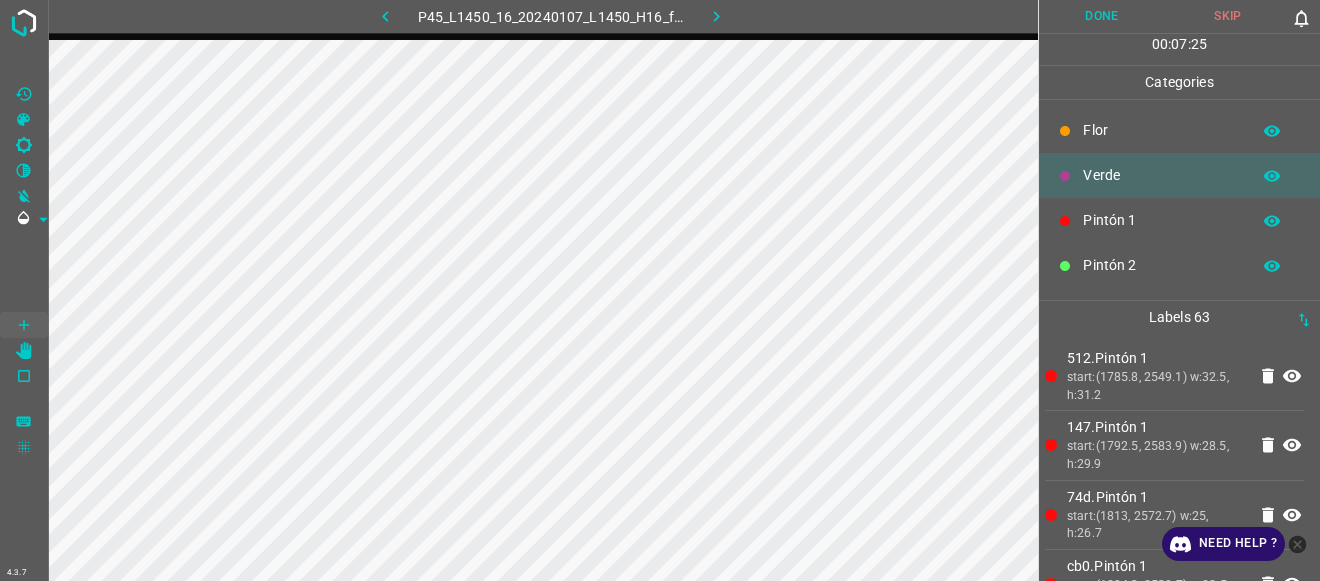 click on "Pintón 1" at bounding box center (1161, 220) 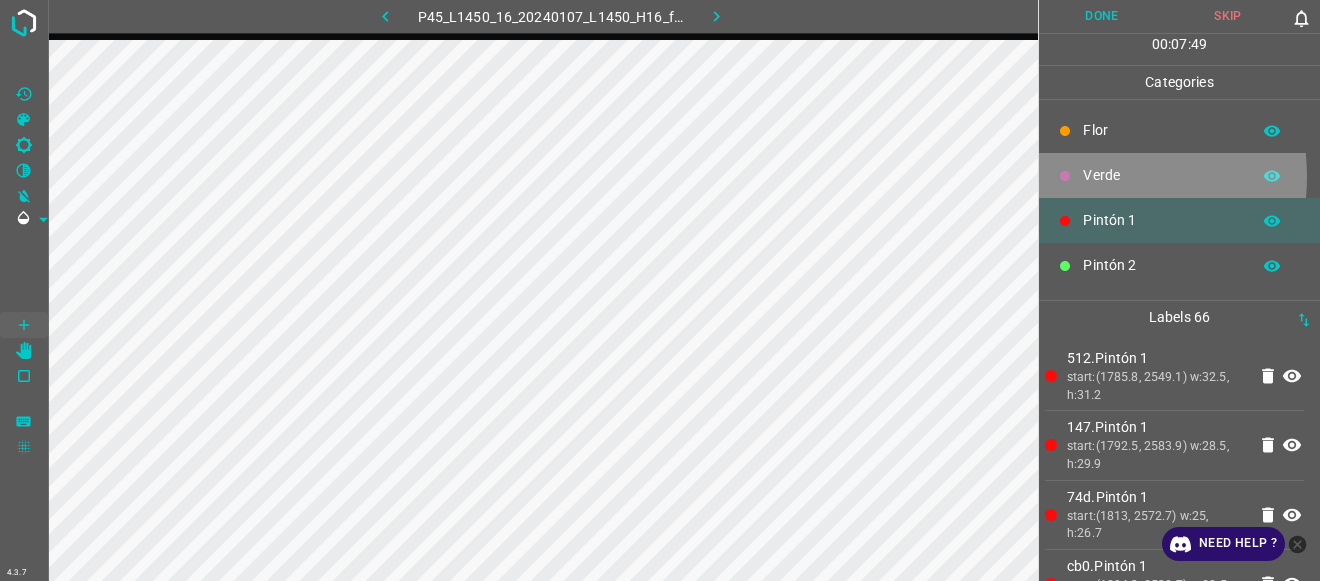 click on "Verde" at bounding box center [1161, 175] 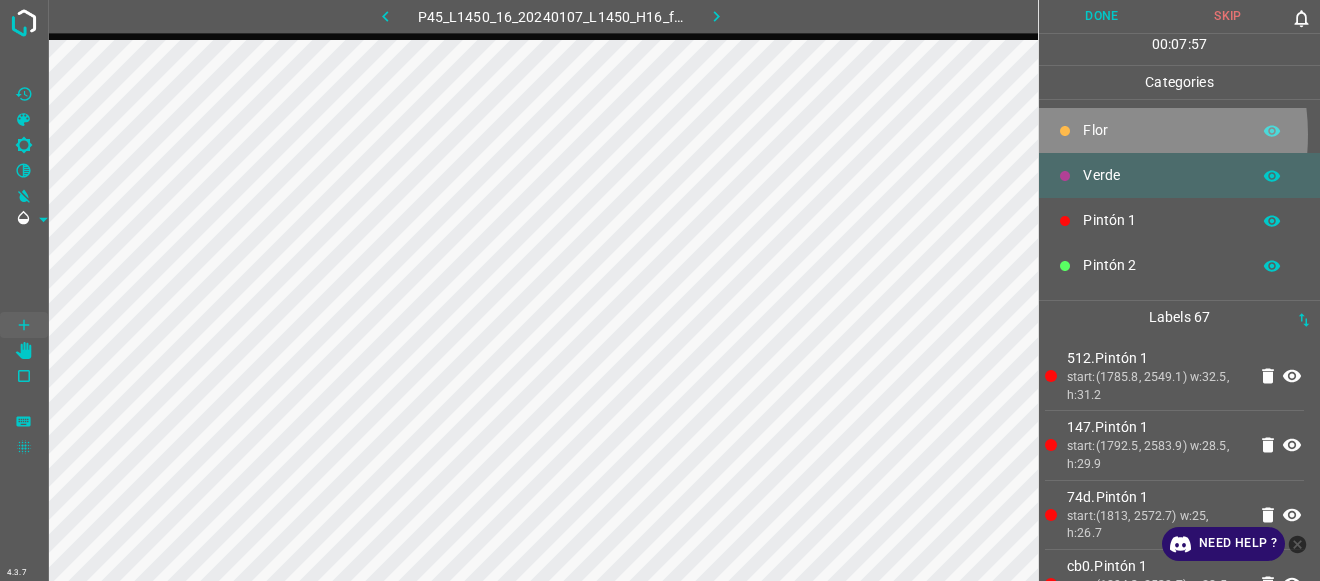 click on "Flor" at bounding box center (1161, 130) 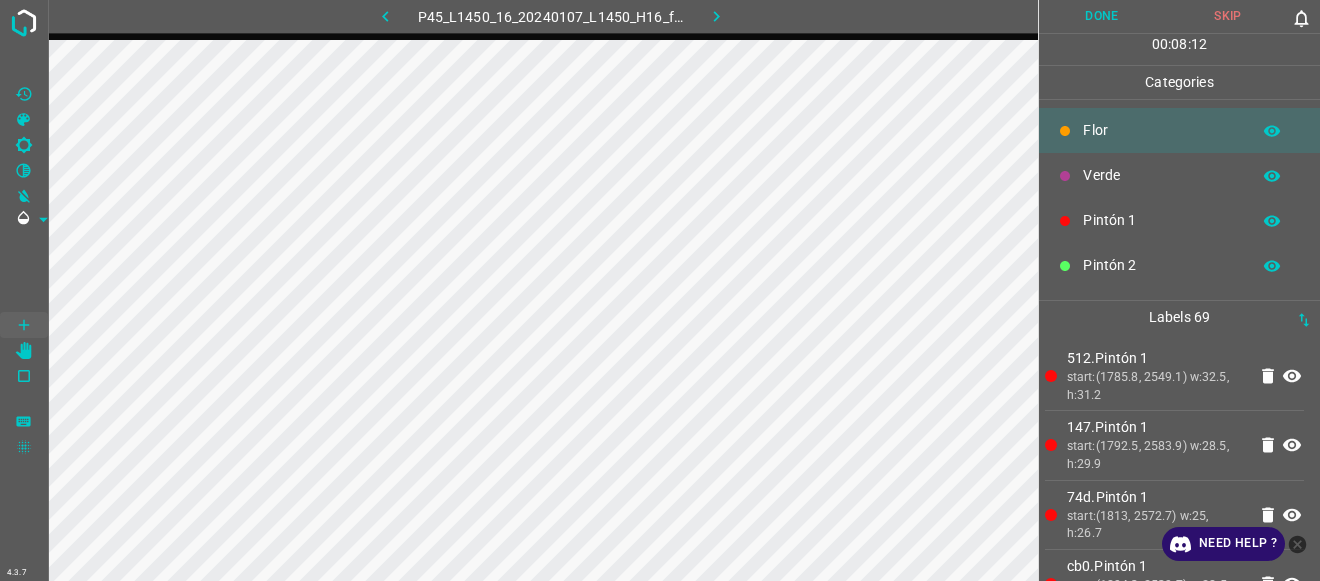 scroll, scrollTop: 176, scrollLeft: 0, axis: vertical 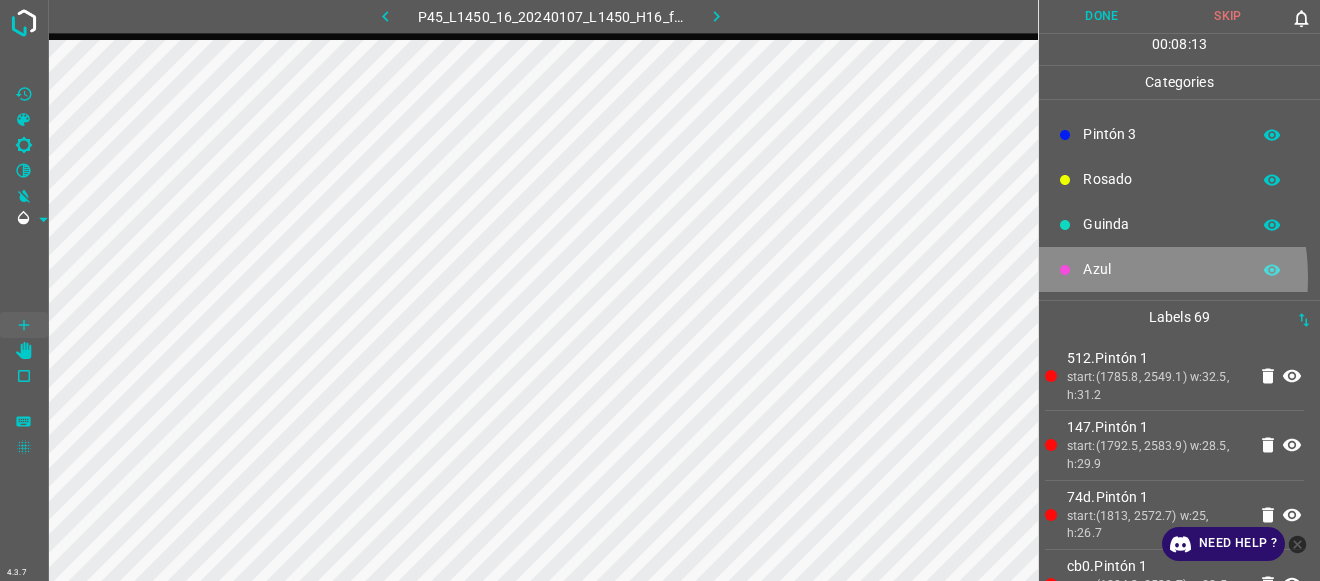 click on "Azul" at bounding box center (1161, 269) 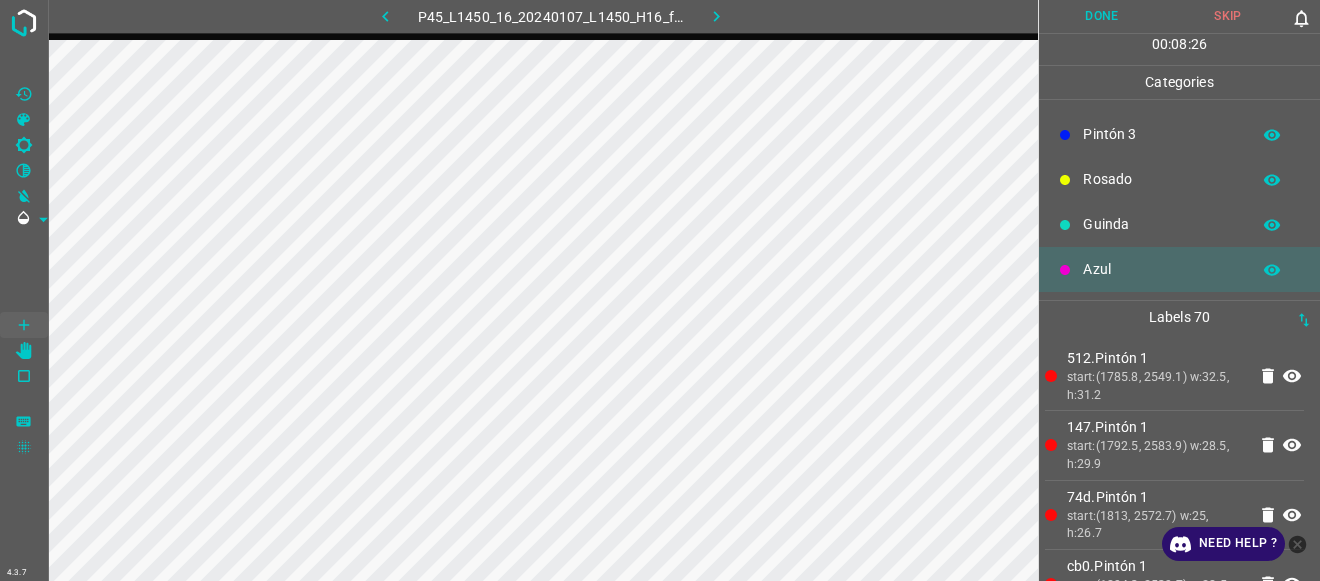 scroll, scrollTop: 0, scrollLeft: 0, axis: both 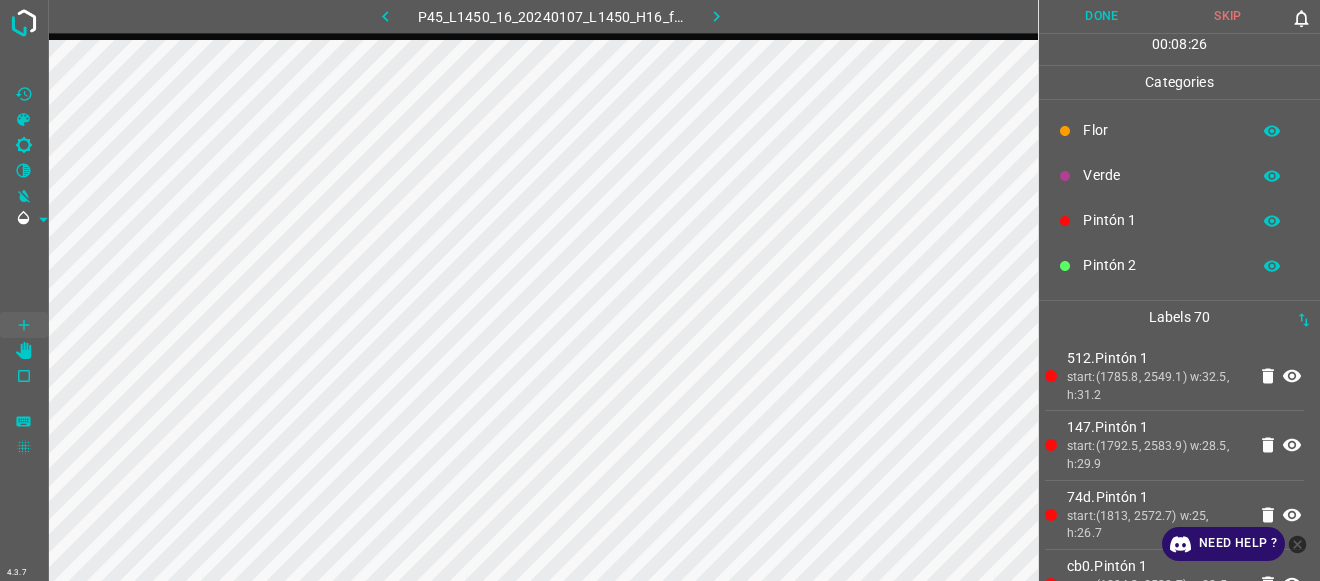 click on "Verde" at bounding box center (1179, 175) 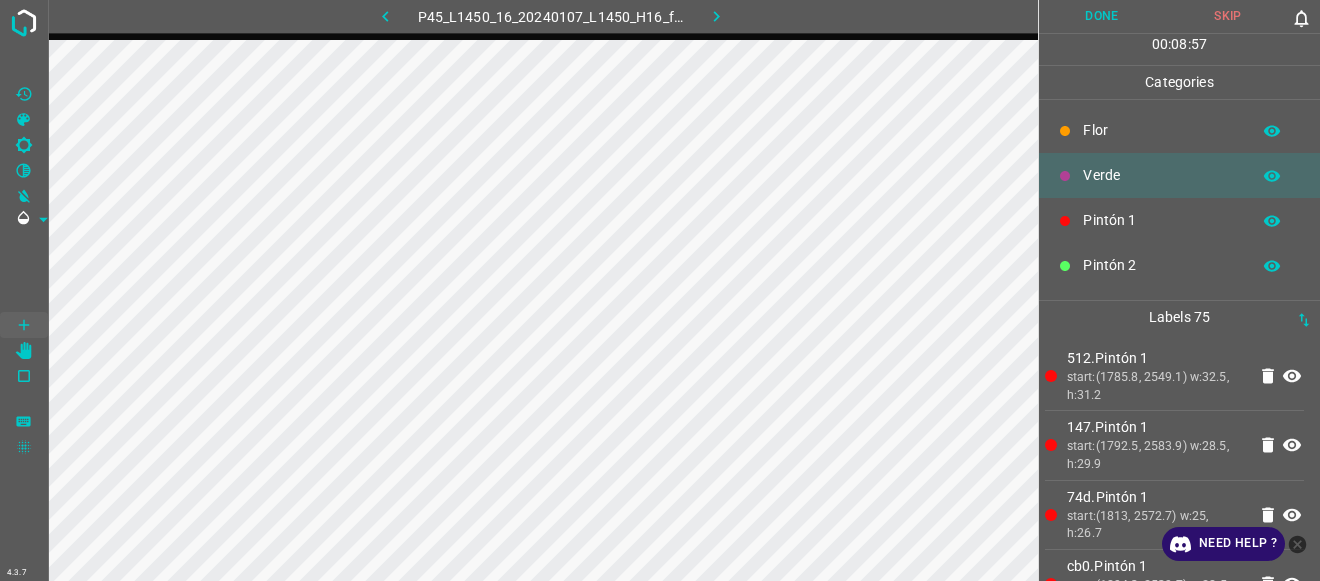 scroll, scrollTop: 176, scrollLeft: 0, axis: vertical 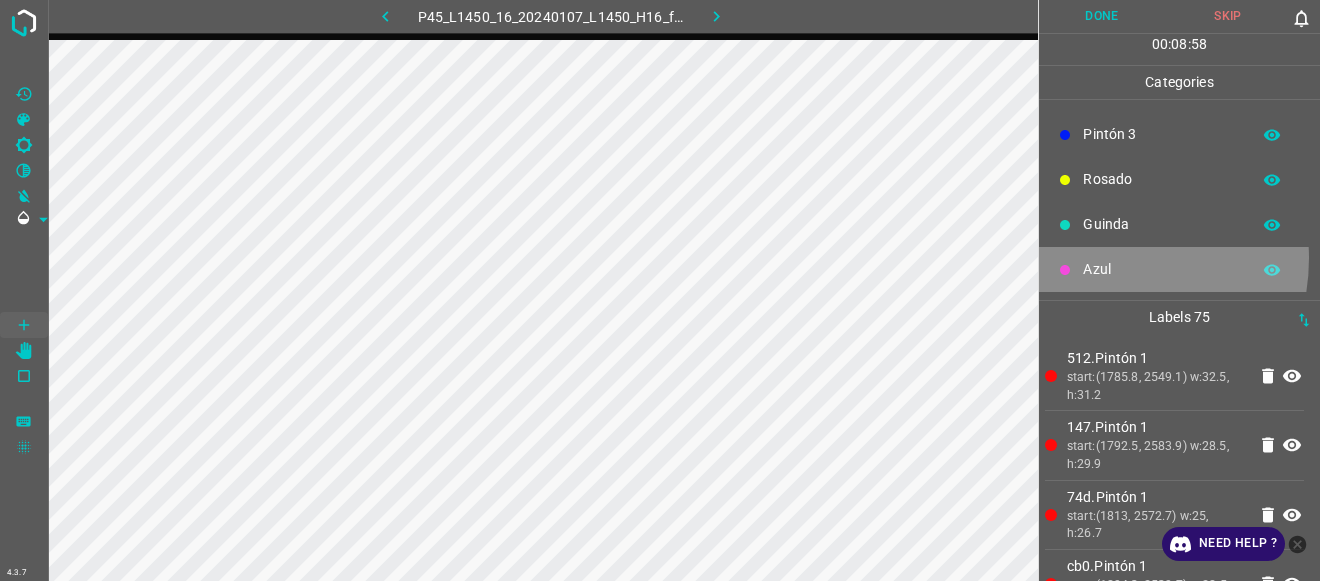 click on "Azul" at bounding box center (1179, 269) 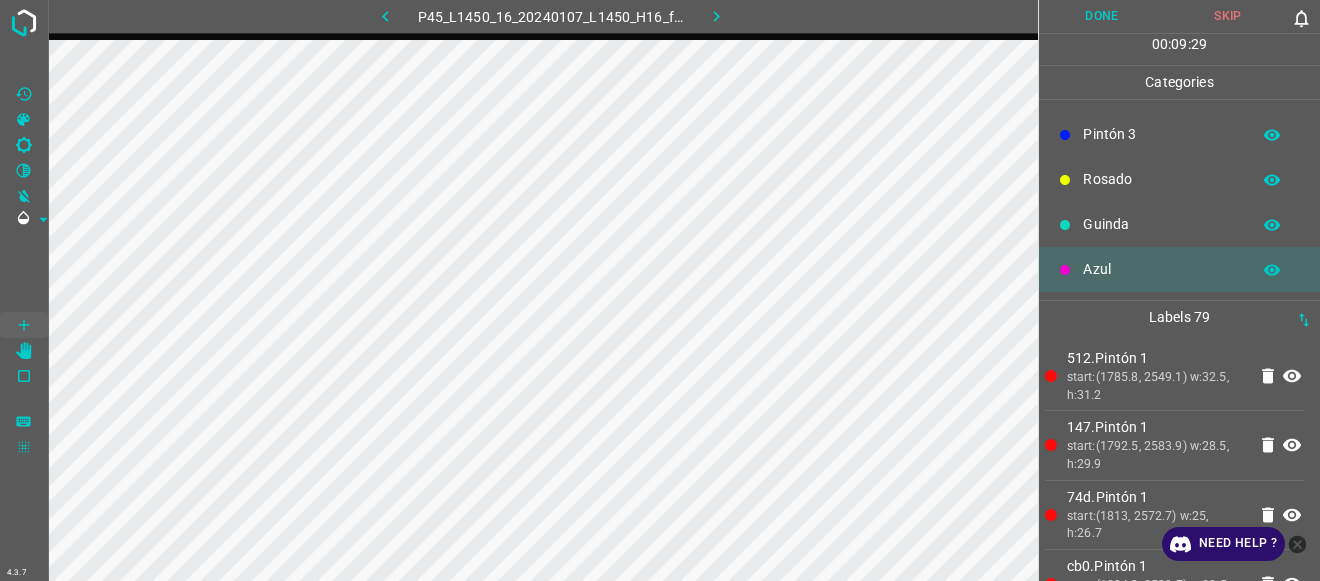 scroll, scrollTop: 0, scrollLeft: 0, axis: both 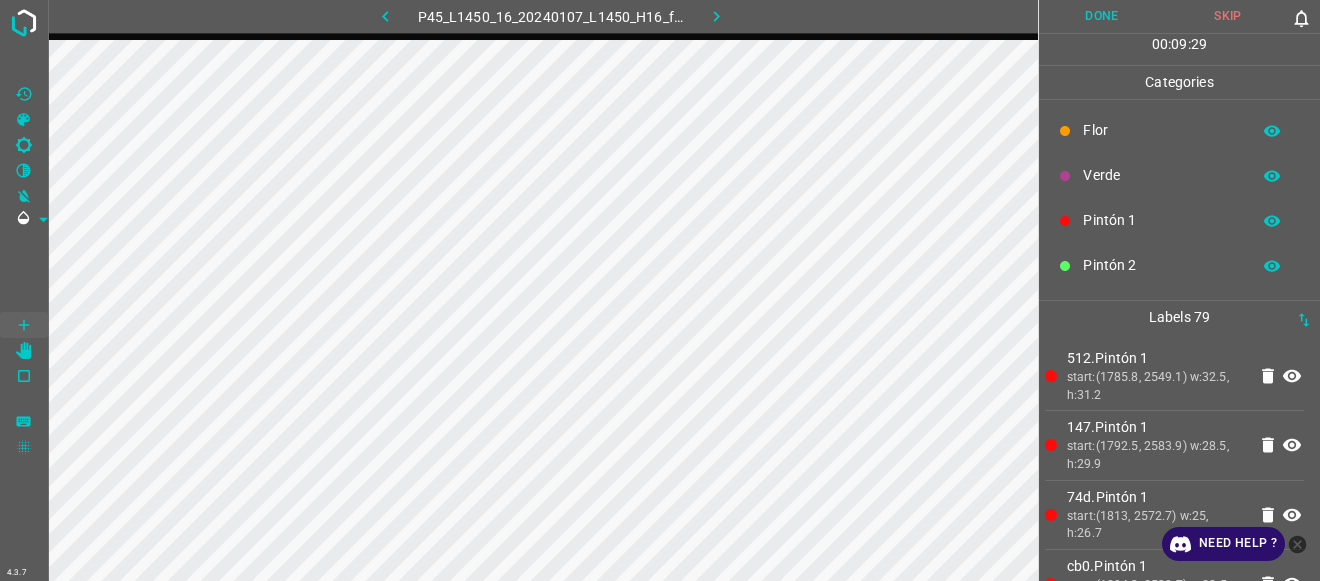 click on "Pintón 1" at bounding box center [1161, 220] 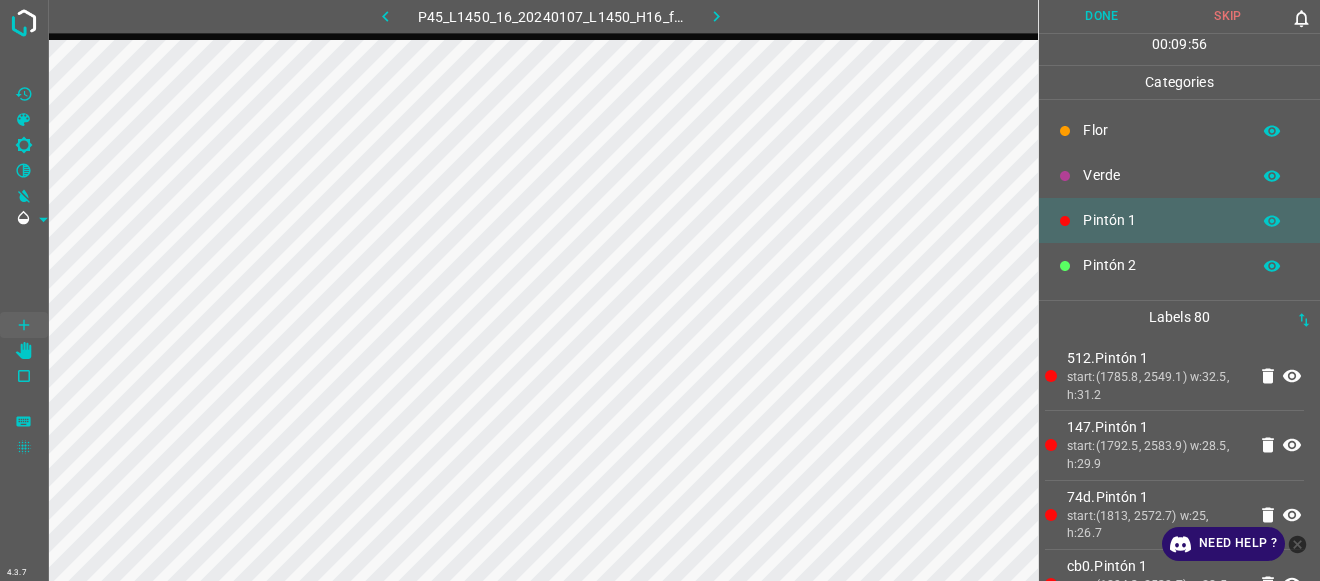 click on "Done" at bounding box center (1102, 16) 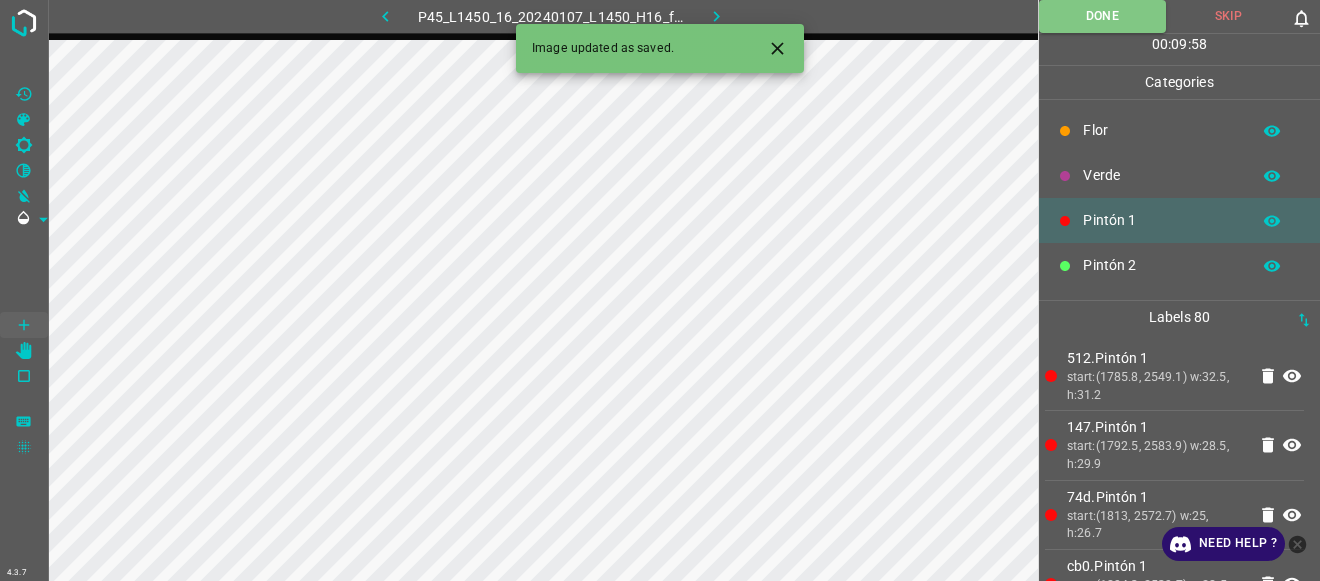 click 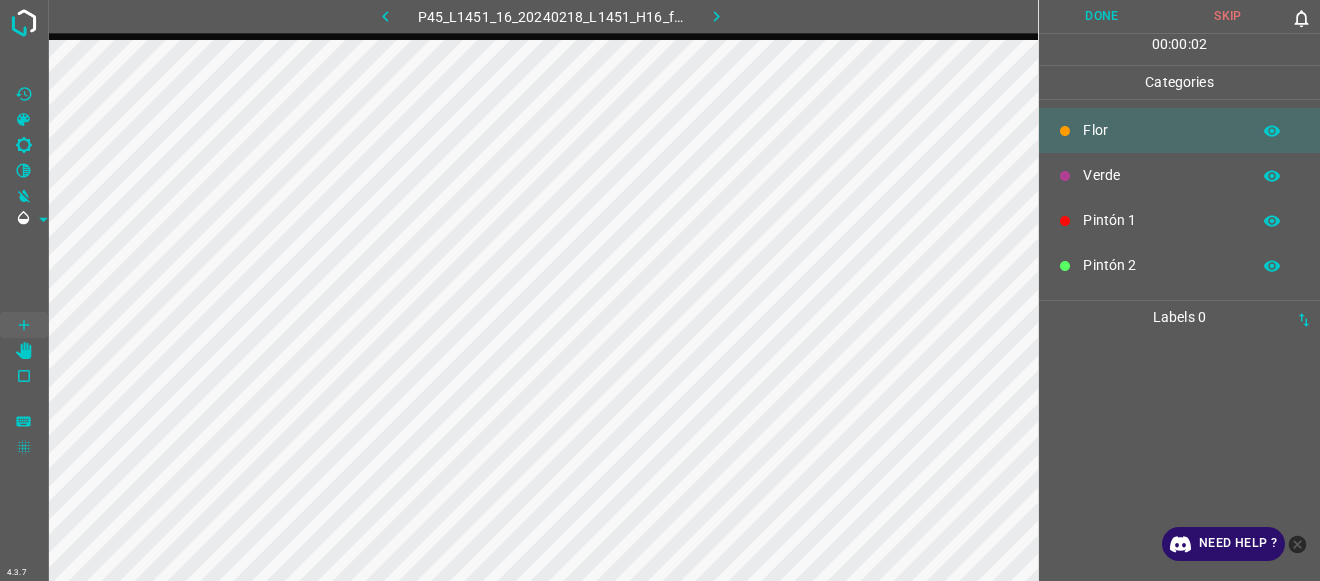 scroll, scrollTop: 0, scrollLeft: 0, axis: both 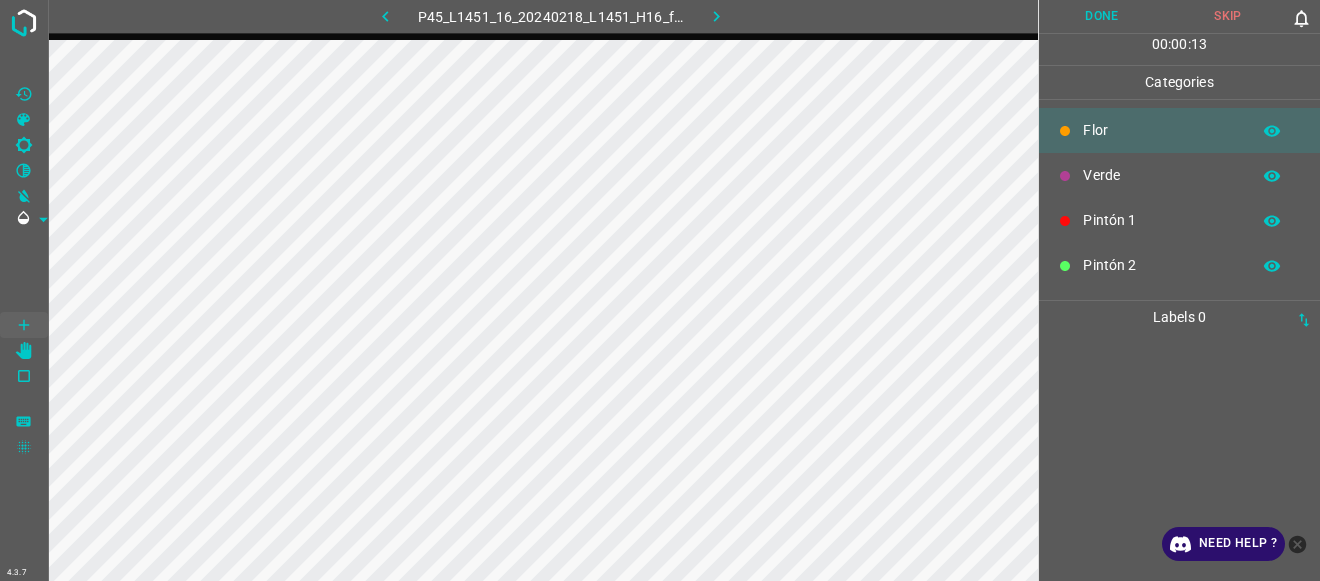 click 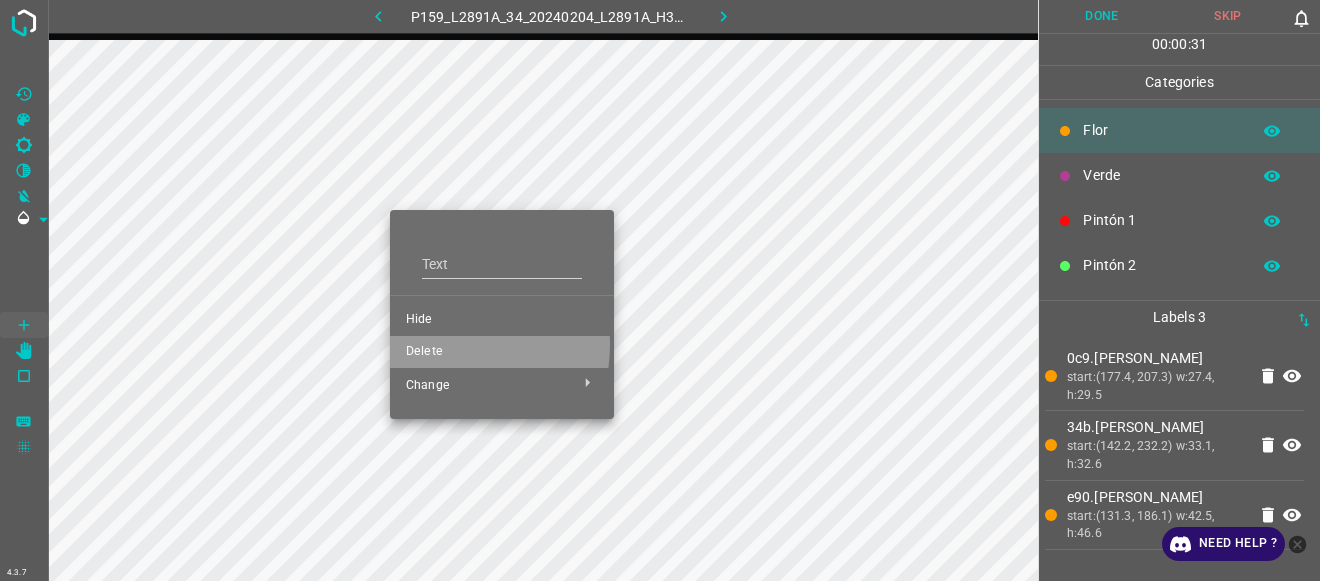 click on "Delete" at bounding box center (502, 352) 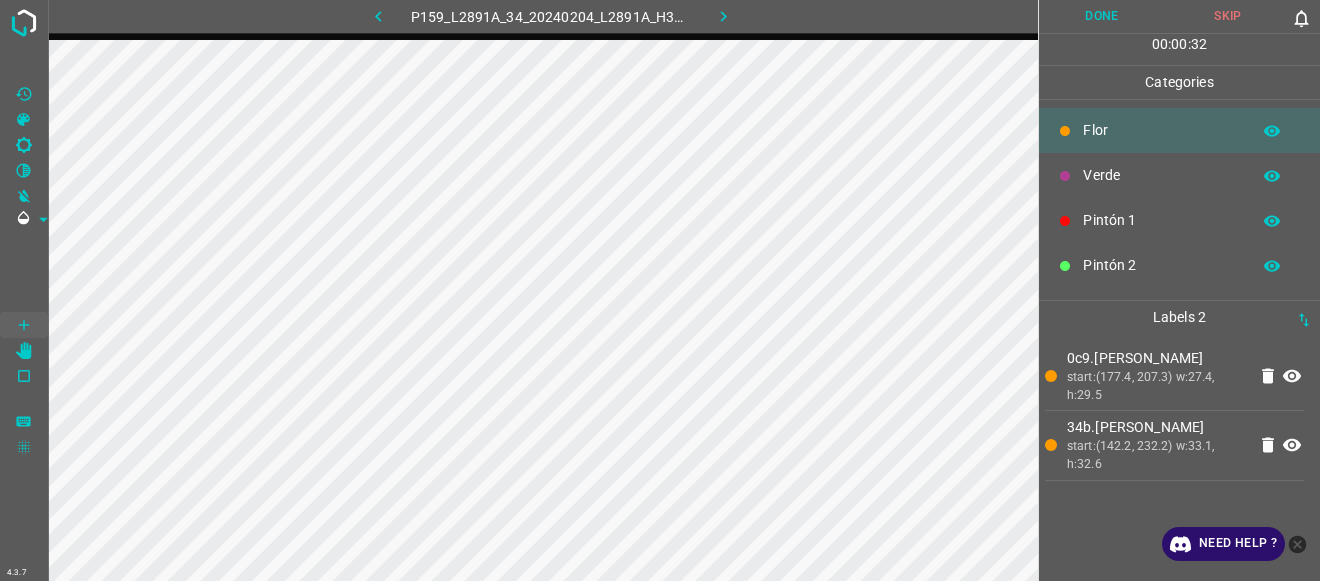 click 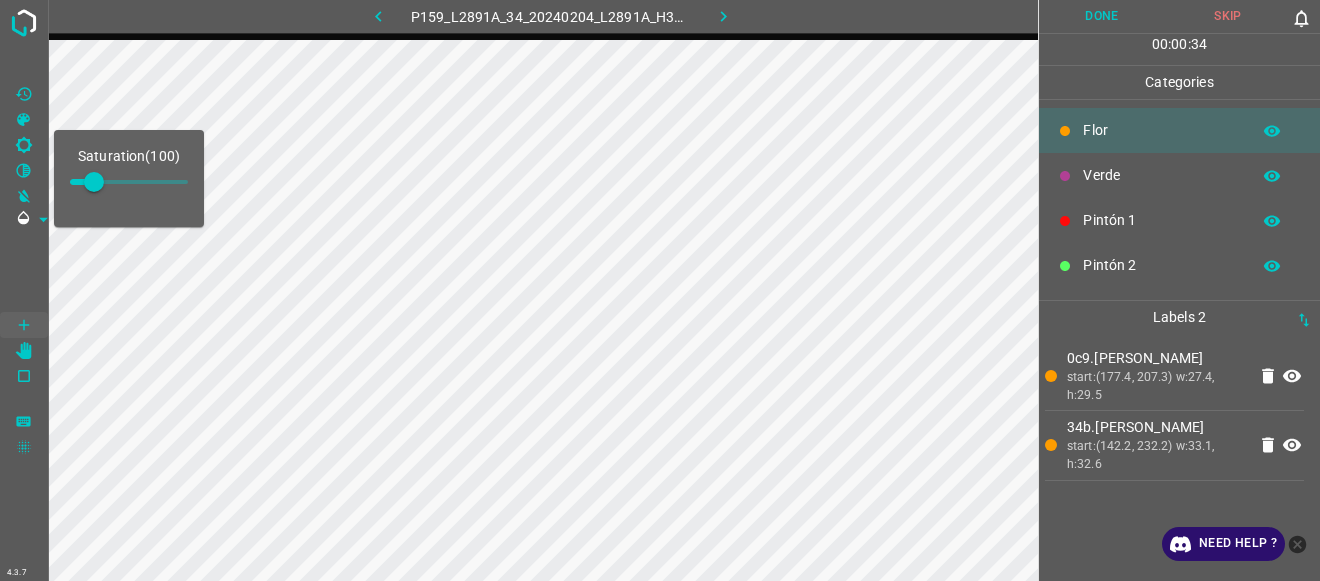 click at bounding box center [94, 182] 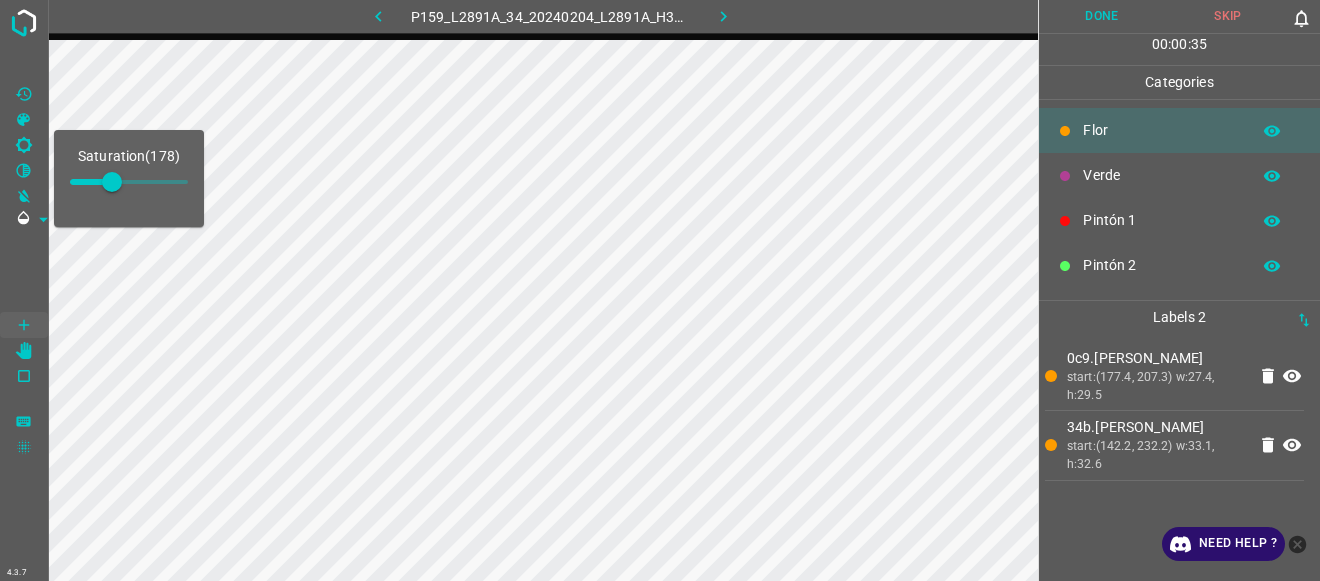 click at bounding box center [24, 272] 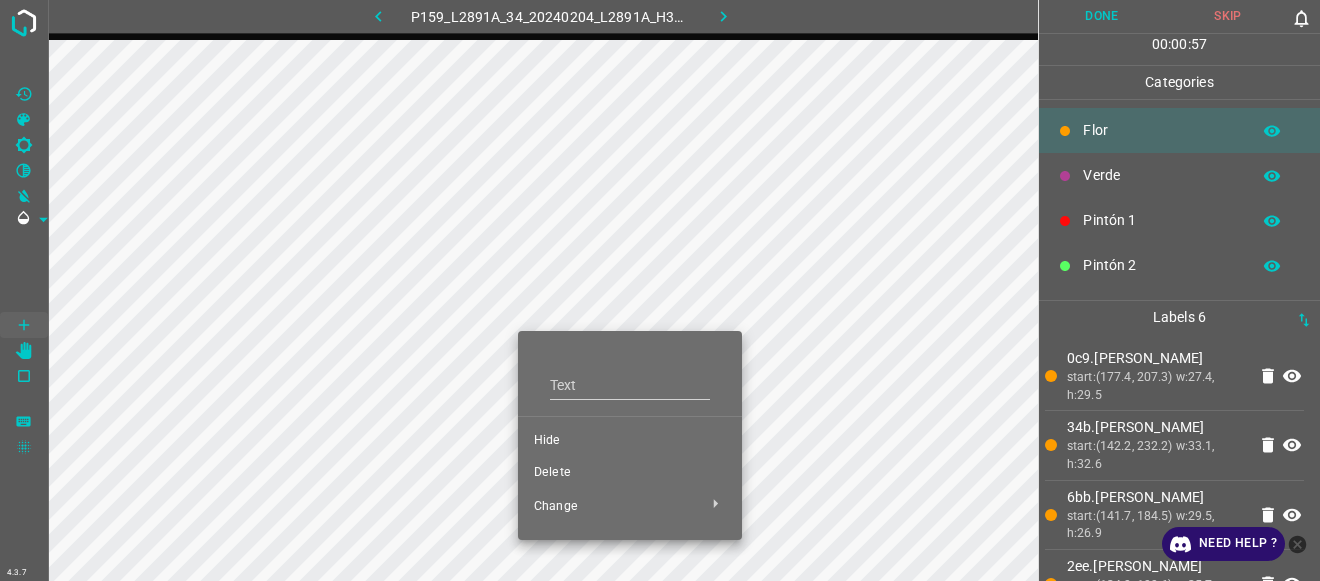 click on "Delete" at bounding box center [630, 473] 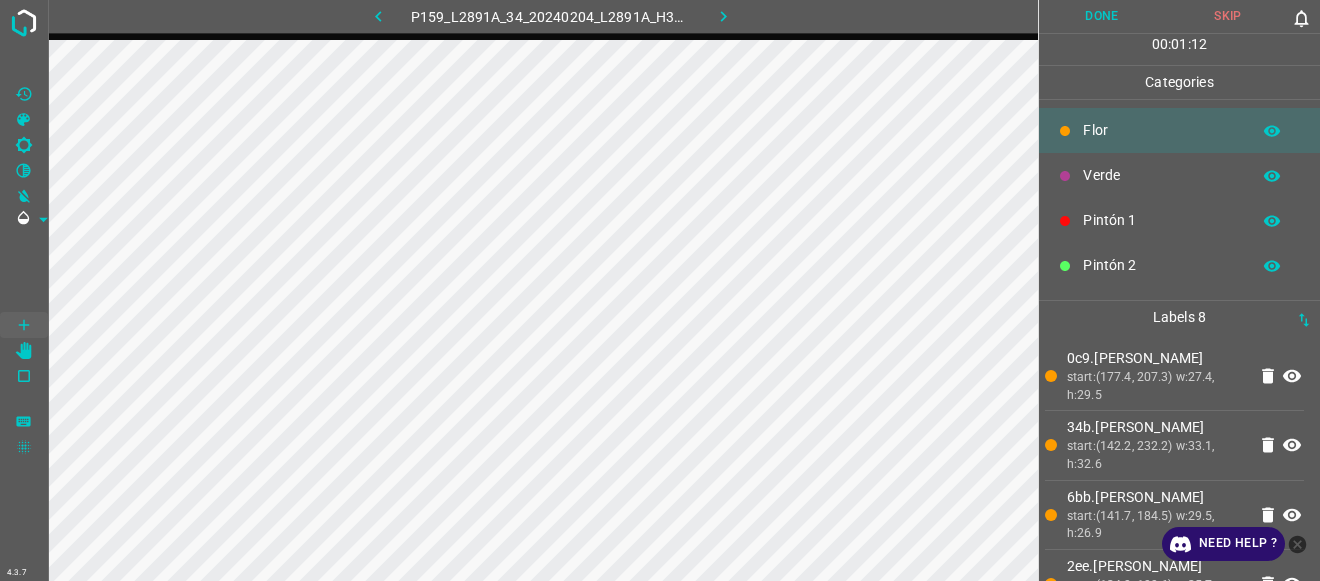 click on "Pintón 1" at bounding box center [1179, 220] 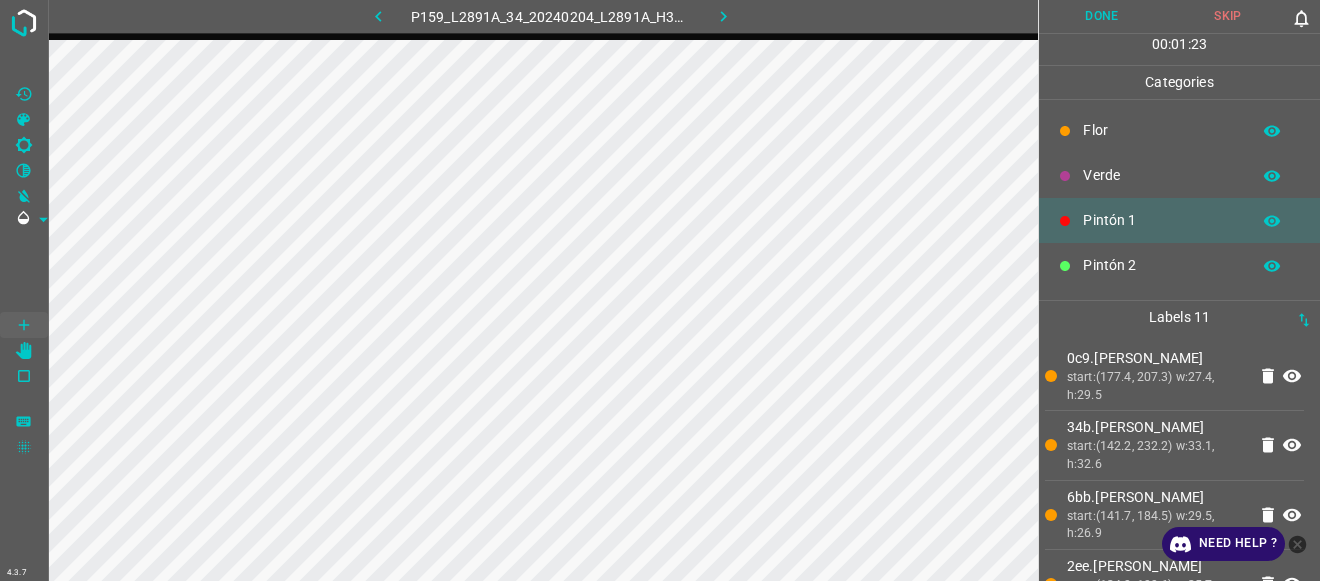 click at bounding box center (1065, 131) 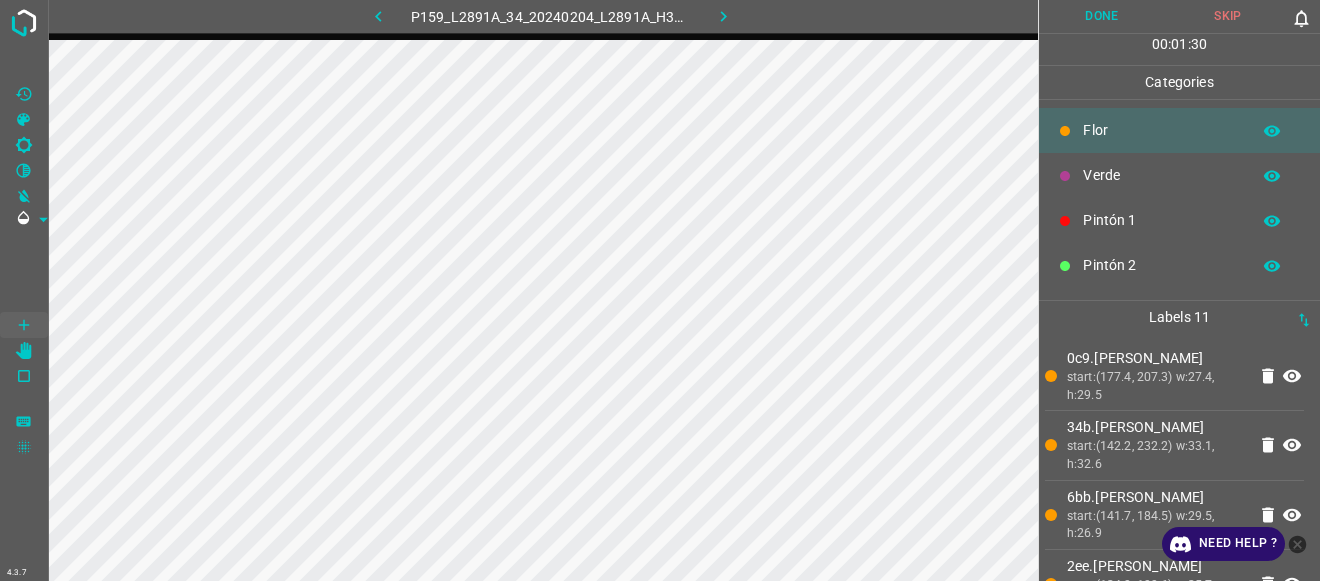 click on "Pintón 1" at bounding box center (1179, 220) 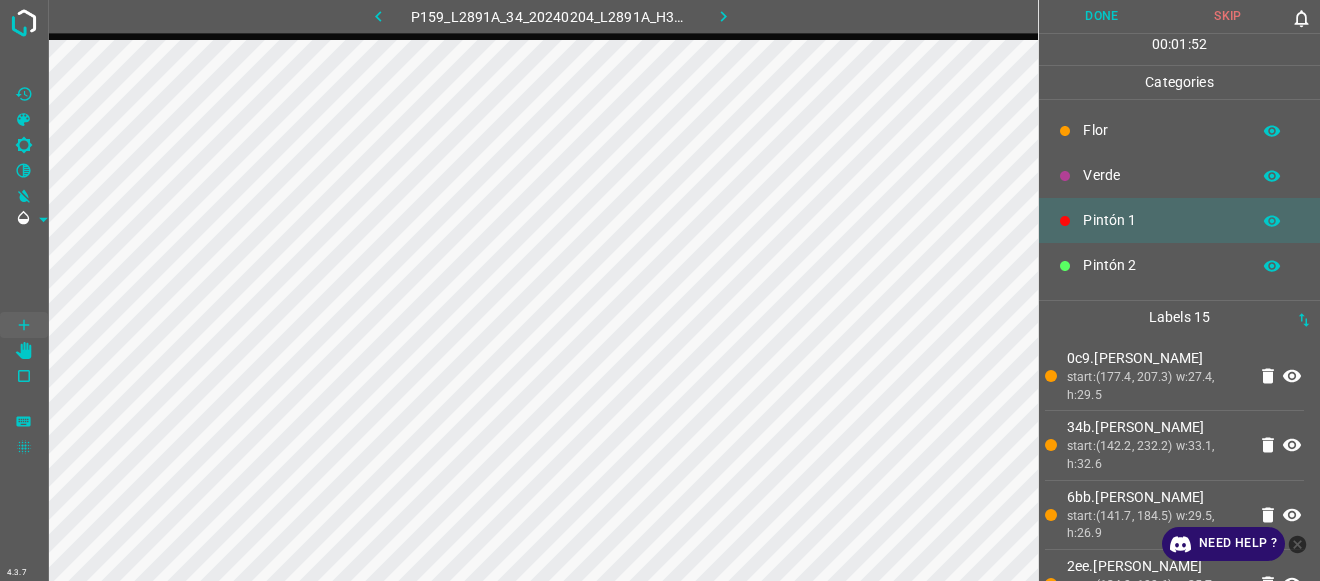 click at bounding box center [1065, 176] 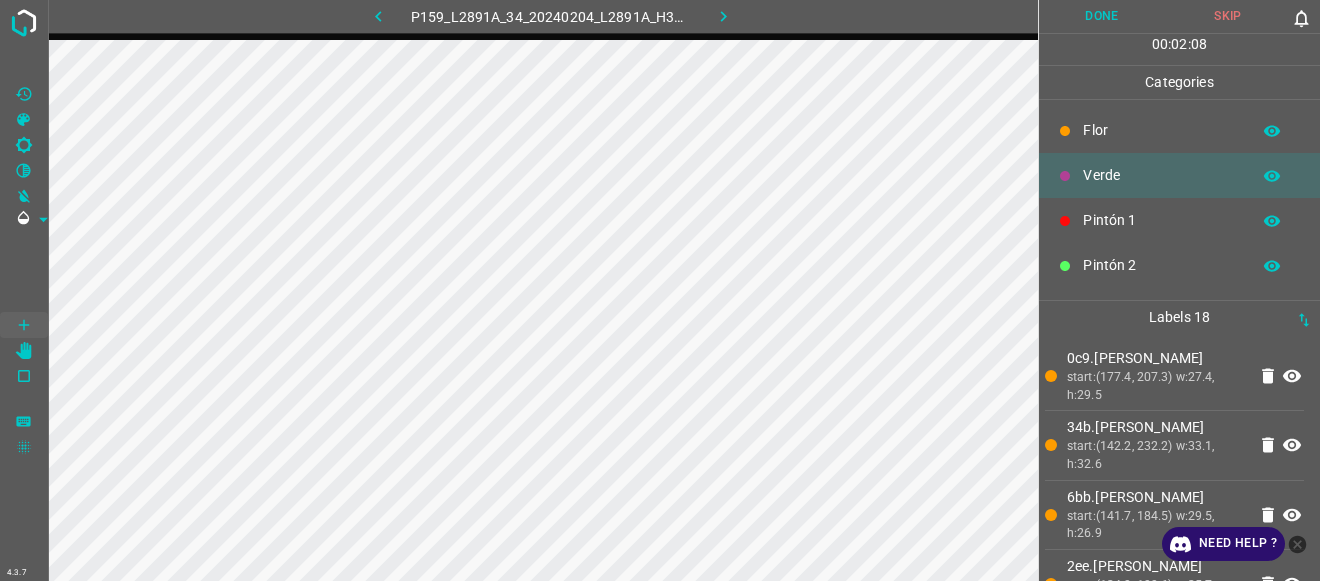 scroll, scrollTop: 176, scrollLeft: 0, axis: vertical 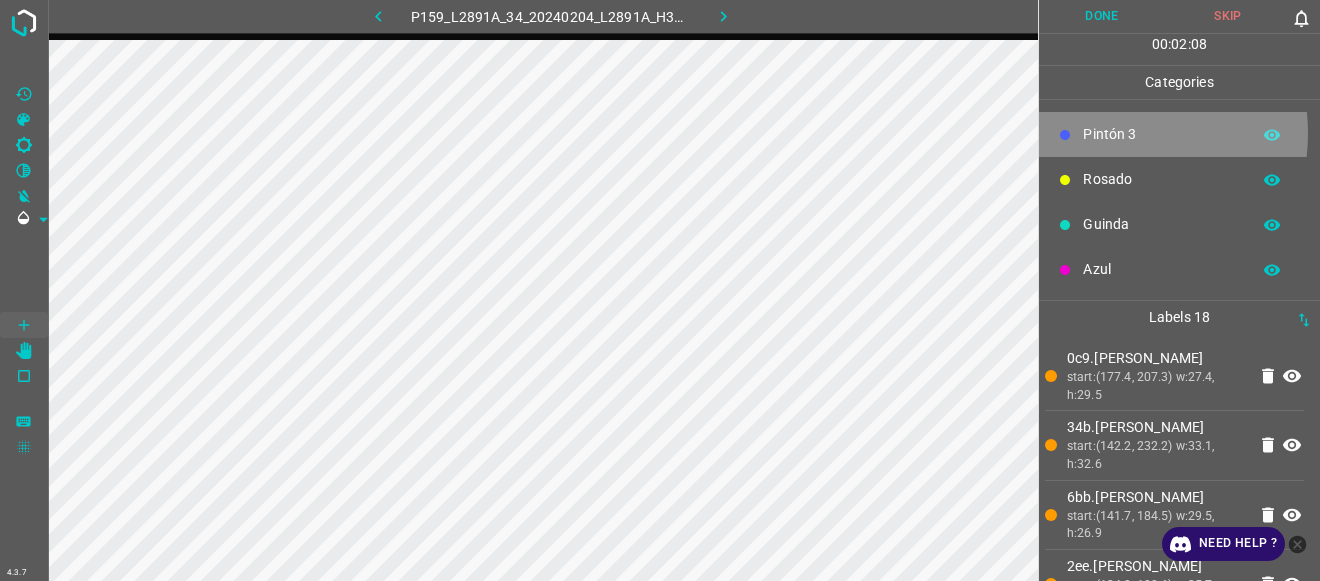 click on "Pintón 3" at bounding box center [1161, 134] 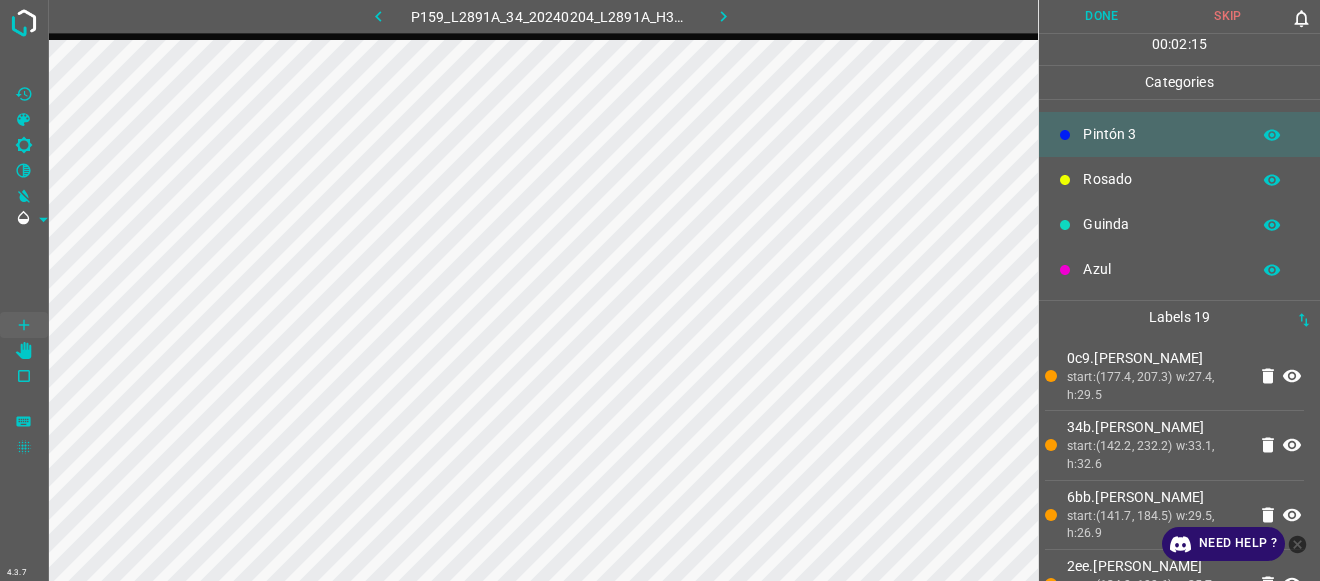 scroll, scrollTop: 0, scrollLeft: 0, axis: both 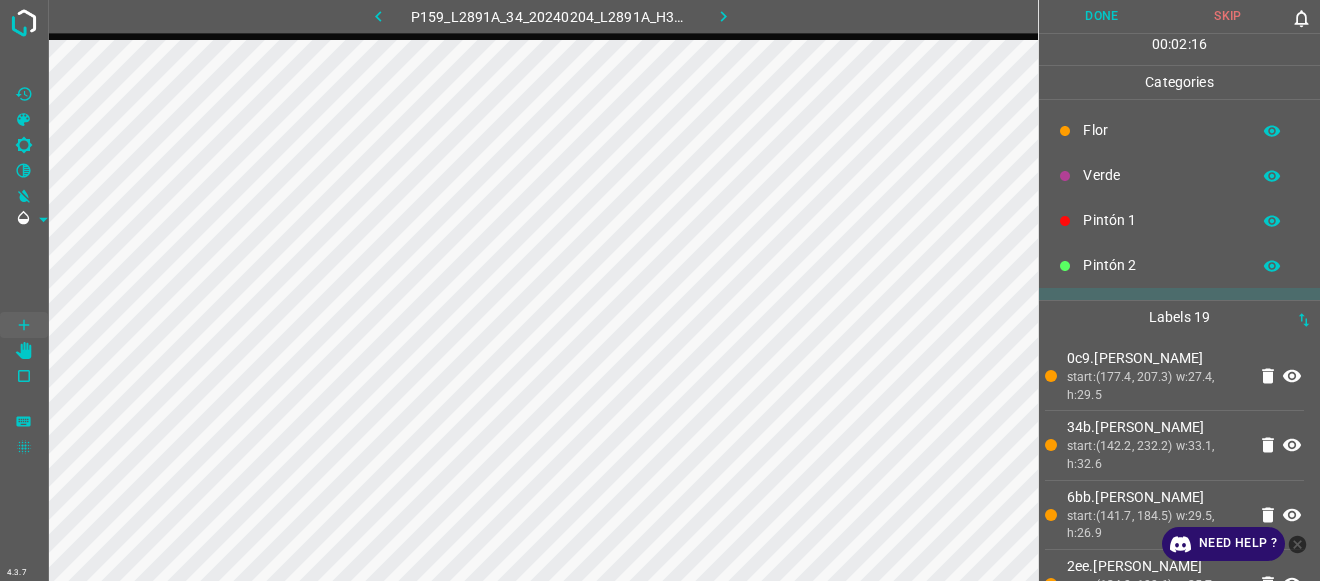 click on "Pintón 2" at bounding box center [1161, 265] 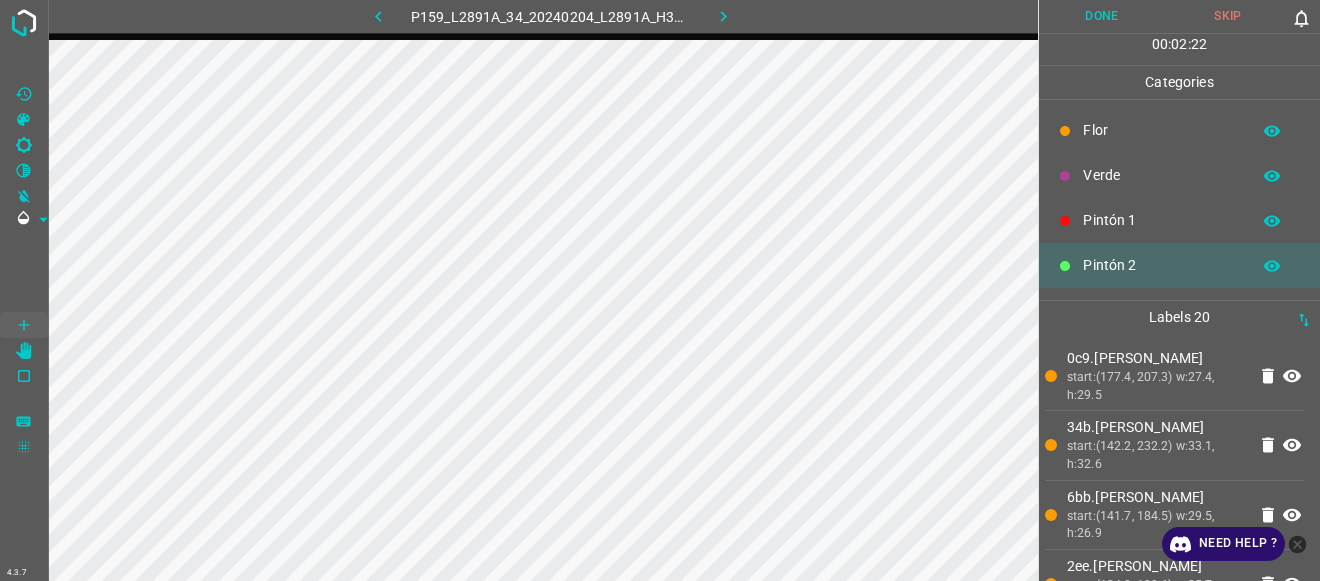 click on "Verde" at bounding box center (1161, 175) 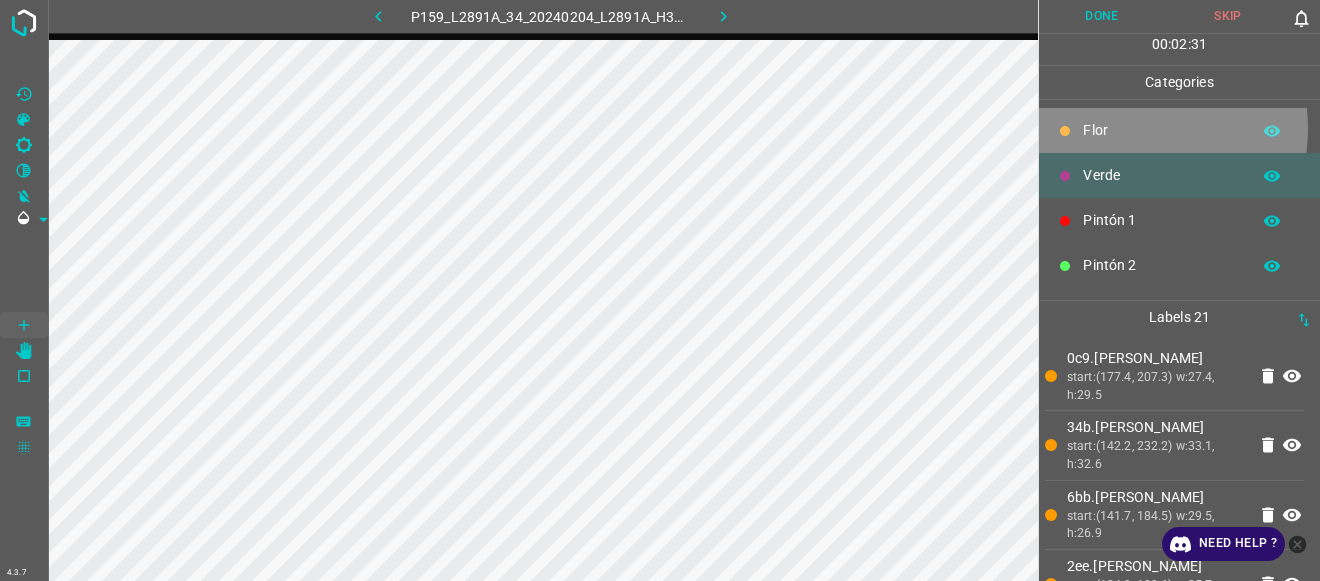 click on "Flor" at bounding box center [1161, 130] 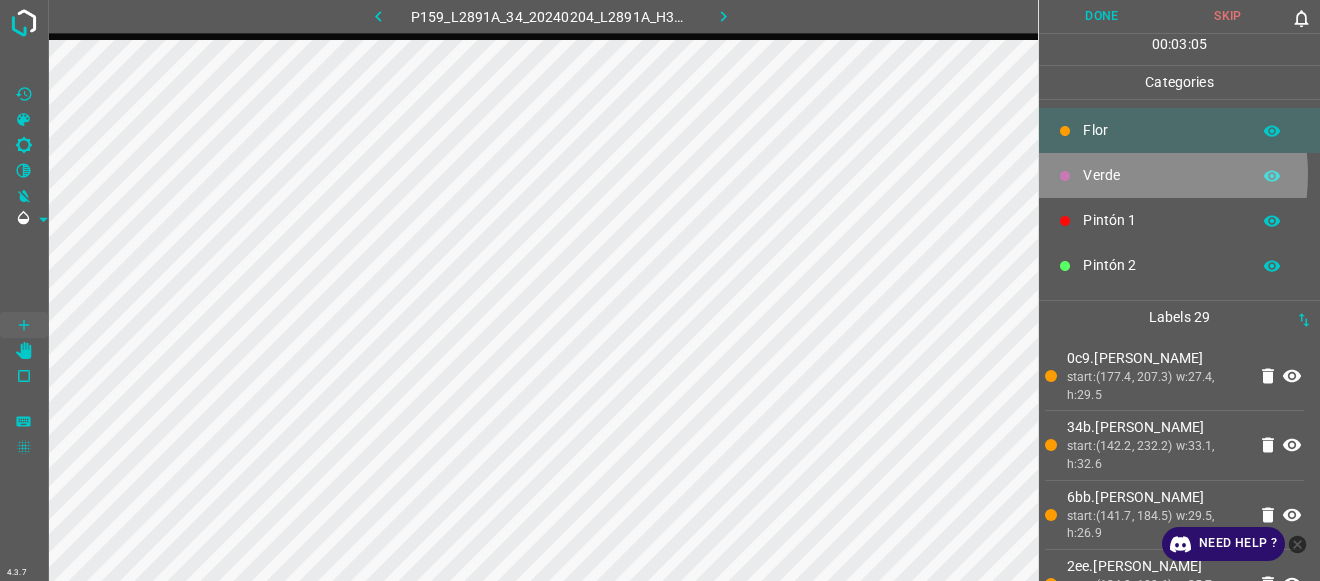 click on "Verde" at bounding box center (1161, 175) 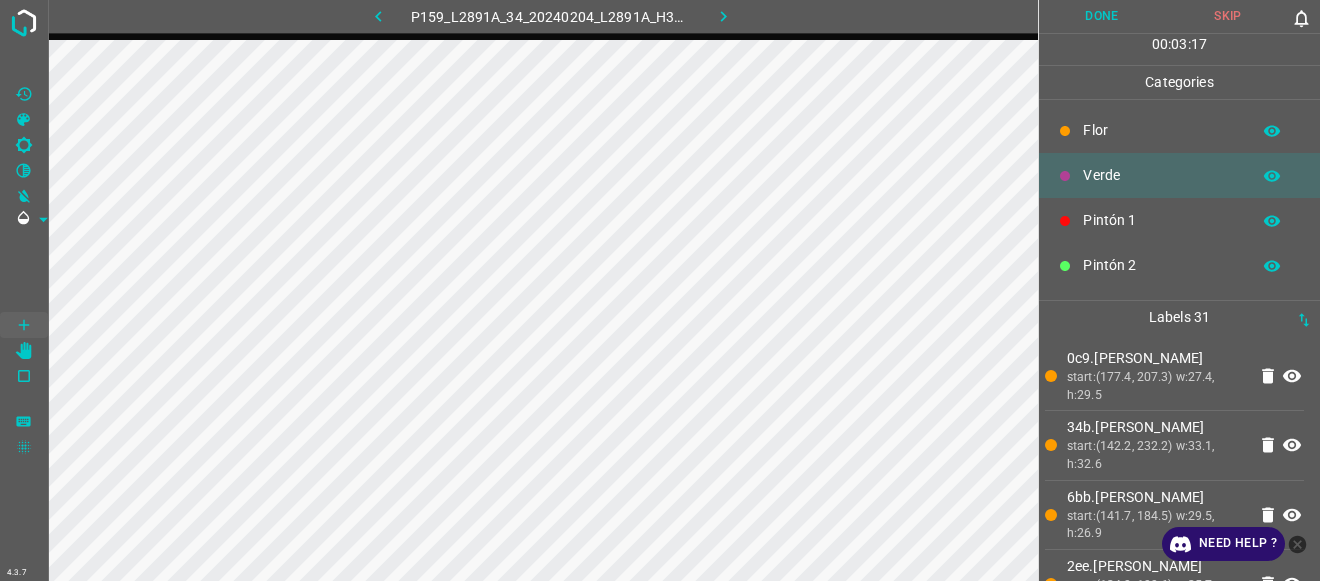 click on "Flor" at bounding box center [1161, 130] 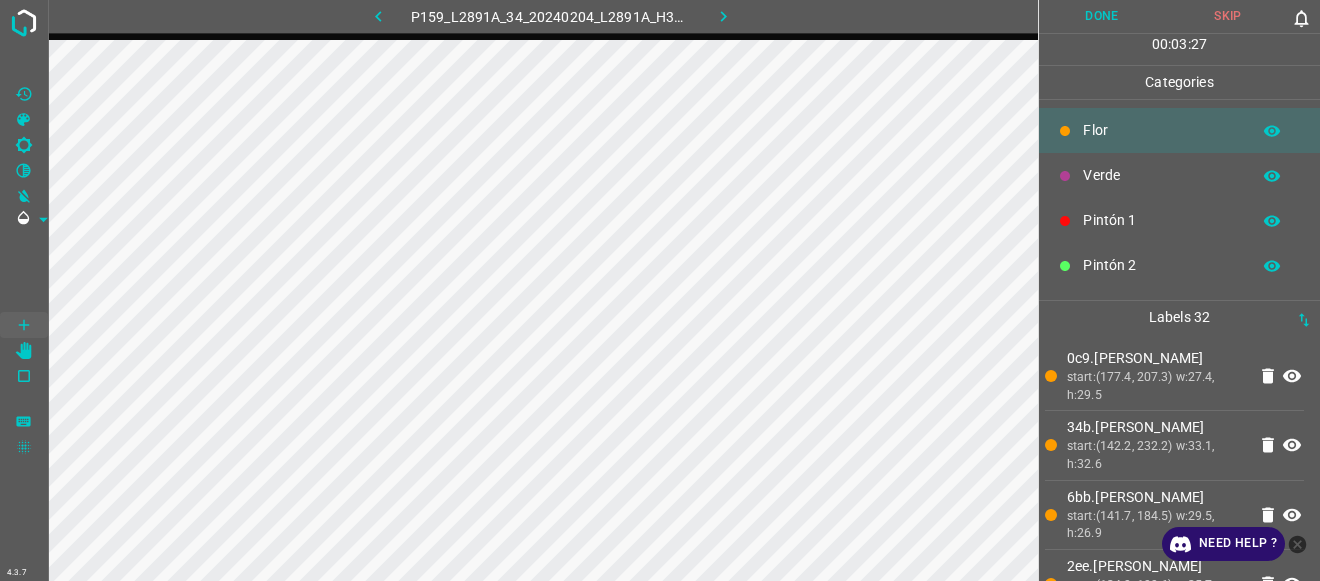 scroll, scrollTop: 176, scrollLeft: 0, axis: vertical 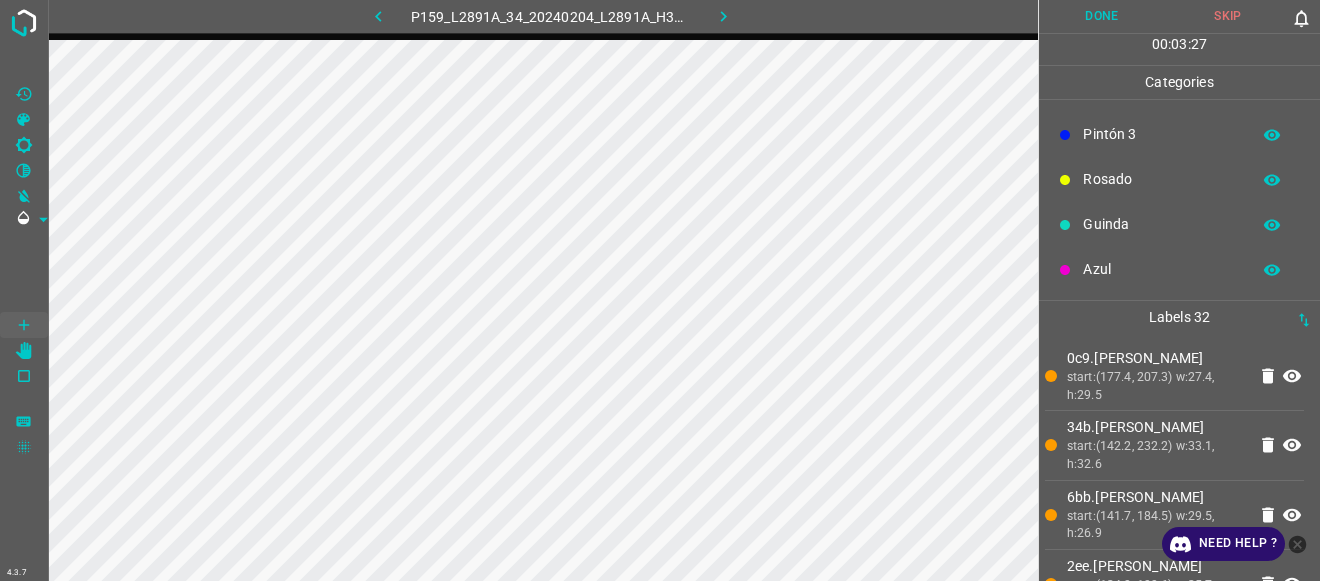 click on "Guinda" at bounding box center [1161, 224] 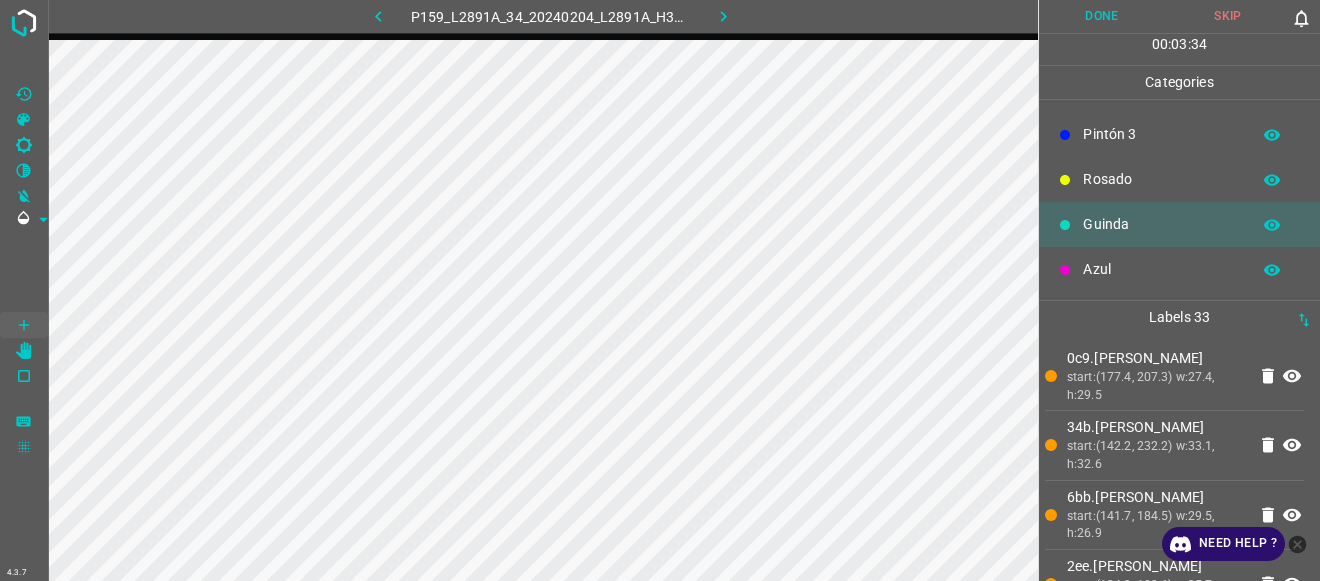 scroll, scrollTop: 0, scrollLeft: 0, axis: both 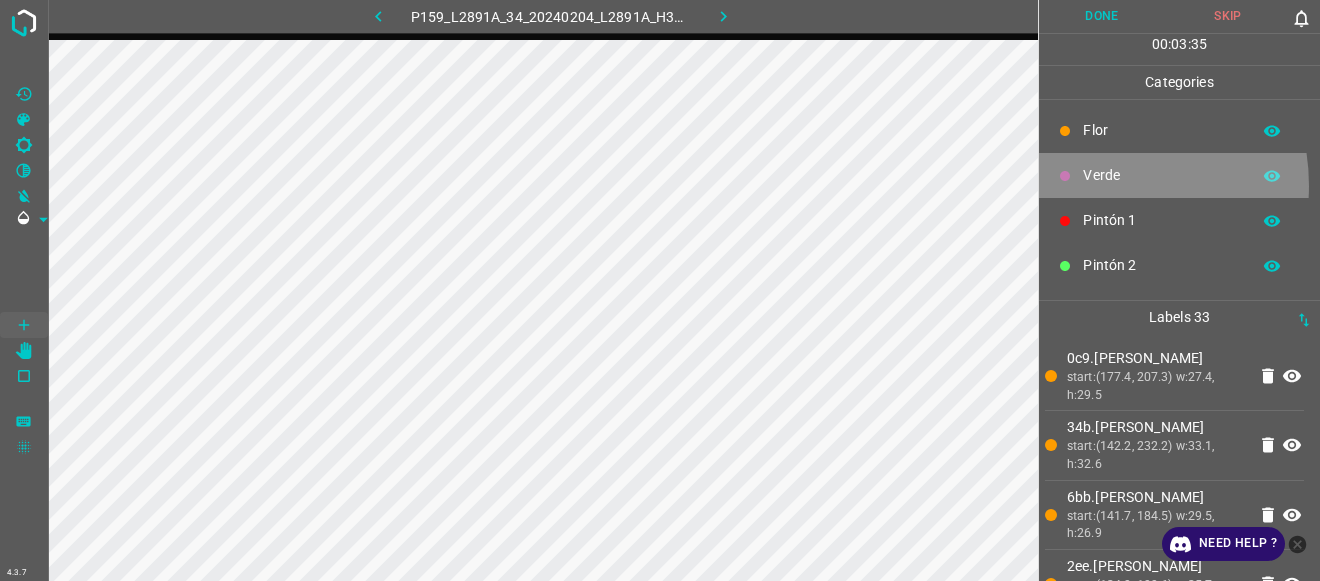 click on "Verde" at bounding box center [1161, 175] 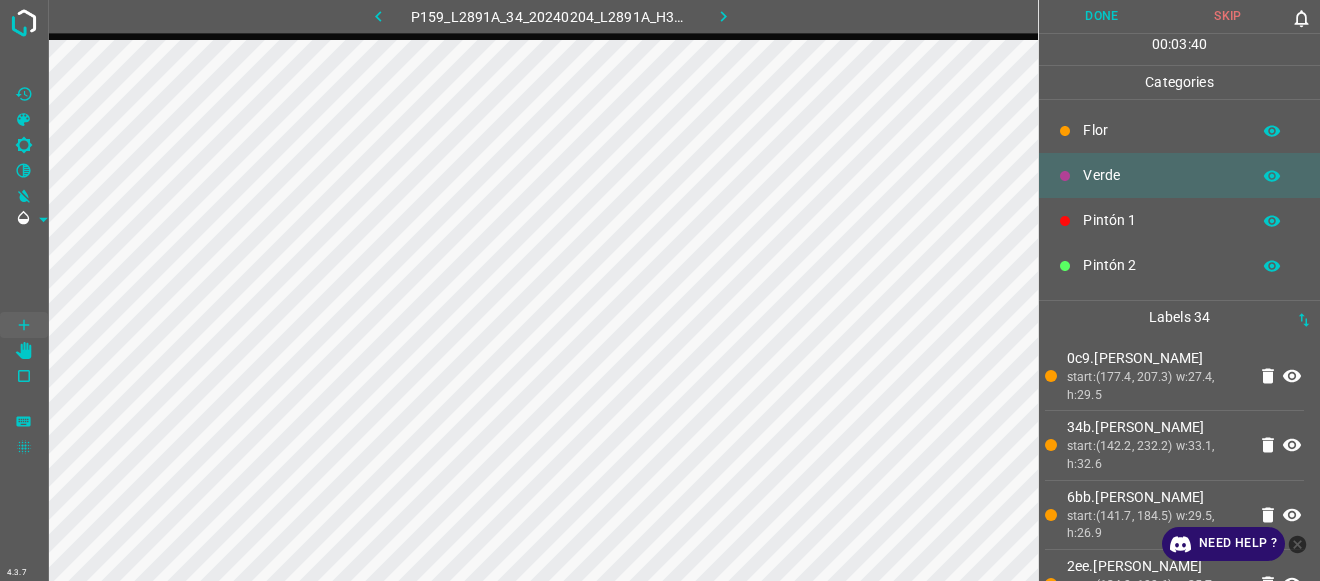 scroll, scrollTop: 176, scrollLeft: 0, axis: vertical 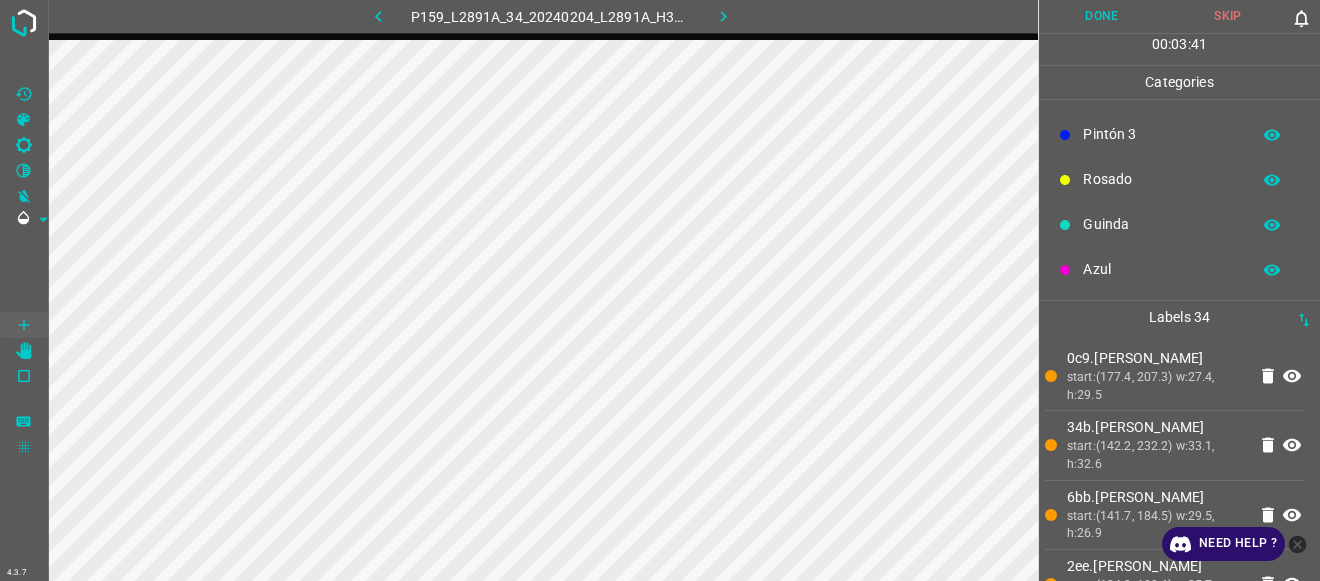 click on "Azul" at bounding box center (1161, 269) 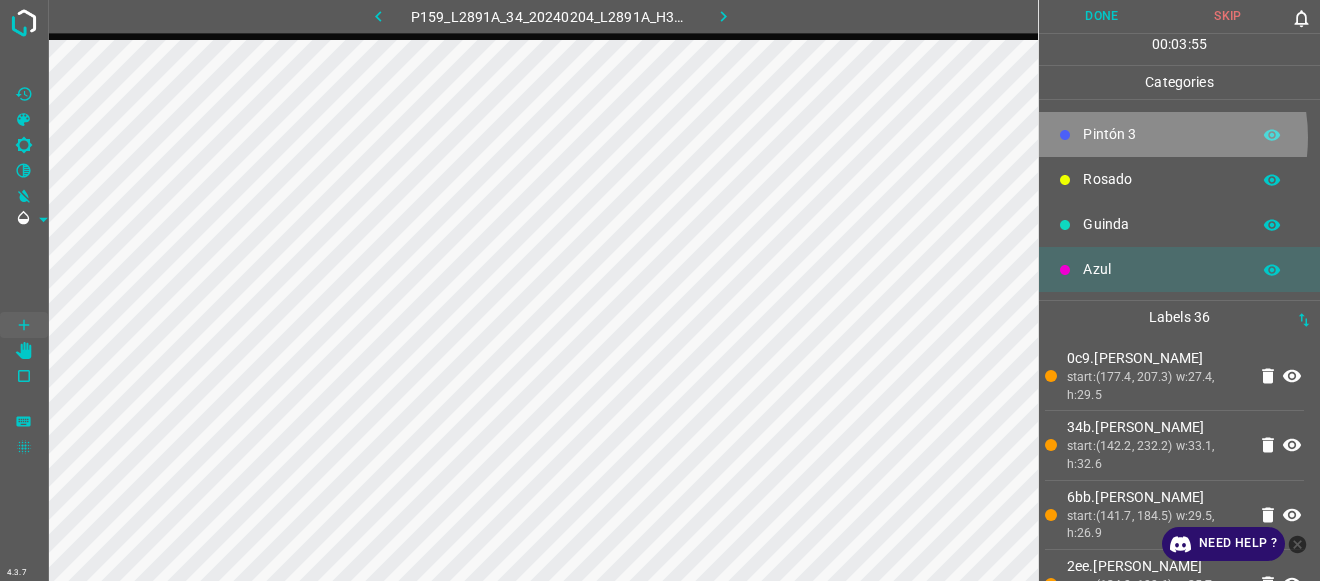 click on "Pintón 3" at bounding box center [1161, 134] 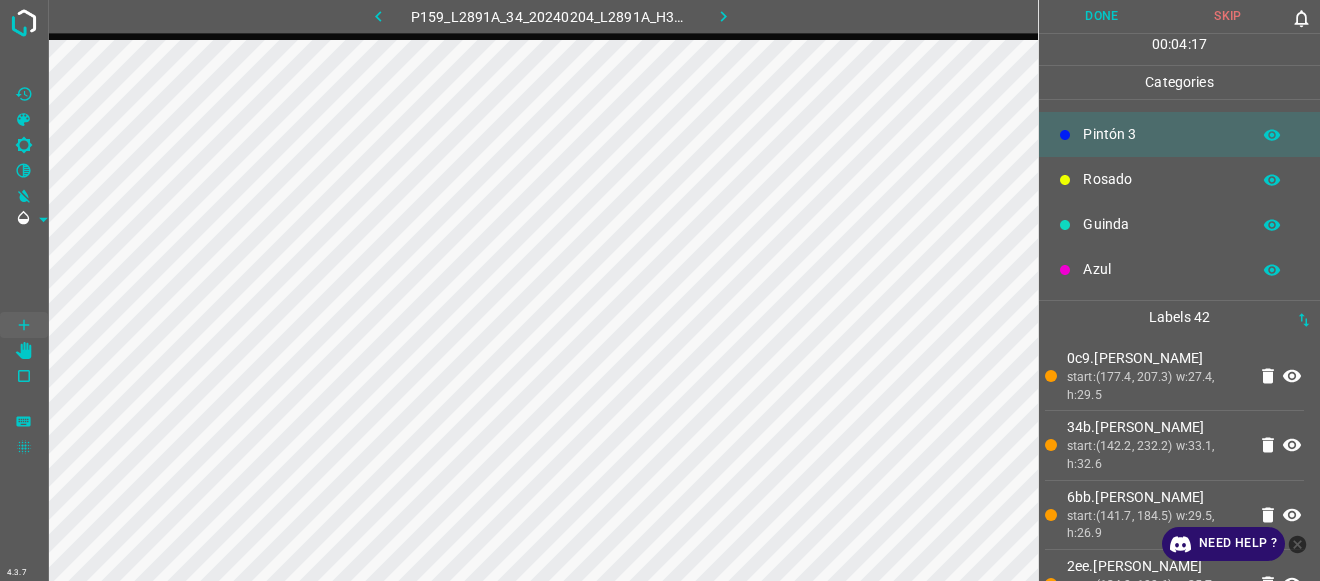 scroll, scrollTop: 0, scrollLeft: 0, axis: both 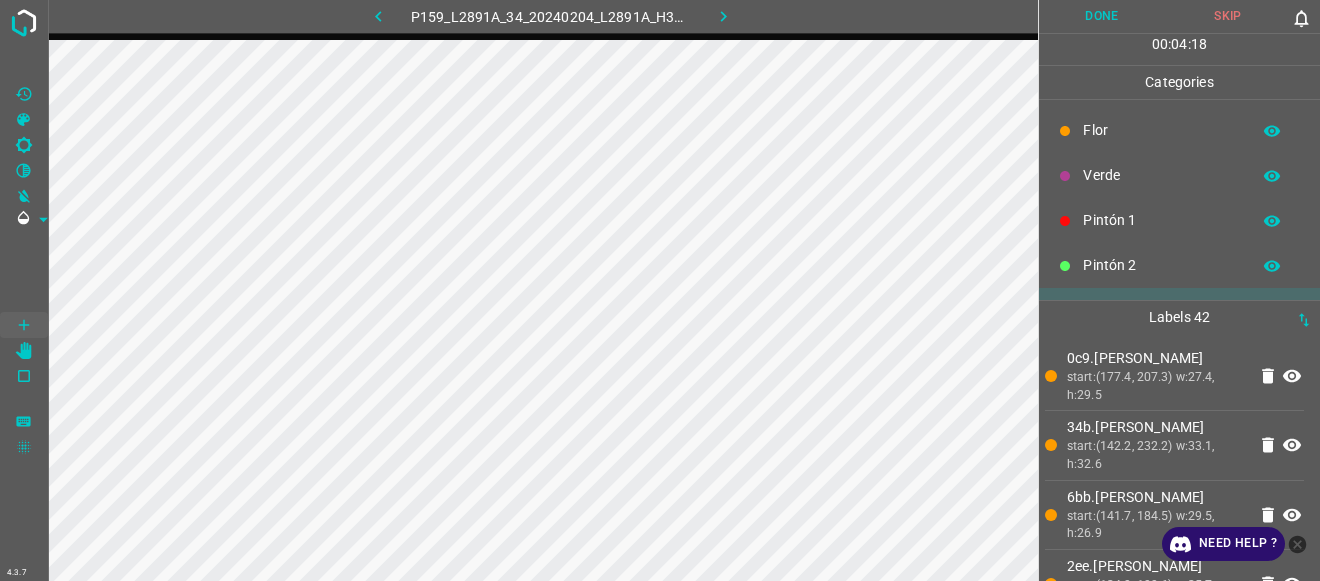 click on "Pintón 2" at bounding box center (1161, 265) 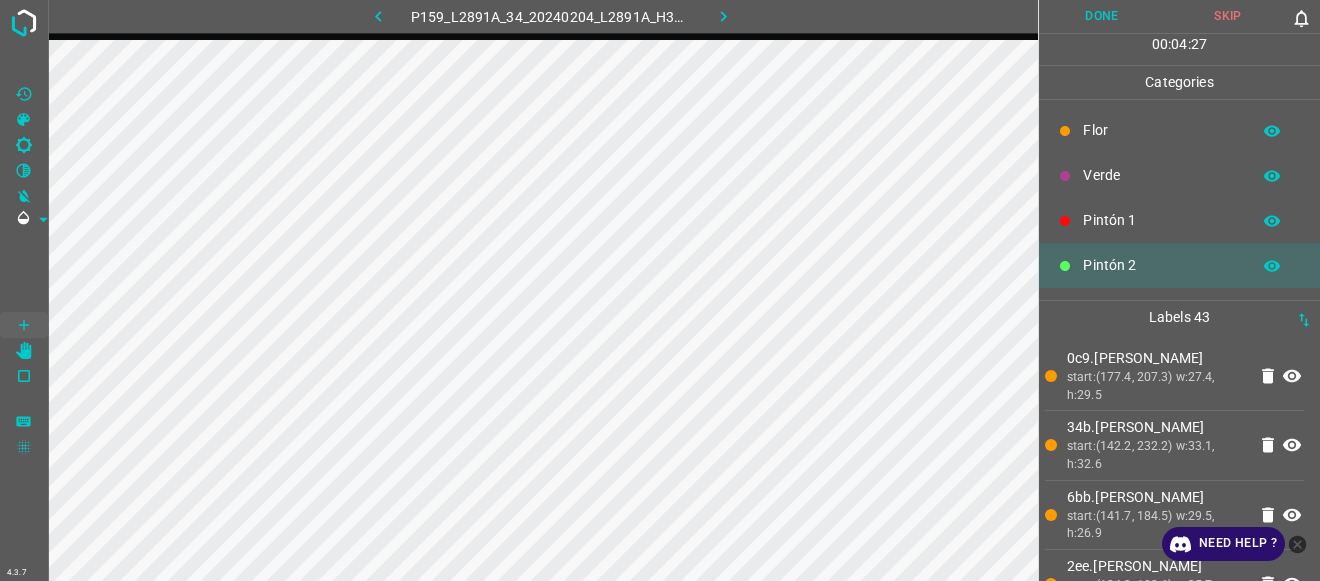 click on "Flor" at bounding box center [1161, 130] 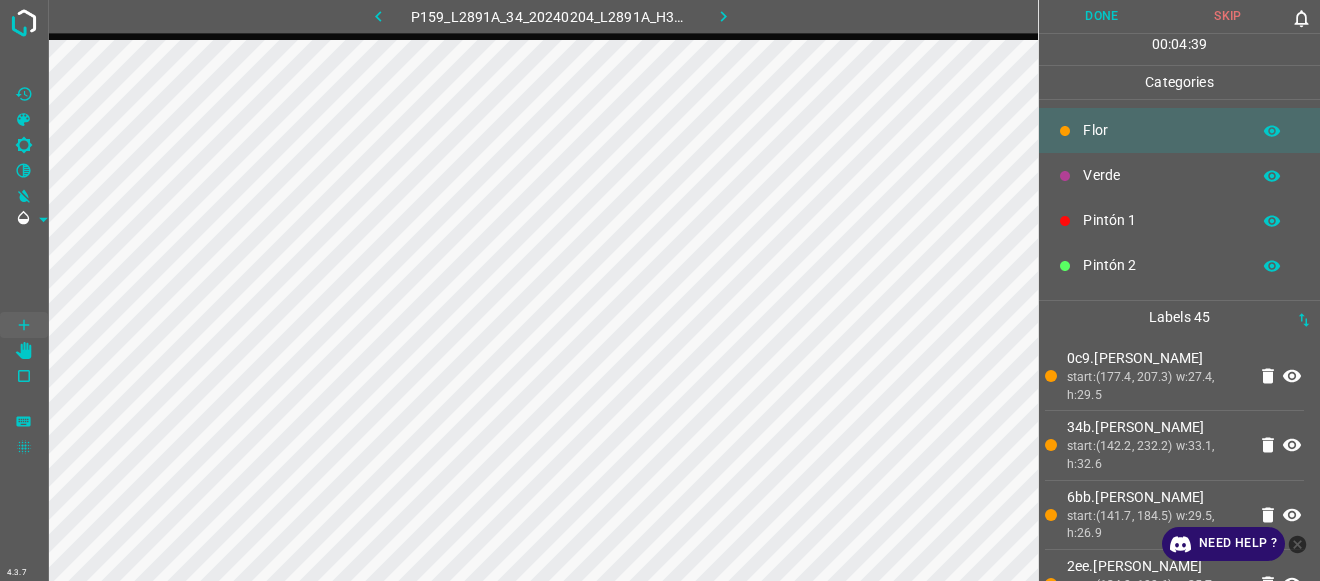 click on "Verde" at bounding box center [1161, 175] 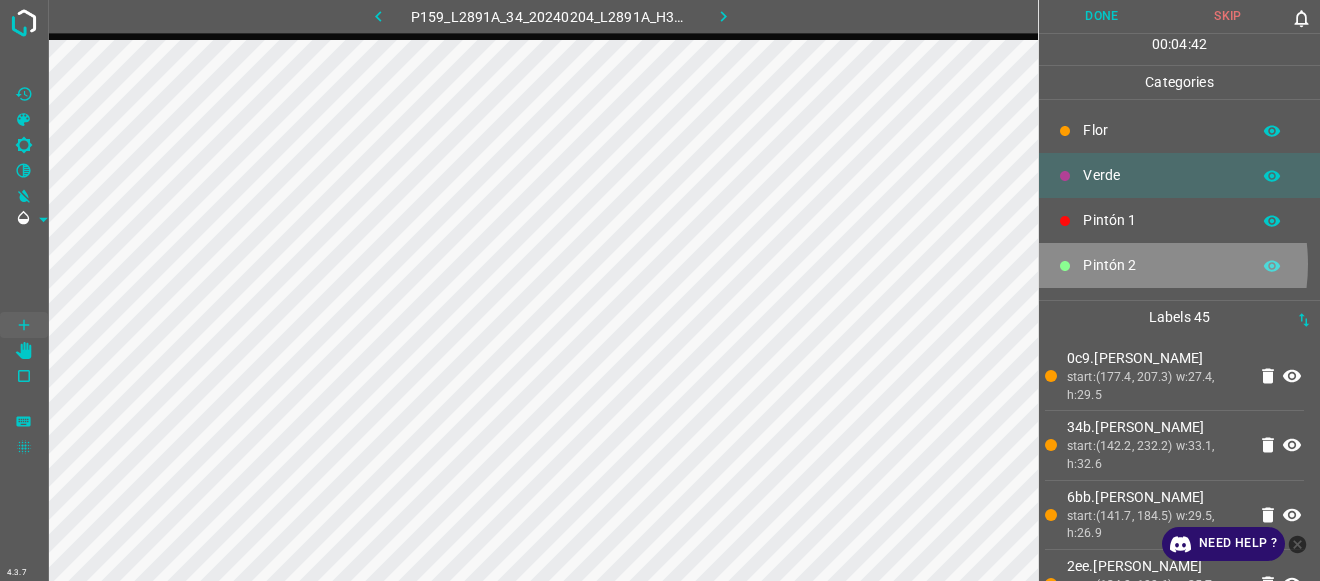 click on "Pintón 2" at bounding box center (1161, 265) 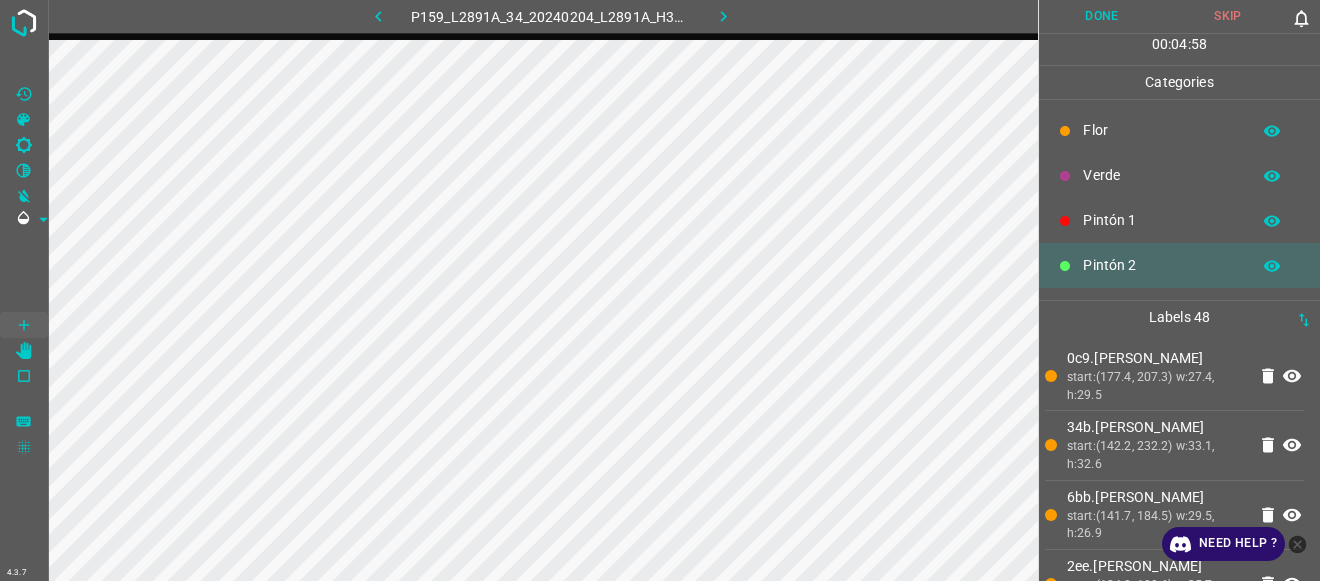 click on "Verde" at bounding box center [1161, 175] 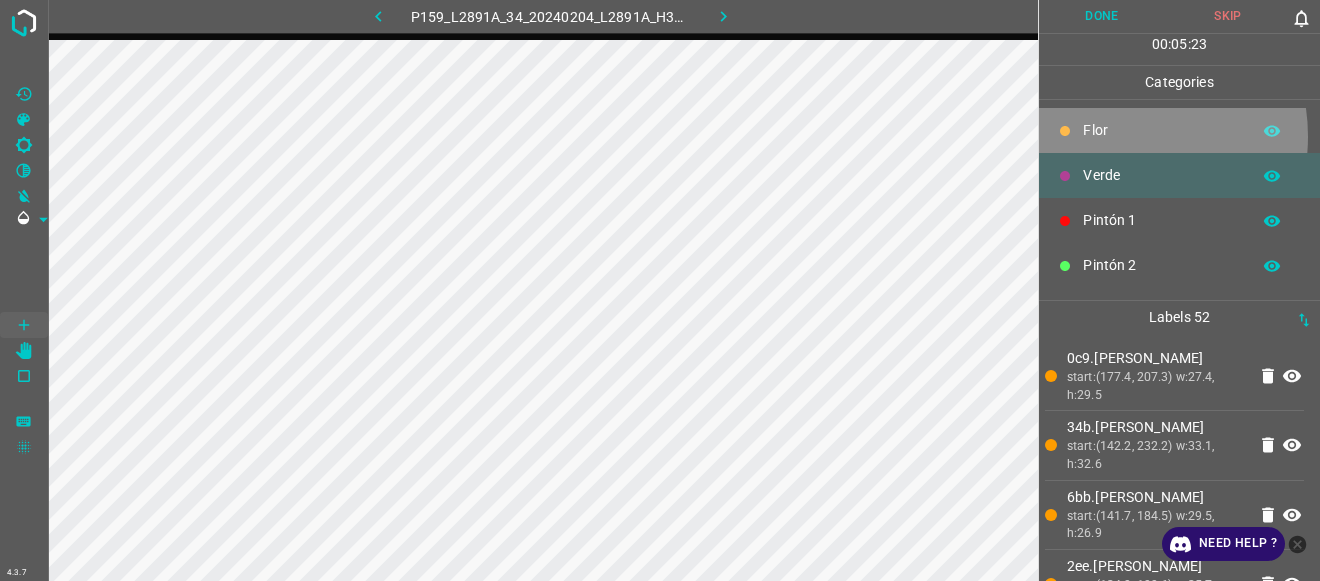 click on "Flor" at bounding box center [1161, 130] 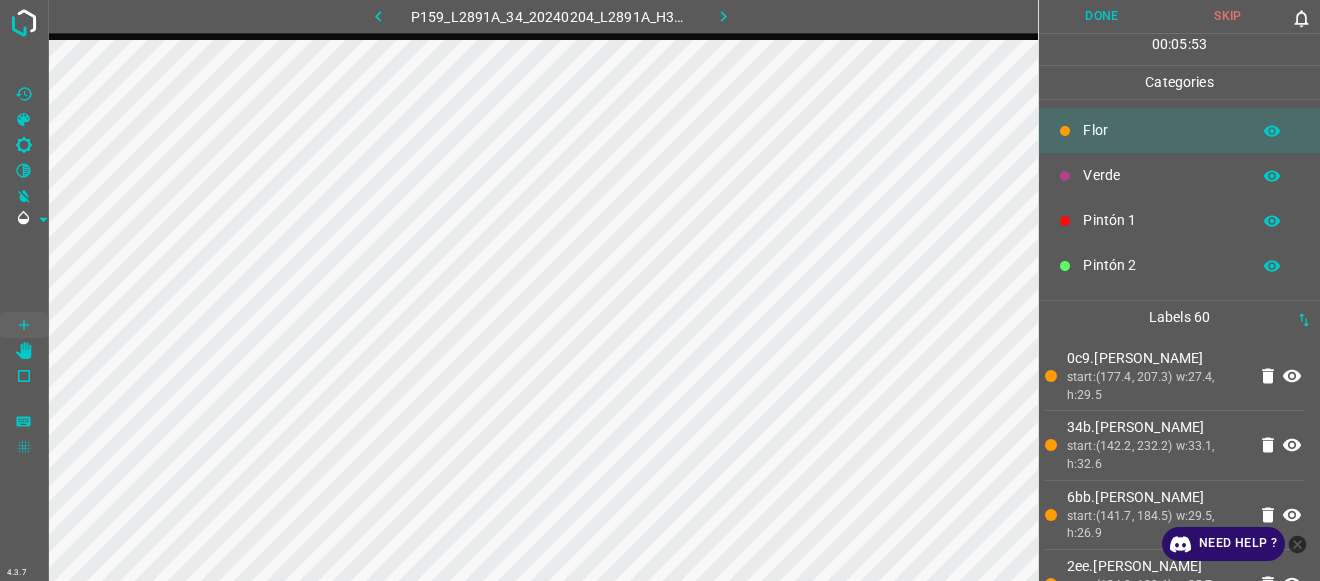 scroll, scrollTop: 176, scrollLeft: 0, axis: vertical 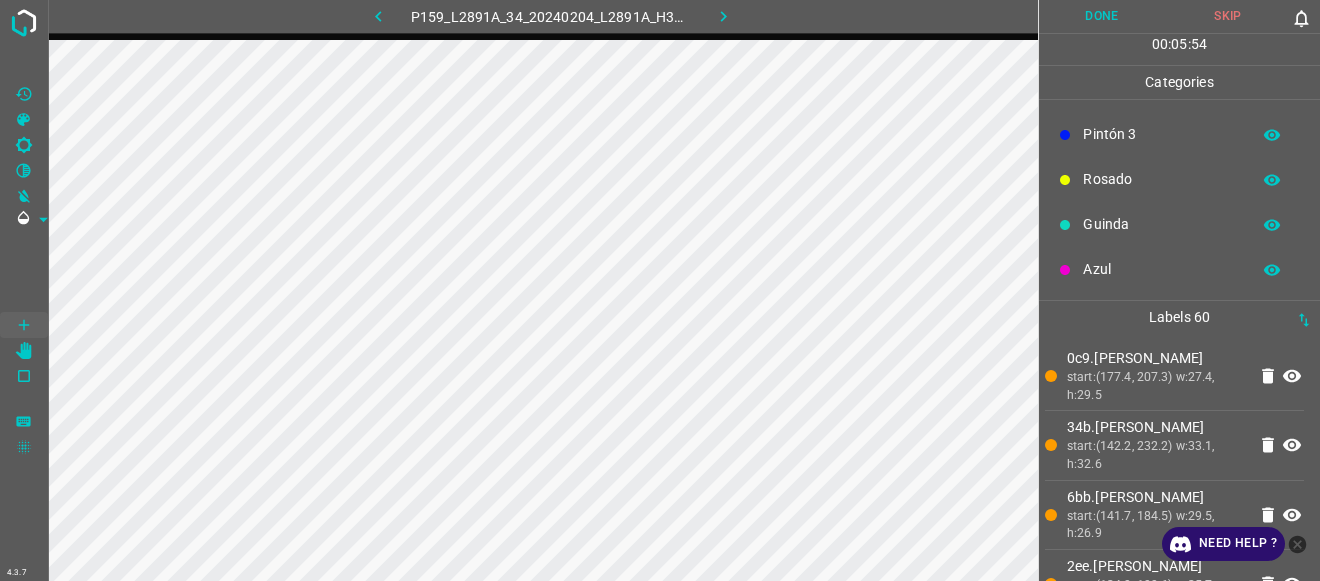 click on "Azul" at bounding box center [1179, 269] 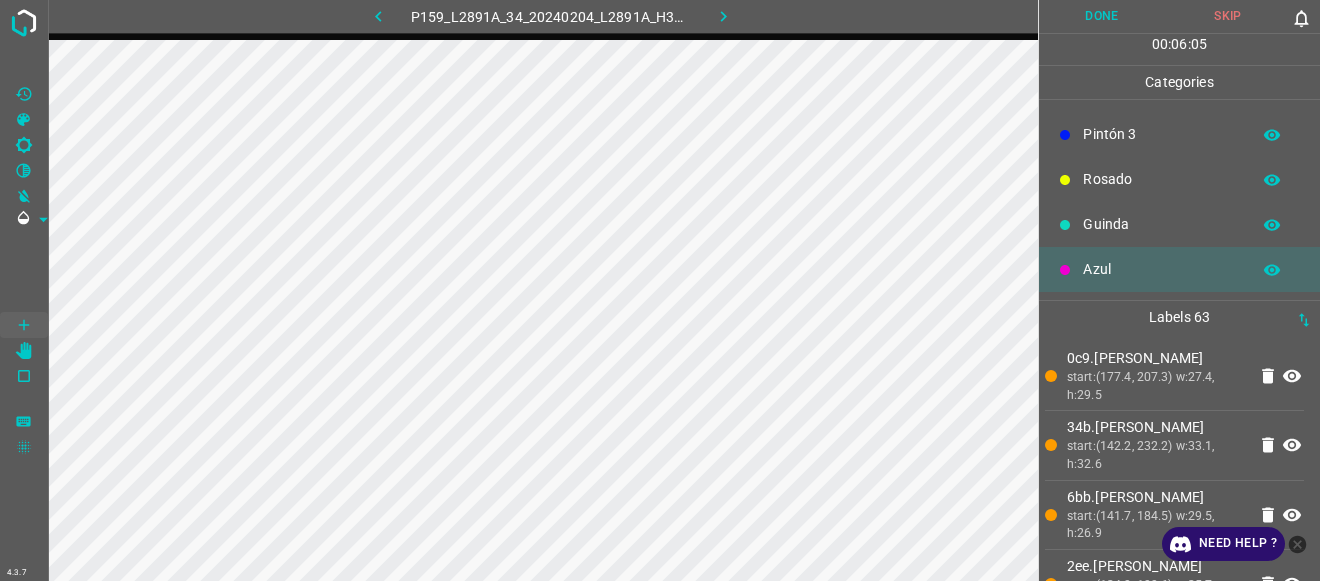 scroll, scrollTop: 0, scrollLeft: 0, axis: both 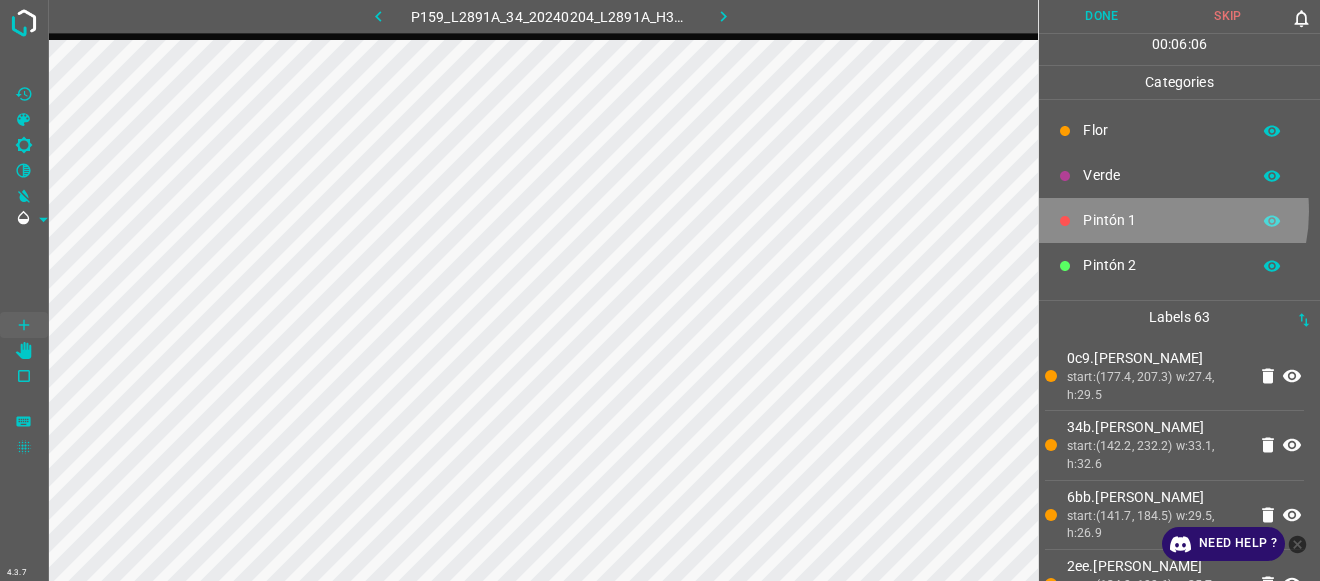 click on "Pintón 1" at bounding box center [1161, 220] 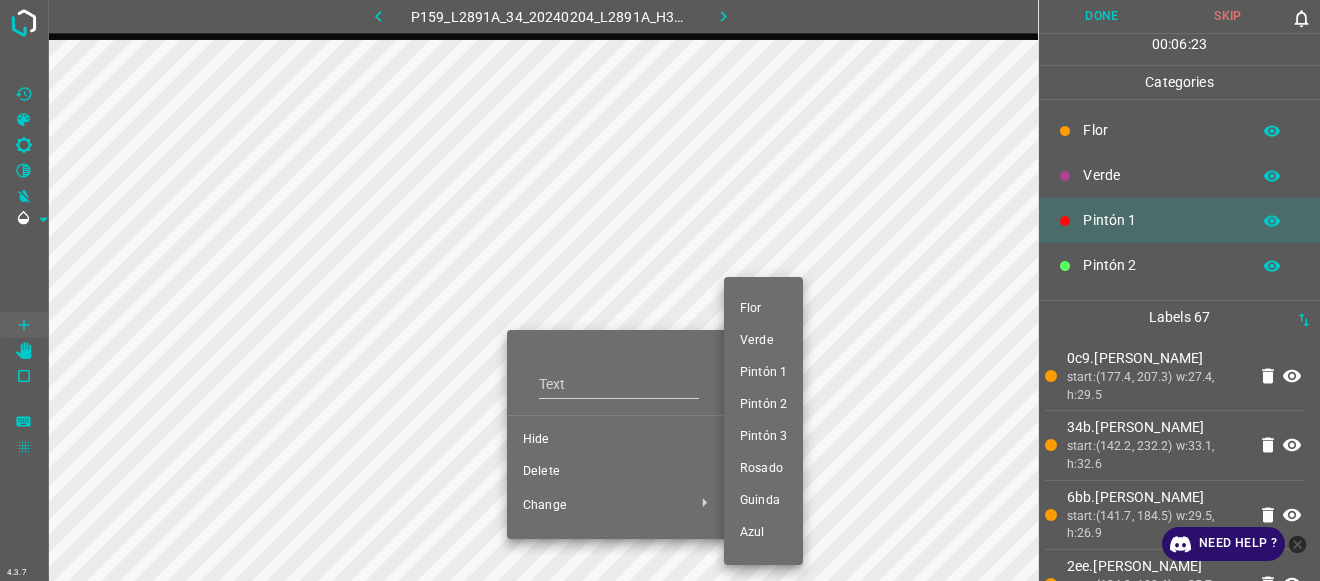 click on "Verde" at bounding box center [763, 341] 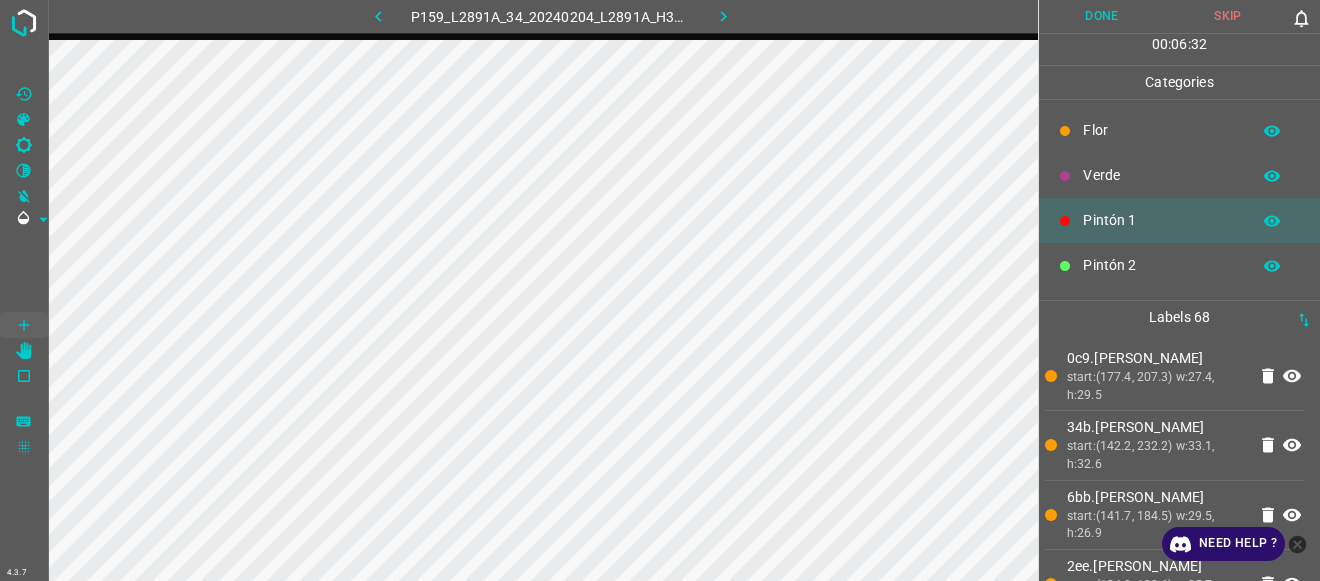 click on "Verde" at bounding box center [1161, 175] 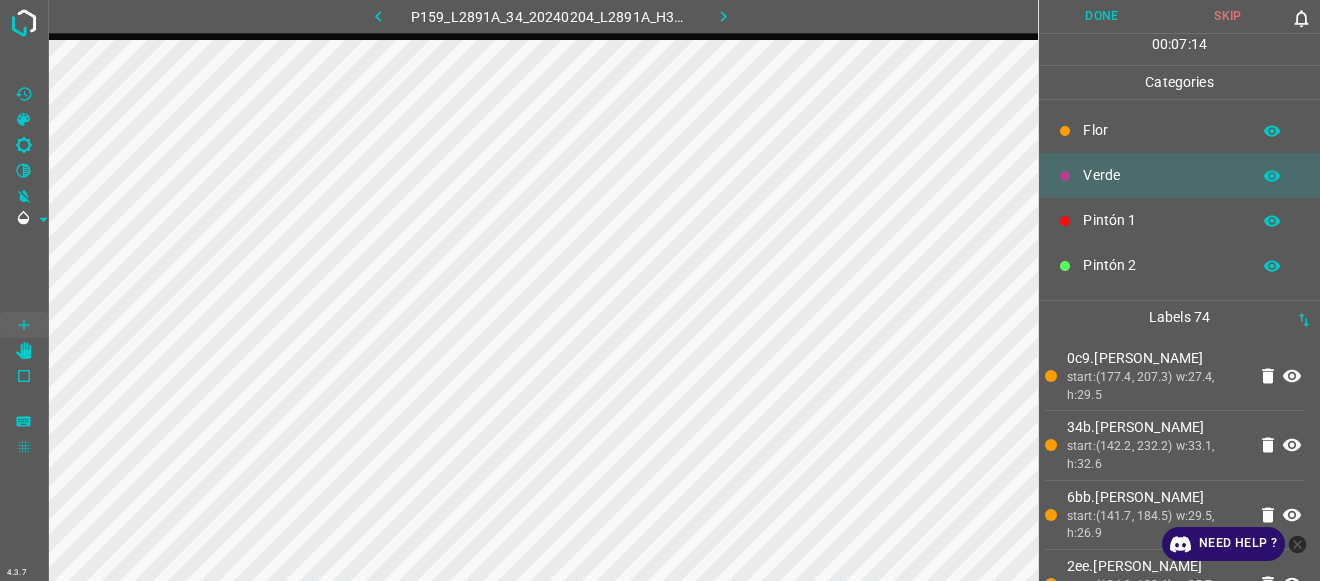 click on "Pintón 1" at bounding box center [1179, 220] 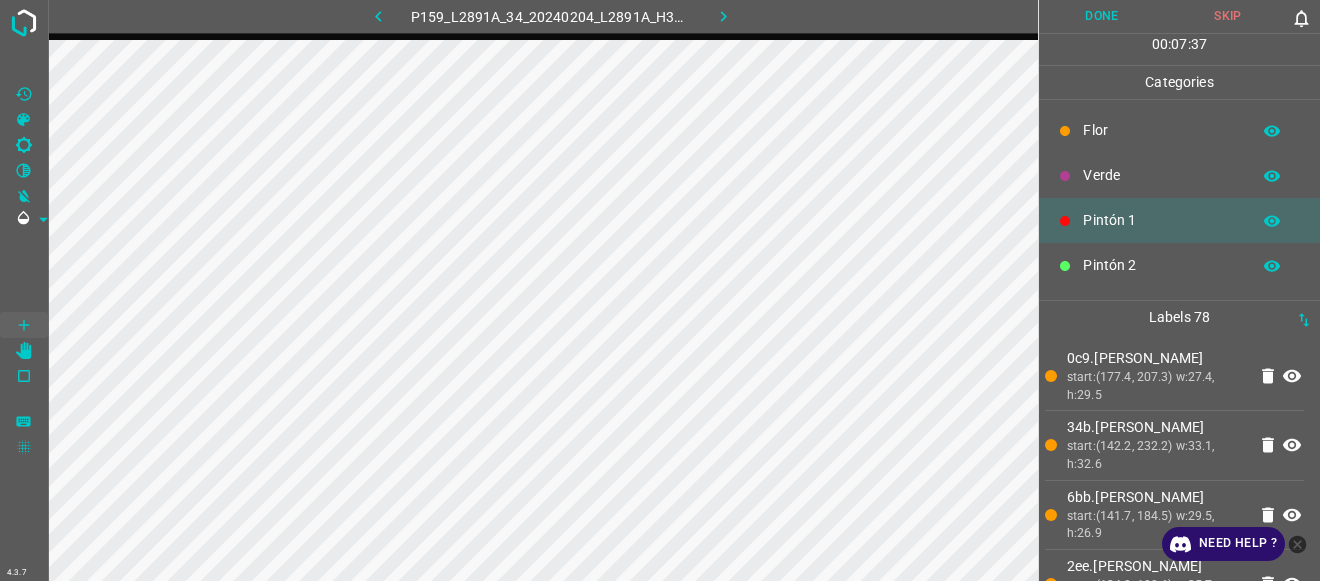 click on "Verde" at bounding box center [1161, 175] 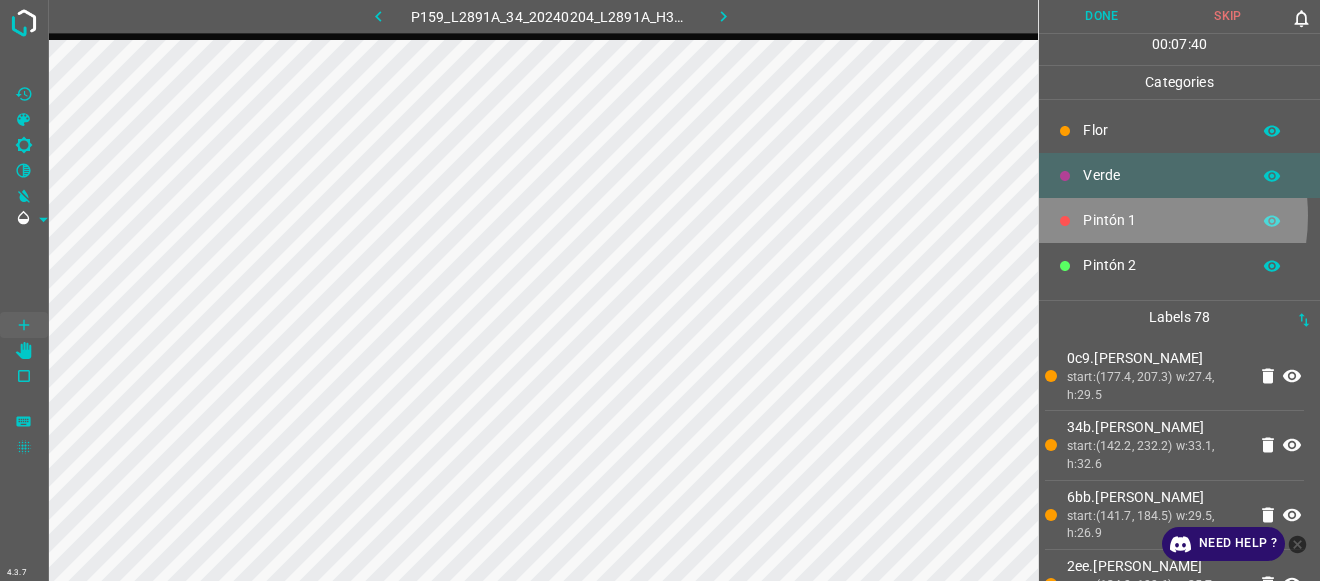 click on "Pintón 1" at bounding box center [1161, 220] 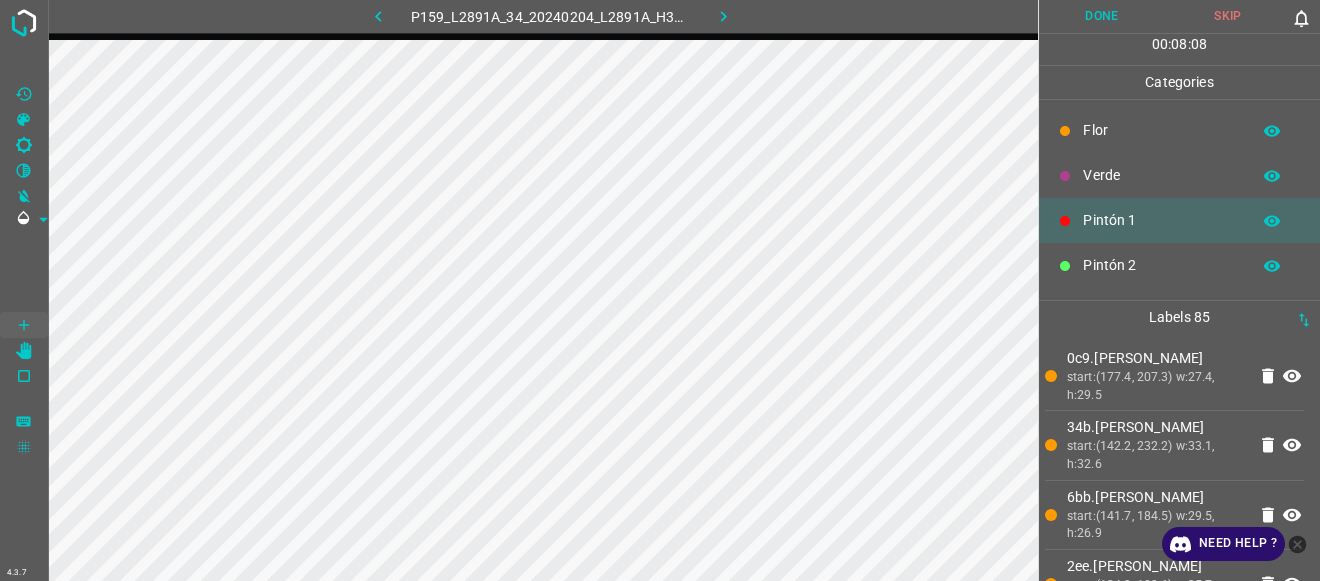 click on "Verde" at bounding box center [1161, 175] 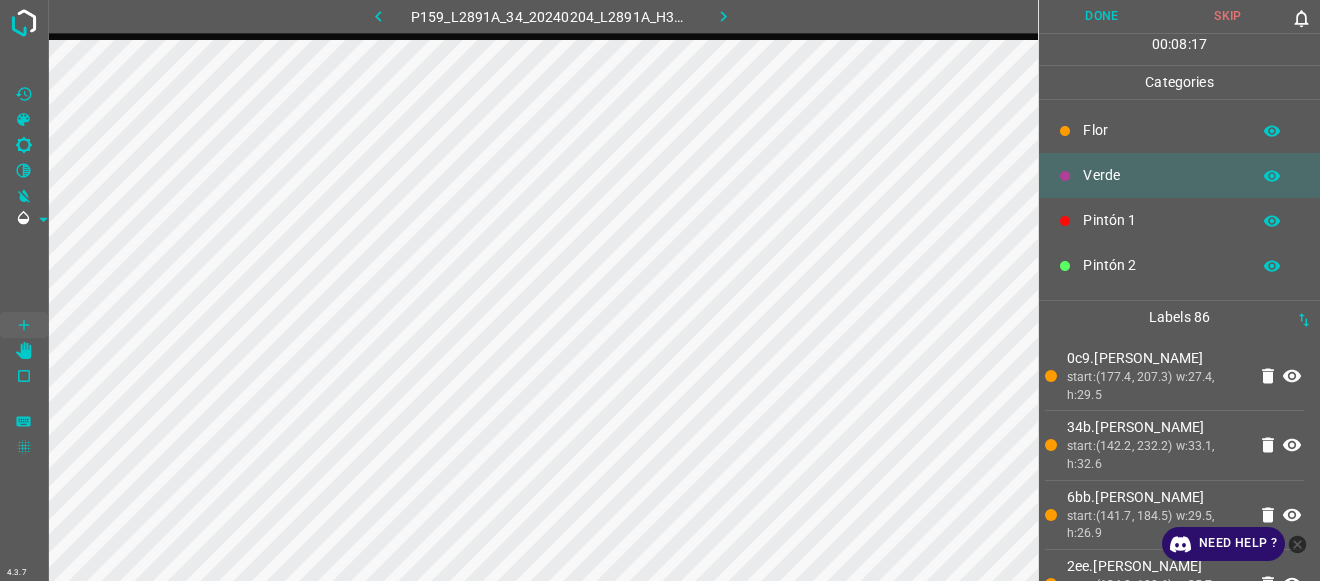 click on "Flor" at bounding box center [1161, 130] 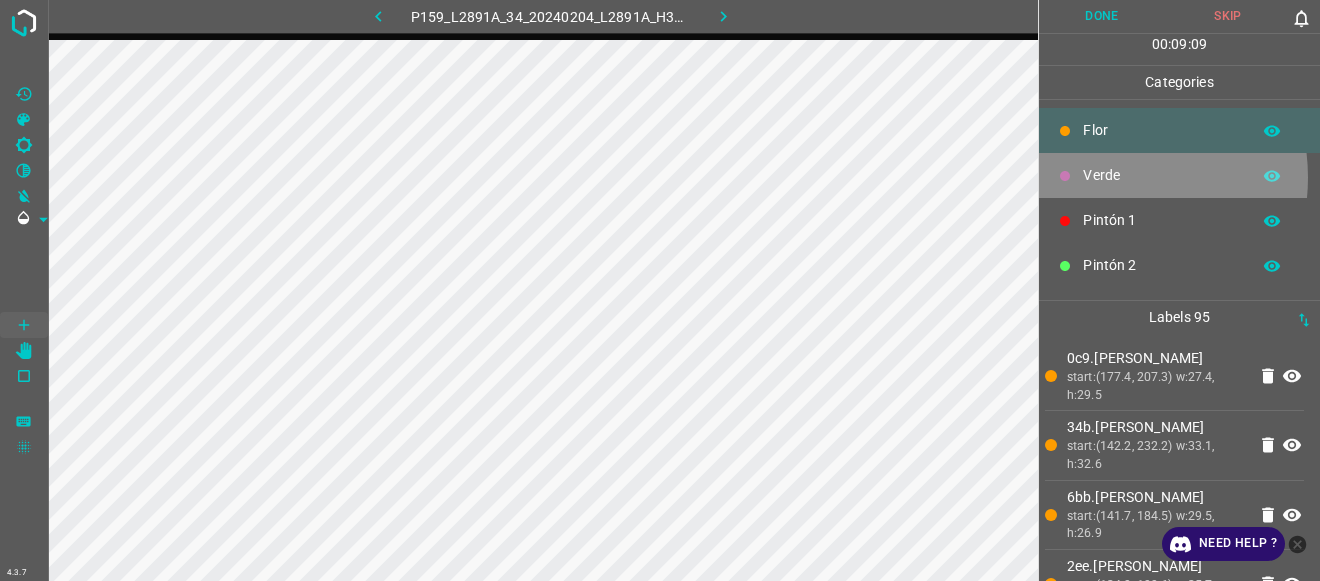 click on "Verde" at bounding box center [1161, 175] 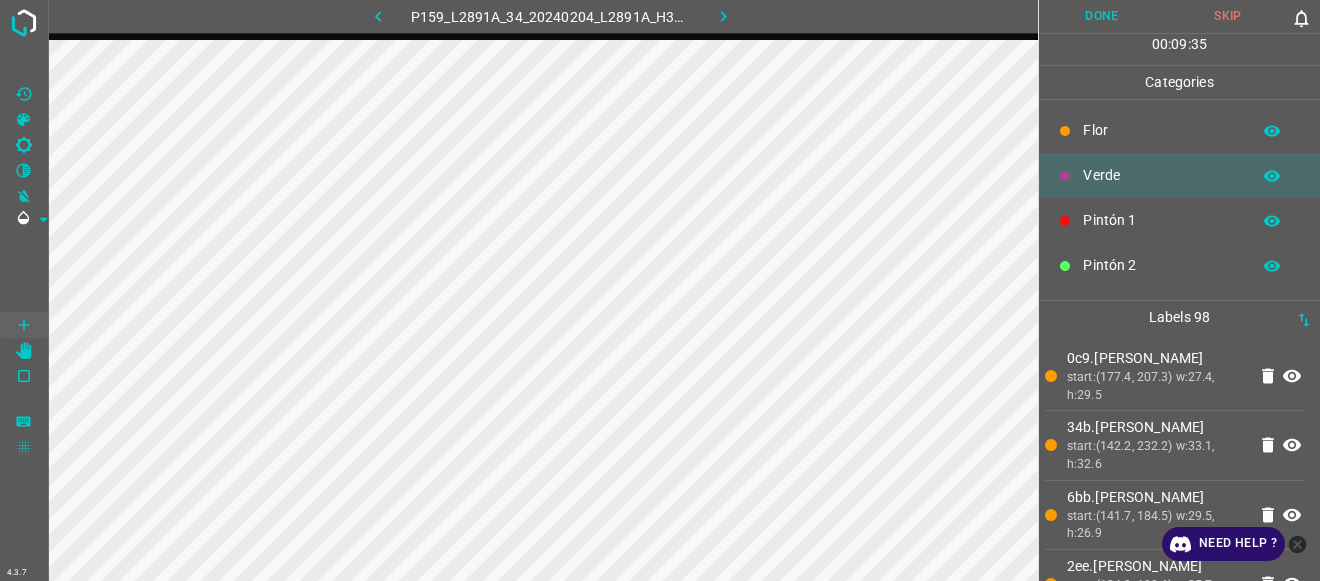 click on "Pintón 2" at bounding box center (1161, 265) 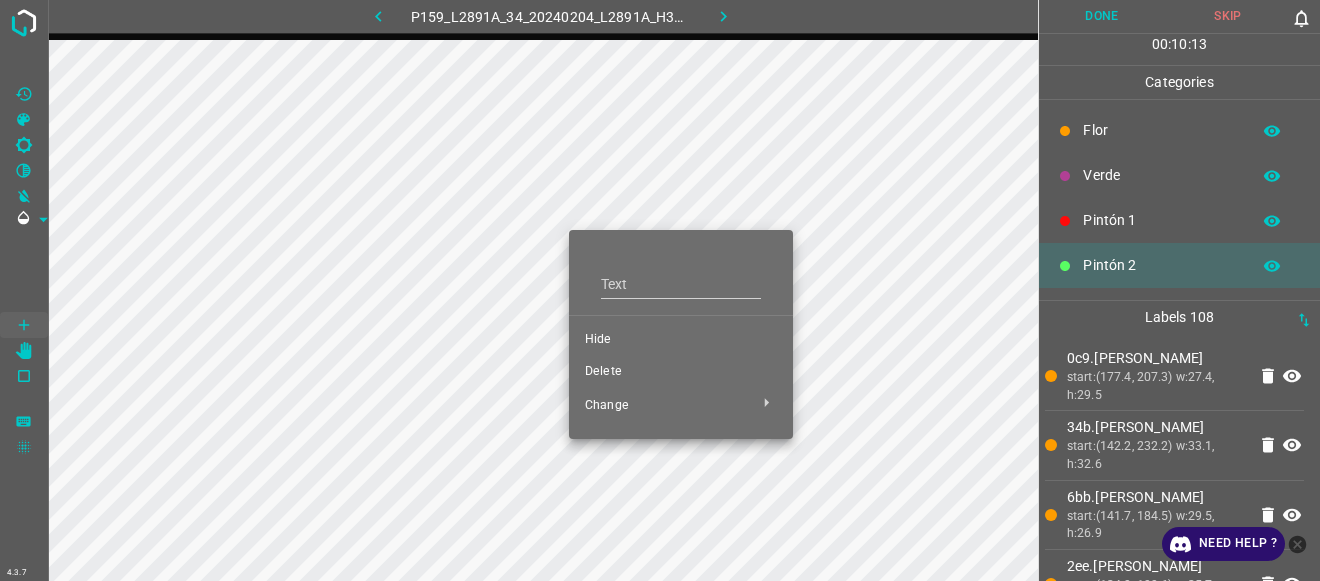 click on "Delete" at bounding box center (681, 372) 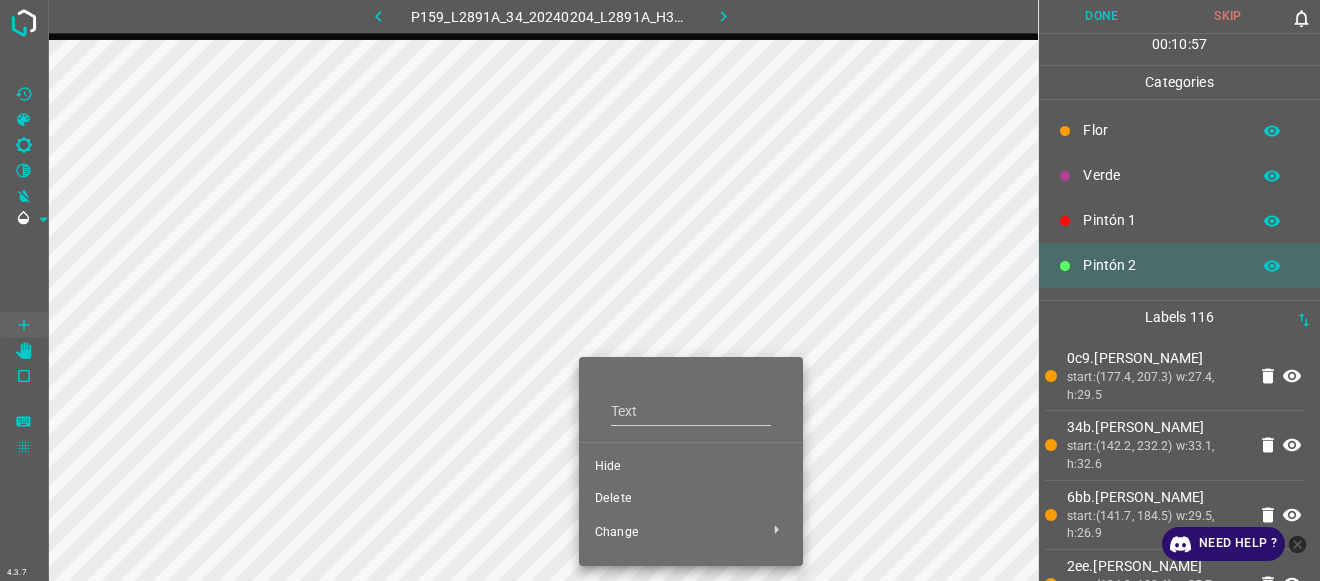 click on "Delete" at bounding box center [691, 499] 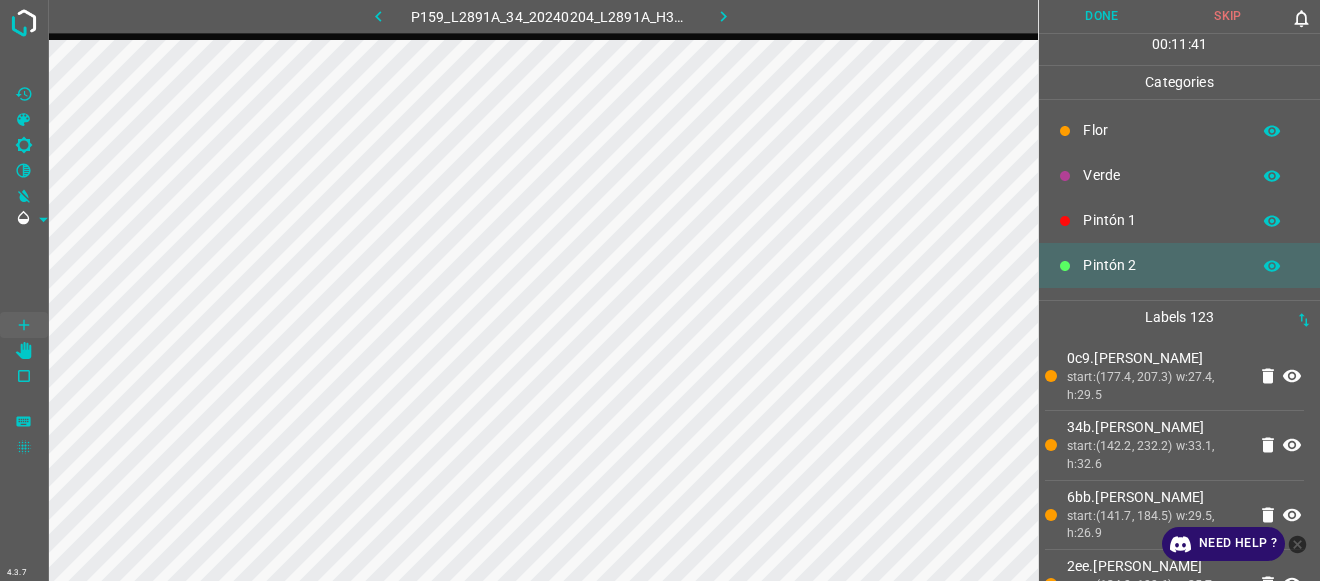 scroll, scrollTop: 176, scrollLeft: 0, axis: vertical 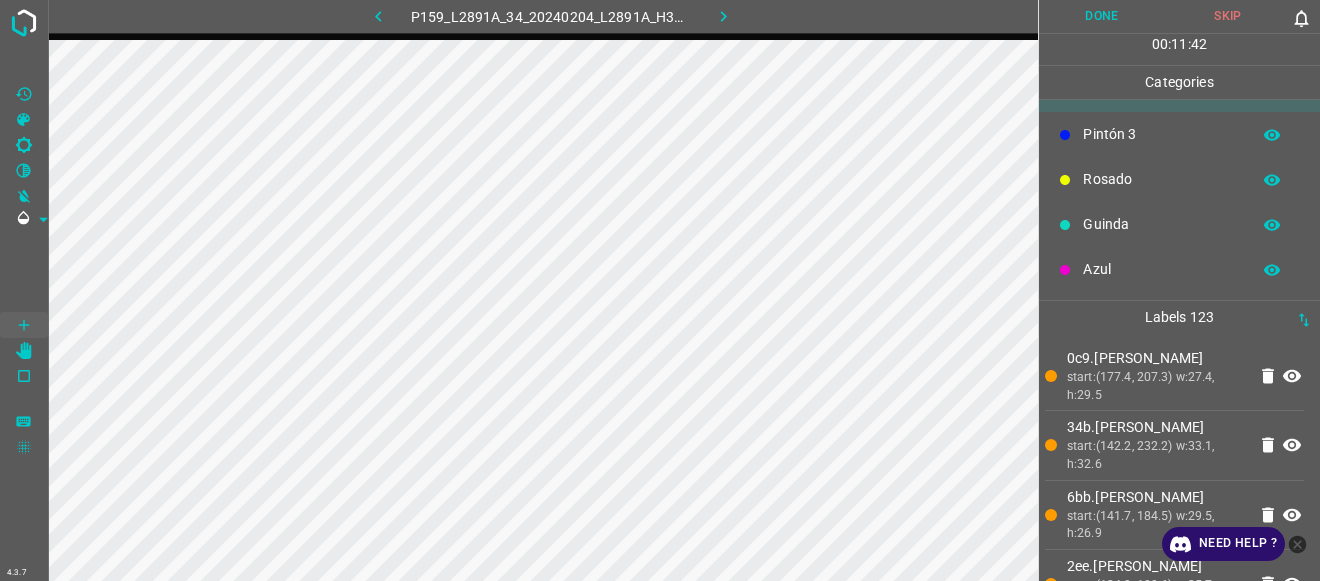 click on "Pintón 3" at bounding box center (1161, 134) 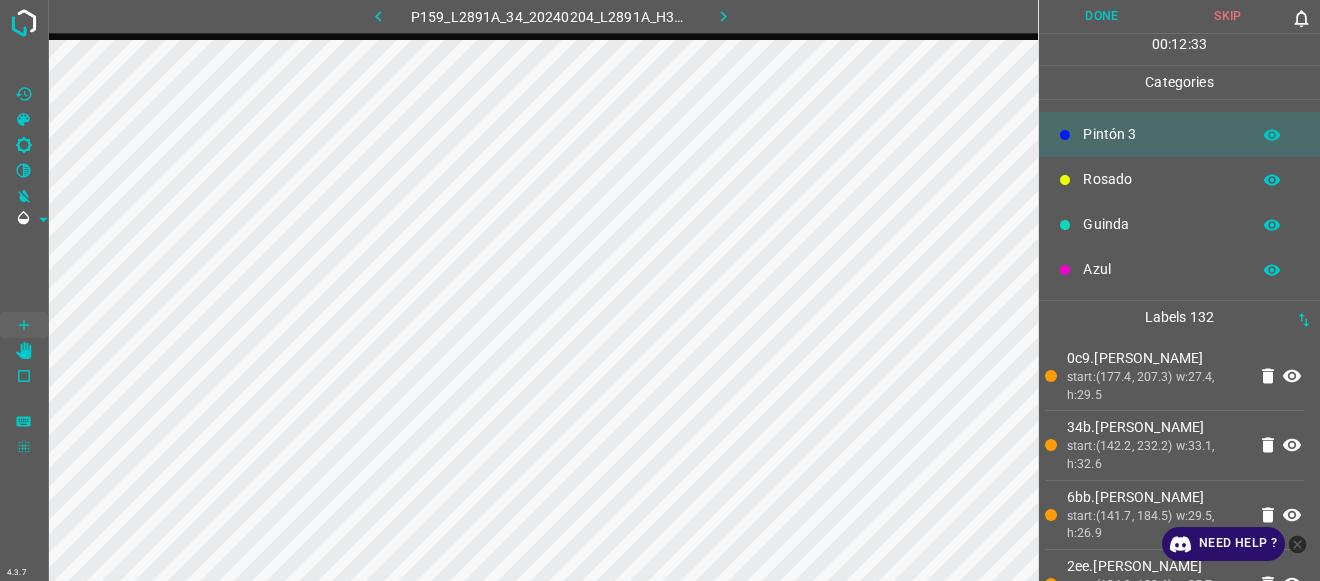 scroll, scrollTop: 0, scrollLeft: 0, axis: both 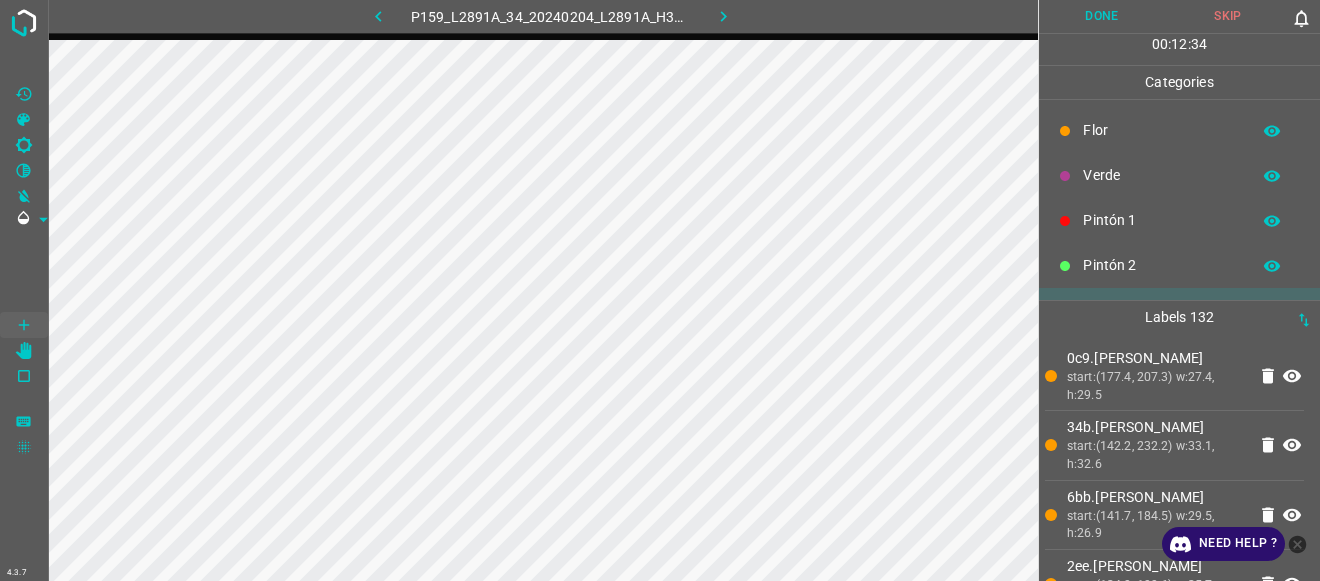 click on "Pintón 2" at bounding box center (1179, 265) 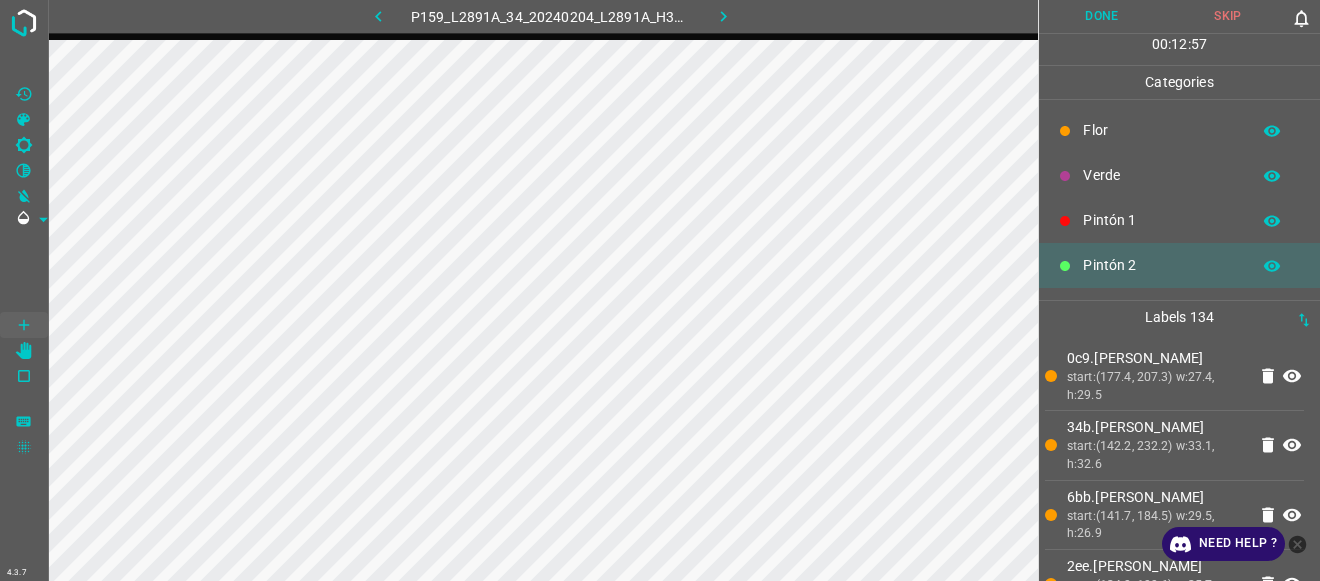 scroll, scrollTop: 176, scrollLeft: 0, axis: vertical 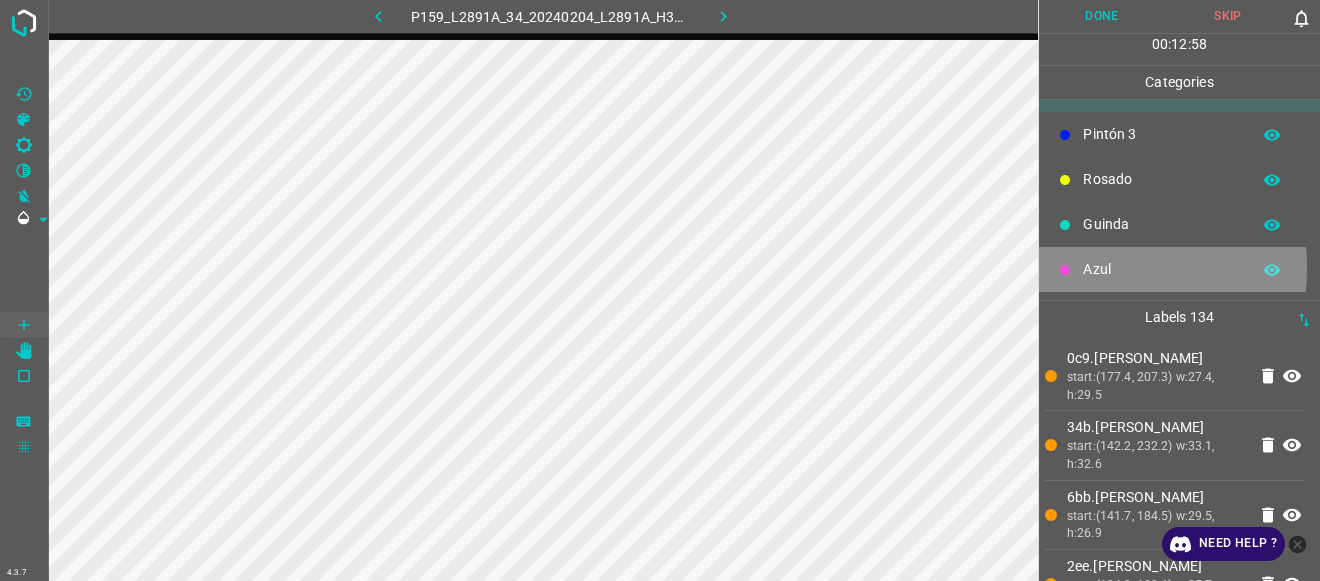 click on "Azul" at bounding box center (1161, 269) 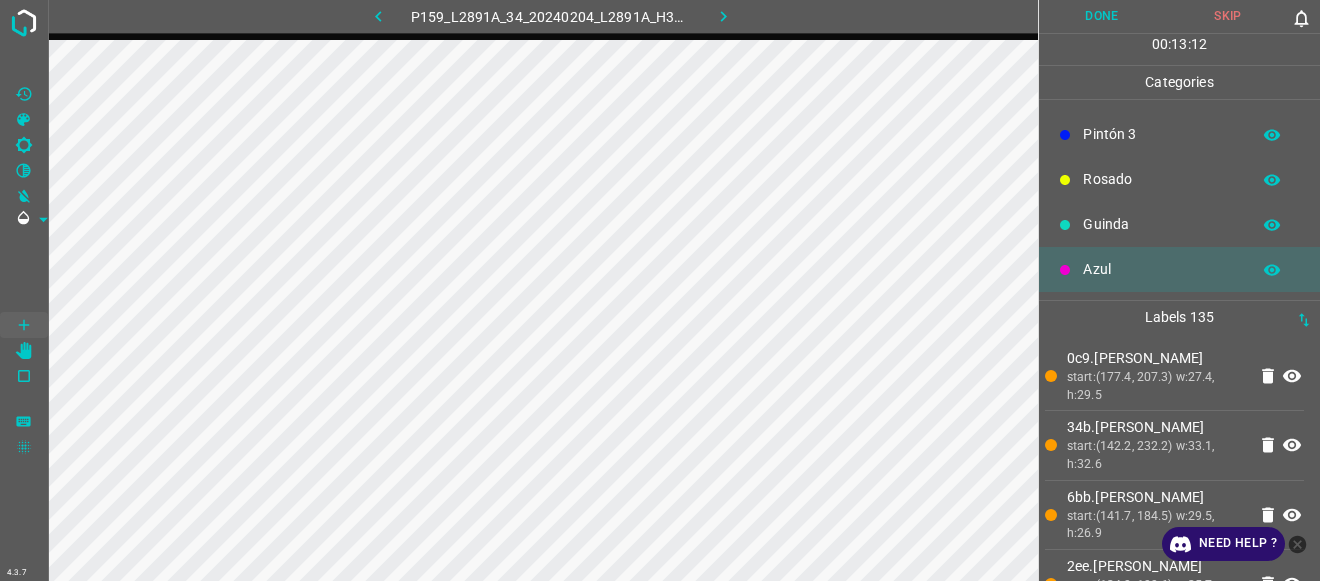 scroll, scrollTop: 0, scrollLeft: 0, axis: both 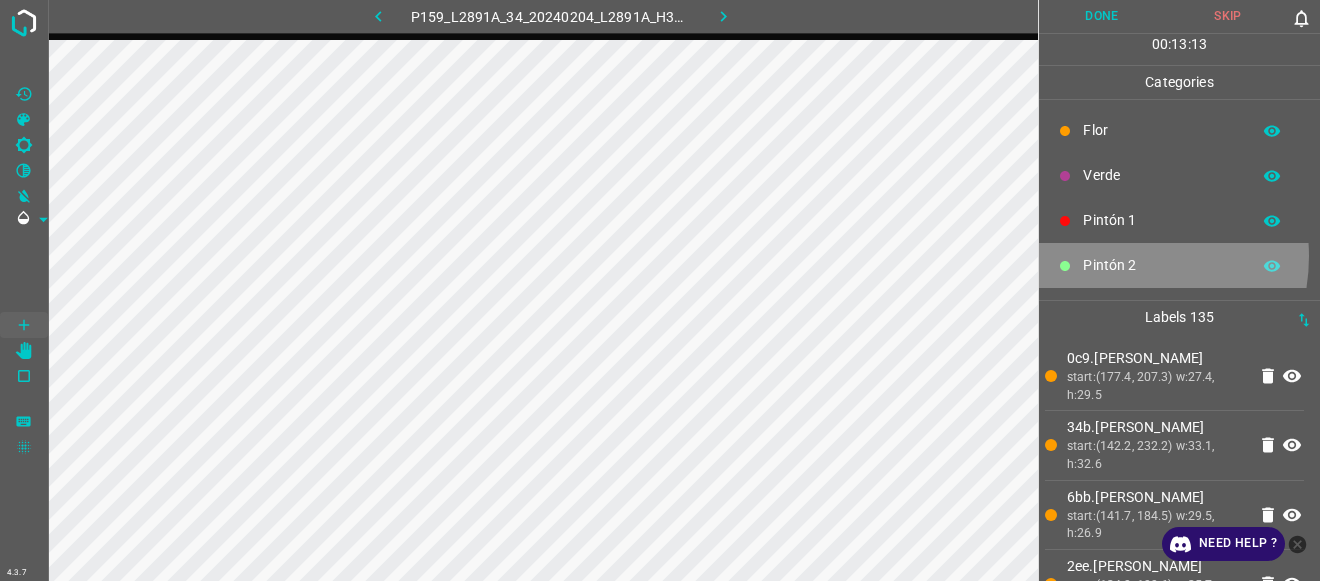 click on "Pintón 2" at bounding box center [1161, 265] 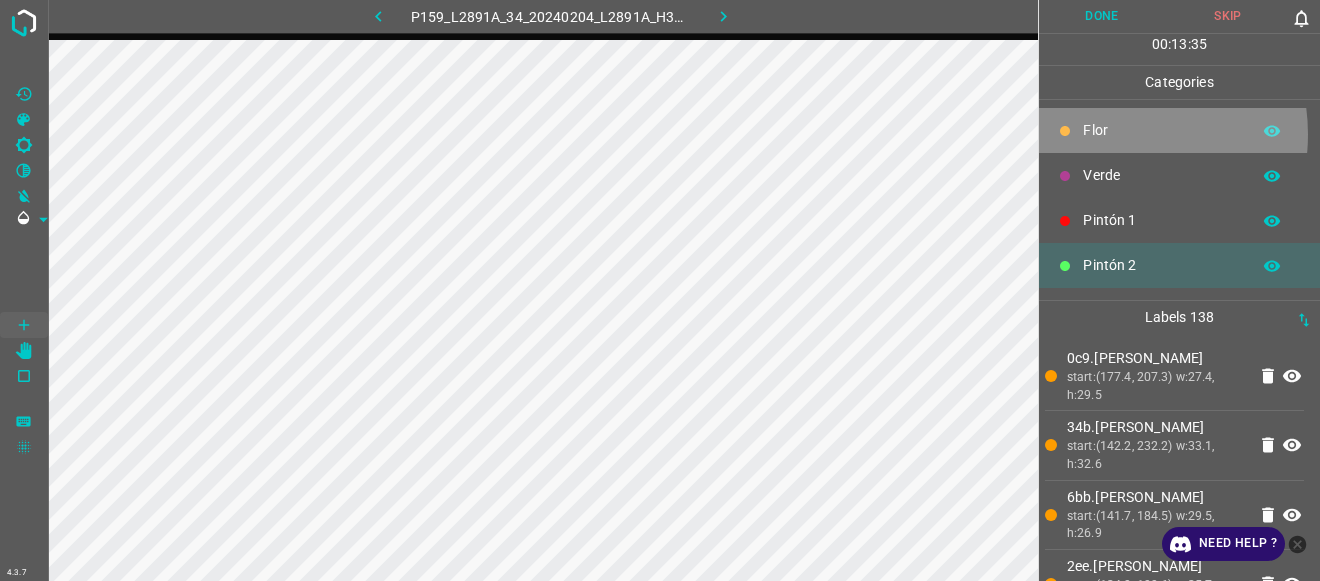 click on "Flor" at bounding box center (1161, 130) 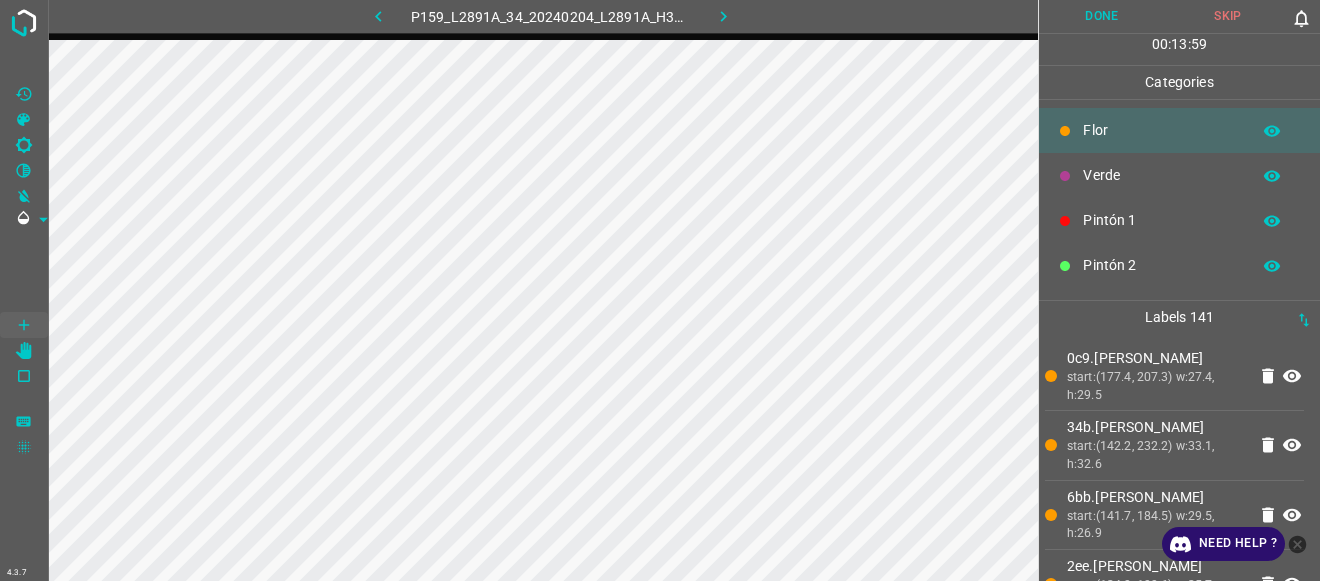 click on "Verde" at bounding box center [1161, 175] 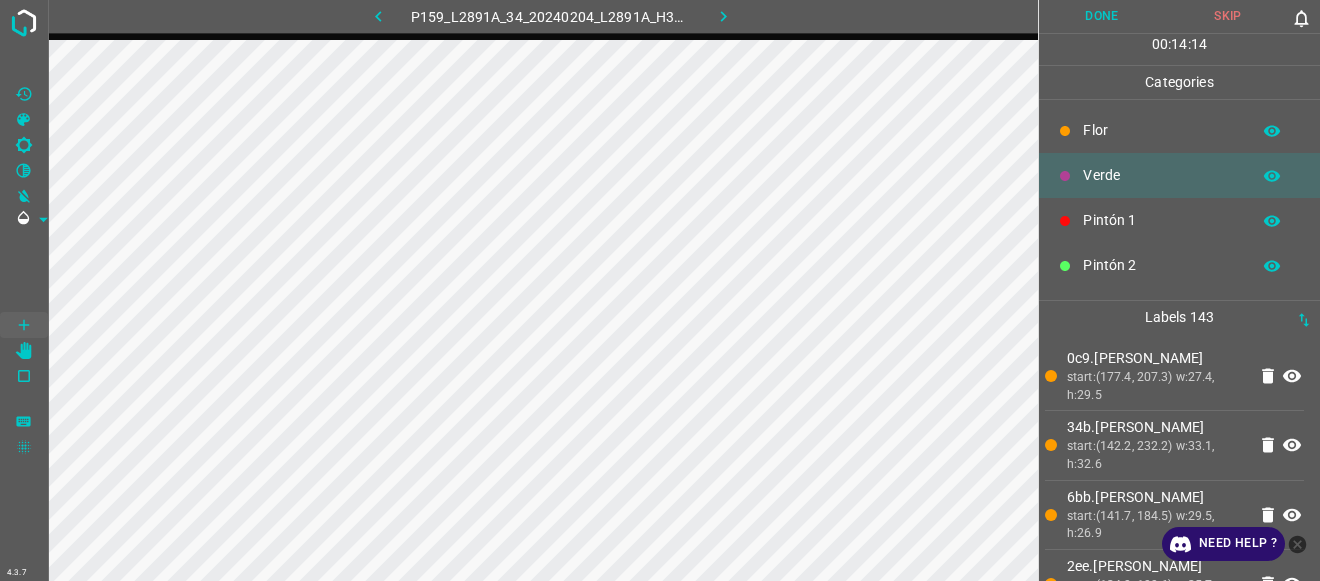 click on "Pintón 1" at bounding box center [1179, 220] 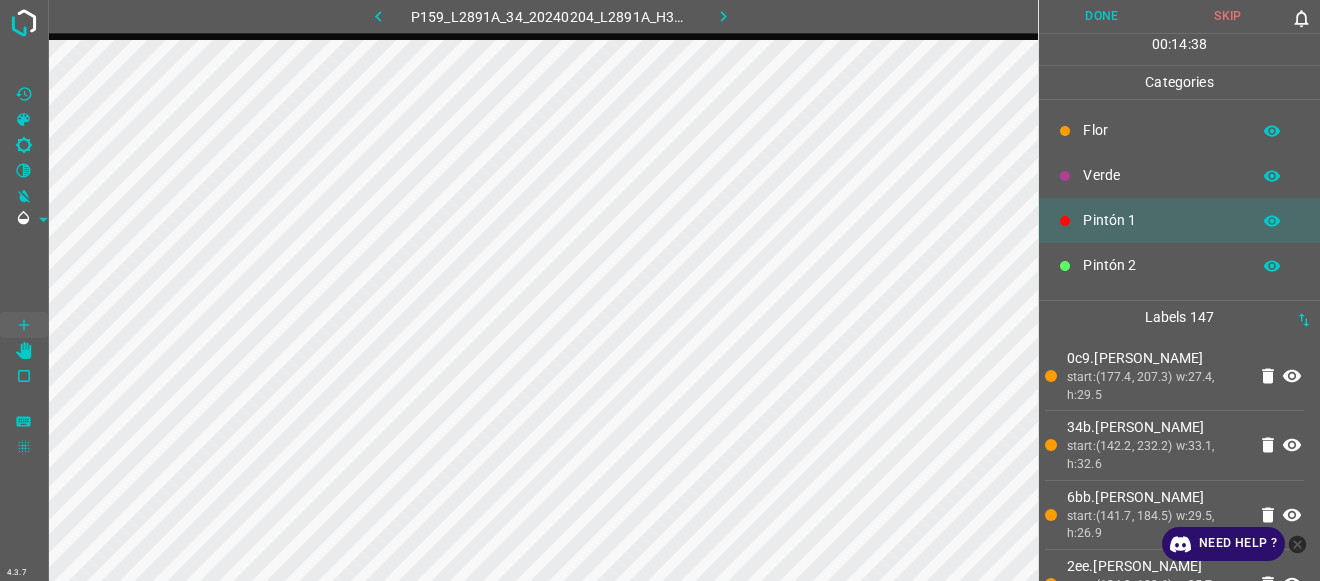 scroll, scrollTop: 176, scrollLeft: 0, axis: vertical 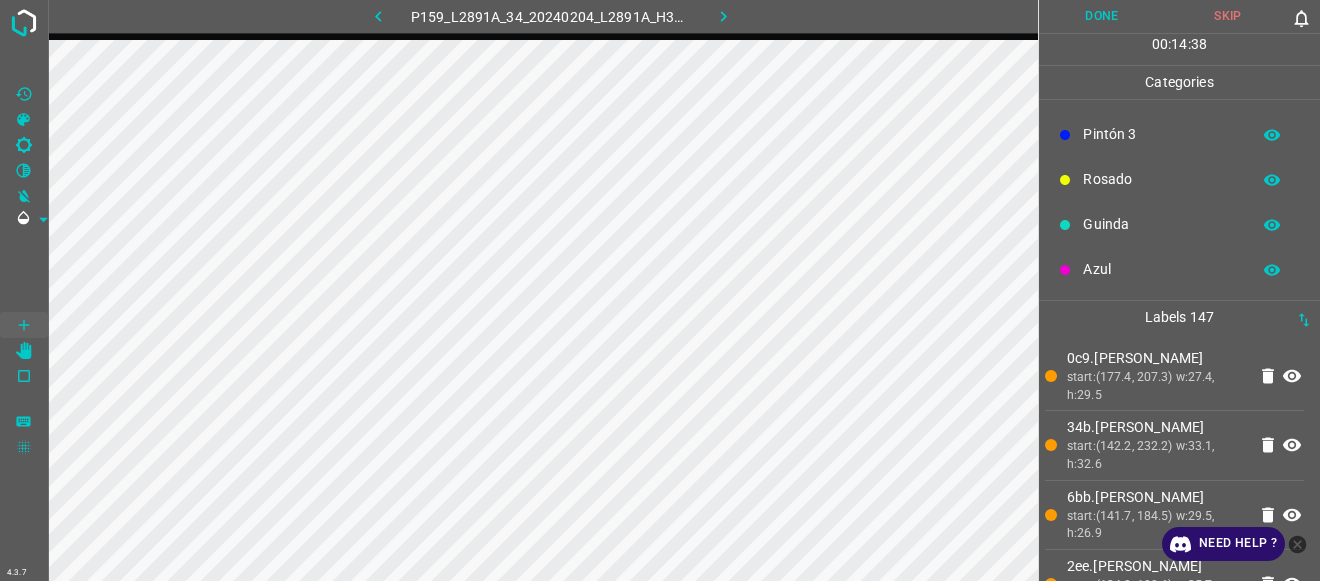 click on "Guinda" at bounding box center [1161, 224] 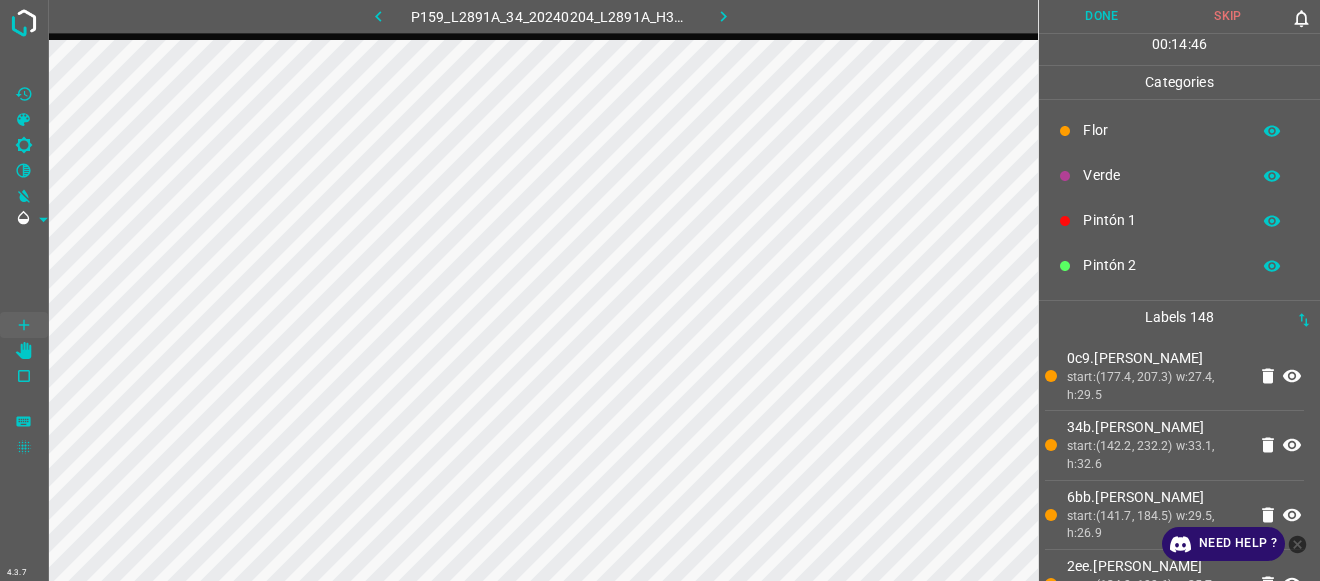 scroll, scrollTop: 176, scrollLeft: 0, axis: vertical 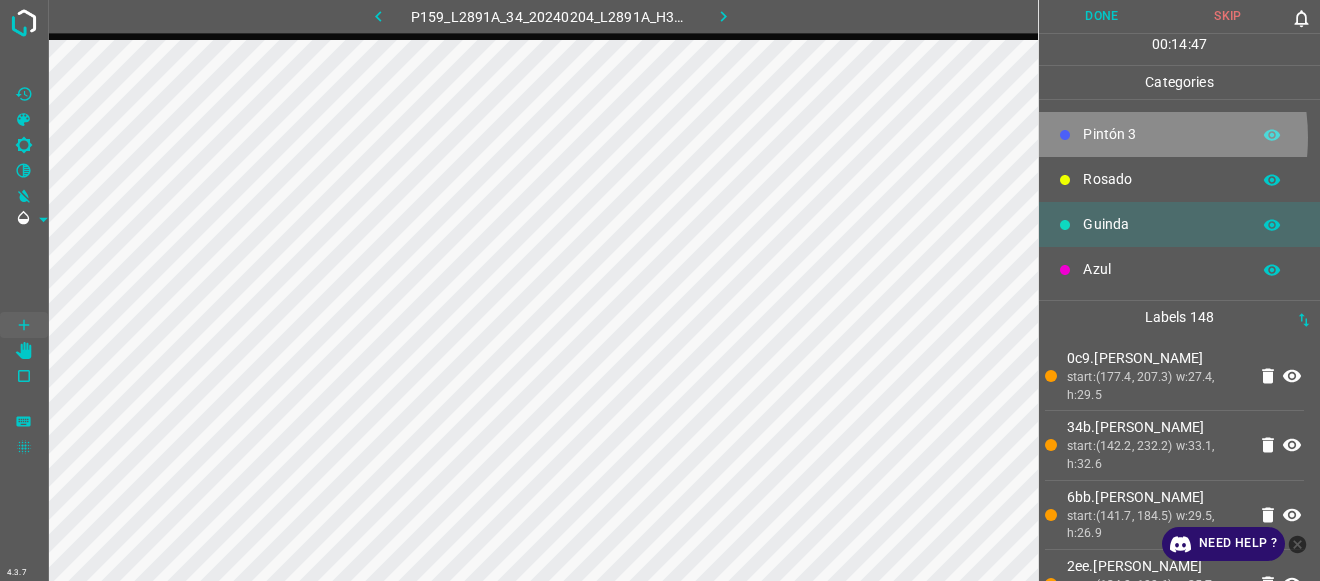 click on "Pintón 3" at bounding box center (1161, 134) 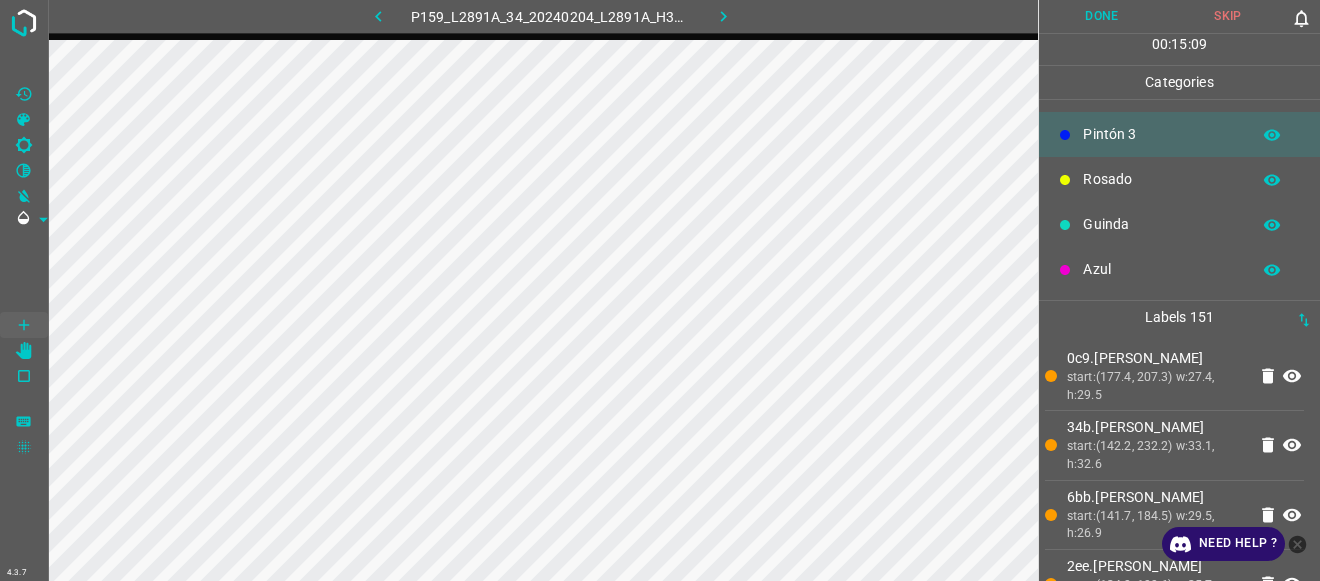 scroll, scrollTop: 0, scrollLeft: 0, axis: both 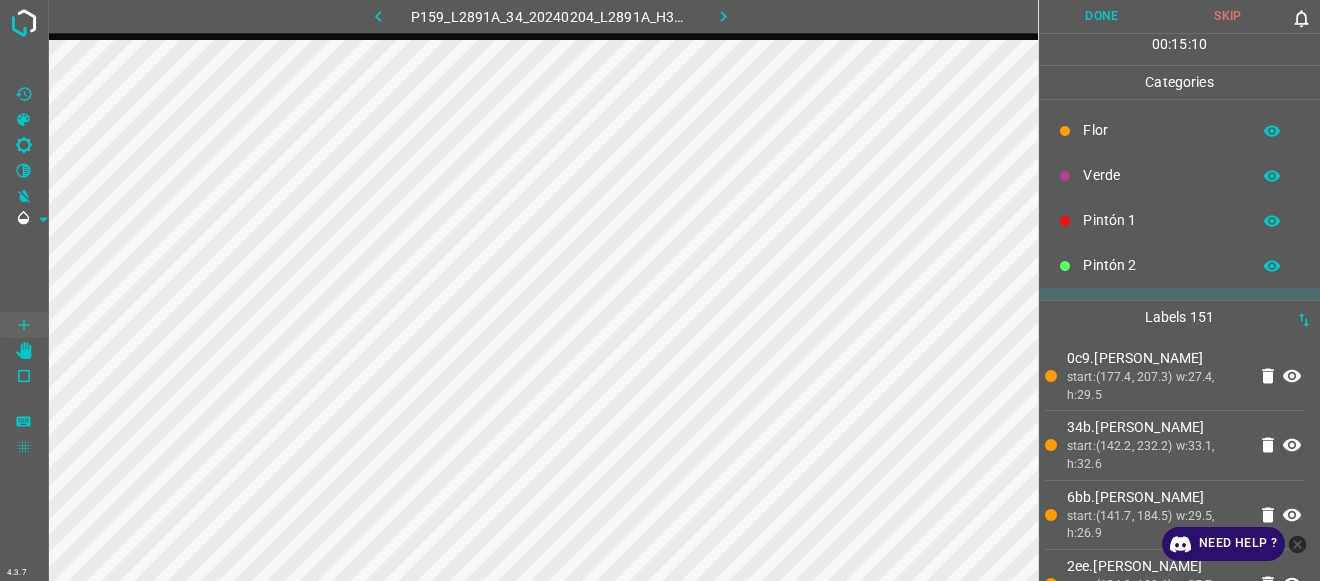 click on "Flor" at bounding box center (1161, 130) 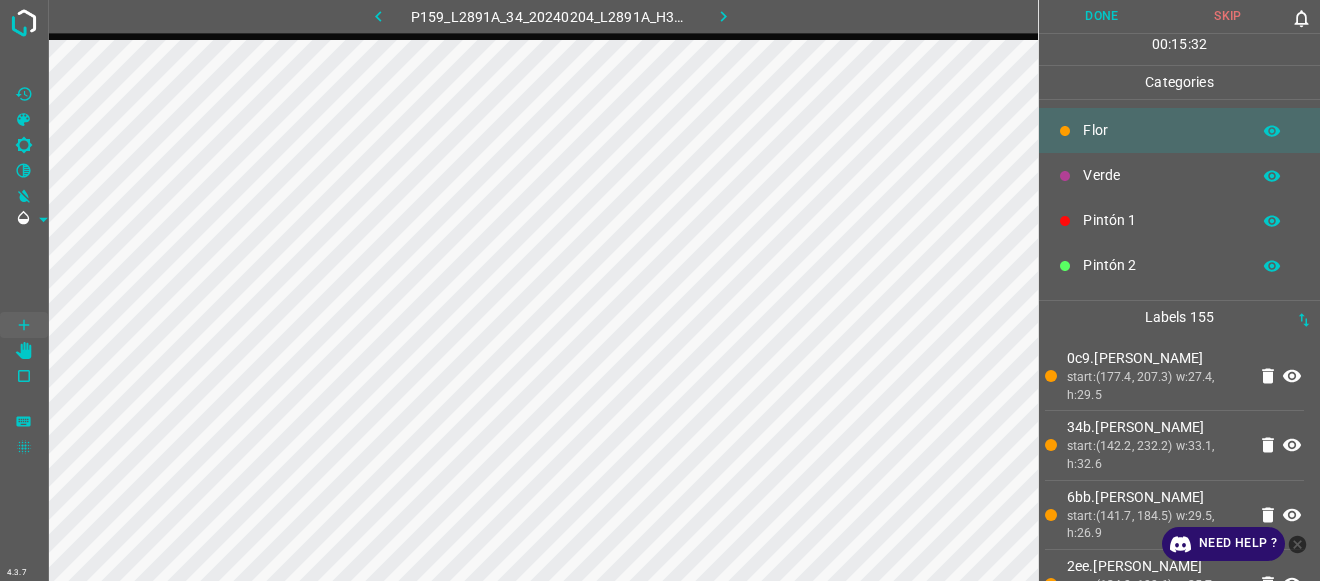 scroll, scrollTop: 176, scrollLeft: 0, axis: vertical 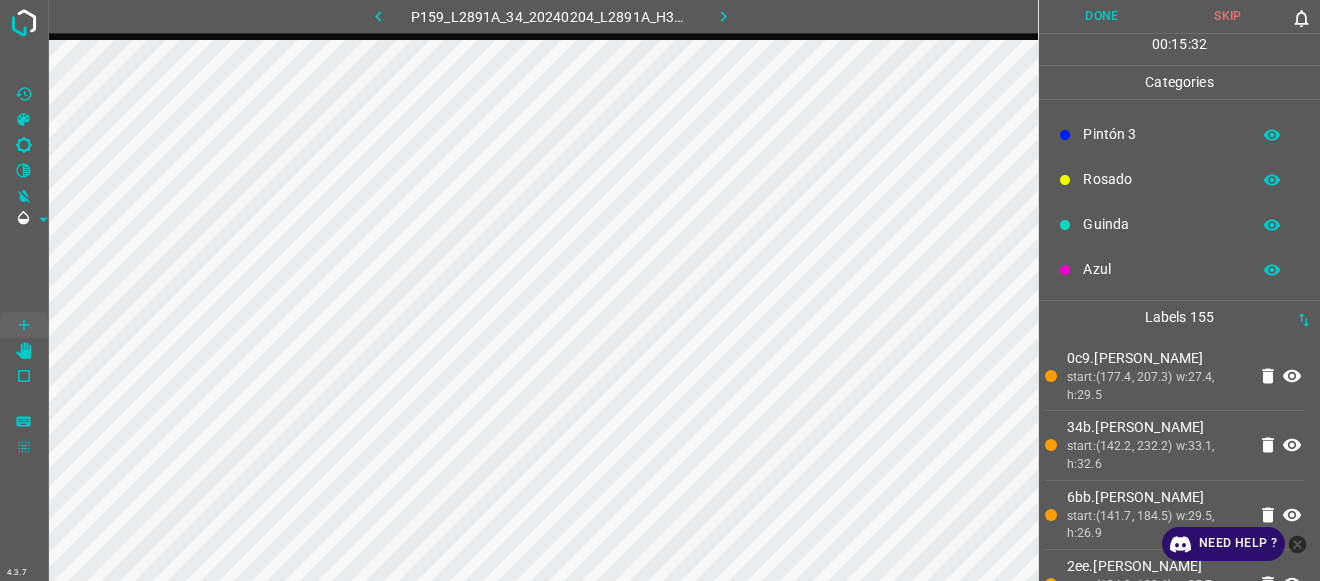 click on "Guinda" at bounding box center [1179, 224] 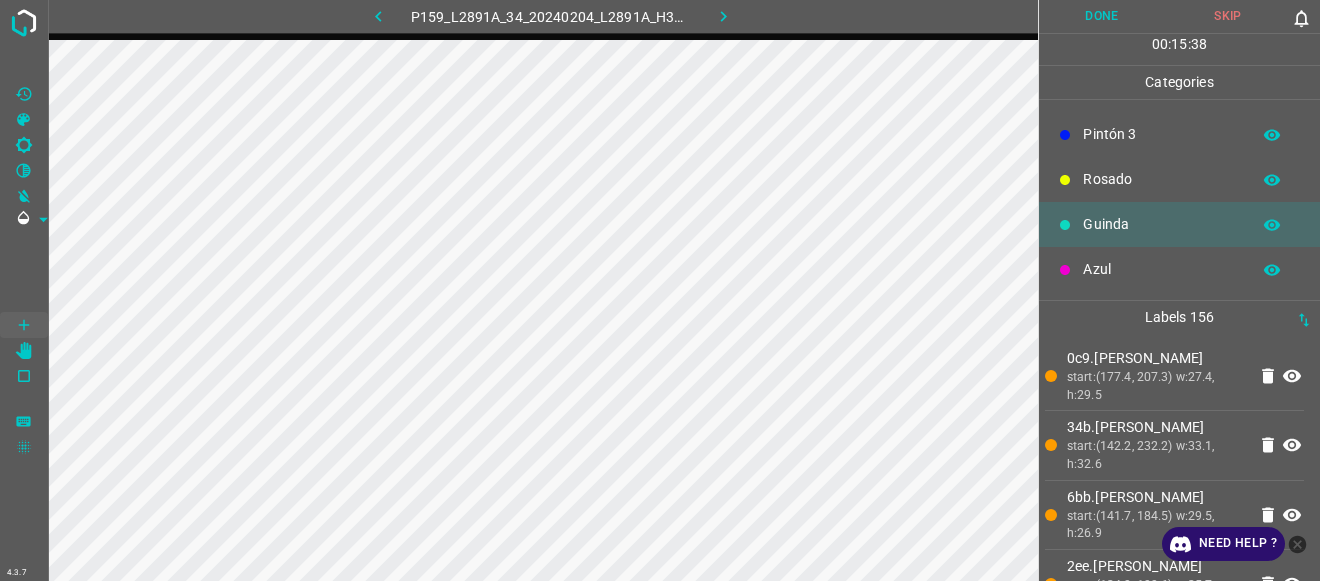 scroll, scrollTop: 0, scrollLeft: 0, axis: both 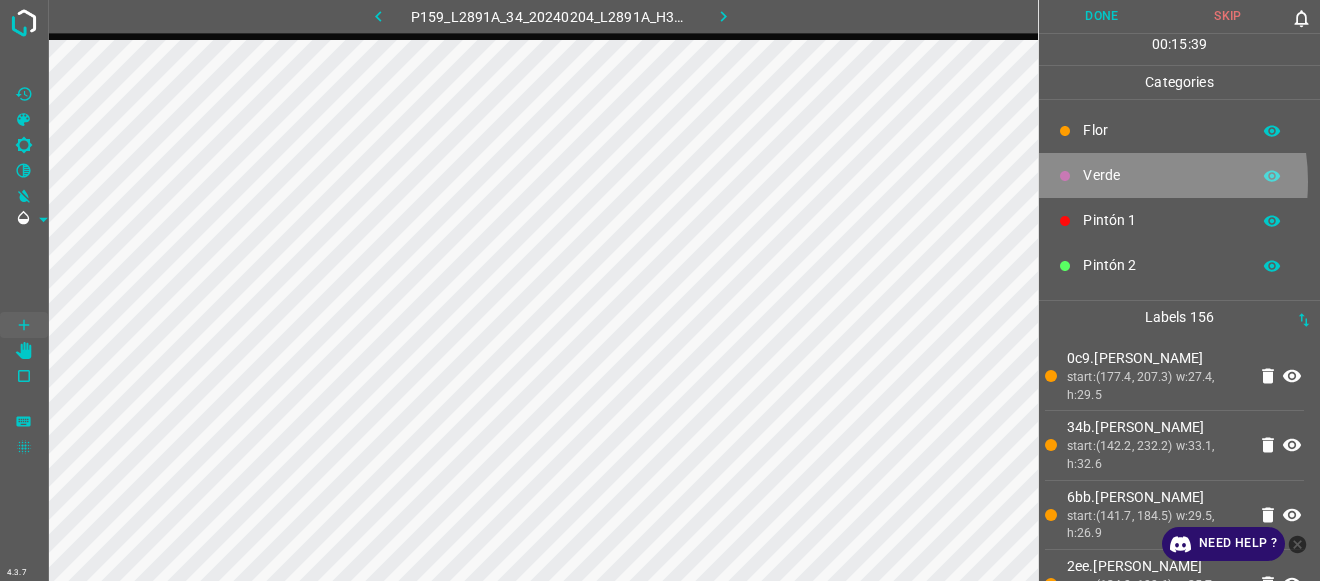 click on "Verde" at bounding box center (1161, 175) 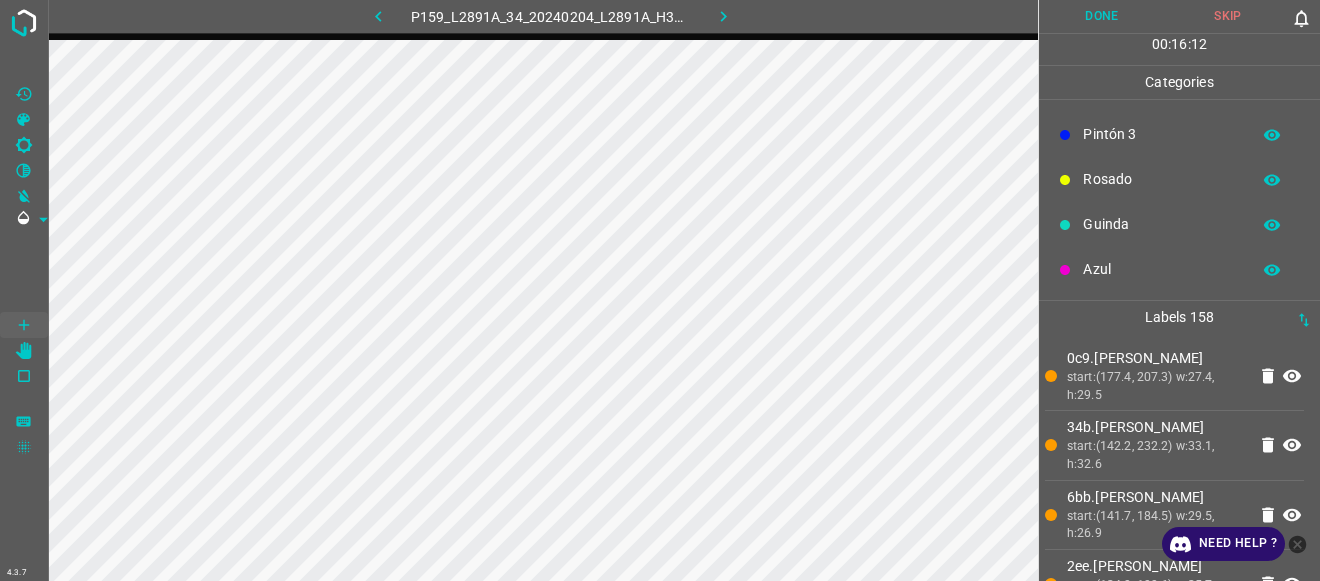 scroll, scrollTop: 0, scrollLeft: 0, axis: both 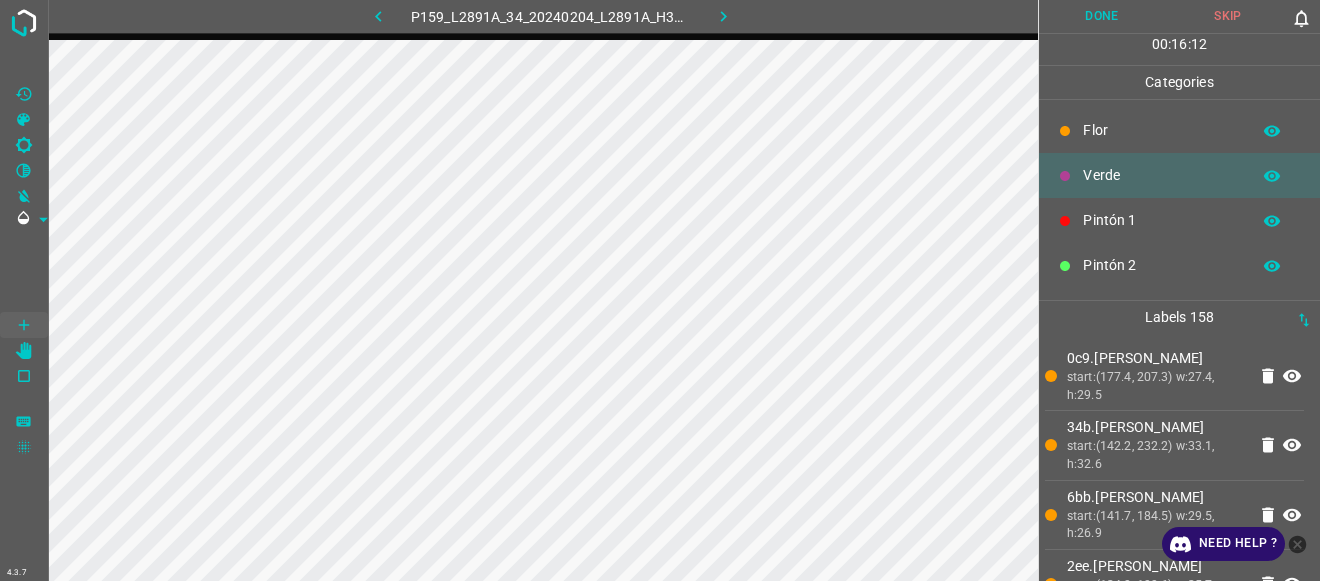 click on "Pintón 2" at bounding box center (1161, 265) 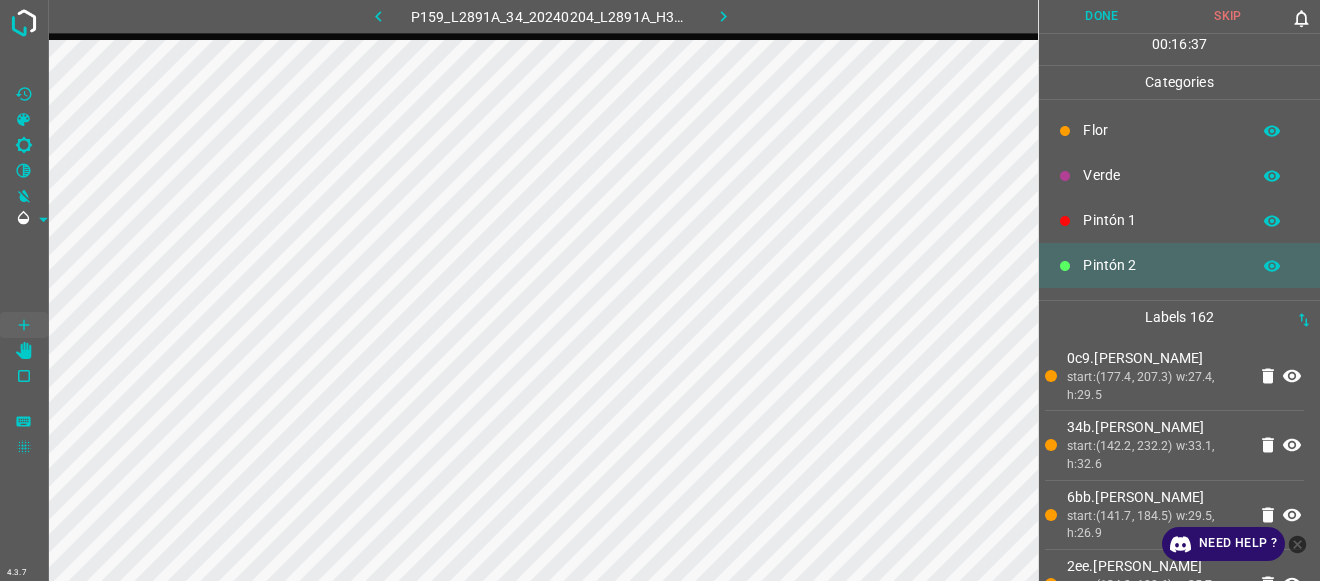 click on "Verde" at bounding box center (1161, 175) 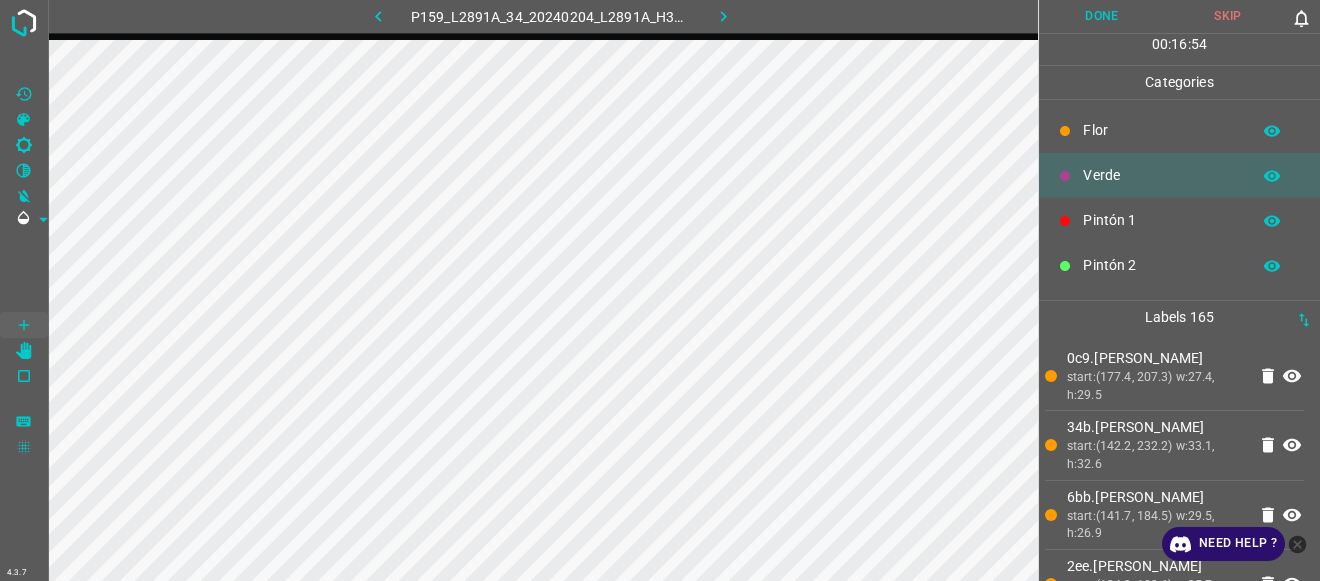 scroll, scrollTop: 176, scrollLeft: 0, axis: vertical 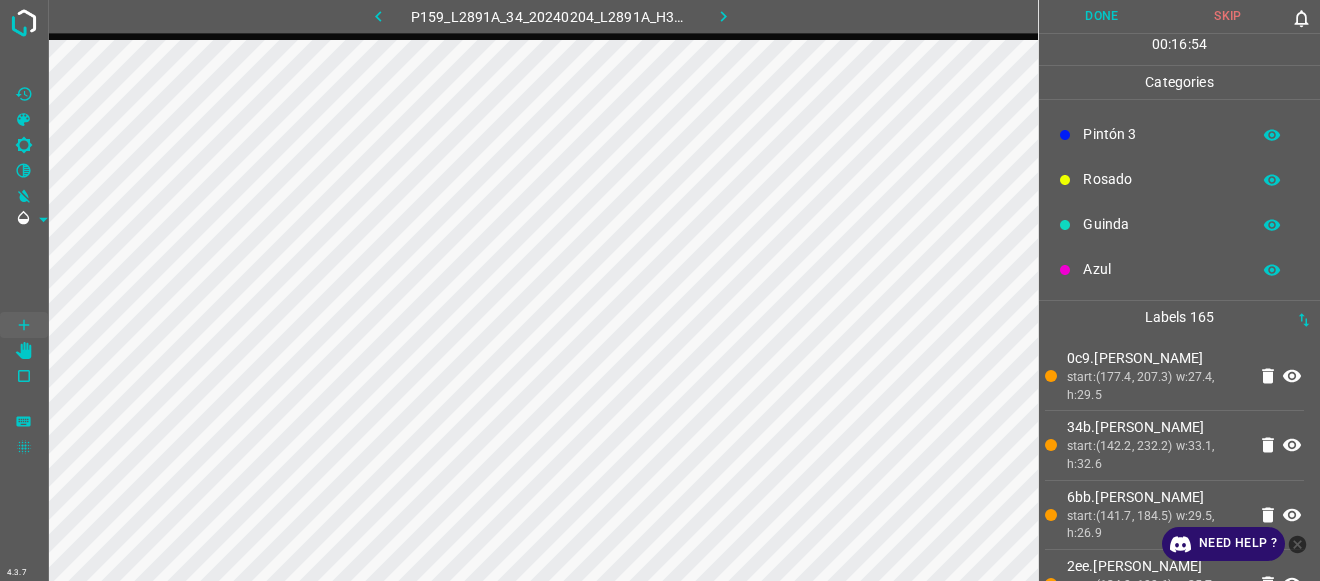 click on "Pintón 3" at bounding box center (1161, 134) 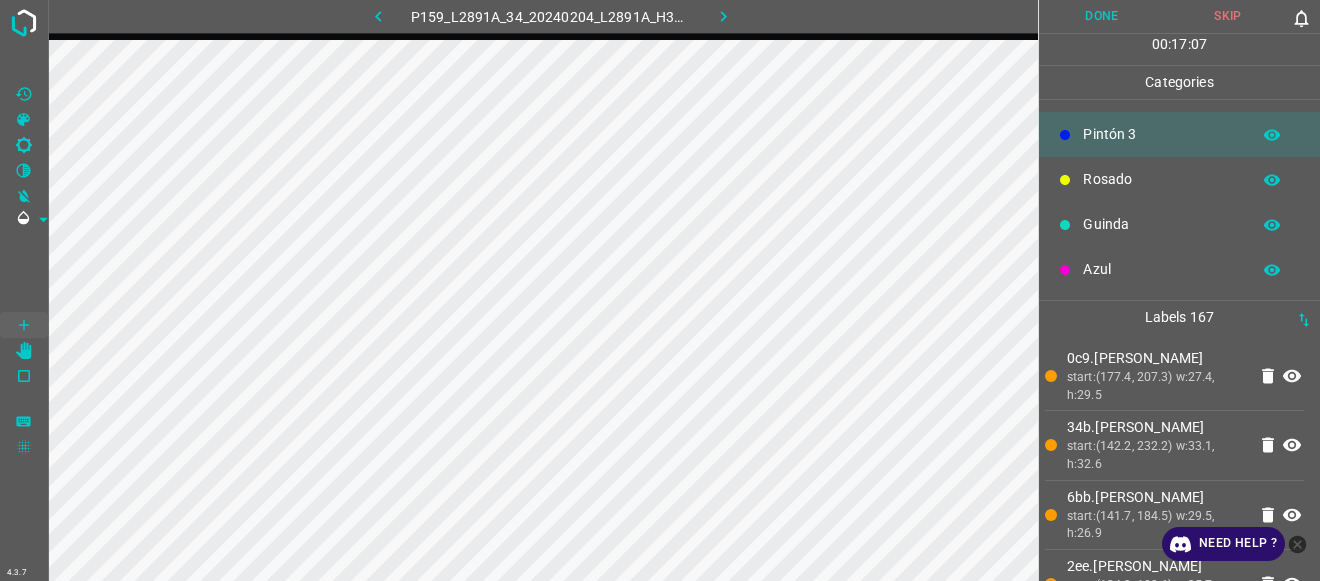 scroll, scrollTop: 0, scrollLeft: 0, axis: both 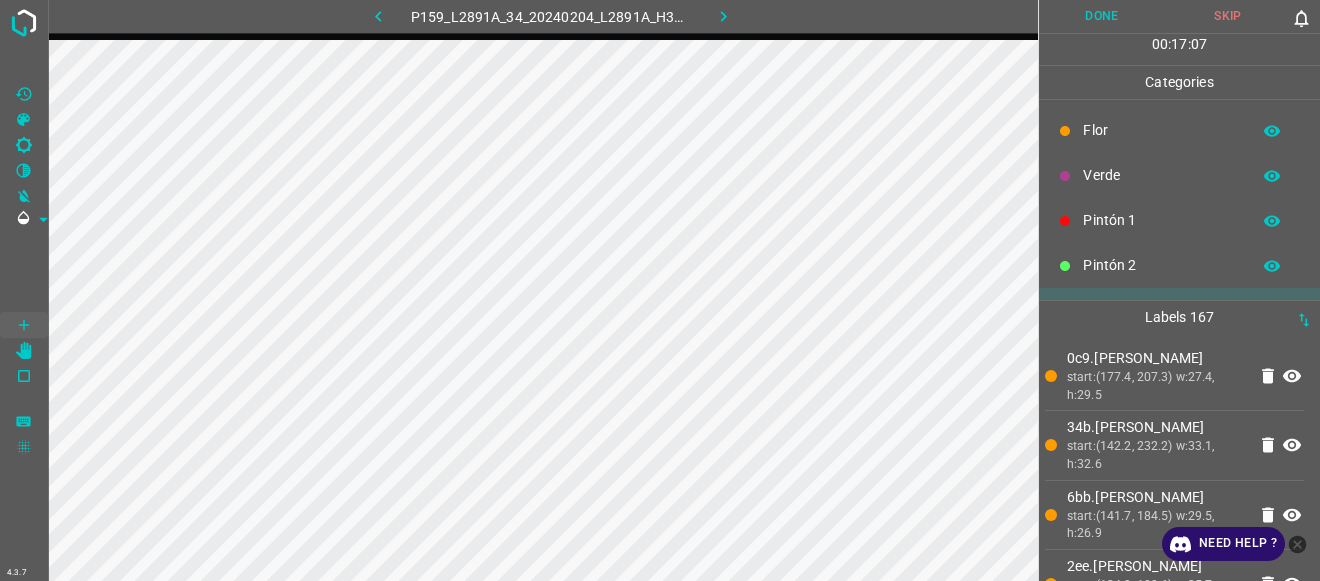 click on "Pintón 2" at bounding box center (1161, 265) 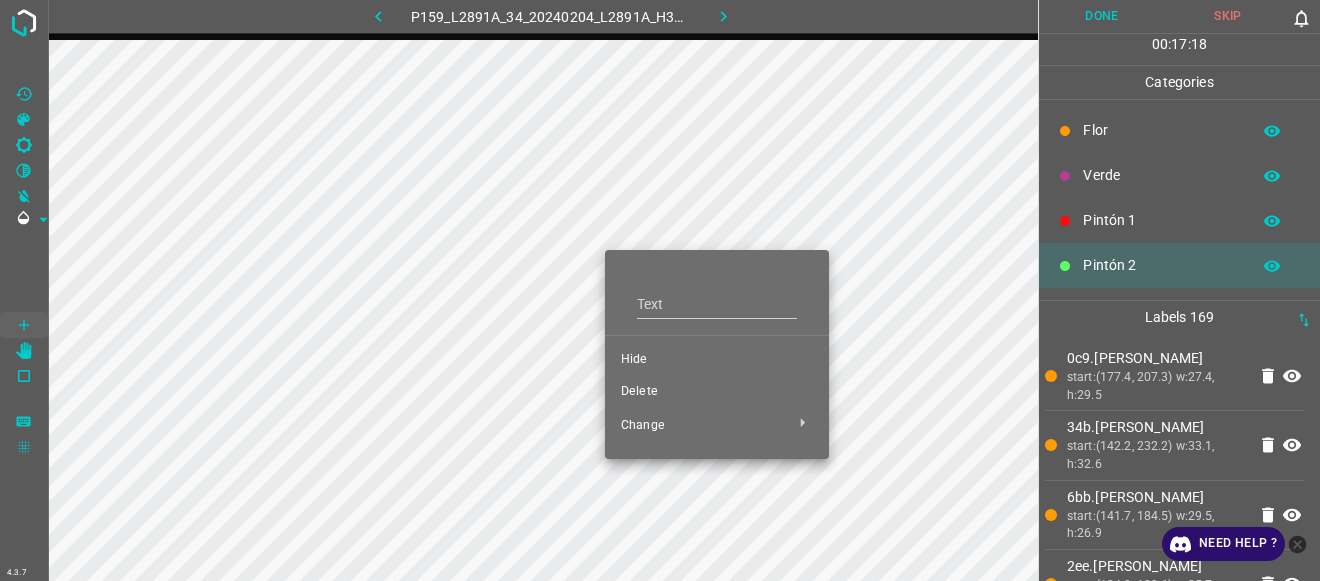 click on "Delete" at bounding box center (717, 392) 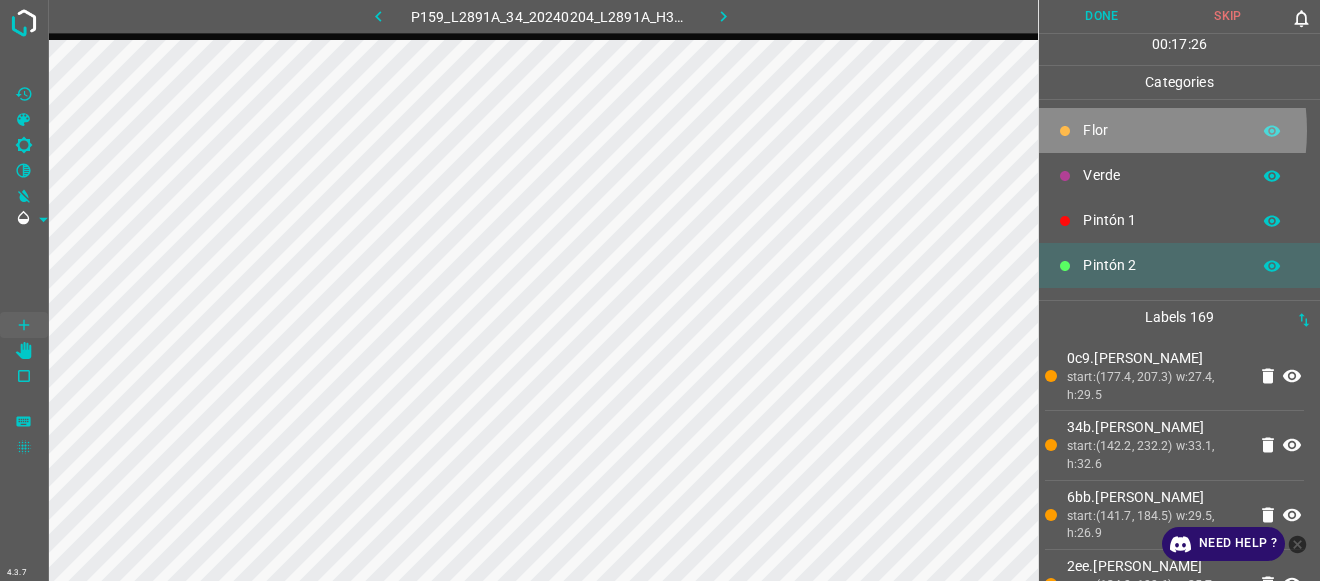 click on "Flor" at bounding box center (1161, 130) 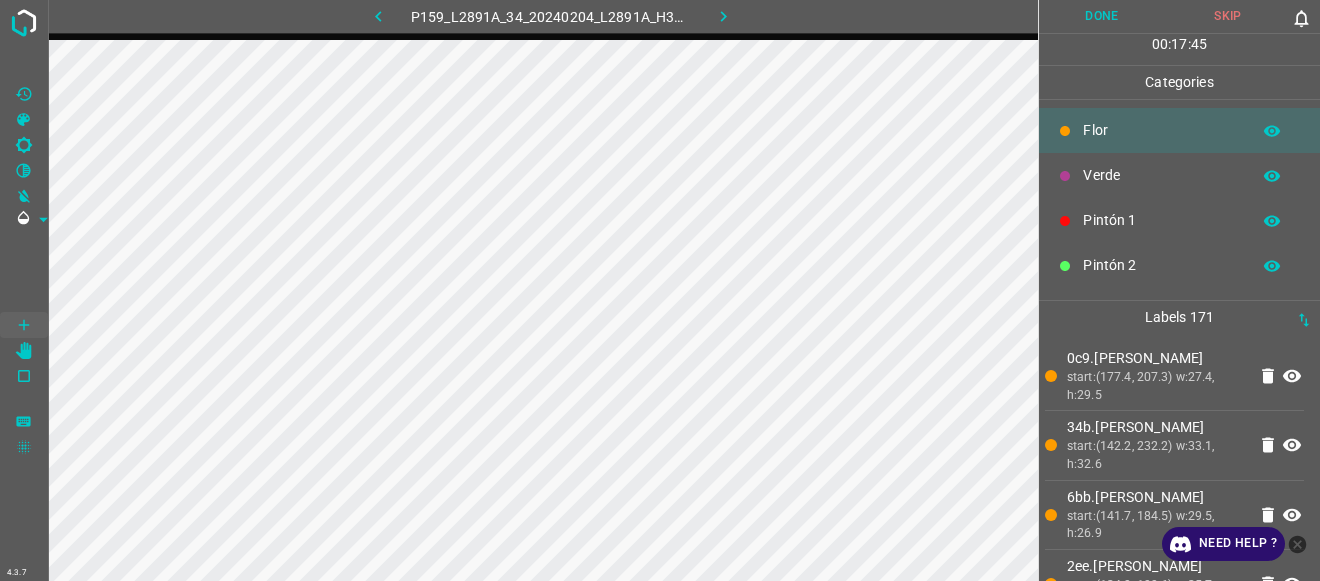 scroll, scrollTop: 176, scrollLeft: 0, axis: vertical 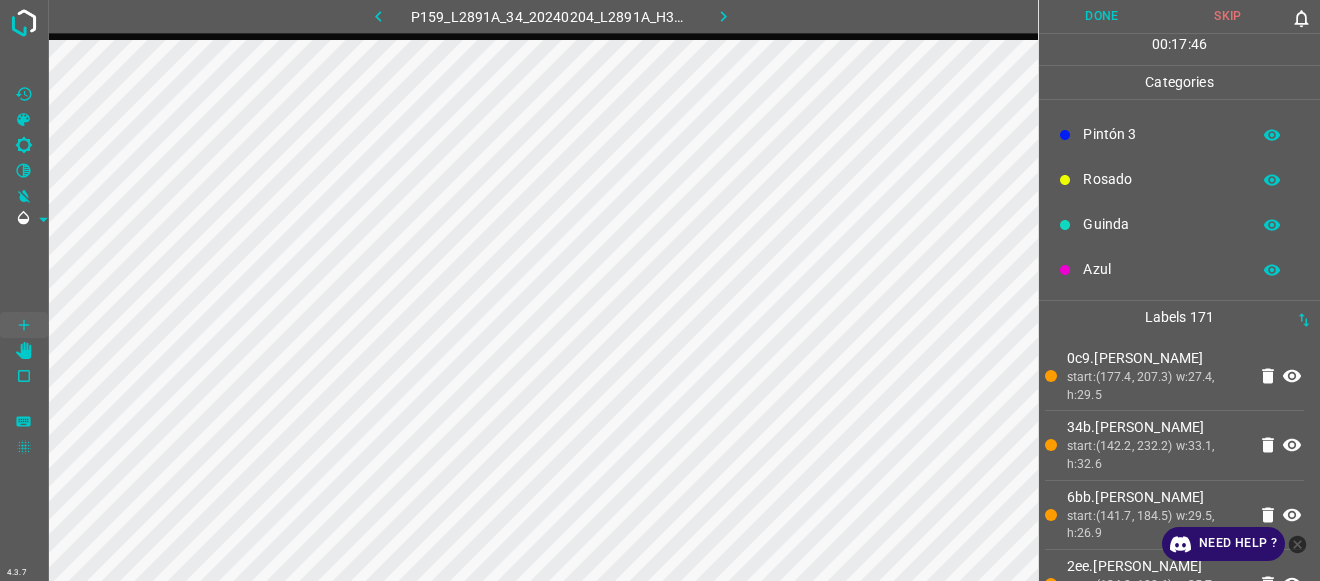 click on "Guinda" at bounding box center (1161, 224) 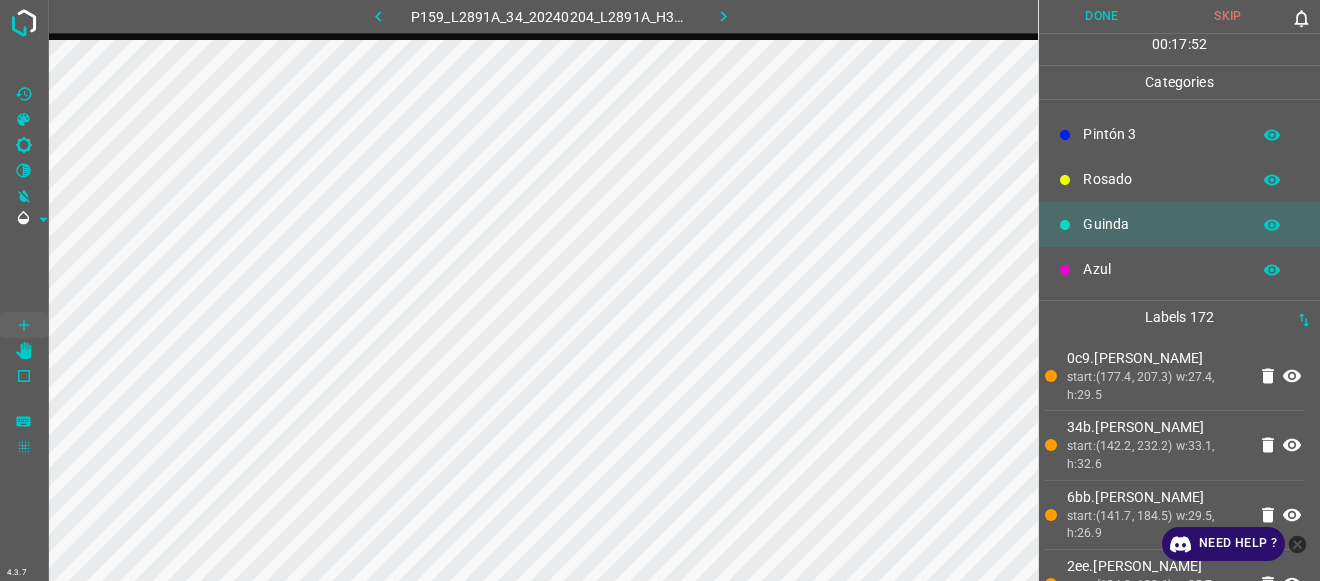 scroll, scrollTop: 0, scrollLeft: 0, axis: both 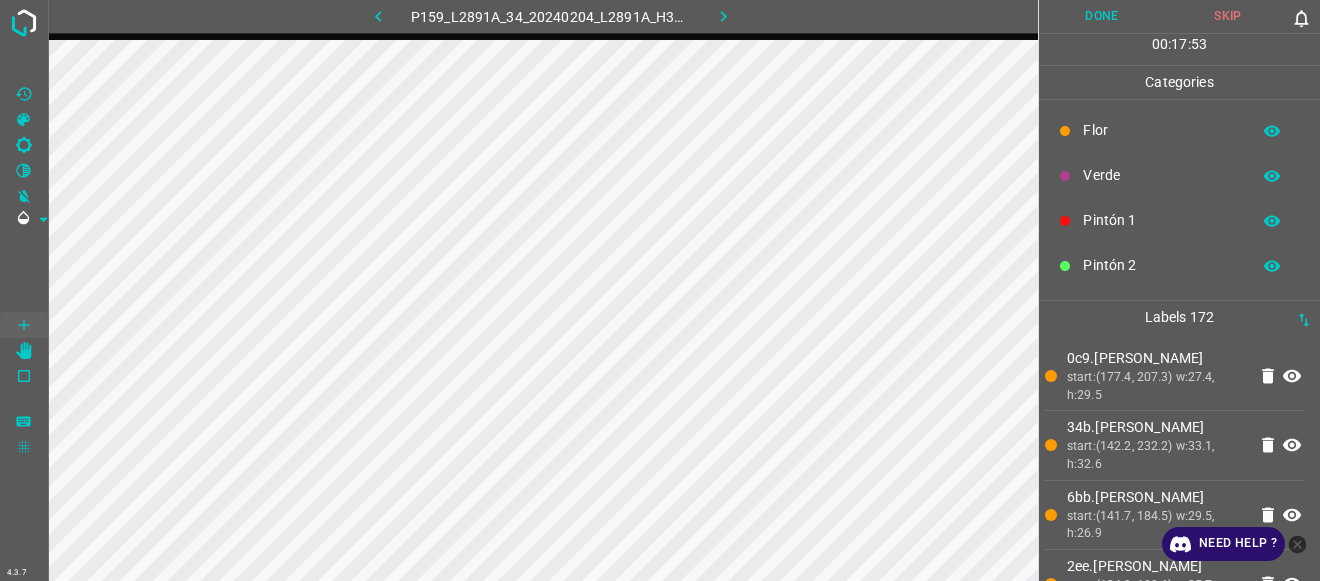 click on "Verde" at bounding box center [1161, 175] 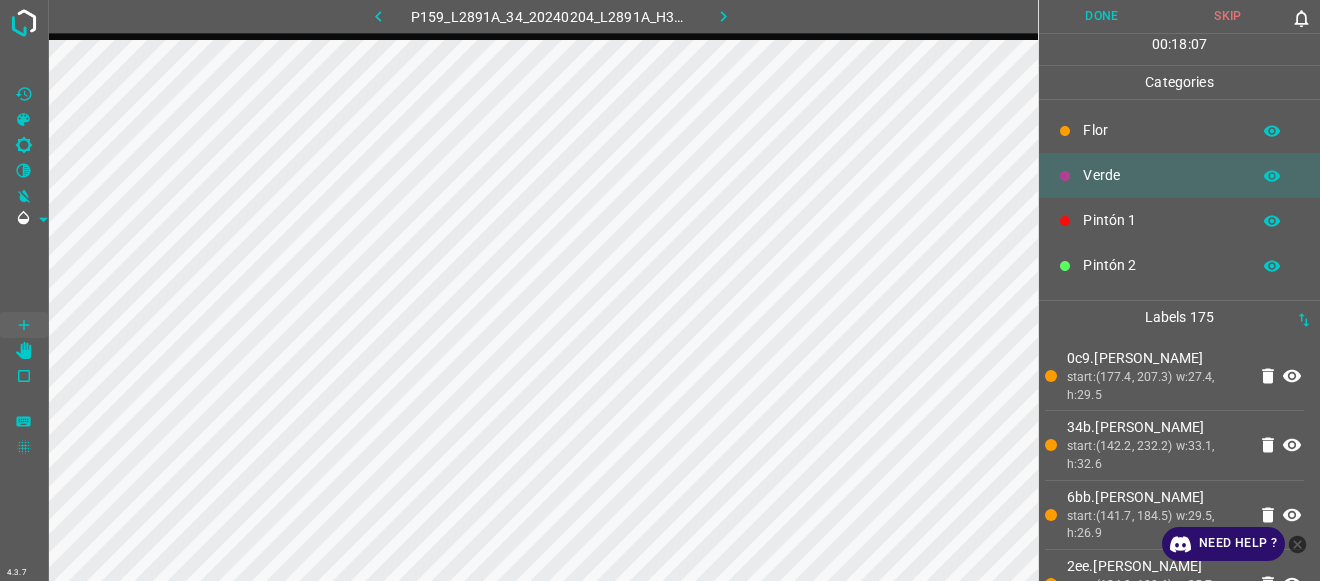 click on "Flor" at bounding box center [1161, 130] 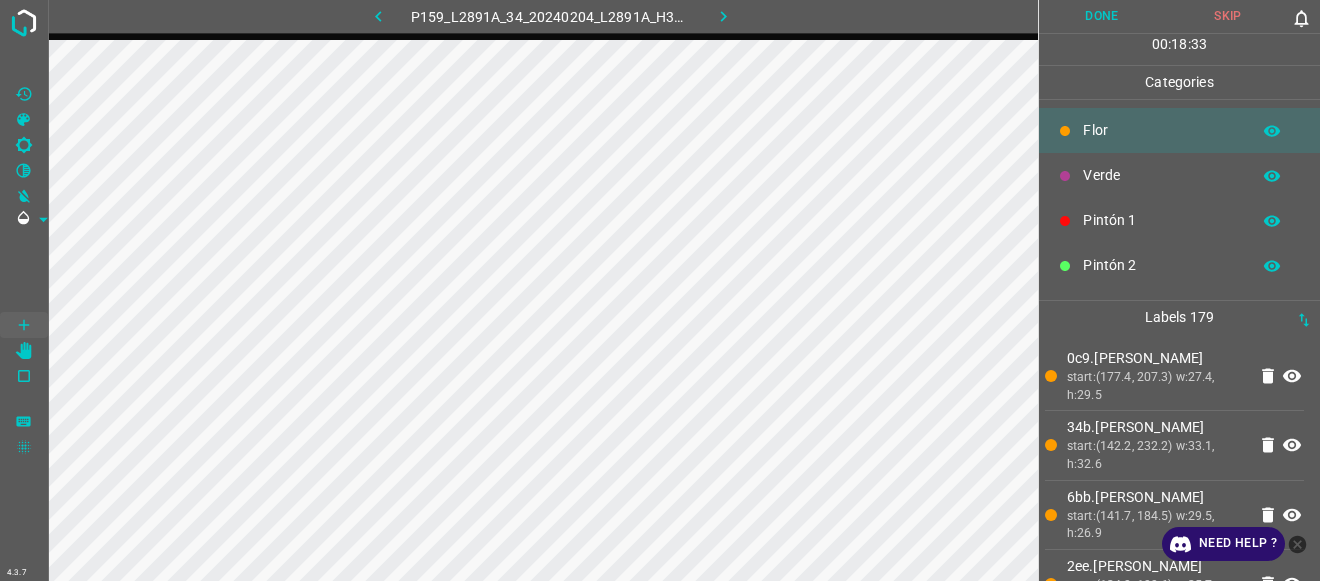 click at bounding box center [1065, 176] 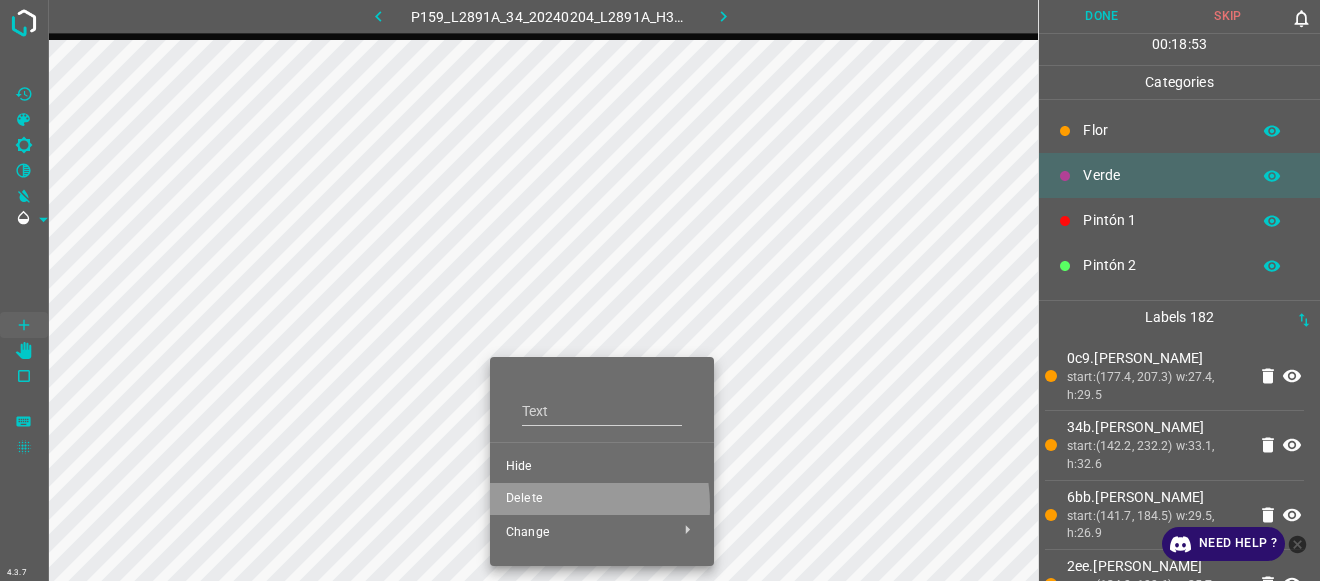 click on "Delete" at bounding box center (602, 499) 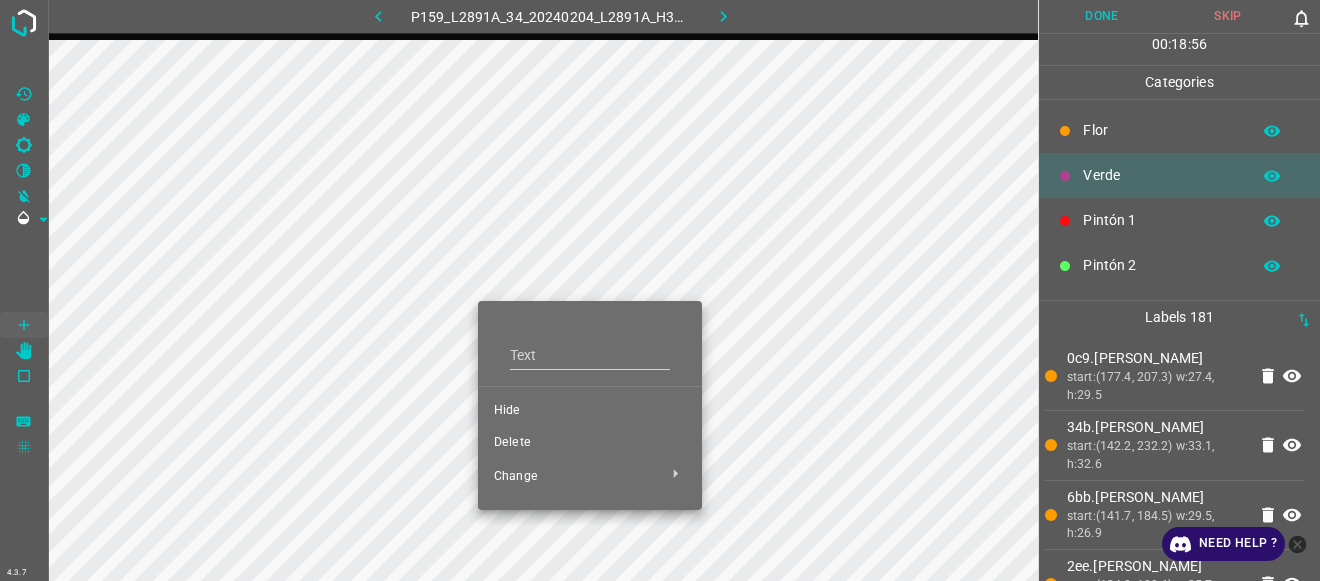 click on "Delete" at bounding box center (590, 443) 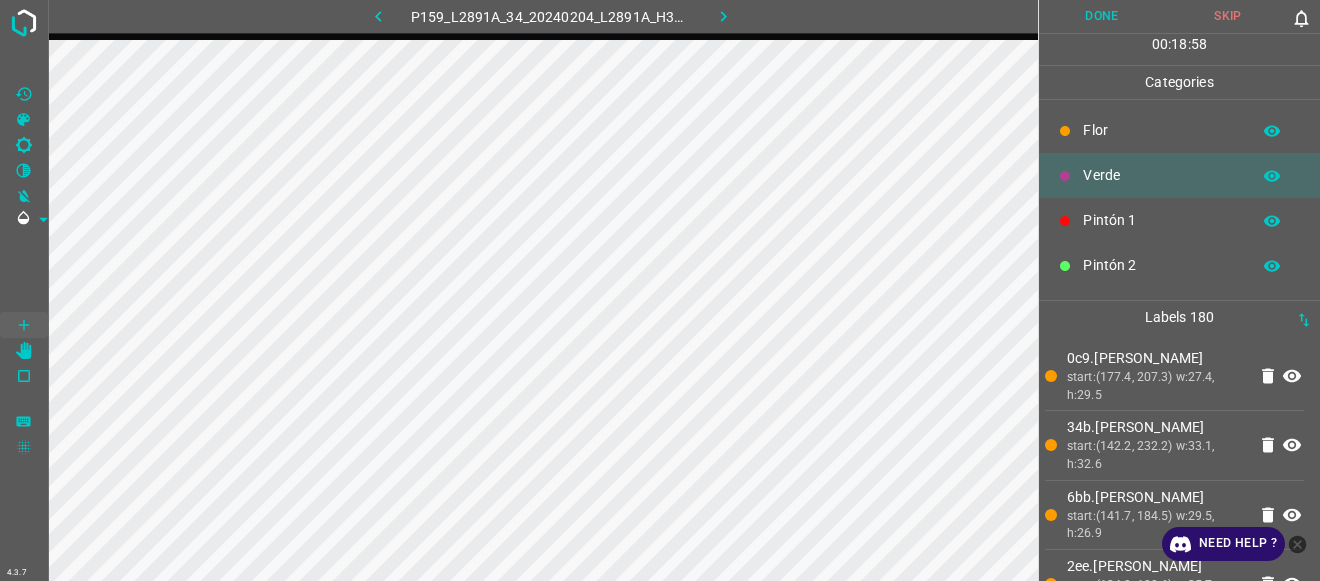click on "Flor" at bounding box center [1179, 130] 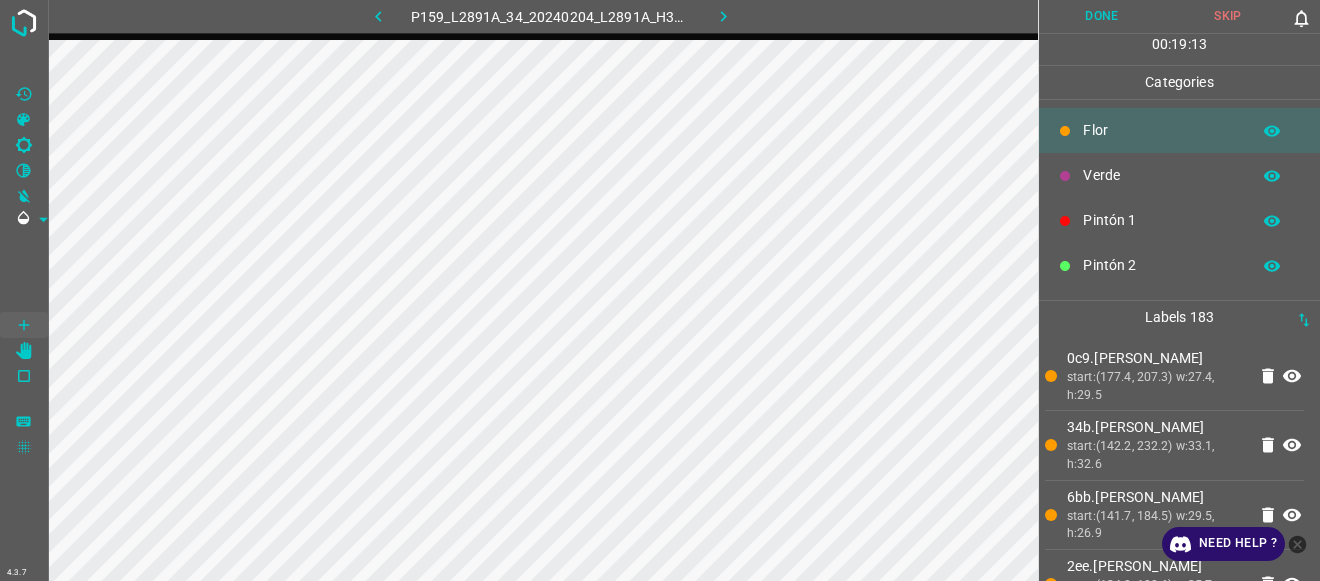 scroll, scrollTop: 176, scrollLeft: 0, axis: vertical 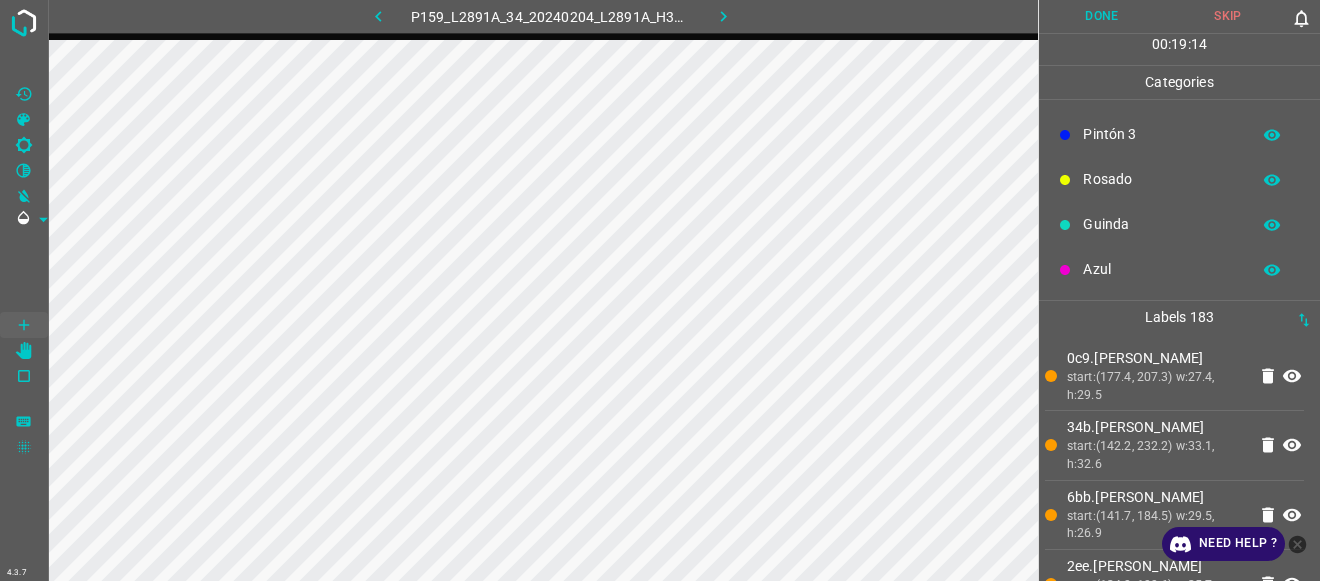 click at bounding box center (1065, 270) 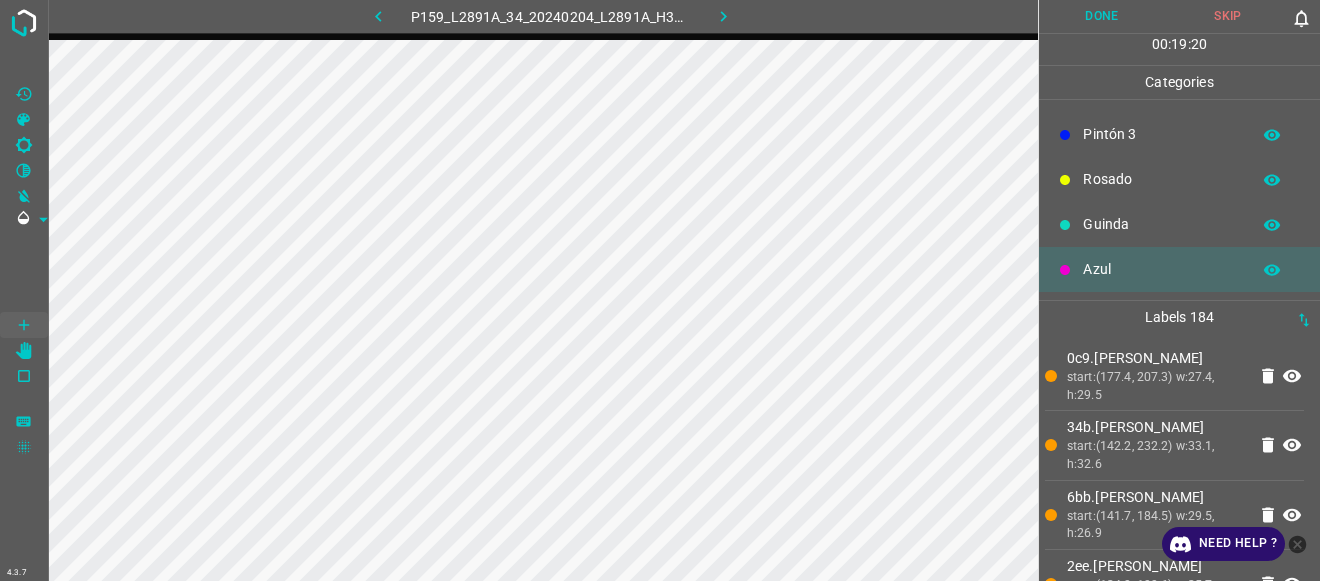 click on "Guinda" at bounding box center [1161, 224] 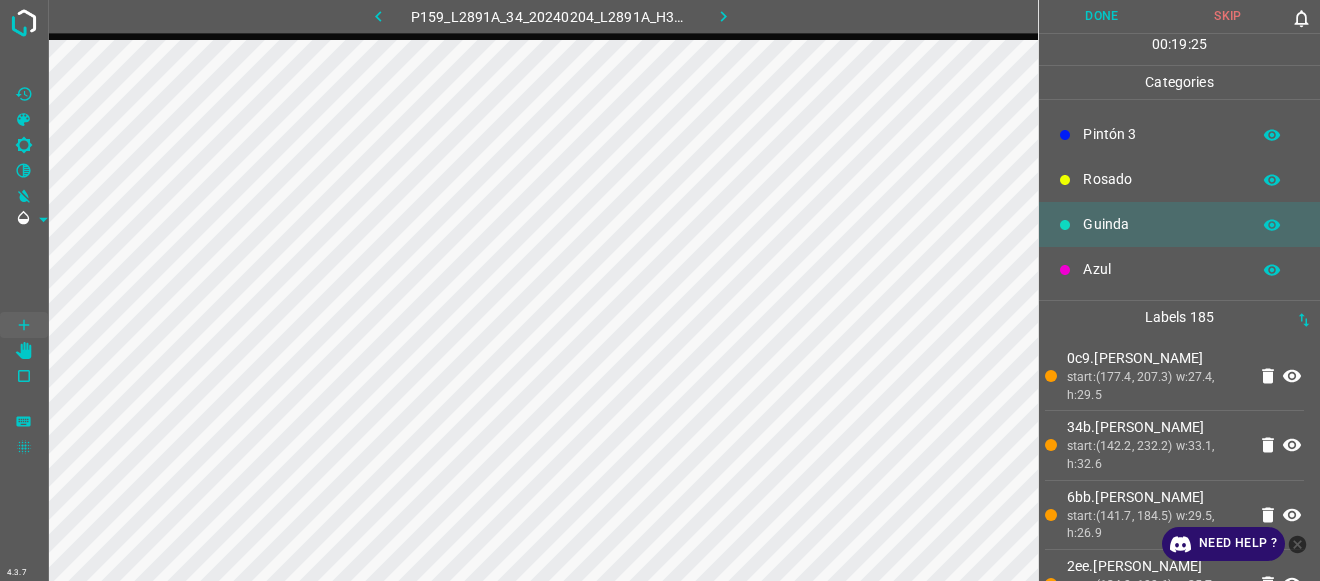 click on "Pintón 3" at bounding box center [1161, 134] 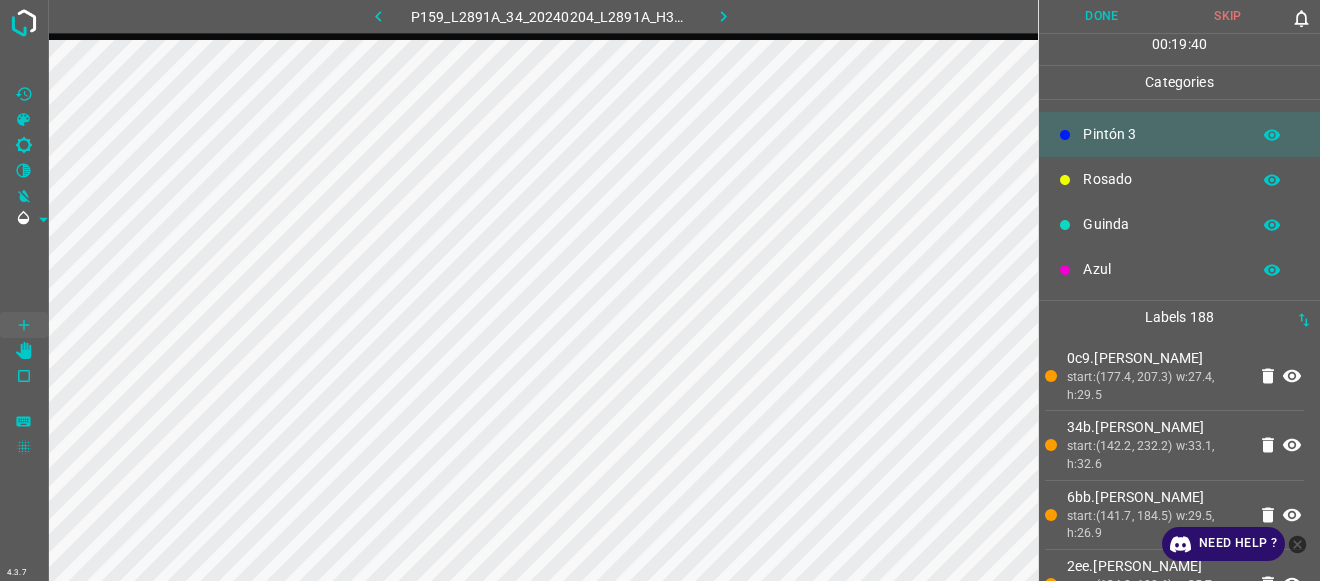 click on "Azul" at bounding box center (1161, 269) 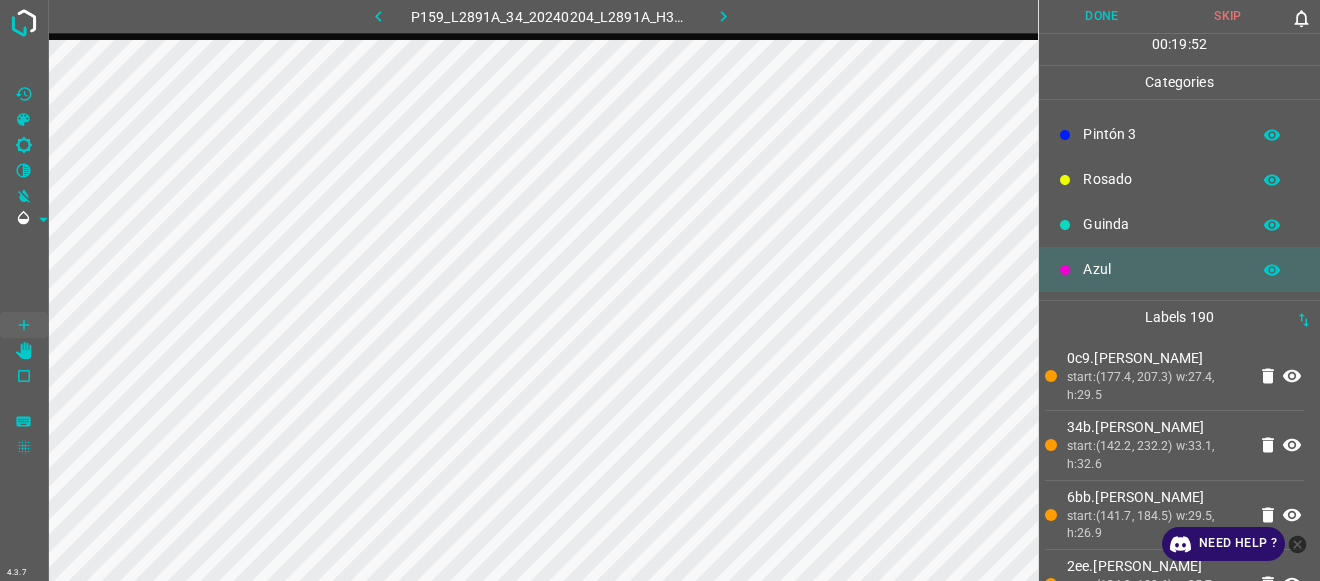 scroll, scrollTop: 0, scrollLeft: 0, axis: both 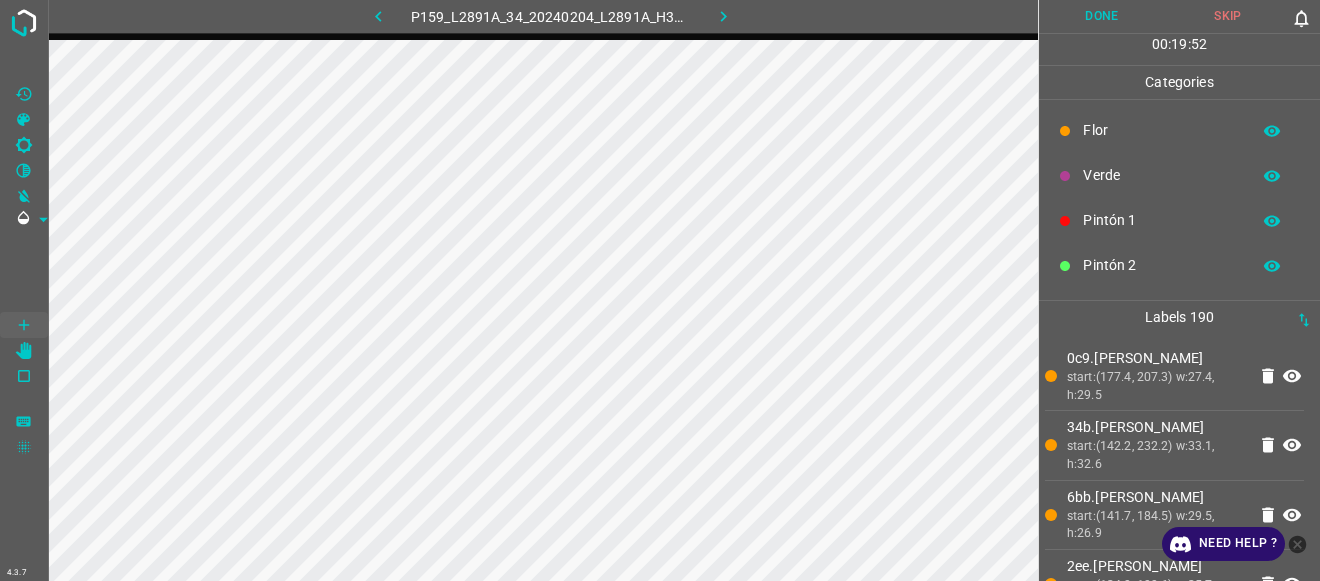 click on "Verde" at bounding box center (1161, 175) 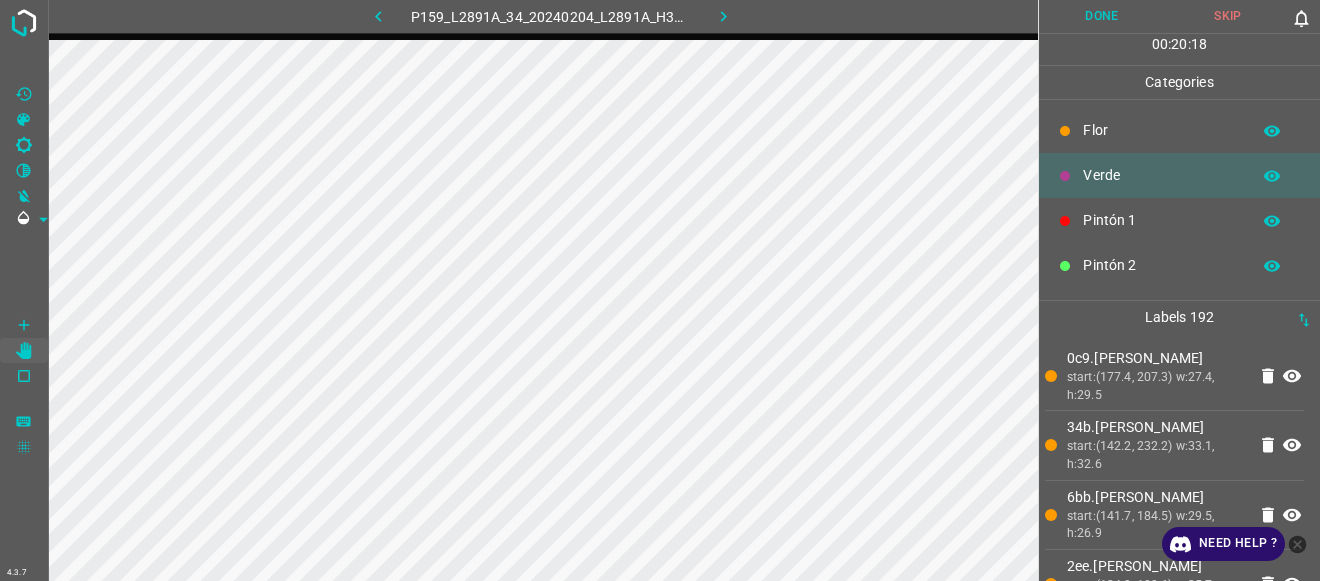 scroll, scrollTop: 176, scrollLeft: 0, axis: vertical 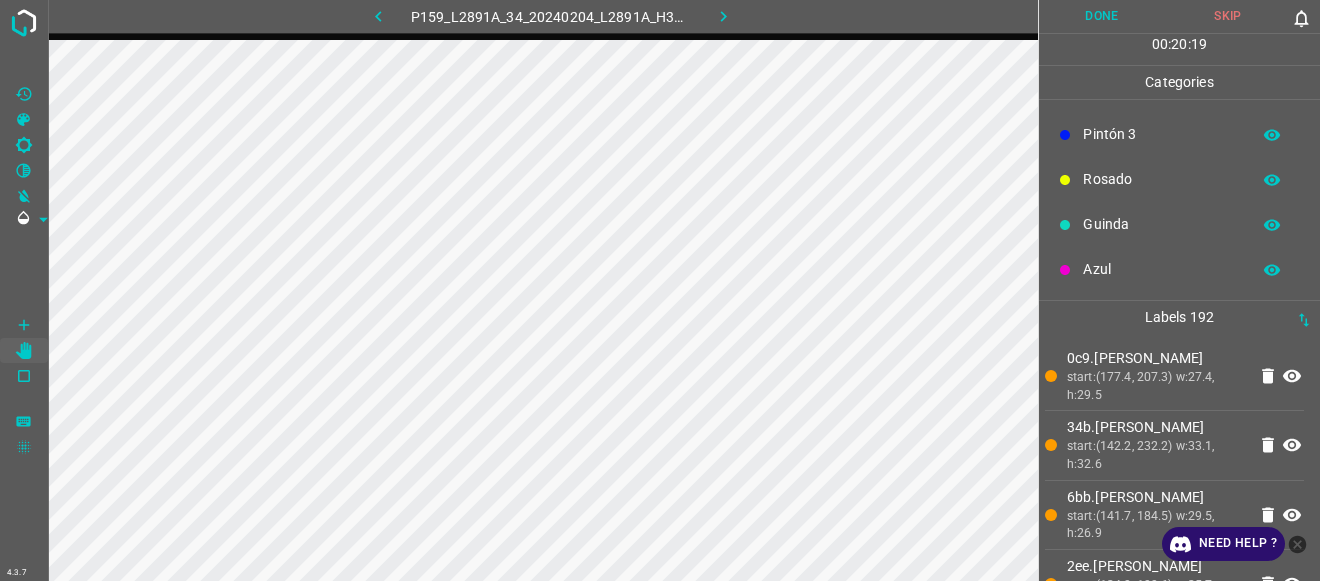 click on "Guinda" at bounding box center (1161, 224) 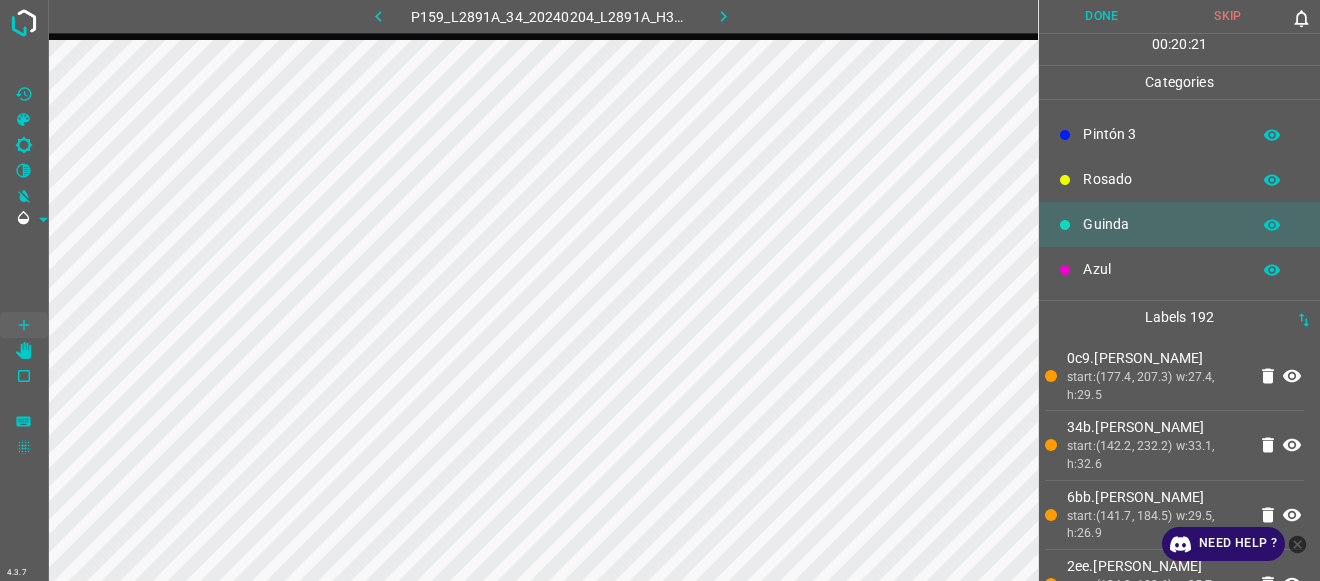 click on "Pintón 3" at bounding box center (1161, 134) 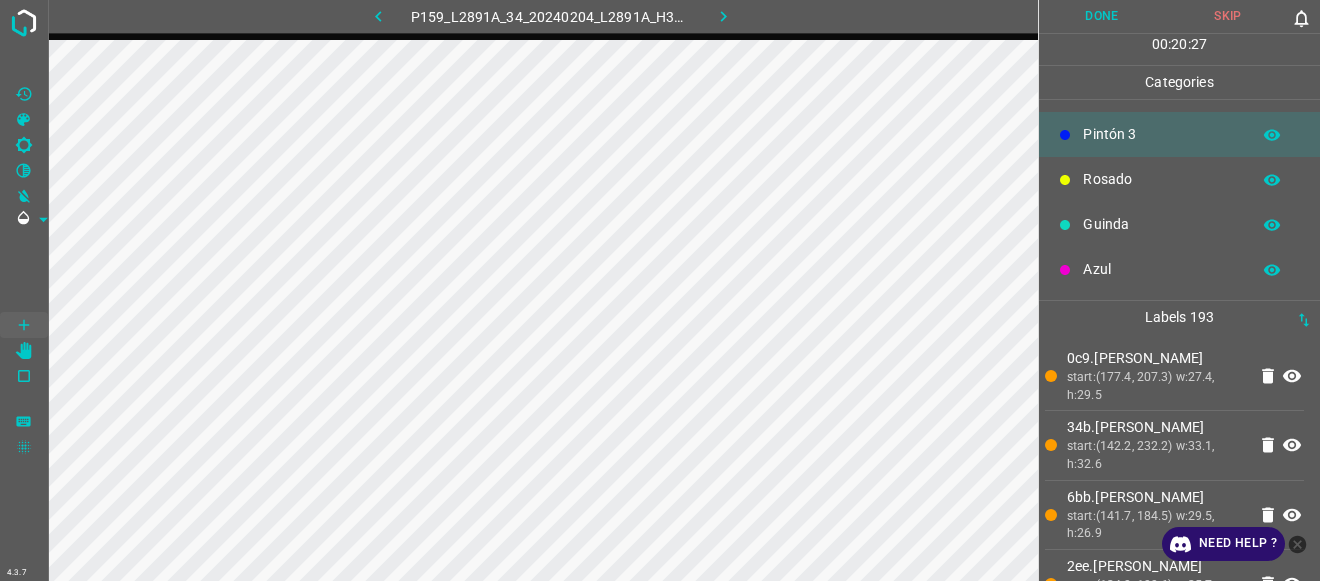 scroll, scrollTop: 0, scrollLeft: 0, axis: both 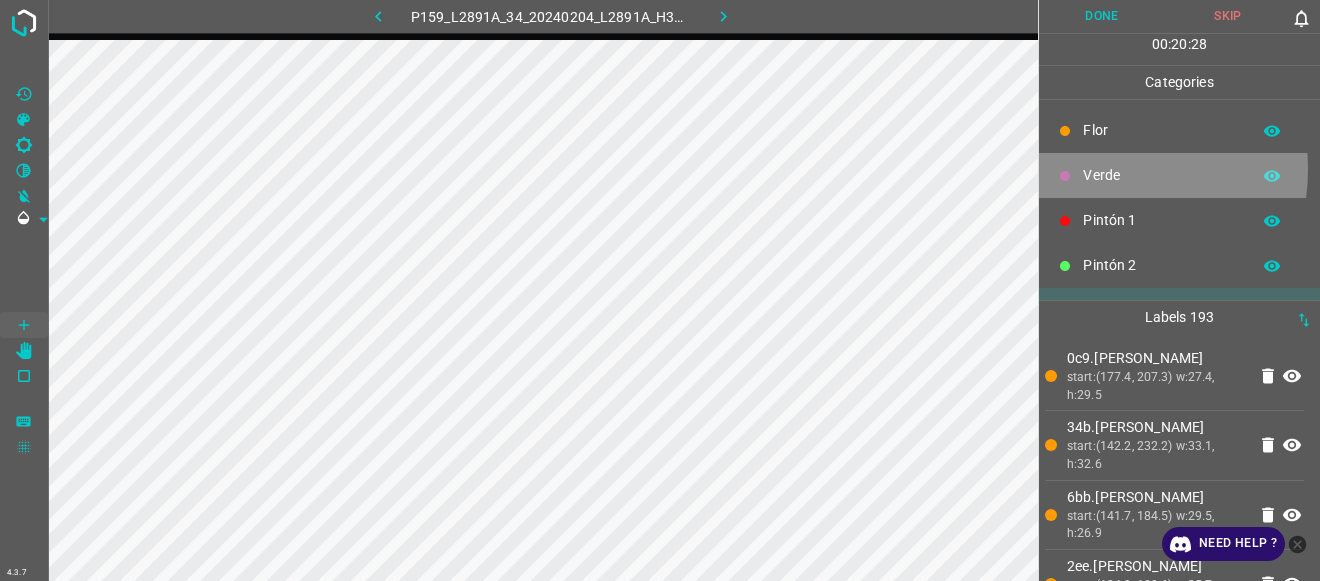 click on "Verde" at bounding box center [1161, 175] 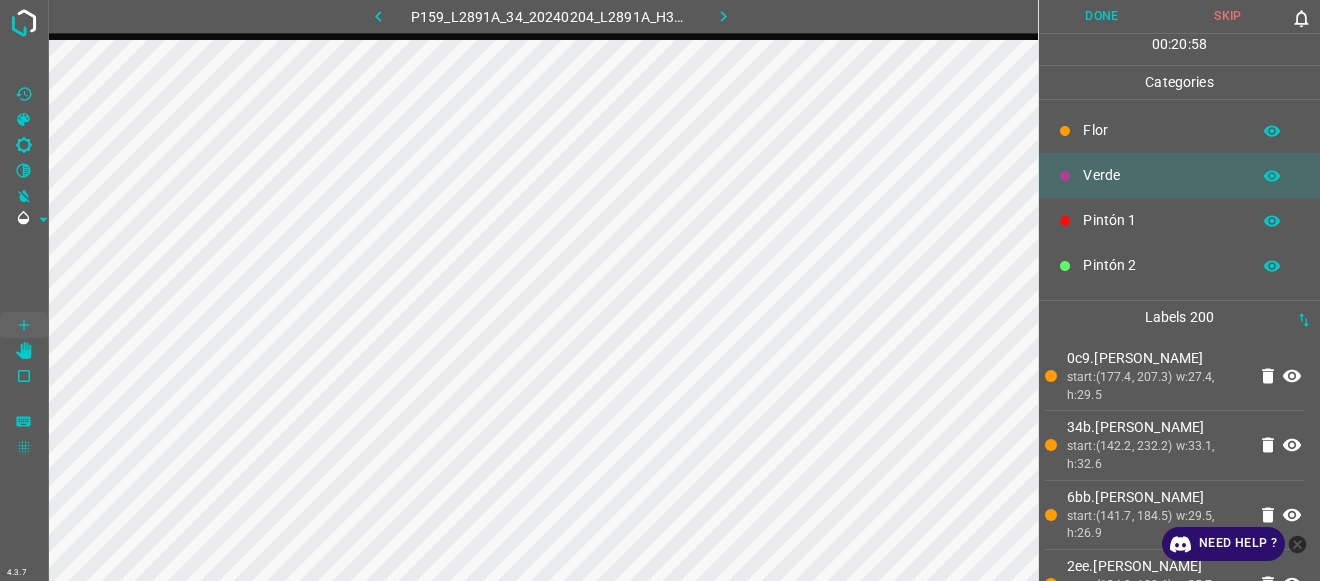 click on "Pintón 1" at bounding box center [1161, 220] 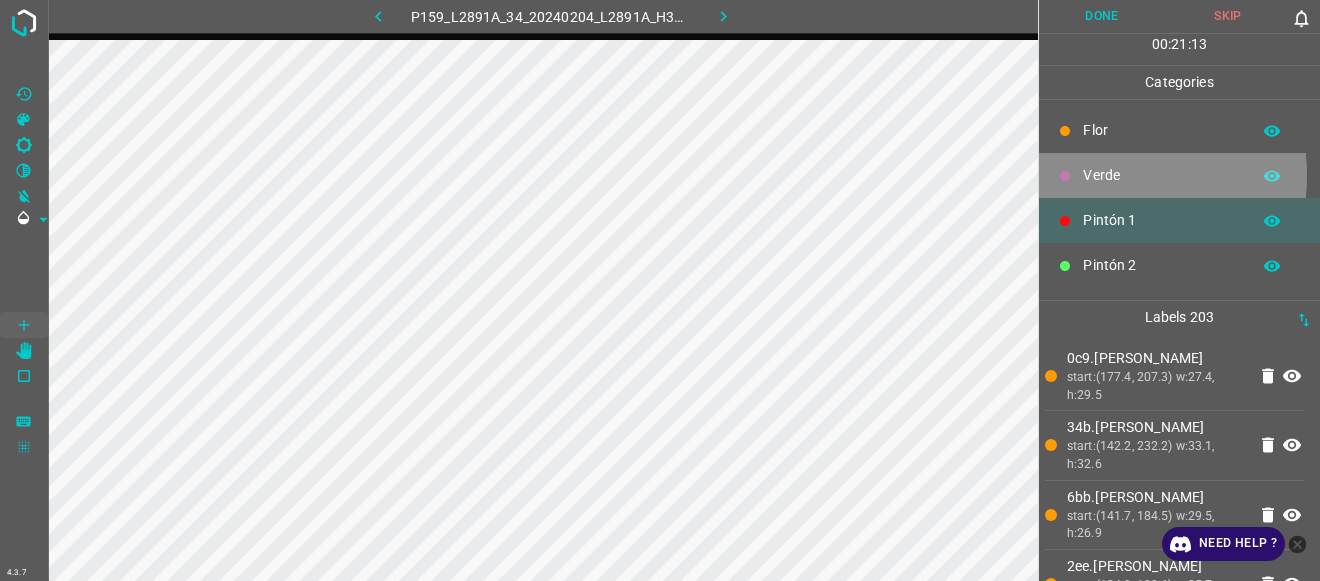 click on "Verde" at bounding box center [1161, 175] 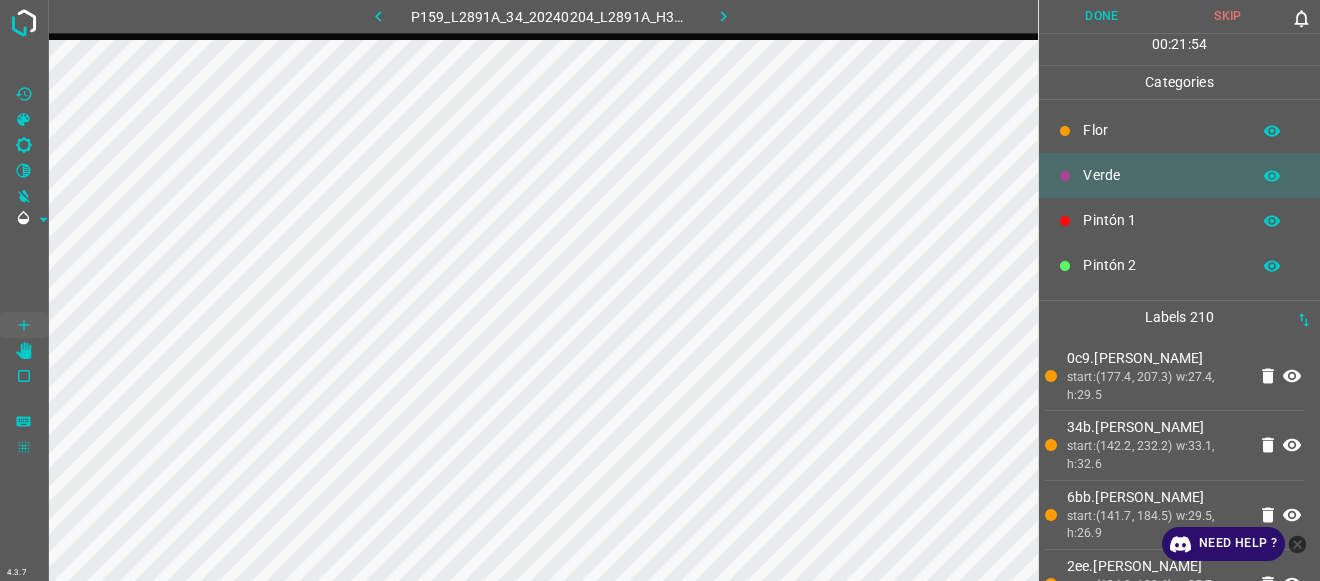 scroll, scrollTop: 176, scrollLeft: 0, axis: vertical 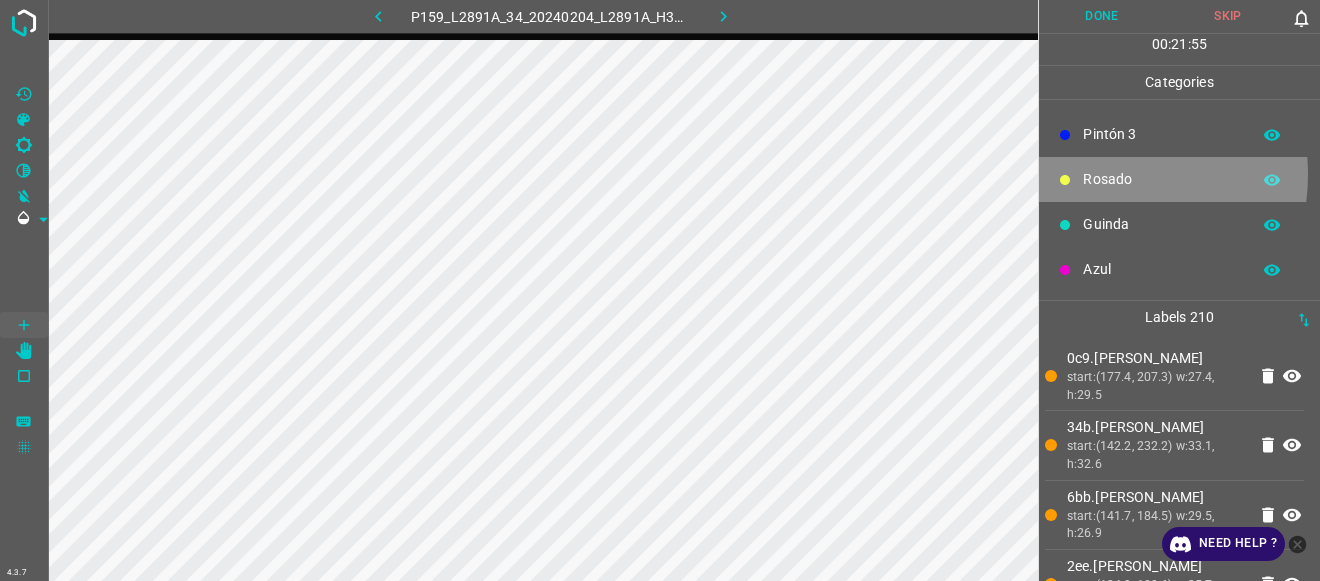 click on "Rosado" at bounding box center [1161, 179] 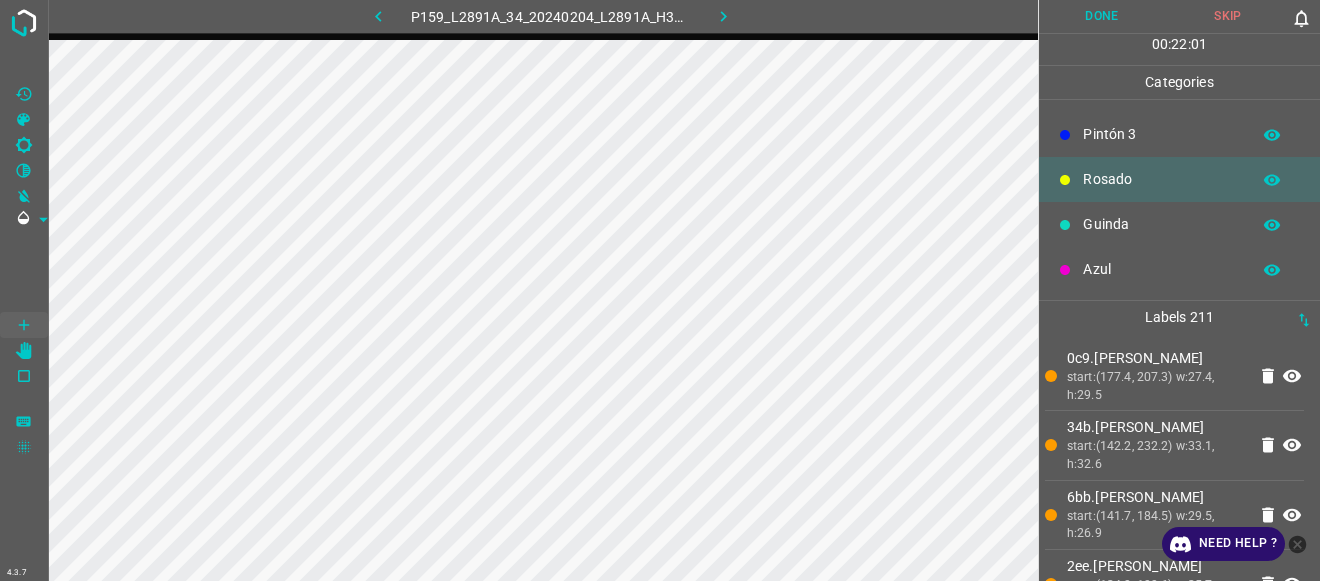 scroll, scrollTop: 0, scrollLeft: 0, axis: both 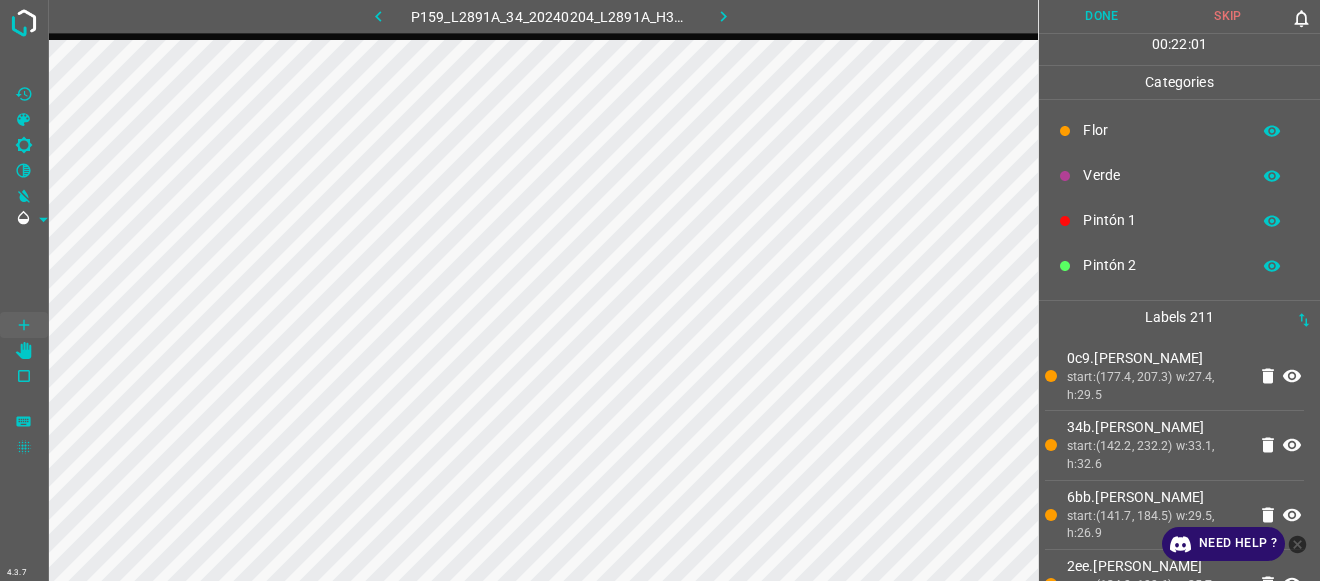 click on "Verde" at bounding box center [1161, 175] 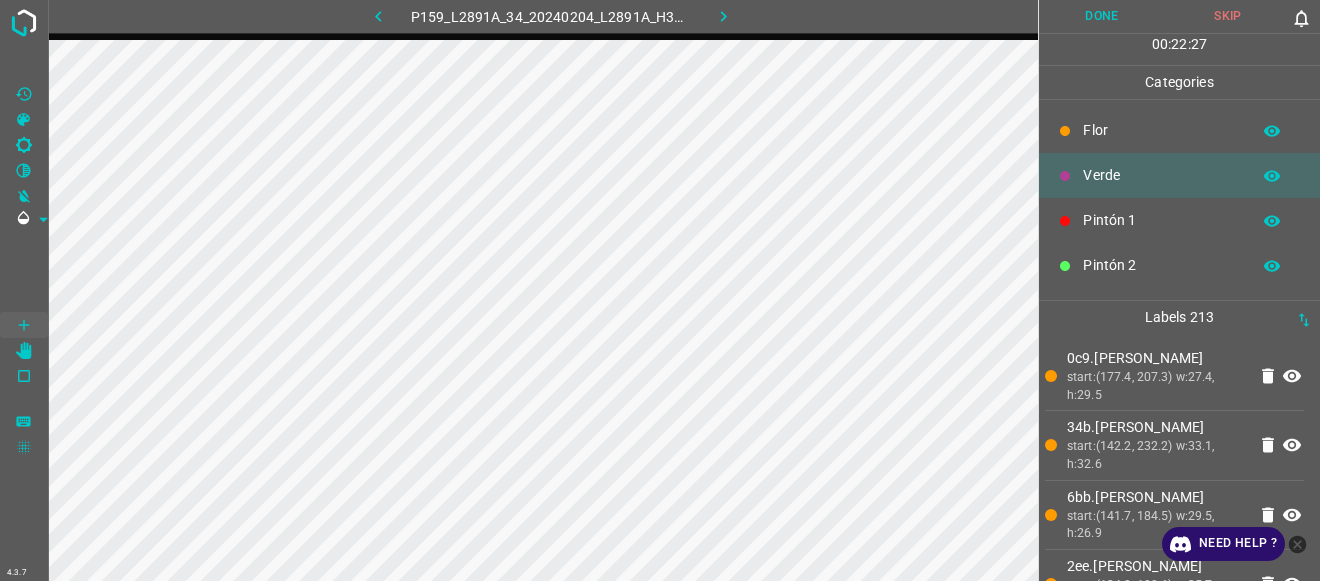 click on "Pintón 1" at bounding box center [1161, 220] 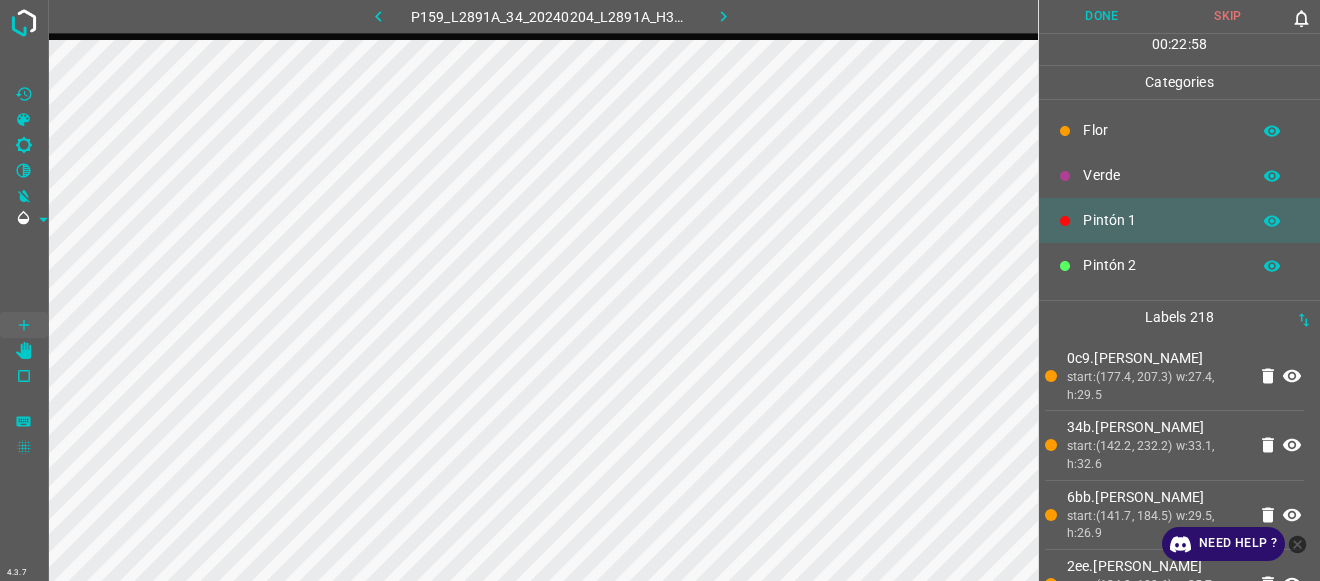 scroll, scrollTop: 176, scrollLeft: 0, axis: vertical 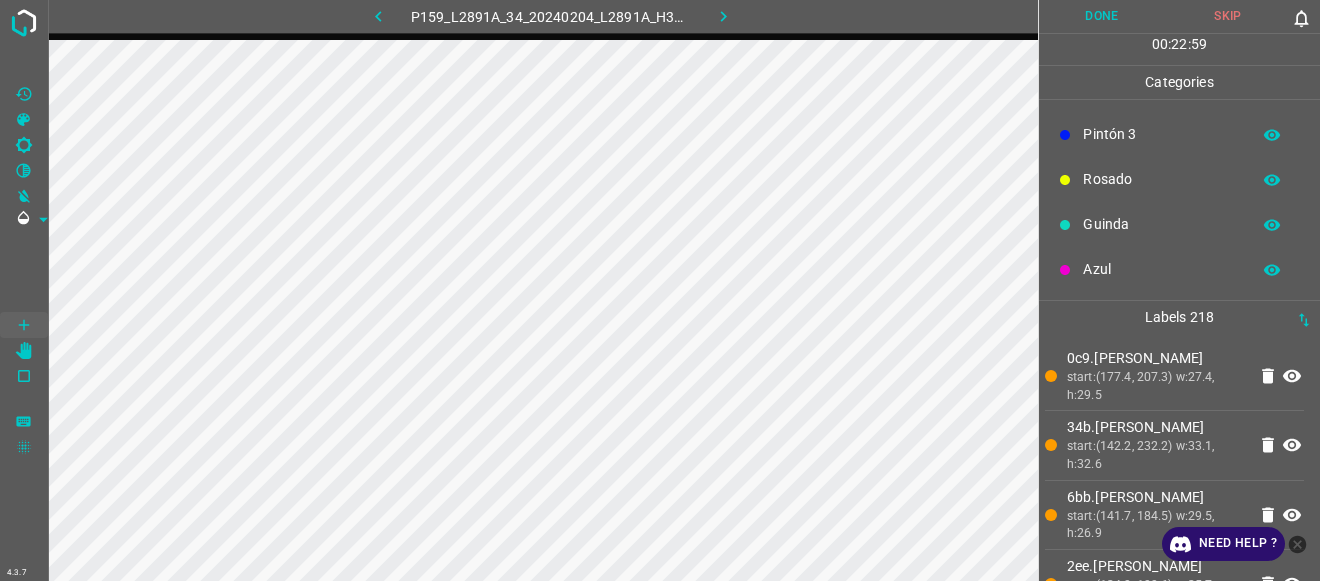 click on "Rosado" at bounding box center (1161, 179) 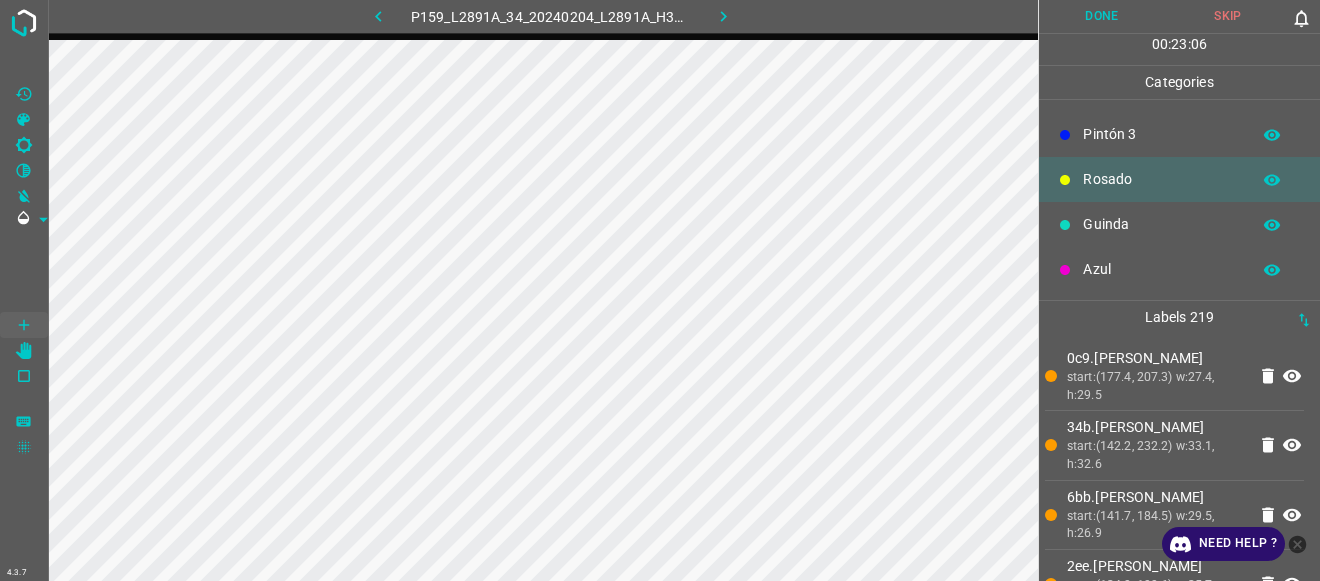 scroll, scrollTop: 0, scrollLeft: 0, axis: both 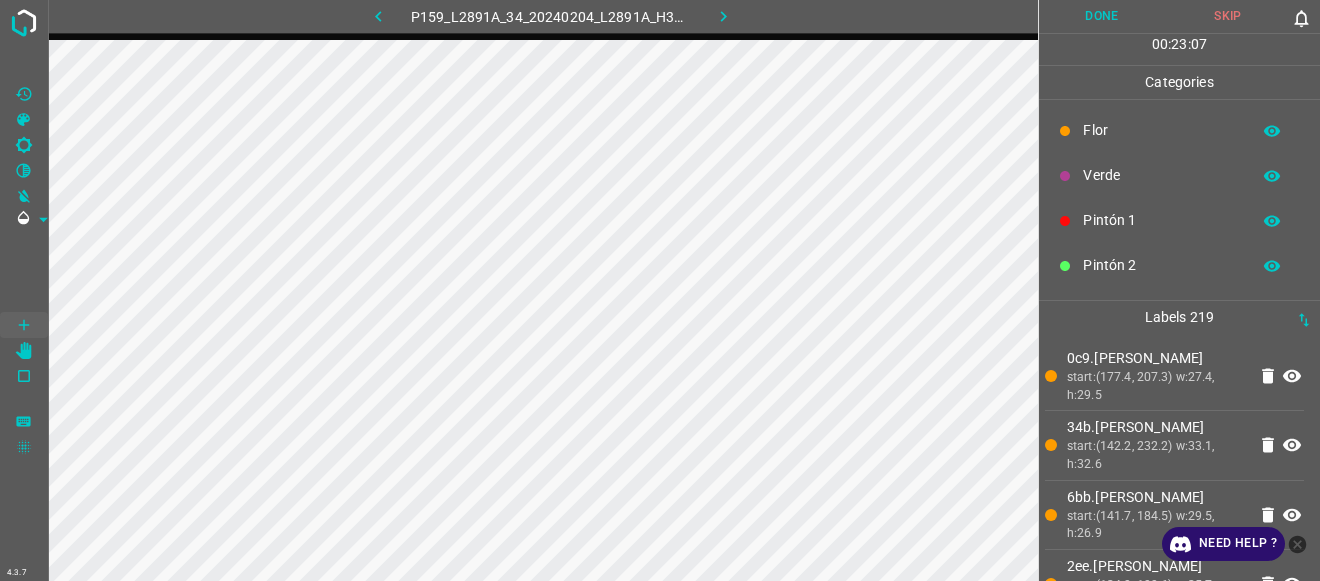 click on "Pintón 1" at bounding box center [1161, 220] 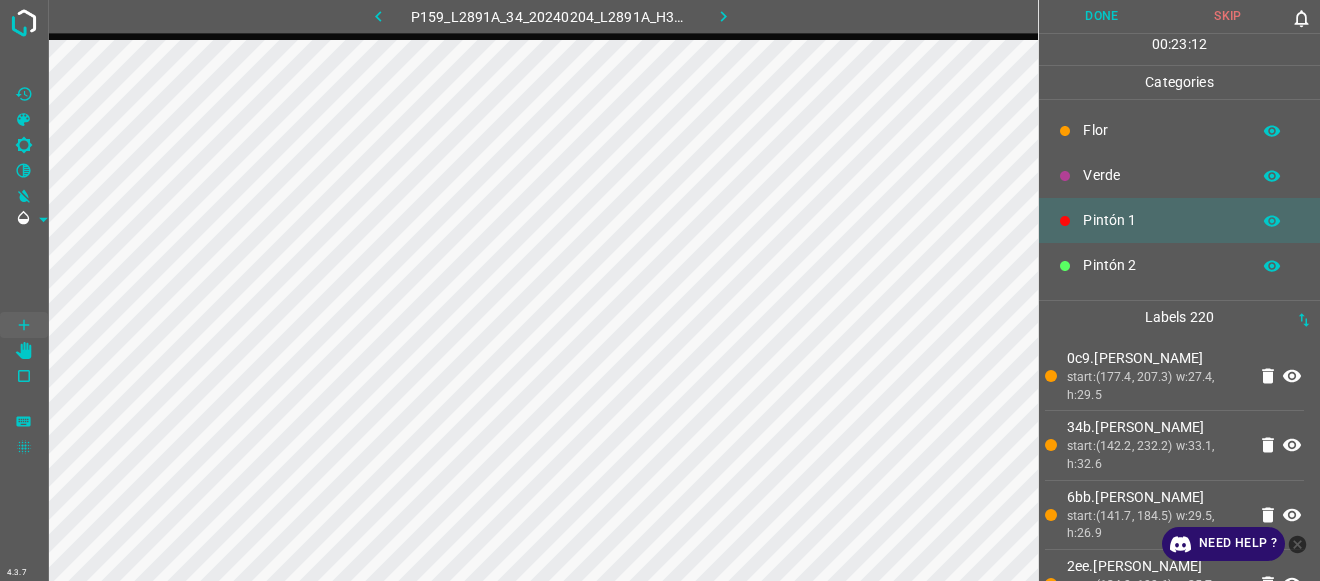 click on "Pintón 2" at bounding box center (1161, 265) 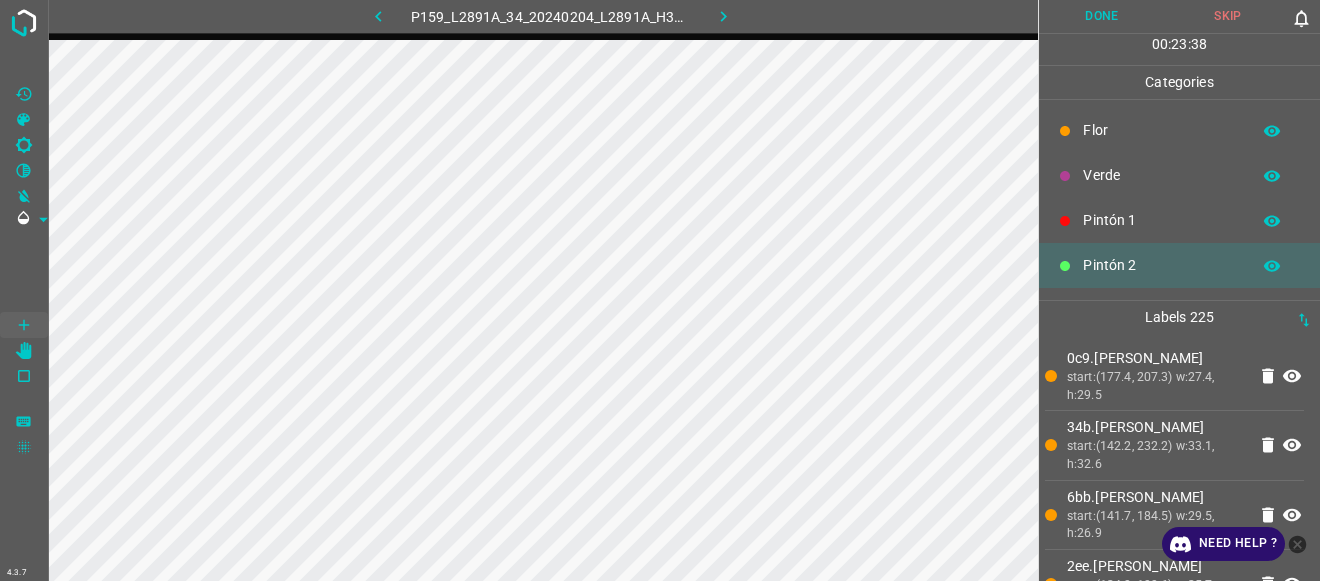 scroll, scrollTop: 176, scrollLeft: 0, axis: vertical 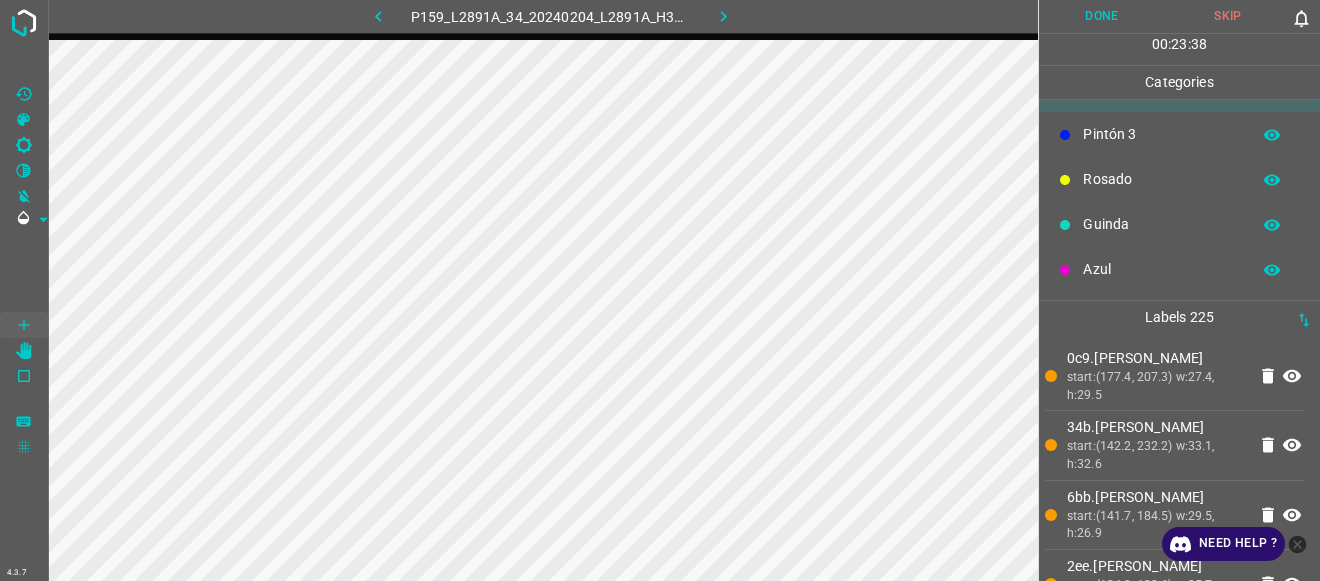 click on "Rosado" at bounding box center (1161, 179) 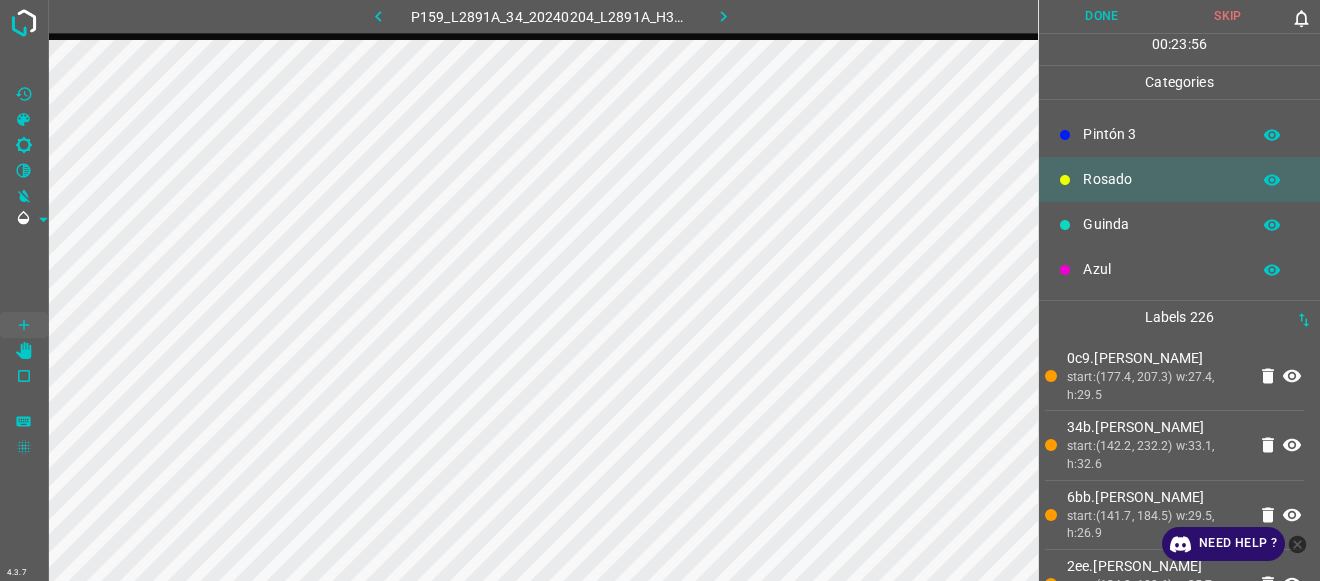 click on "Azul" at bounding box center (1161, 269) 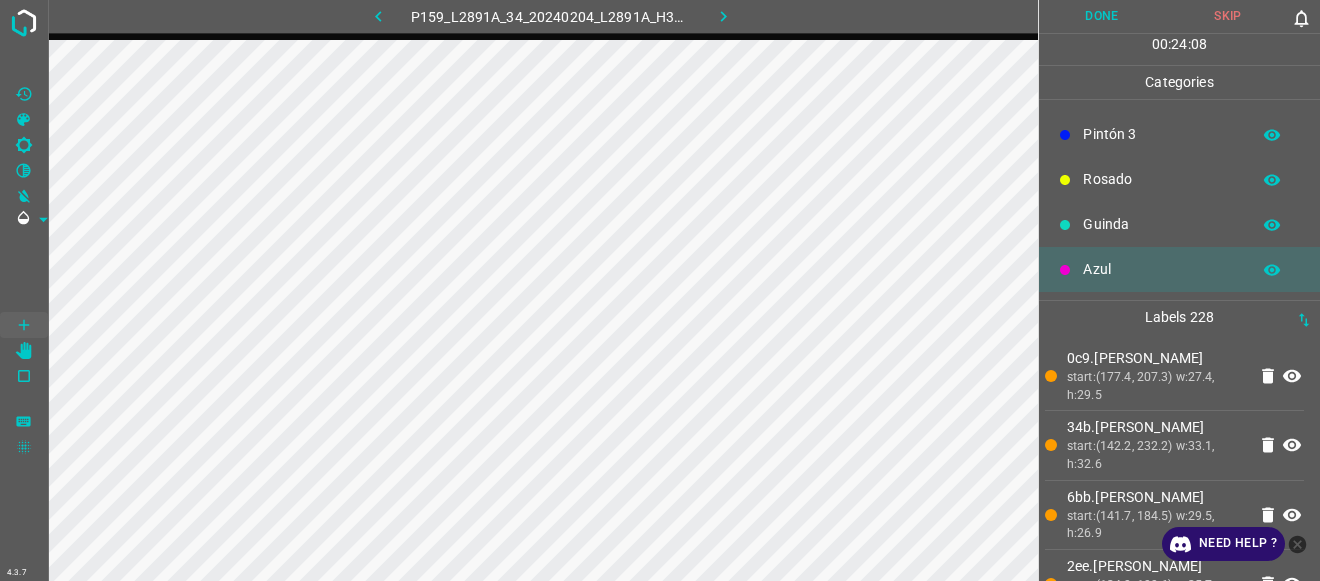 click on "Guinda" at bounding box center (1161, 224) 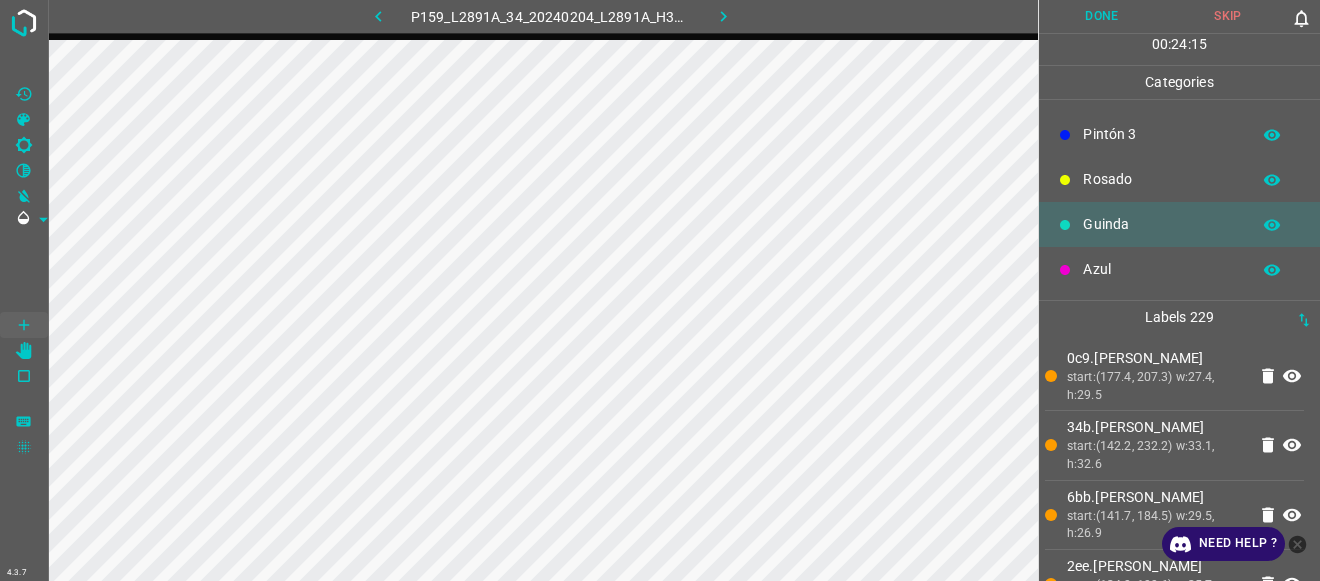 scroll, scrollTop: 0, scrollLeft: 0, axis: both 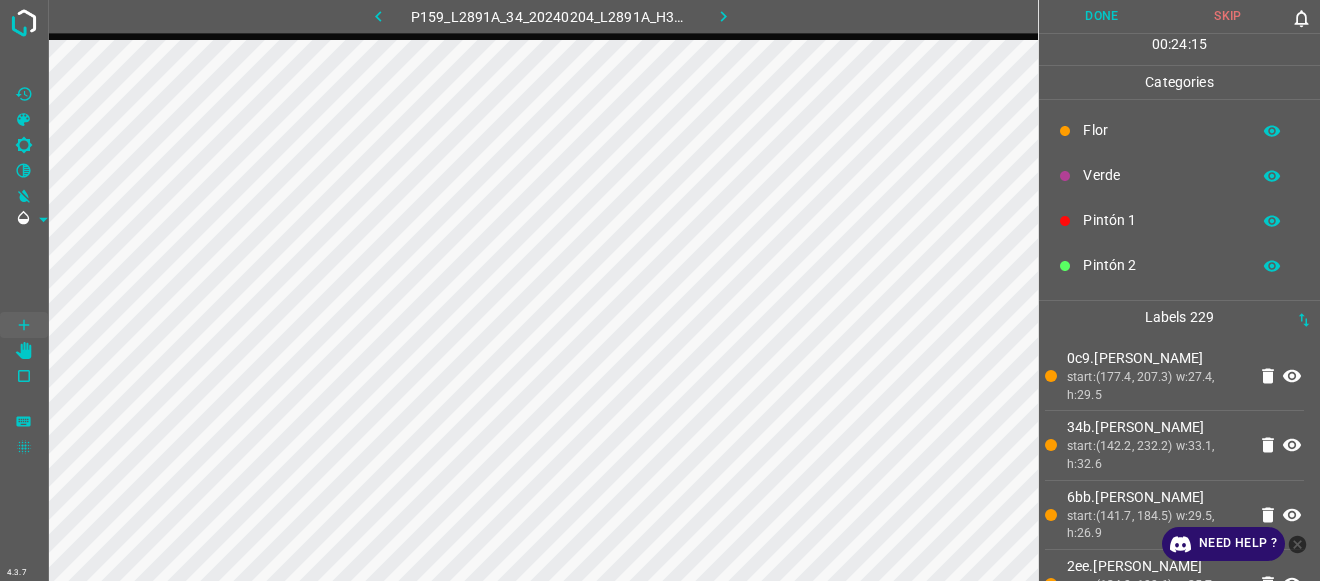 click on "Verde" at bounding box center [1161, 175] 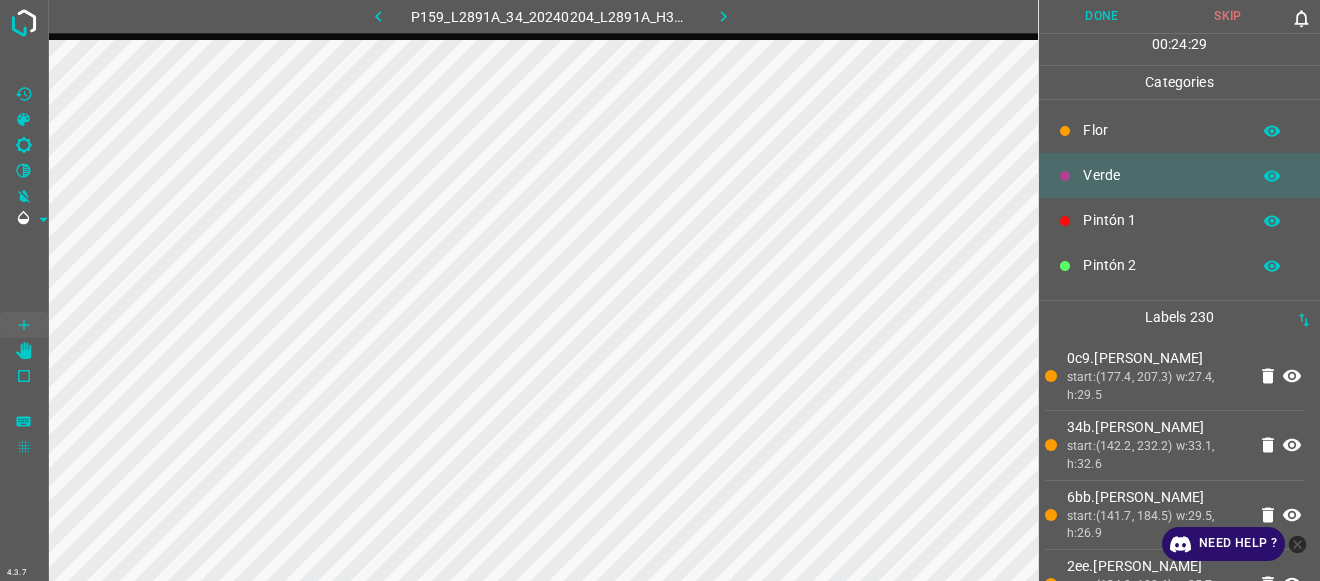 scroll, scrollTop: 176, scrollLeft: 0, axis: vertical 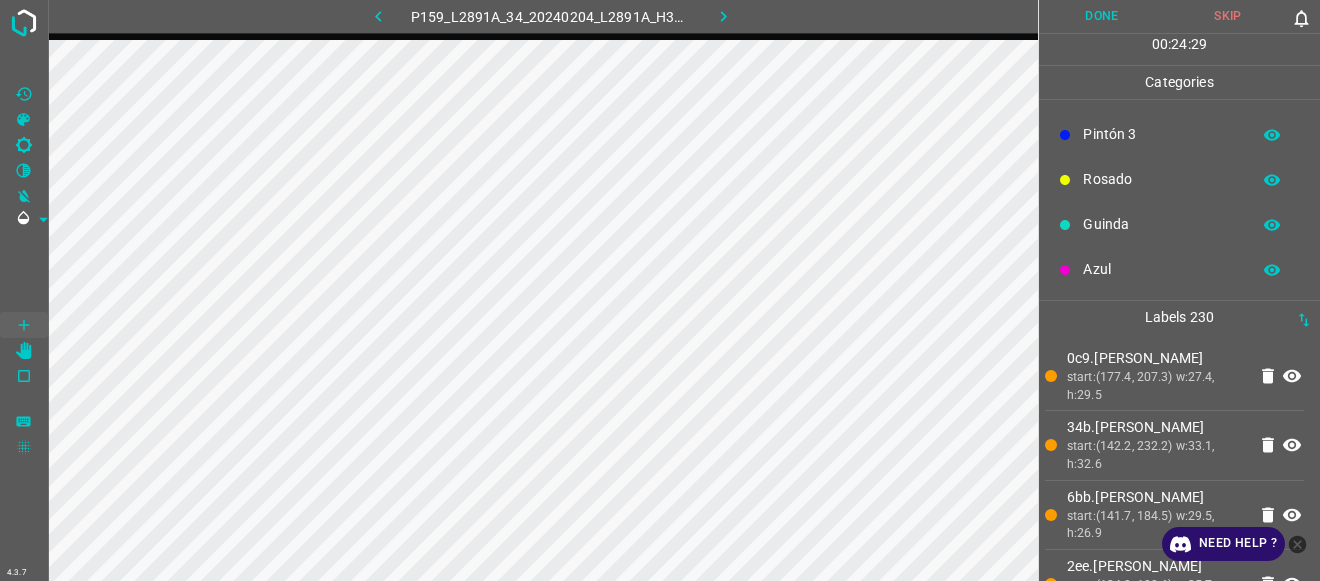 click on "Azul" at bounding box center [1161, 269] 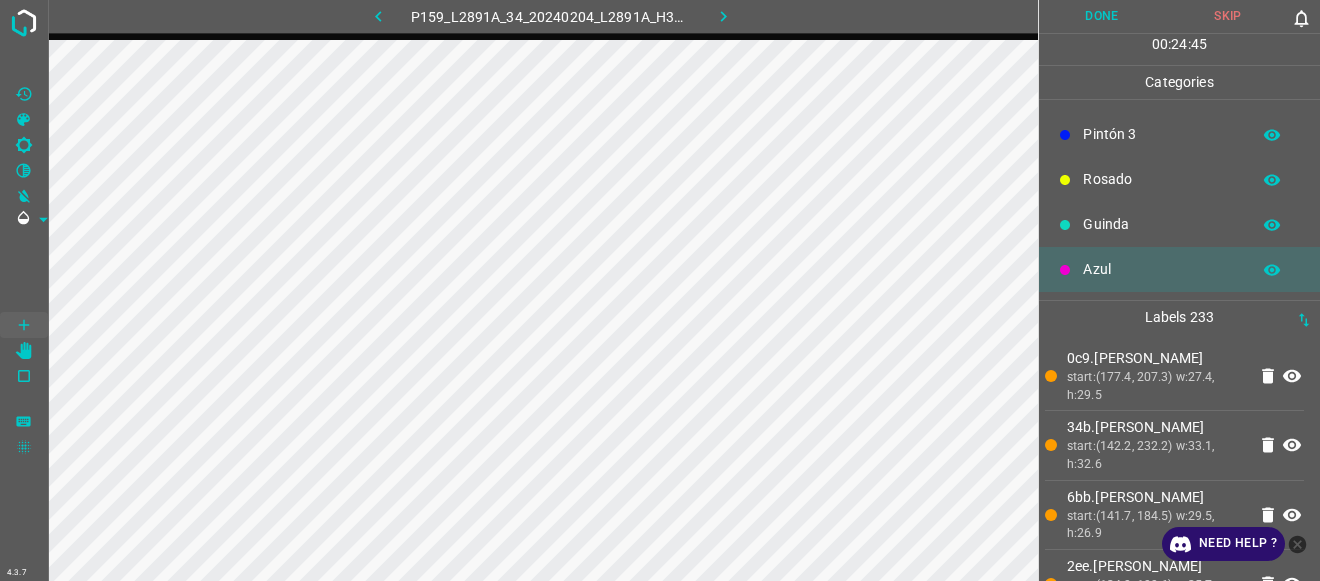 click on "Guinda" at bounding box center (1161, 224) 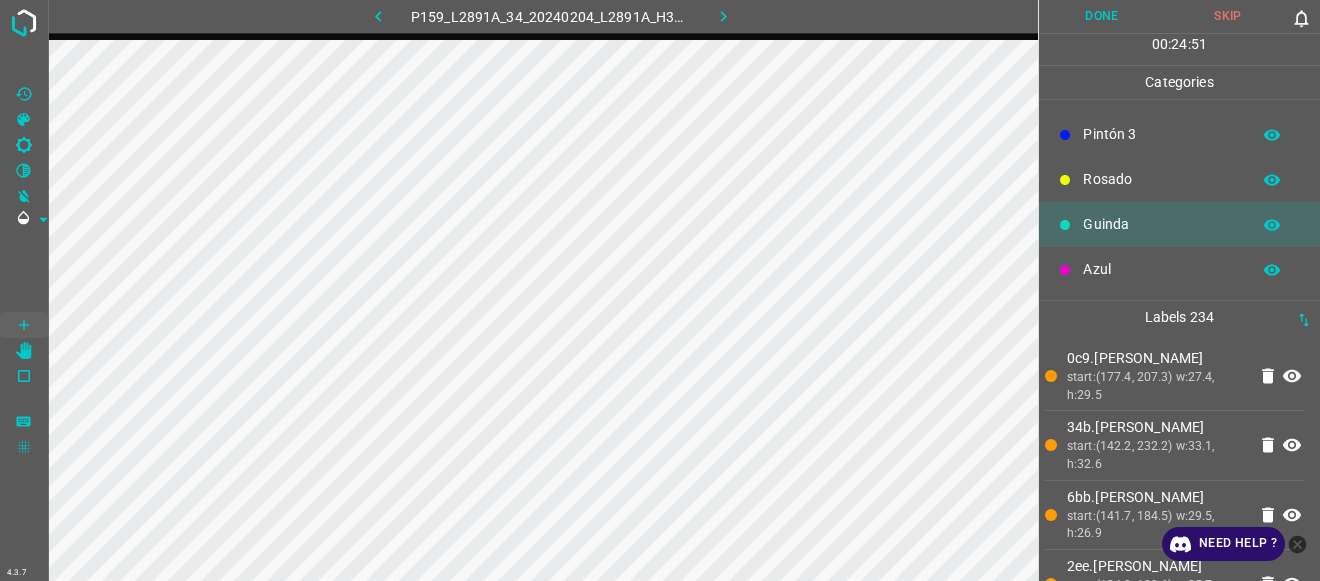 click on "Rosado" at bounding box center (1161, 179) 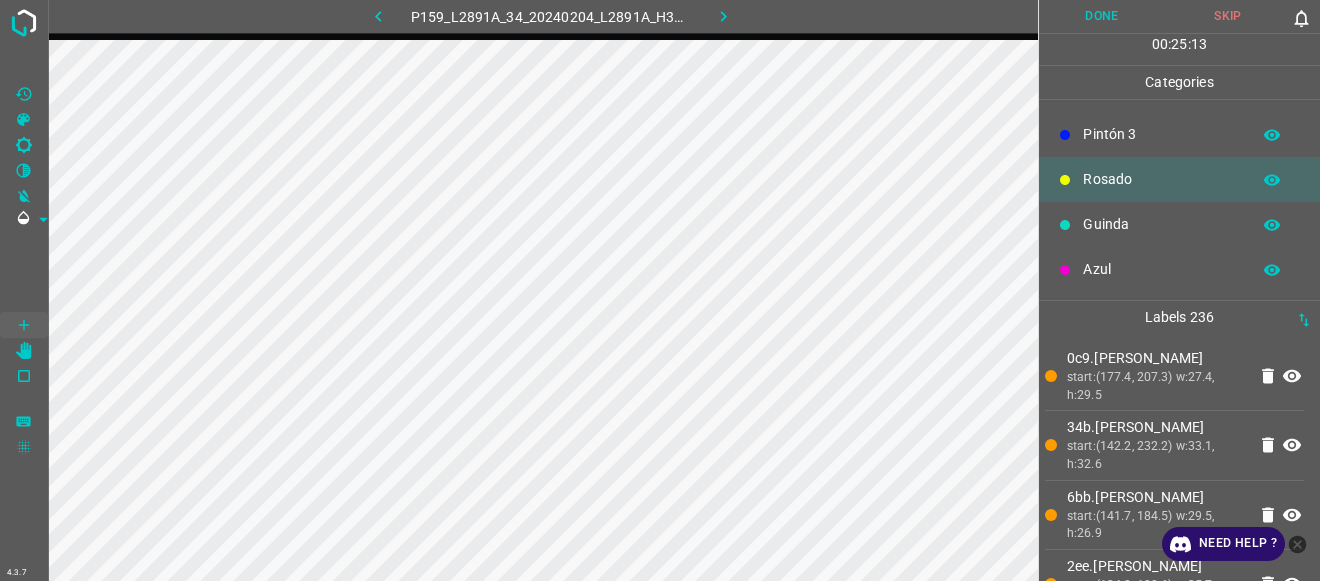 scroll, scrollTop: 0, scrollLeft: 0, axis: both 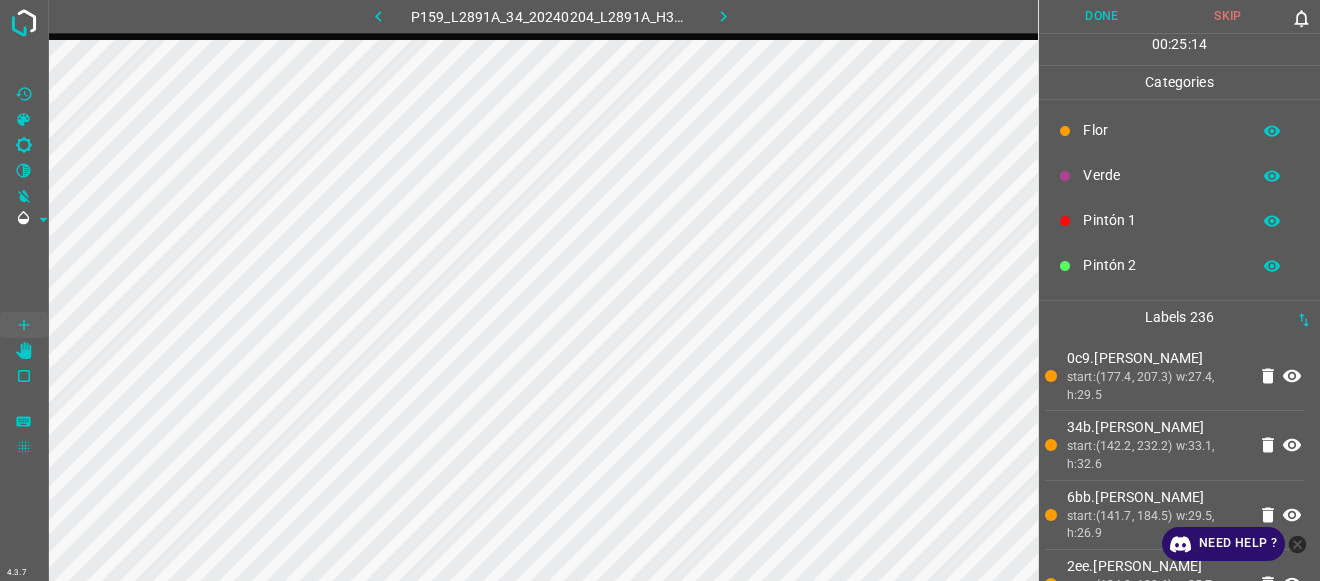 click on "Verde" at bounding box center [1161, 175] 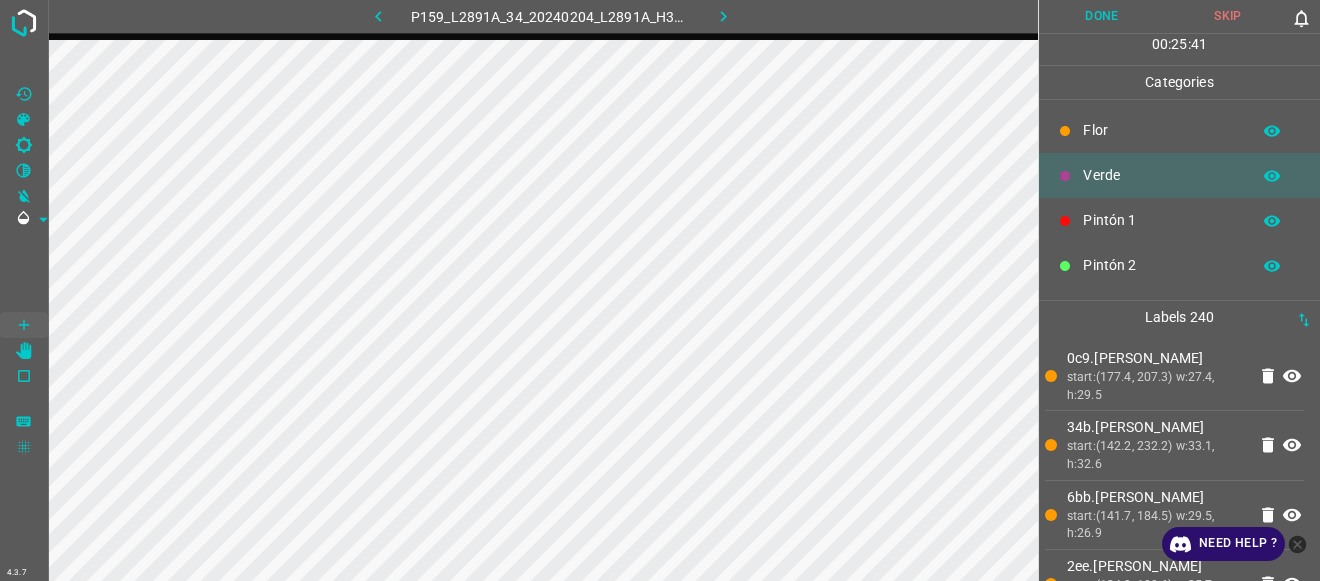 scroll, scrollTop: 176, scrollLeft: 0, axis: vertical 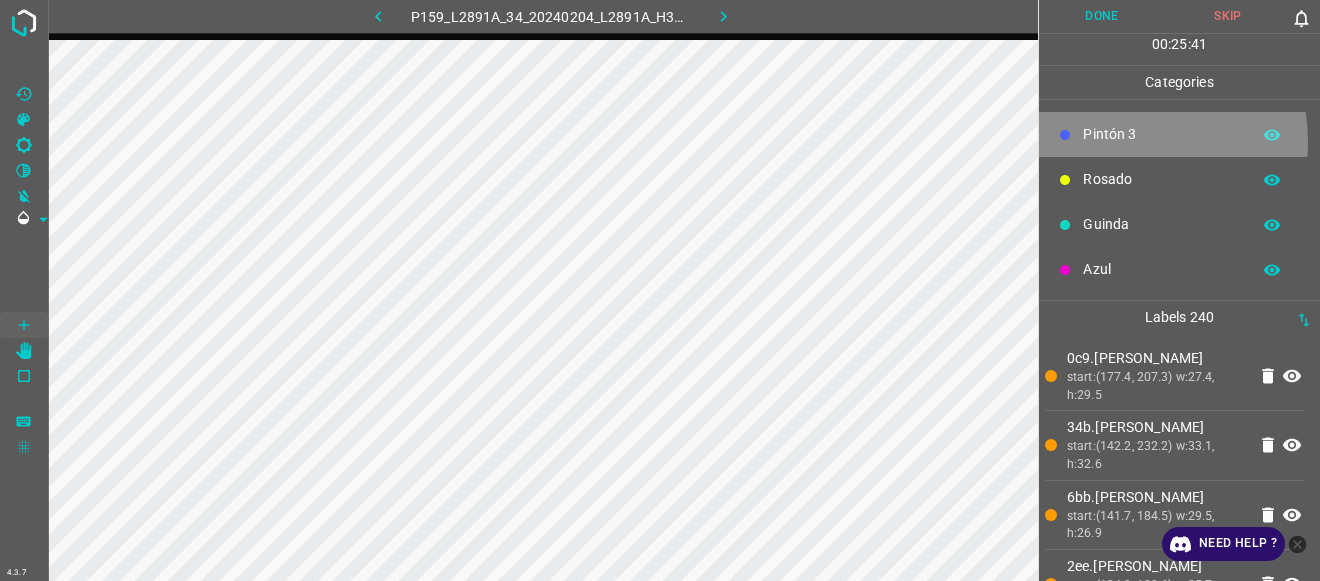 click on "Pintón 3" at bounding box center [1161, 134] 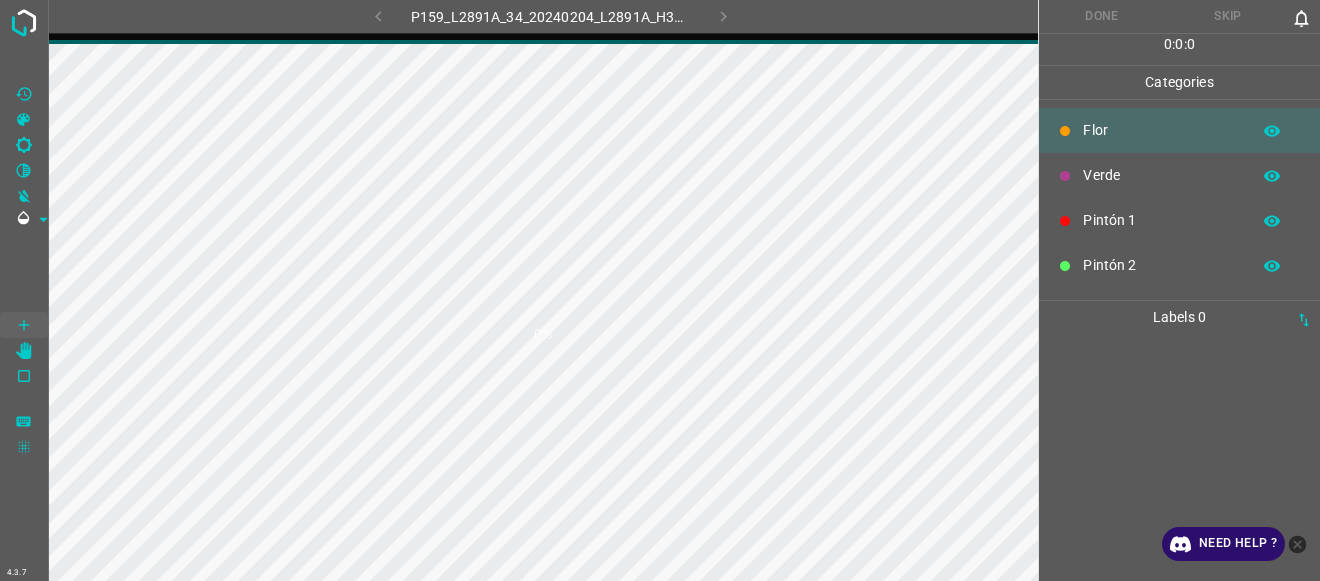 scroll, scrollTop: 0, scrollLeft: 0, axis: both 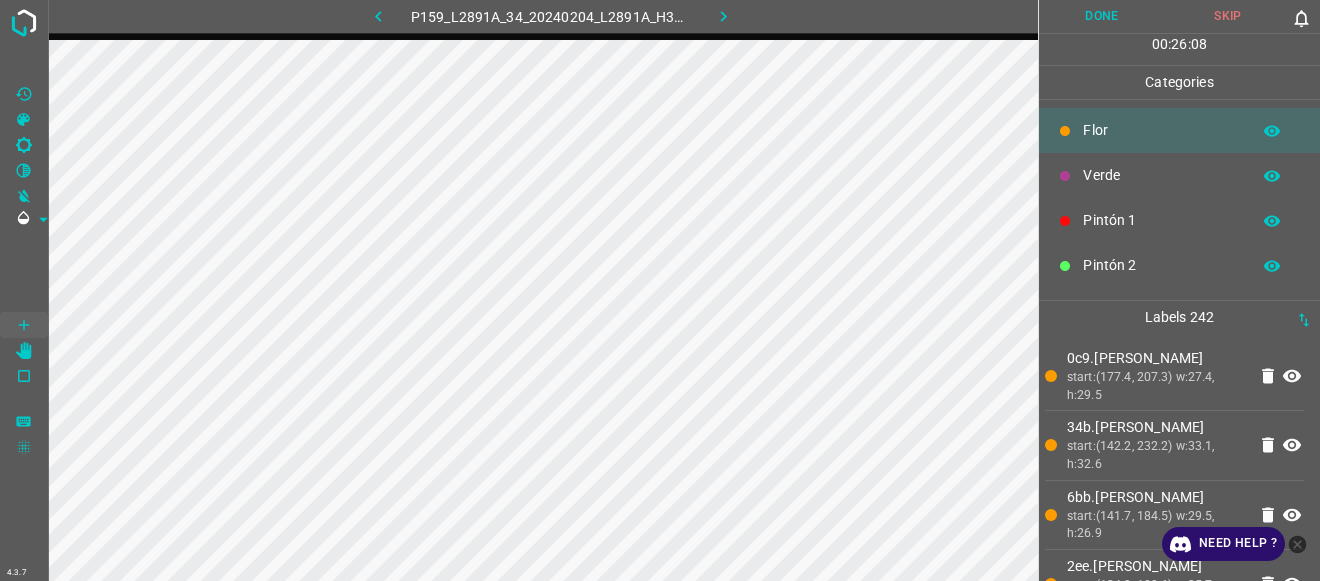 click on "Pintón 1" at bounding box center (1161, 220) 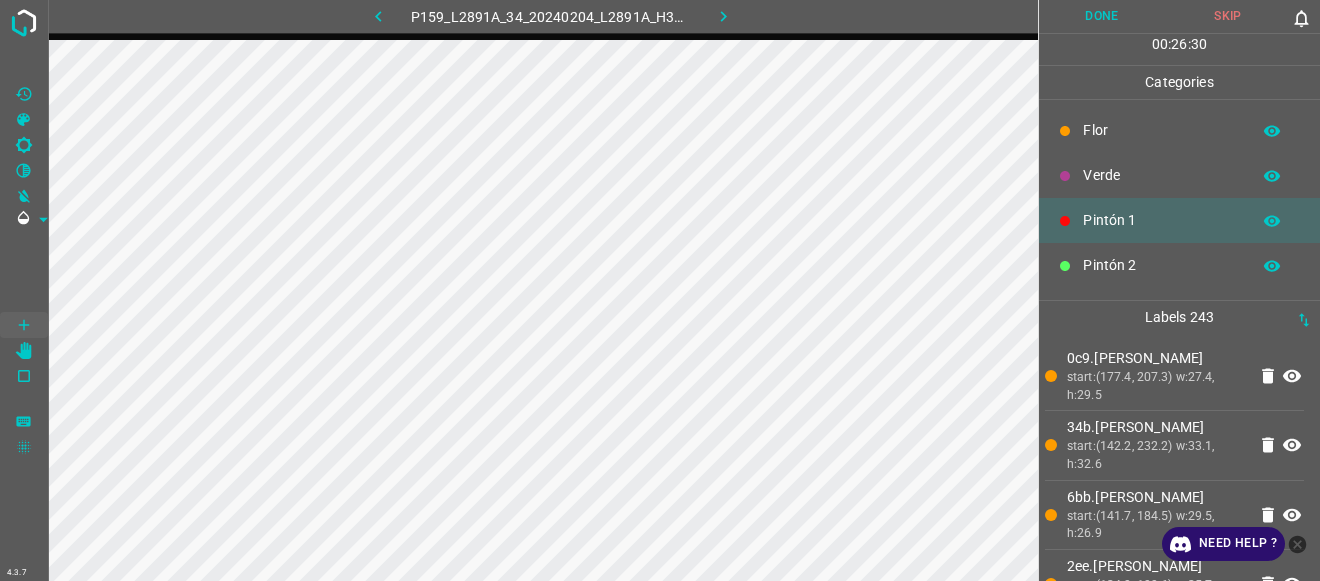 click on "Verde" at bounding box center (1161, 175) 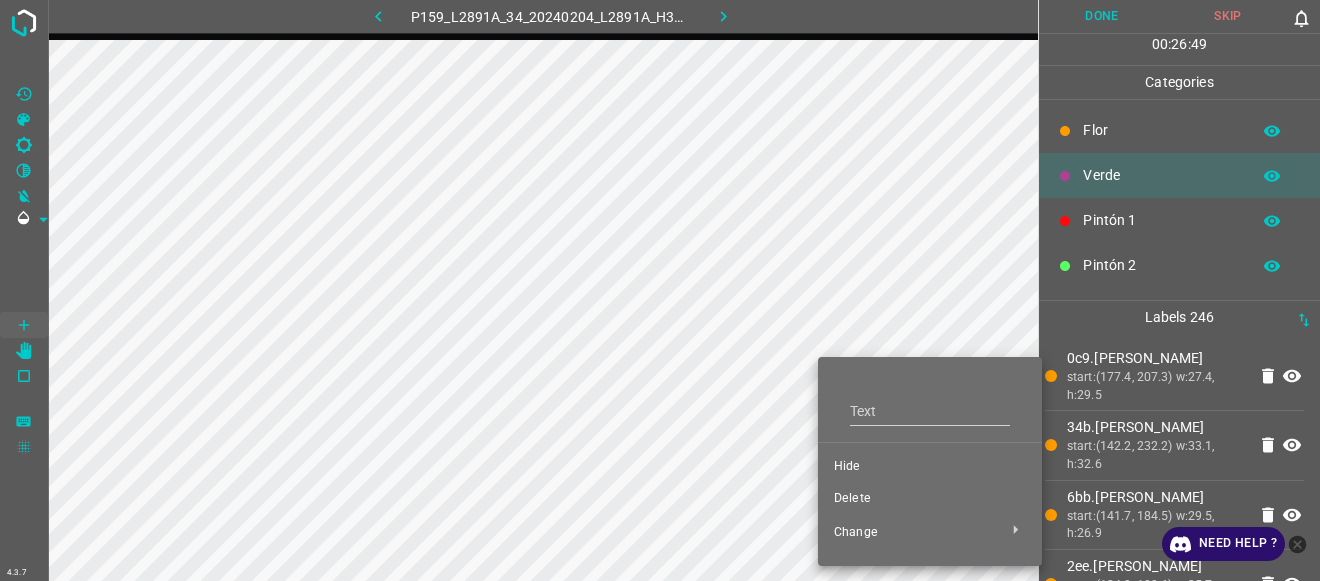 click on "Delete" at bounding box center (930, 499) 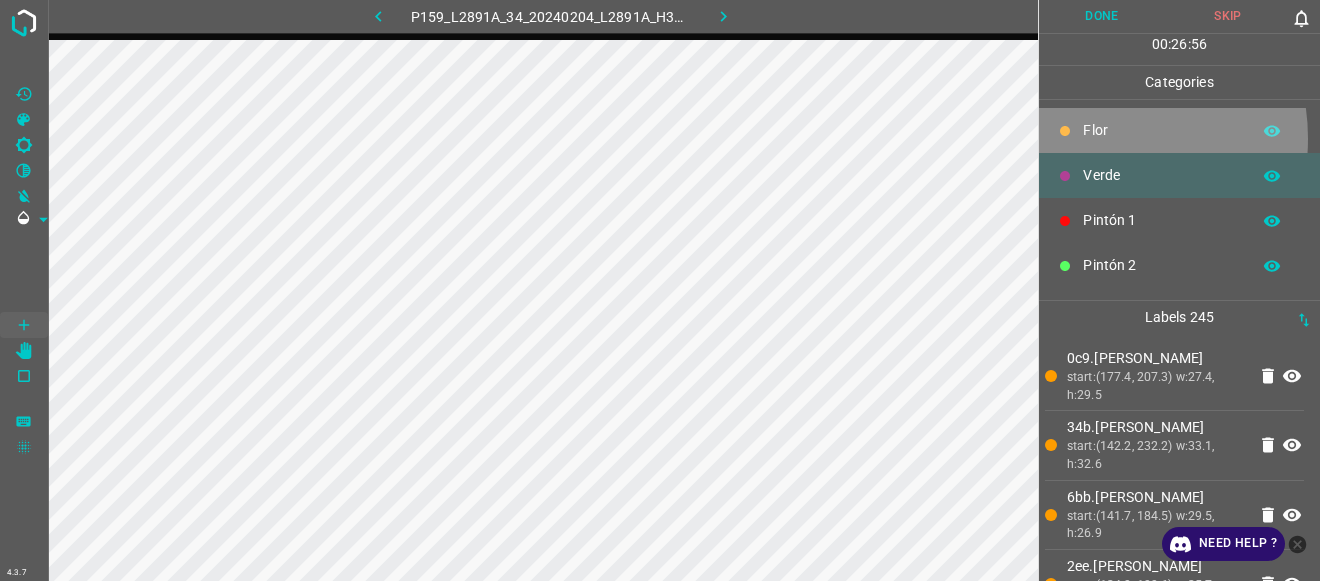 click on "Flor" at bounding box center (1161, 130) 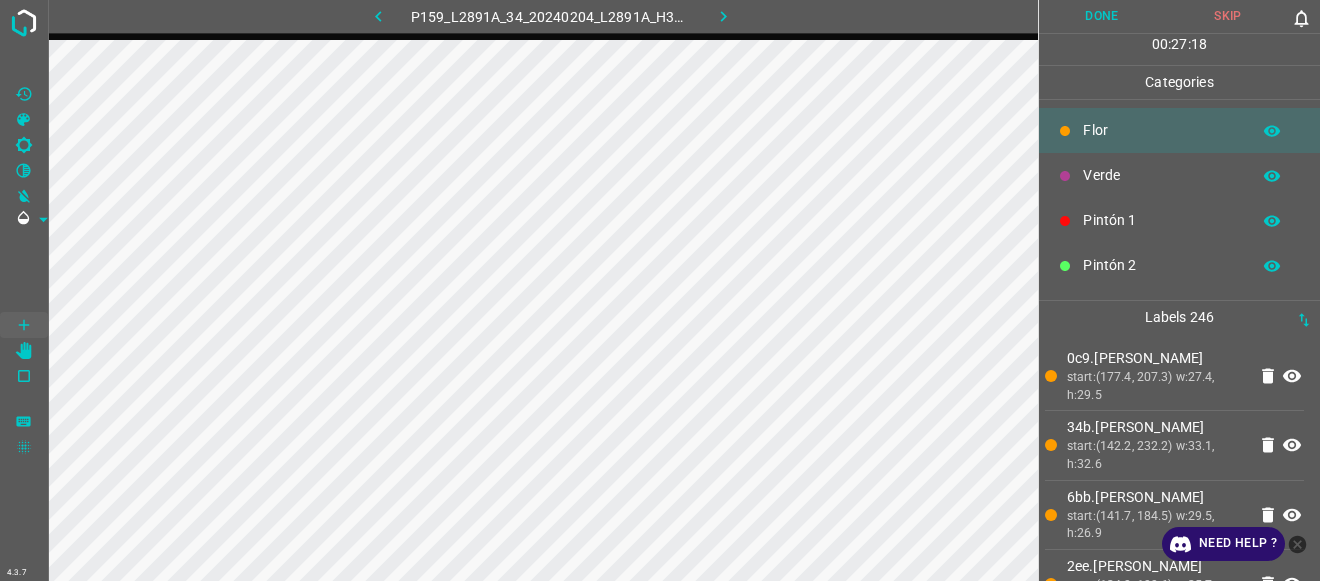 scroll, scrollTop: 176, scrollLeft: 0, axis: vertical 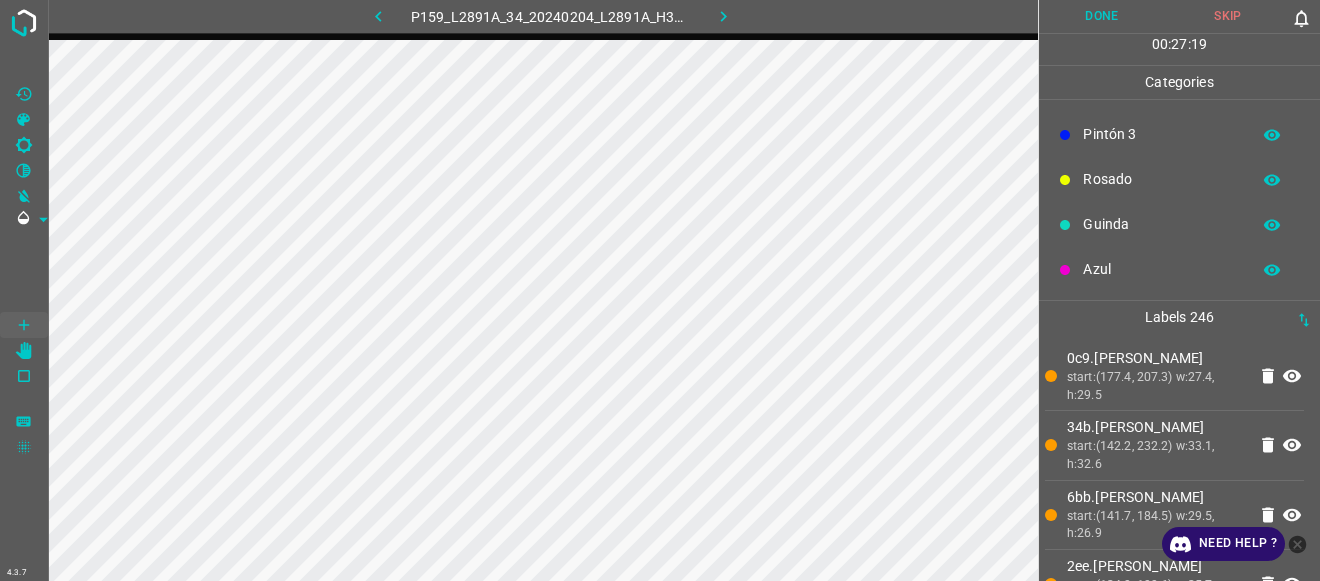 click on "Azul" at bounding box center [1161, 269] 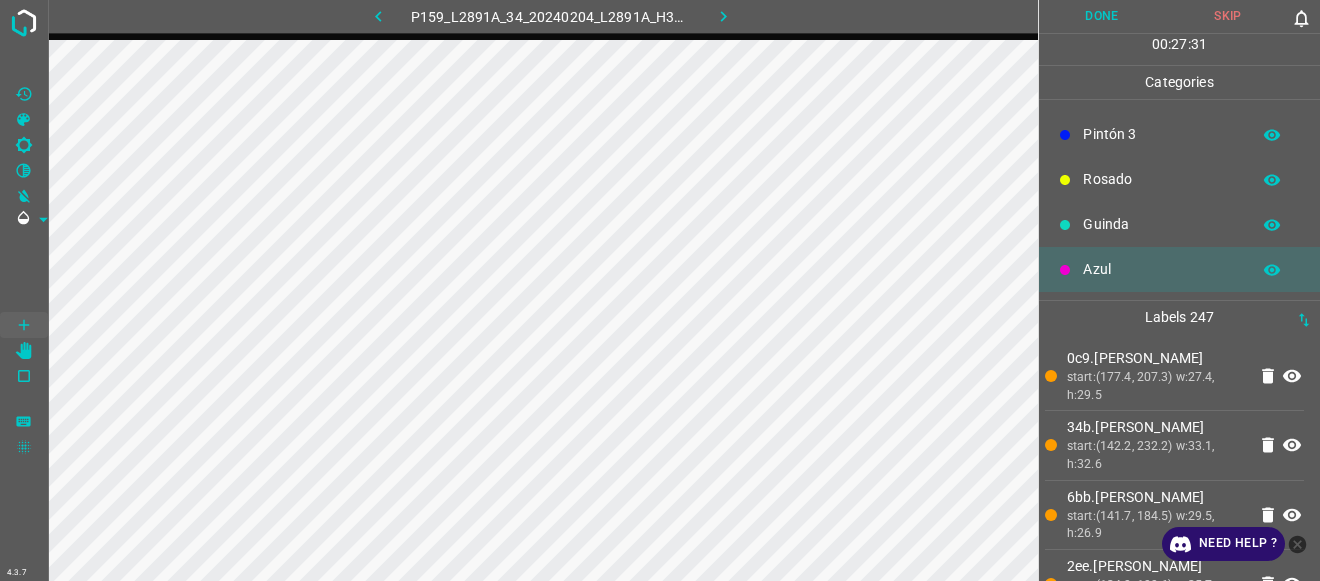 click on "Done" at bounding box center [1102, 16] 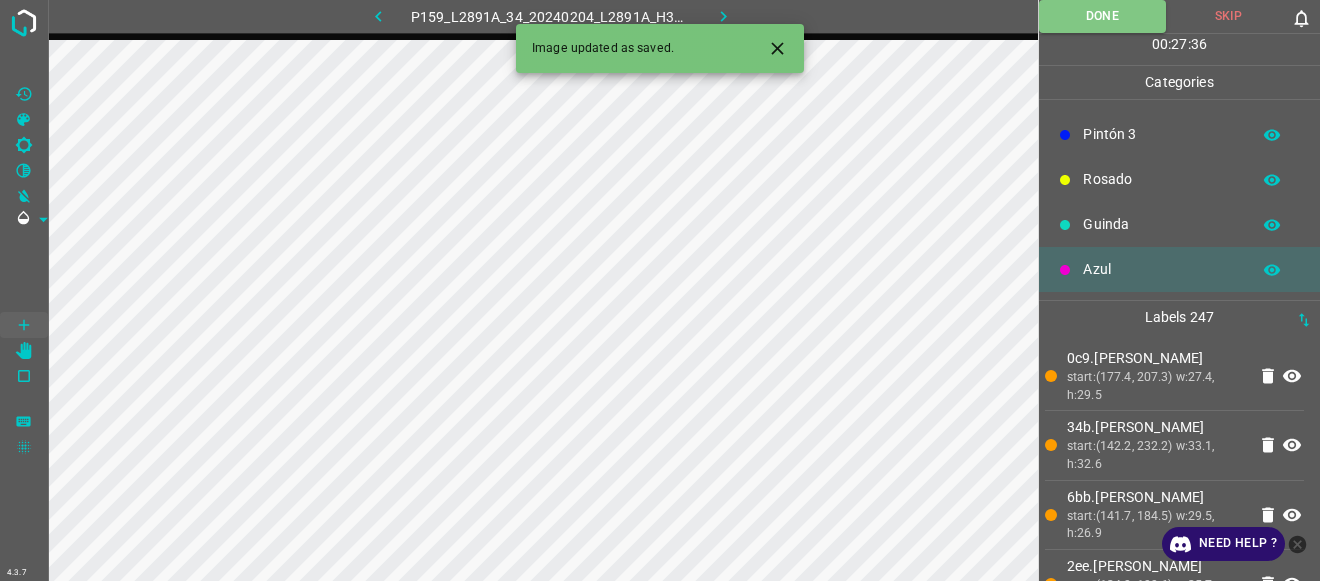 click 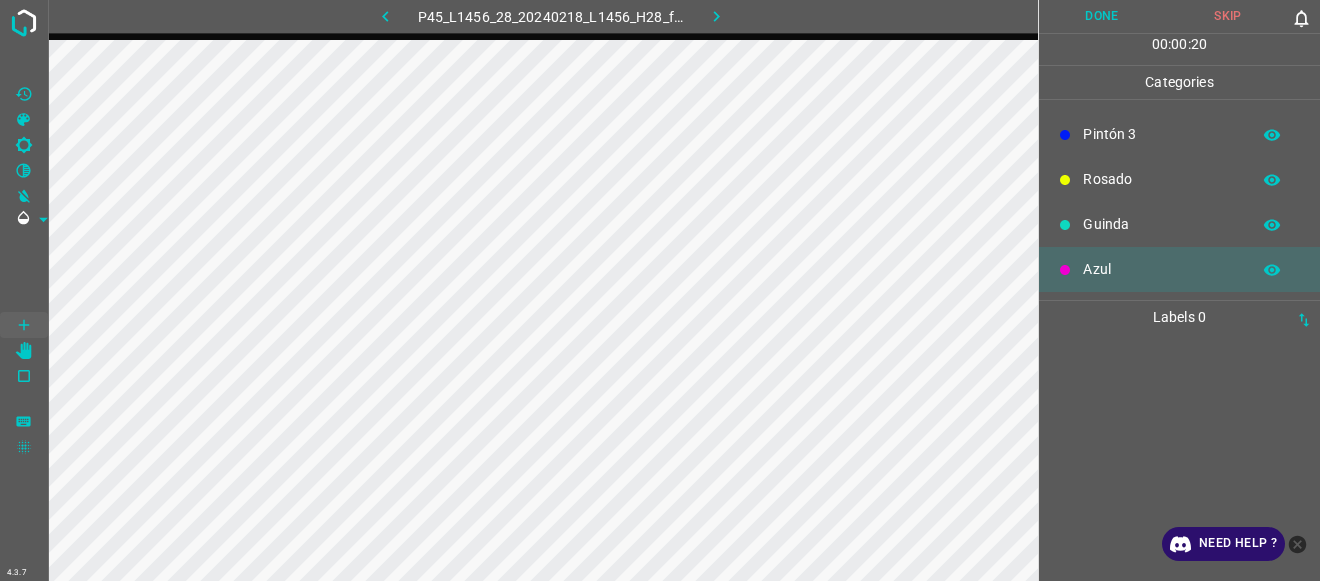 scroll, scrollTop: 0, scrollLeft: 0, axis: both 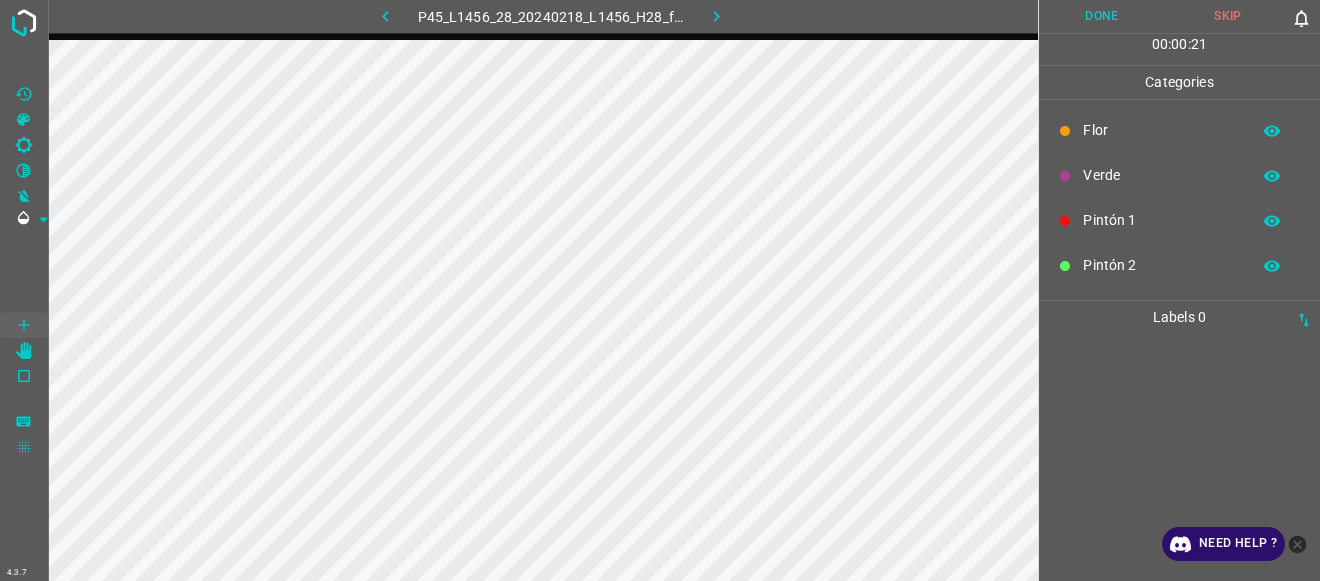 click on "Verde" at bounding box center (1161, 175) 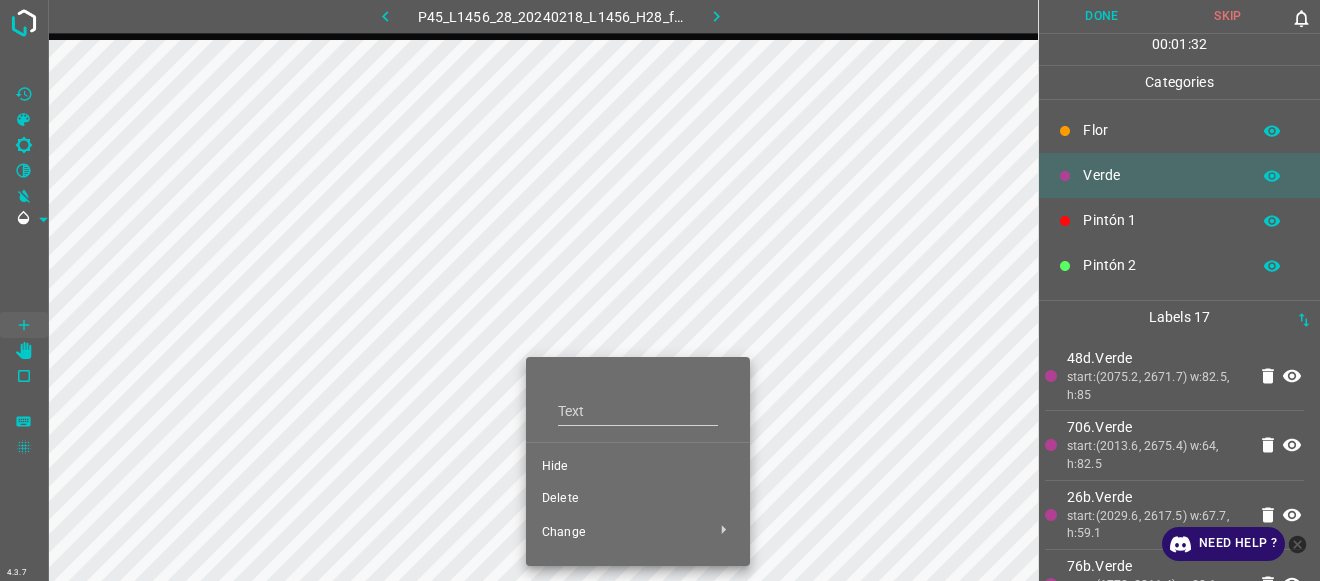 click on "Delete" at bounding box center [638, 499] 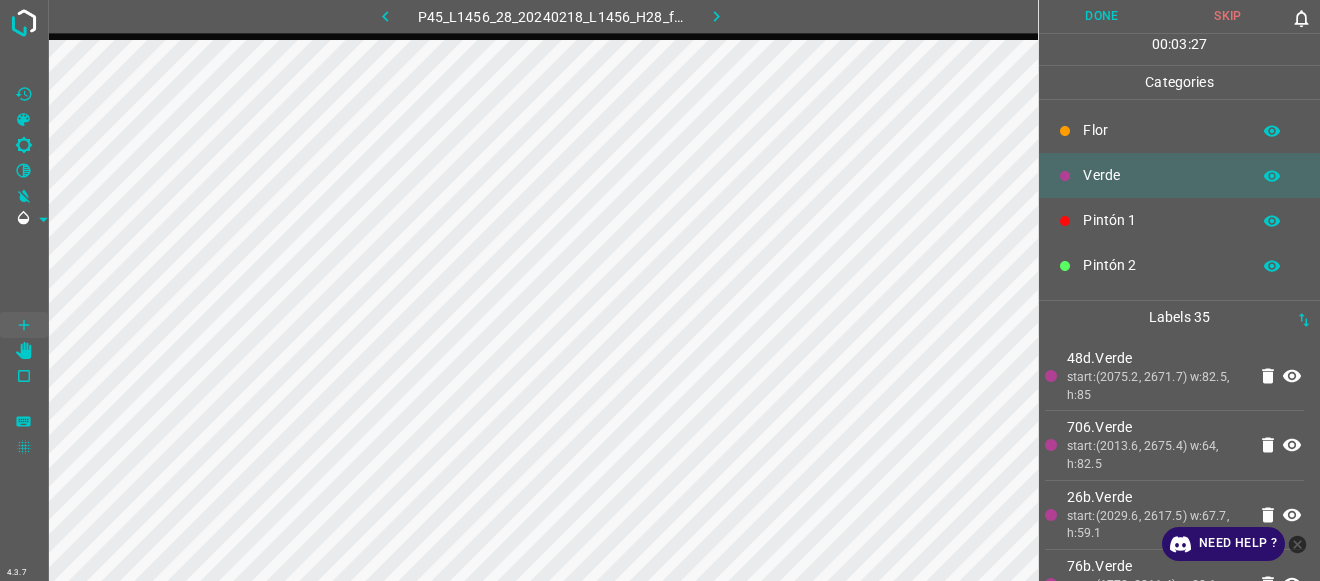 scroll, scrollTop: 176, scrollLeft: 0, axis: vertical 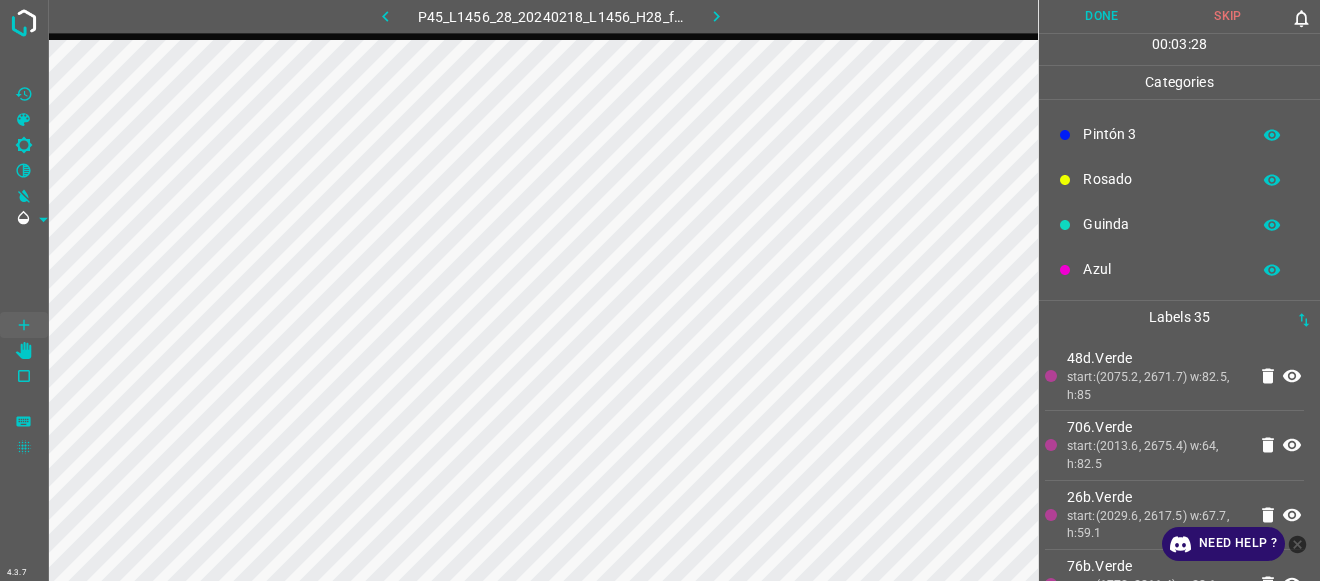 click on "Azul" at bounding box center (1161, 269) 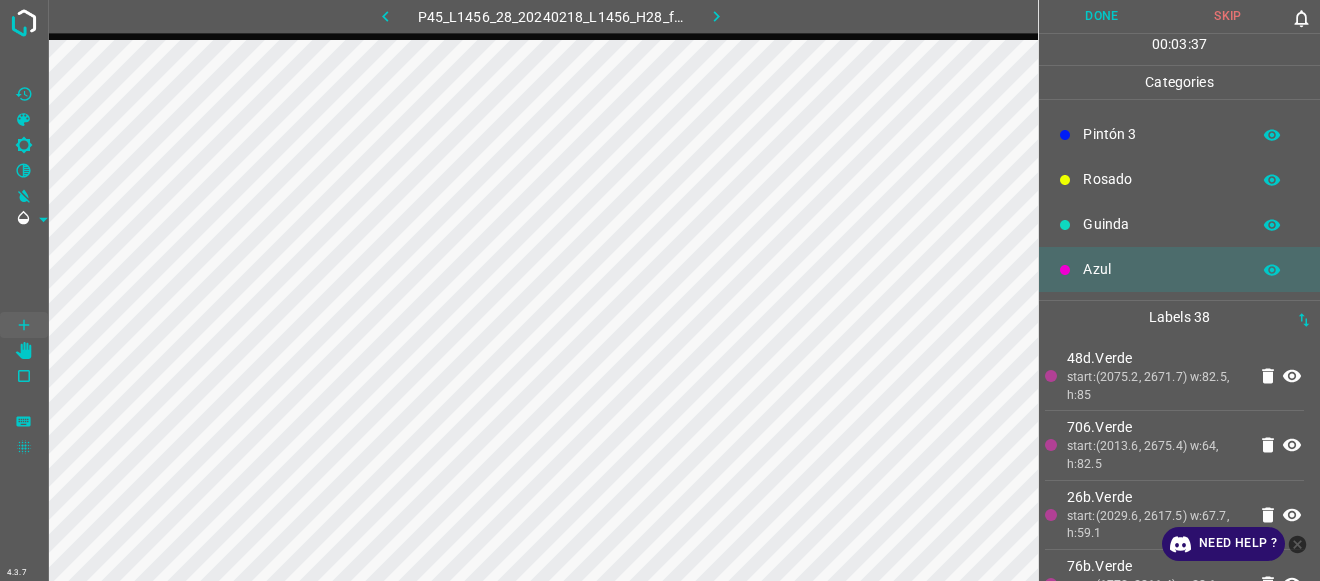 scroll, scrollTop: 0, scrollLeft: 0, axis: both 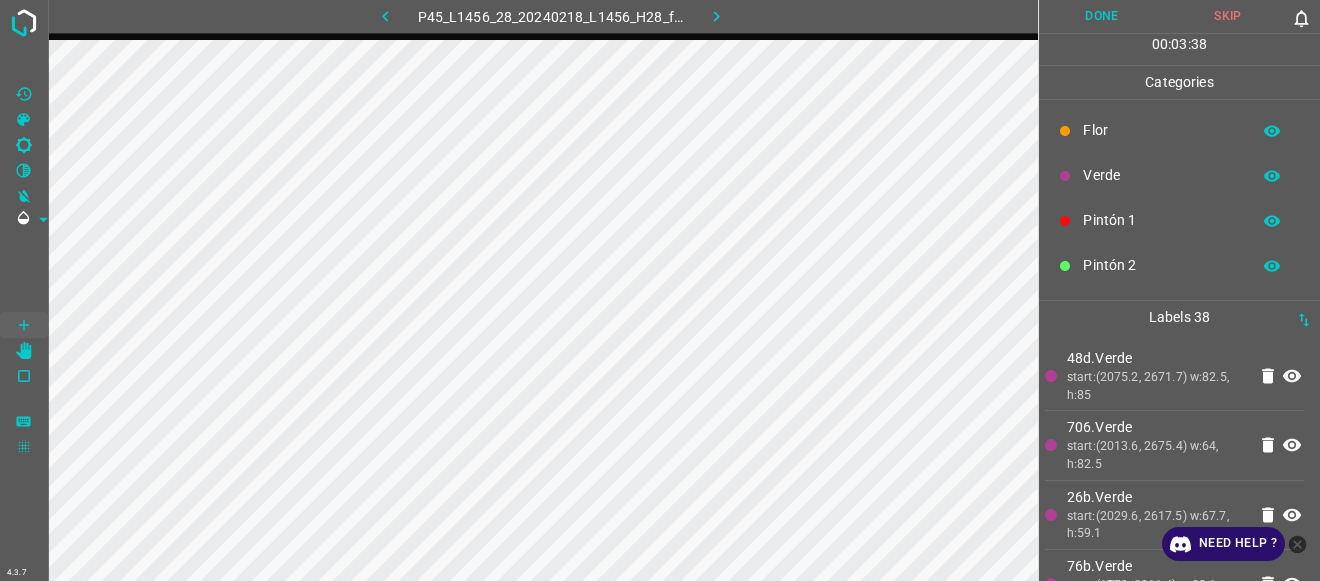 click on "Verde" at bounding box center (1161, 175) 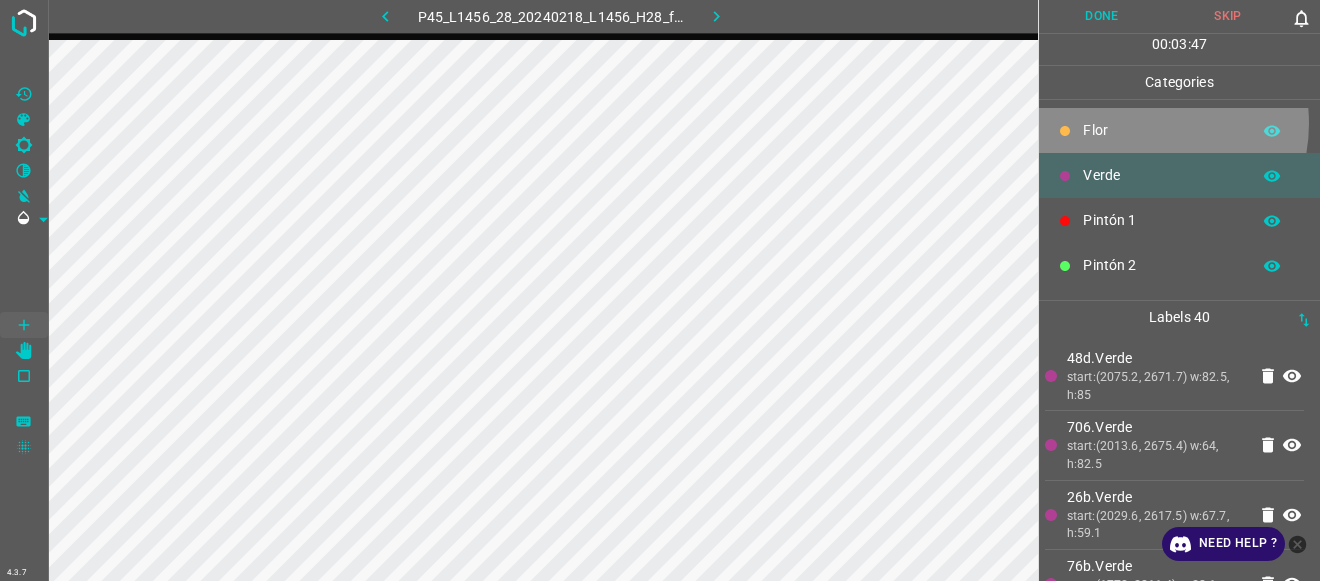 click on "Flor" at bounding box center [1161, 130] 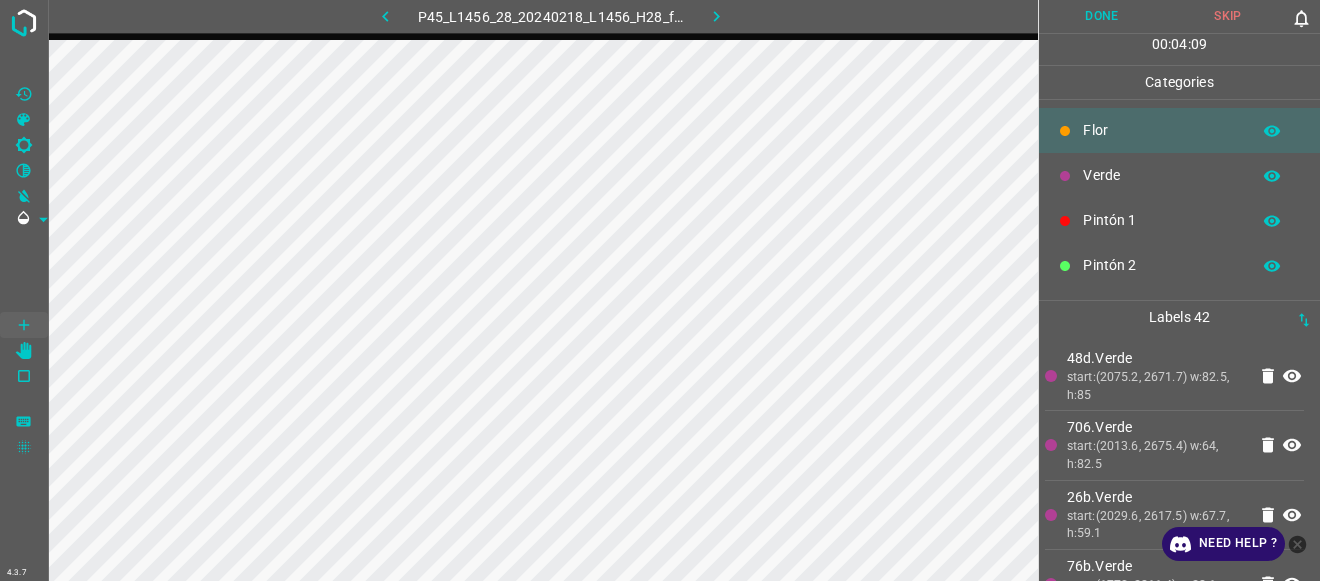 scroll, scrollTop: 176, scrollLeft: 0, axis: vertical 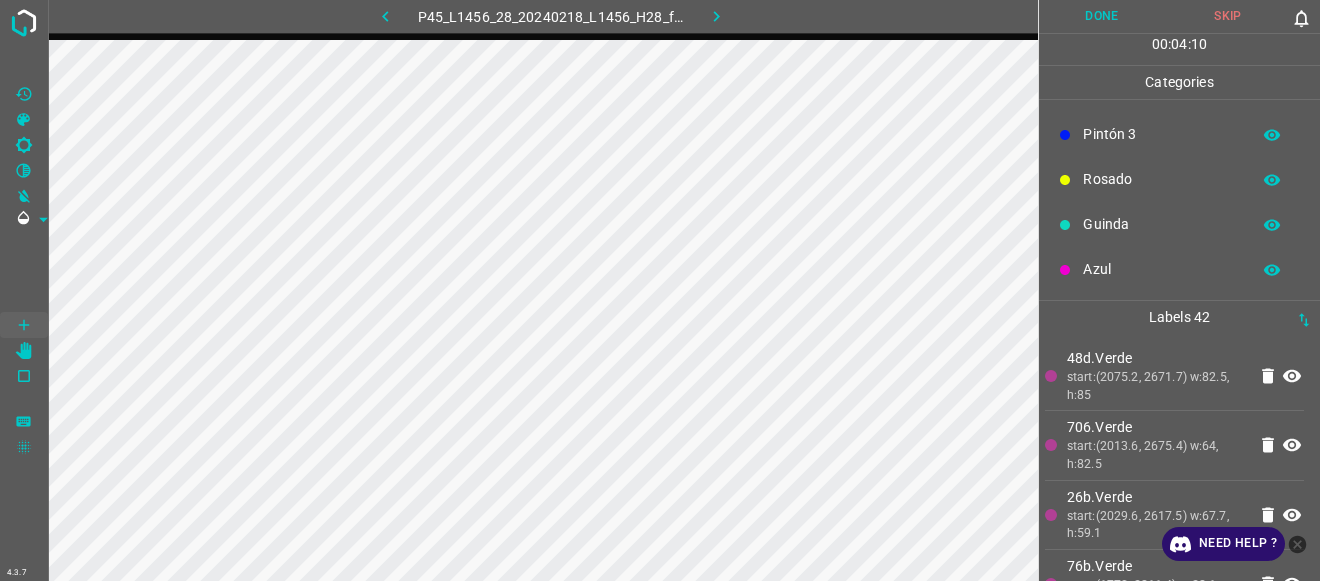 click on "Guinda" at bounding box center (1161, 224) 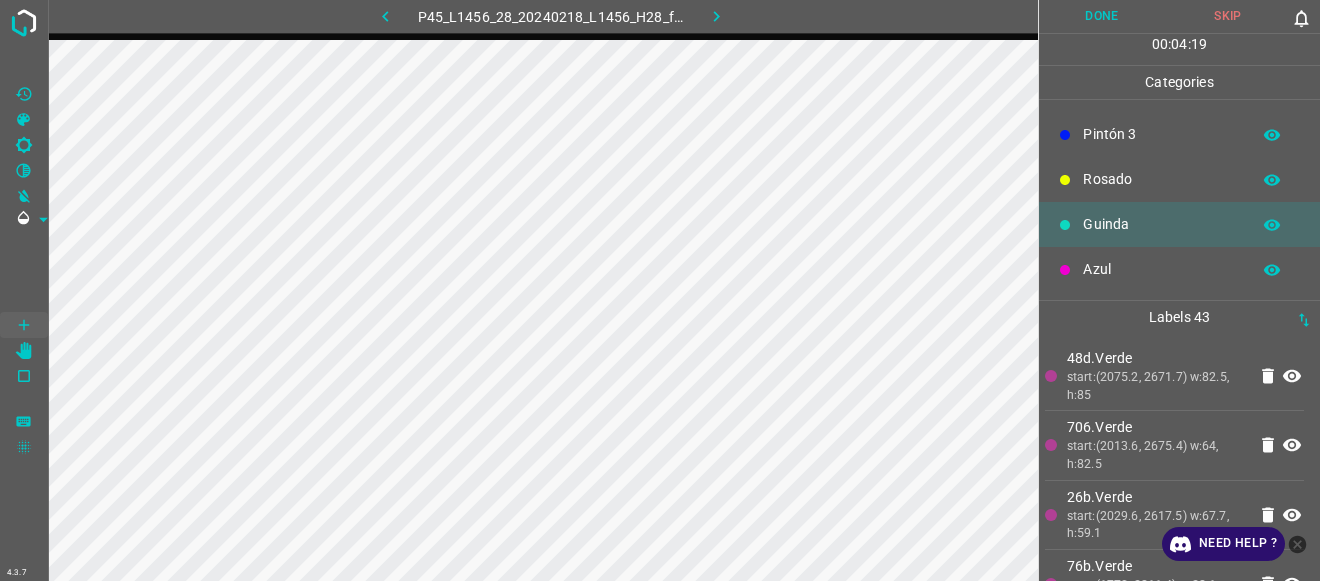scroll, scrollTop: 0, scrollLeft: 0, axis: both 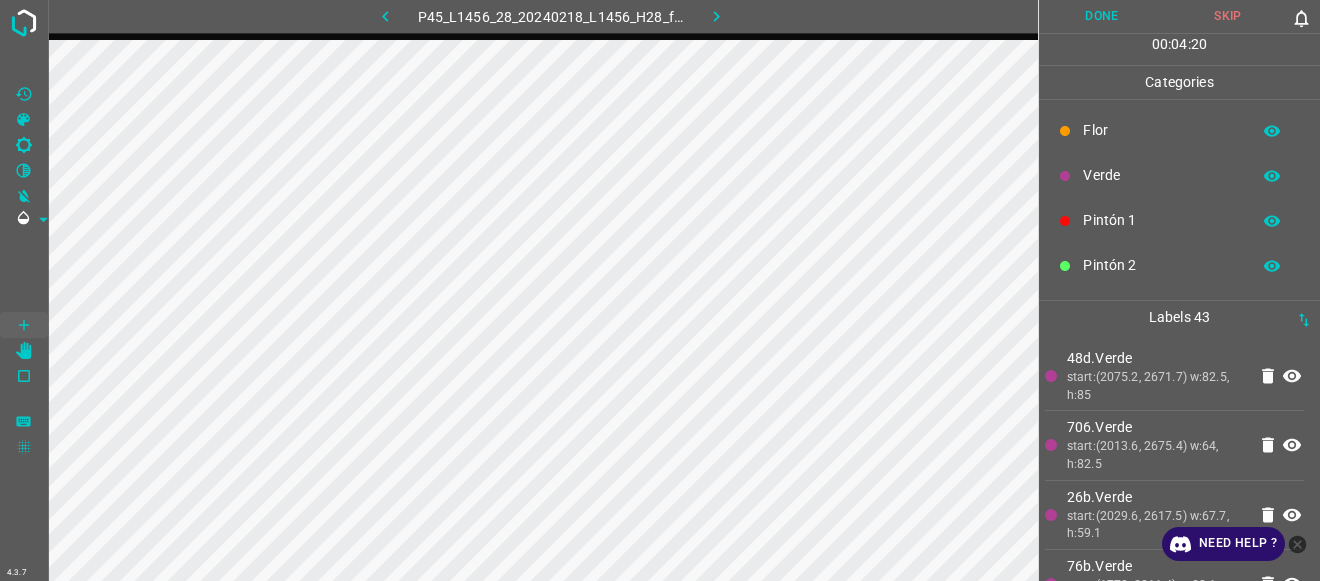 click on "Flor" at bounding box center (1179, 130) 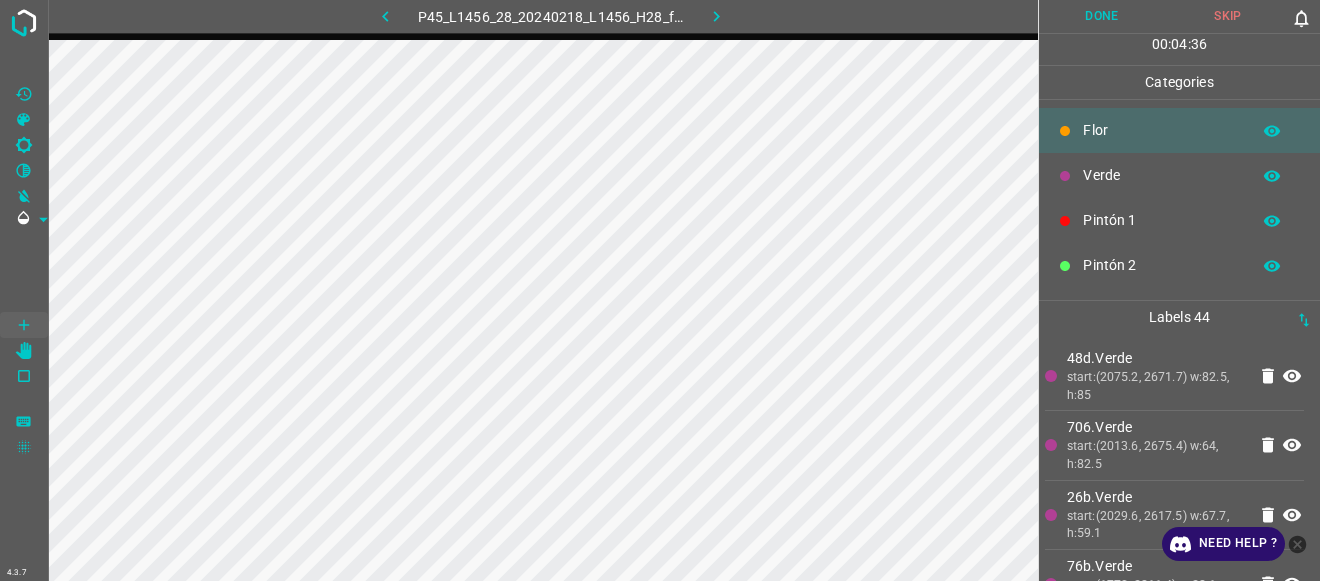 click on "Verde" at bounding box center [1161, 175] 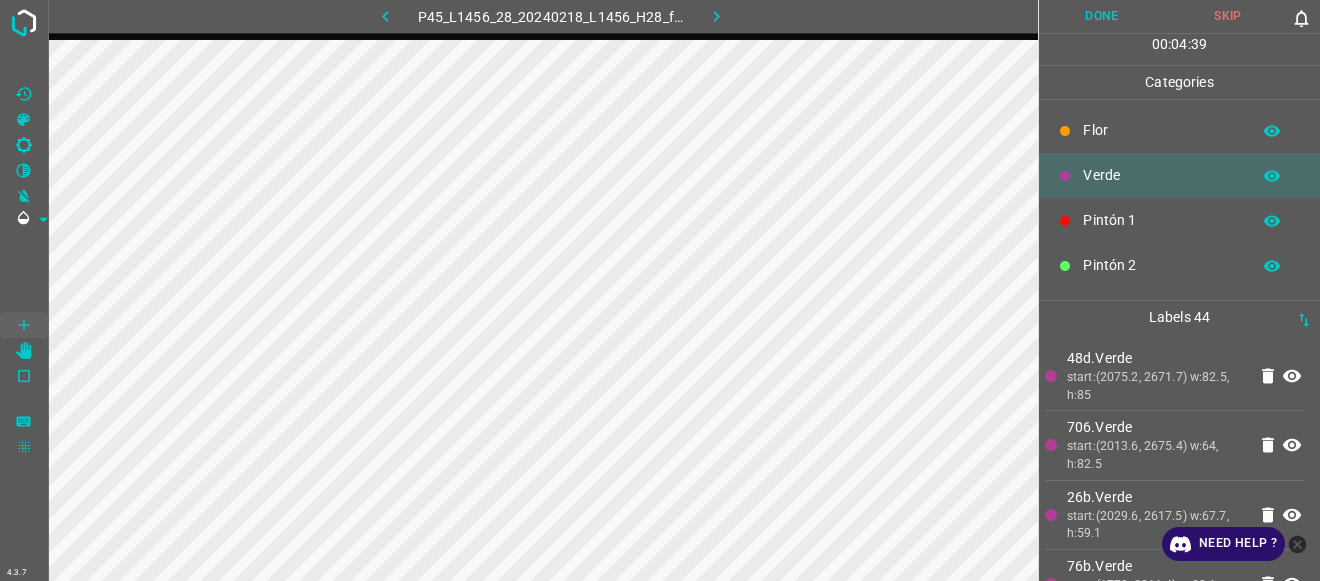 click on "Pintón 1" at bounding box center [1161, 220] 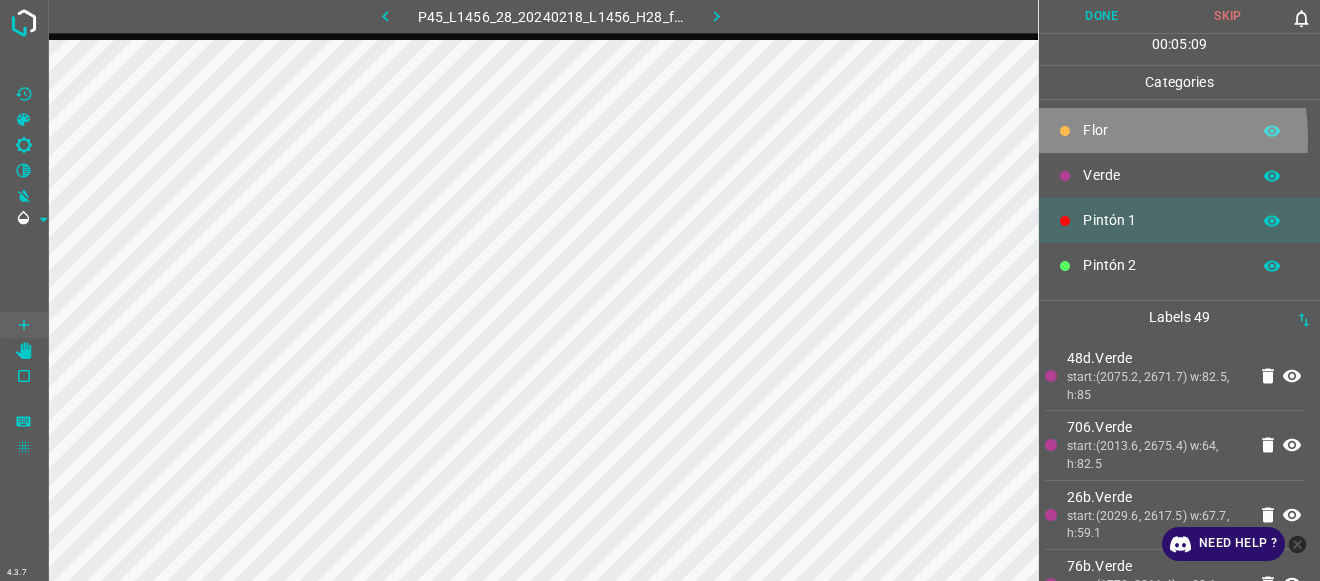 click on "Flor" at bounding box center [1161, 130] 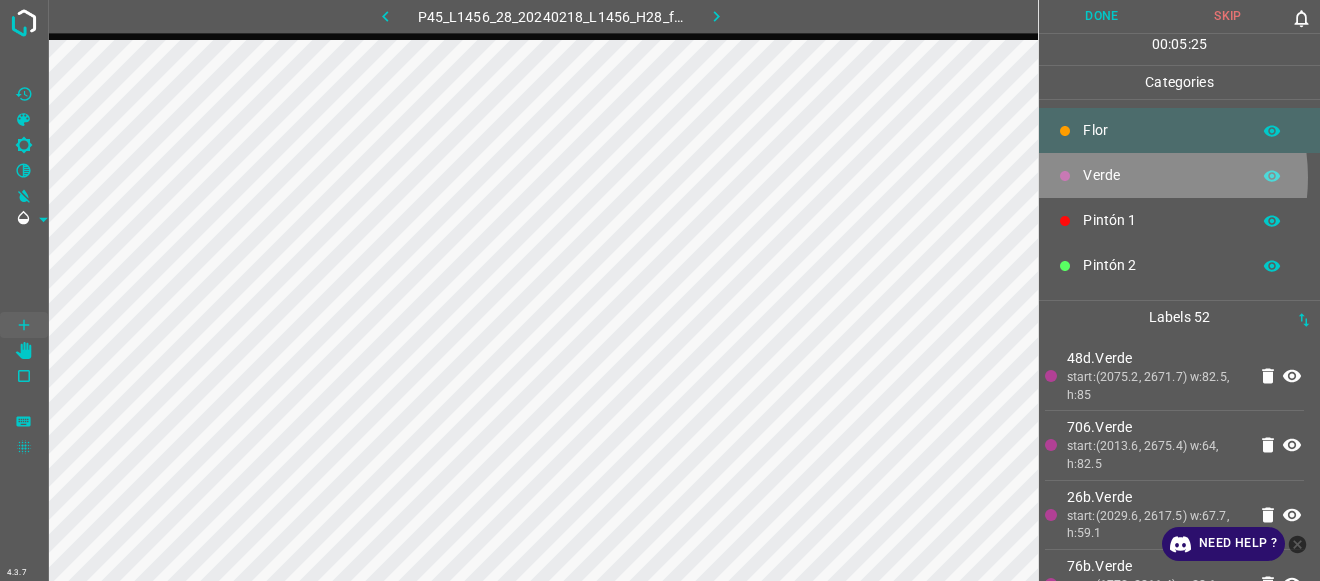 click on "Verde" at bounding box center (1161, 175) 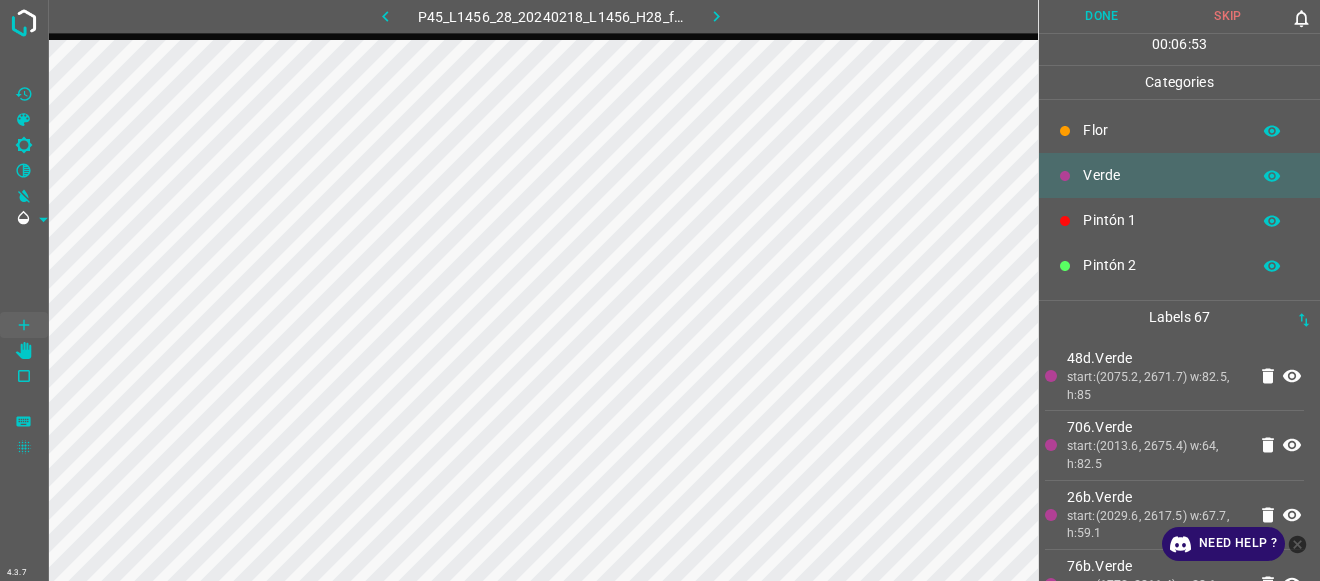 scroll, scrollTop: 176, scrollLeft: 0, axis: vertical 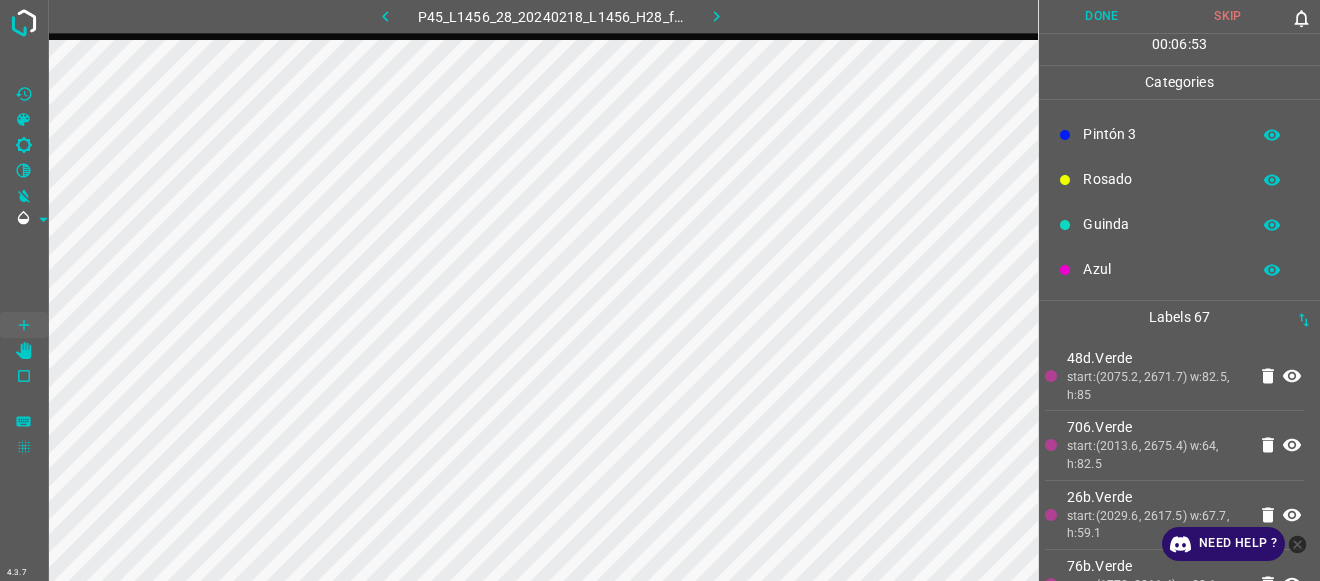 click on "Azul" at bounding box center (1179, 269) 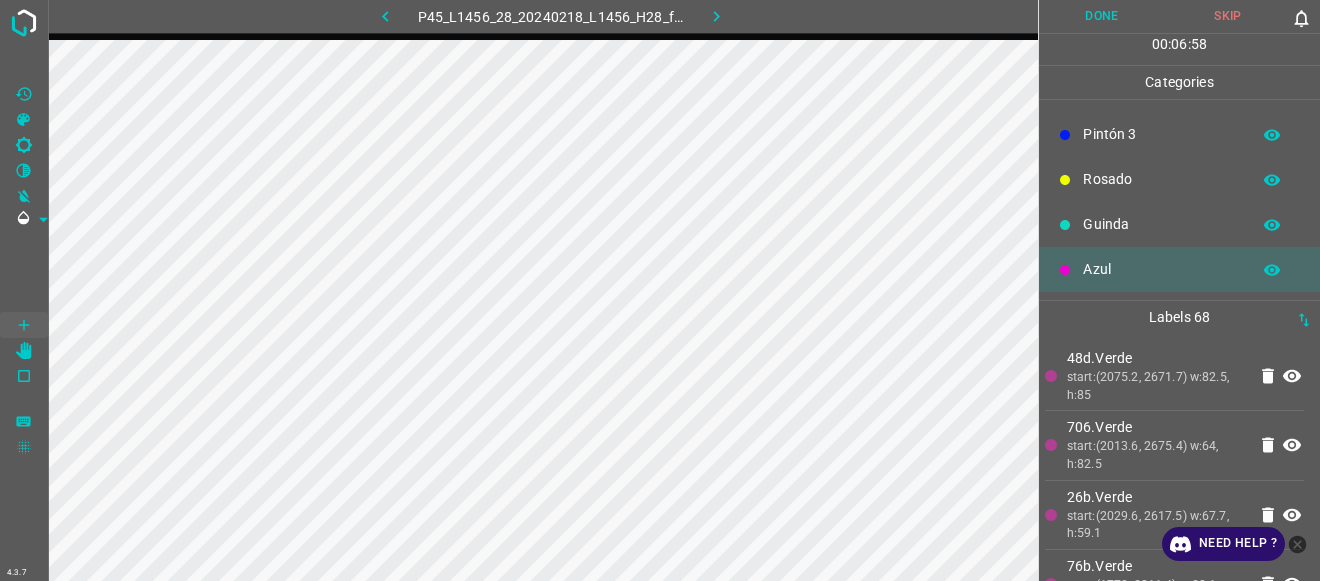 scroll, scrollTop: 0, scrollLeft: 0, axis: both 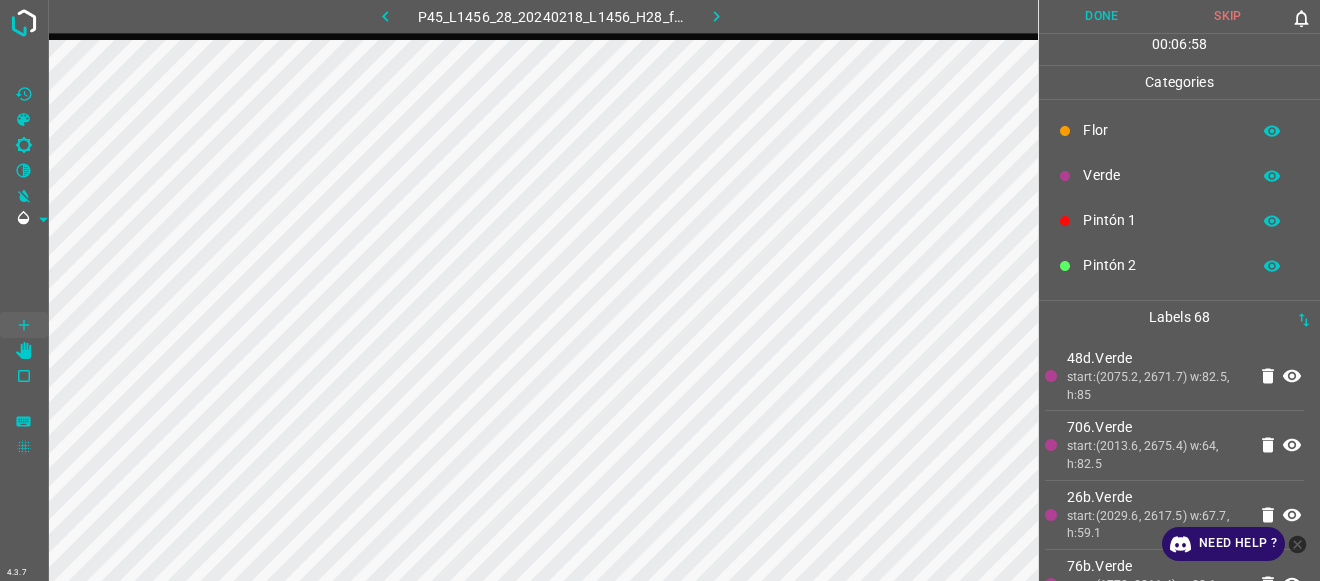 click on "Flor" at bounding box center [1161, 130] 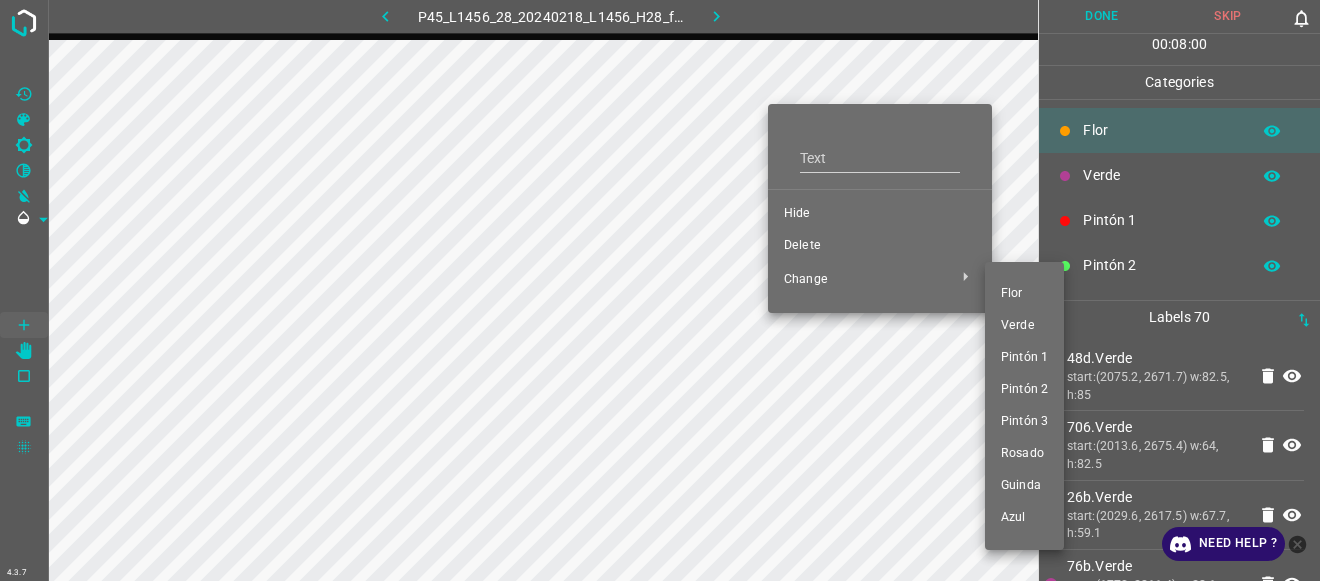 click on "Verde" at bounding box center [1024, 326] 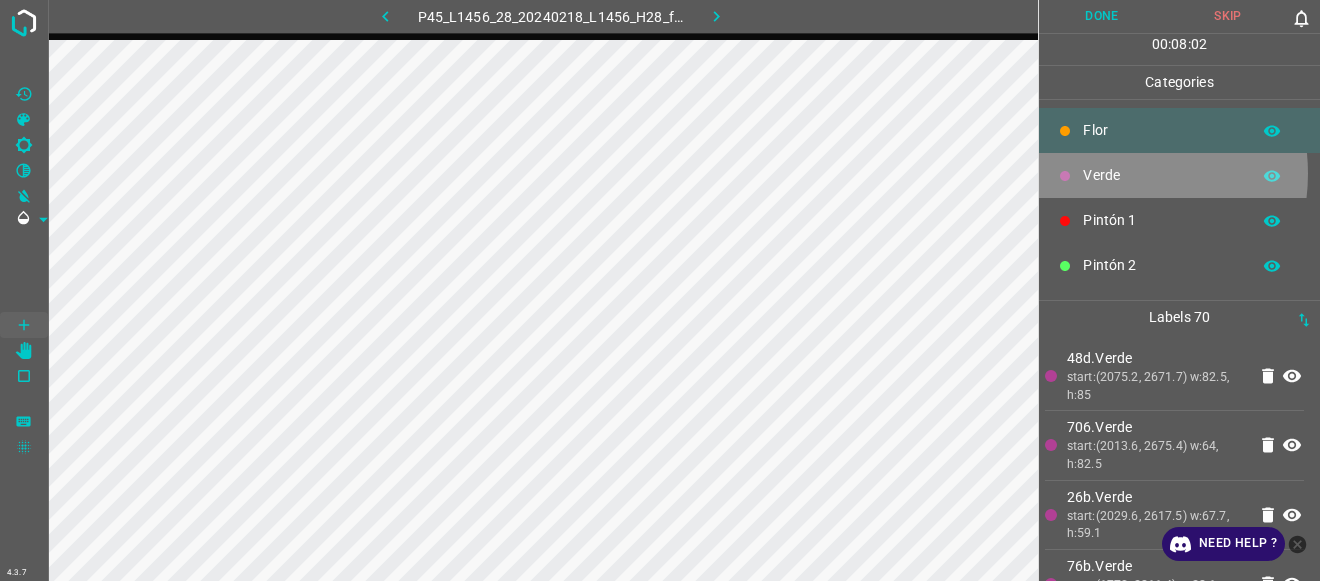 click on "Verde" at bounding box center (1161, 175) 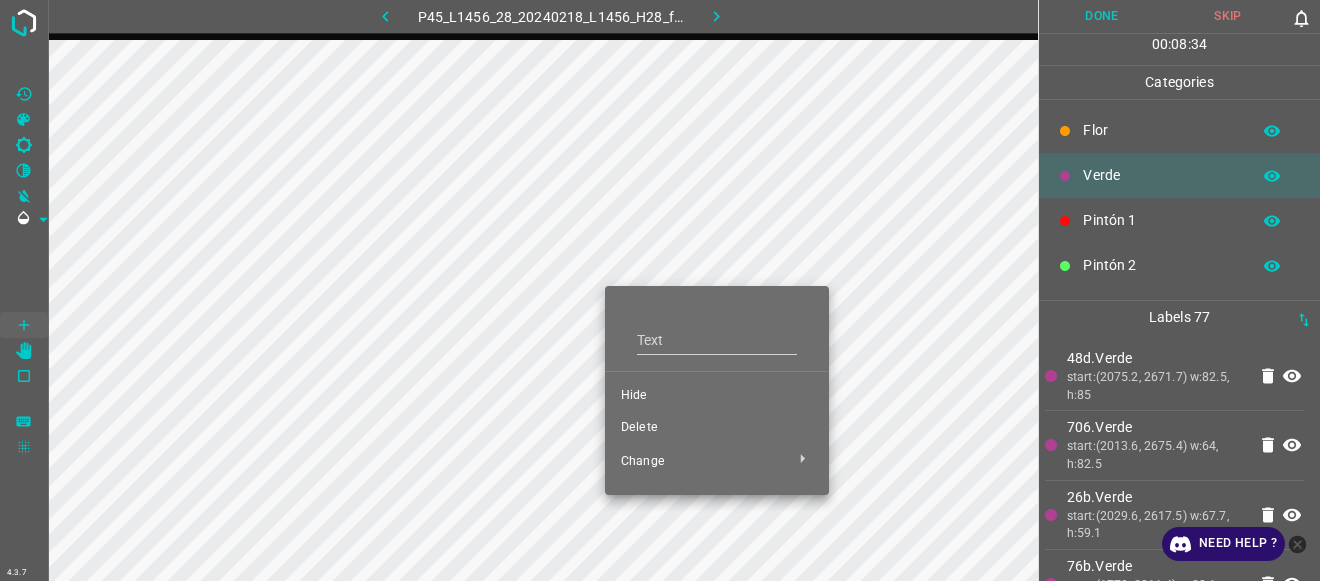 click on "Delete" at bounding box center (717, 428) 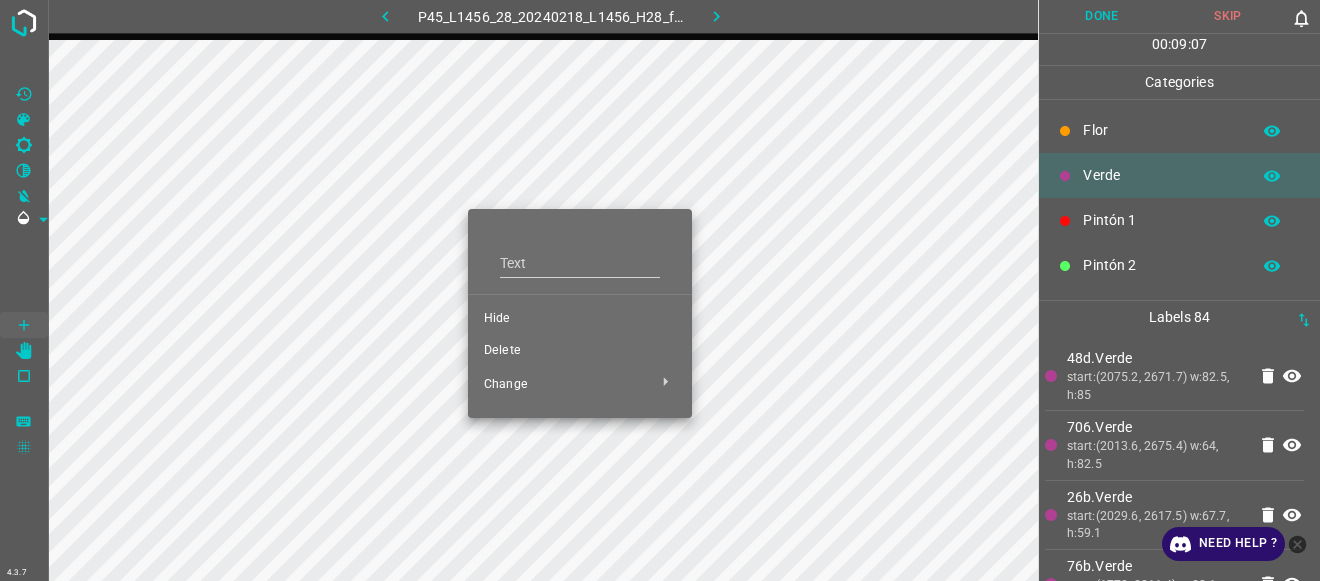 click on "Delete" at bounding box center (580, 351) 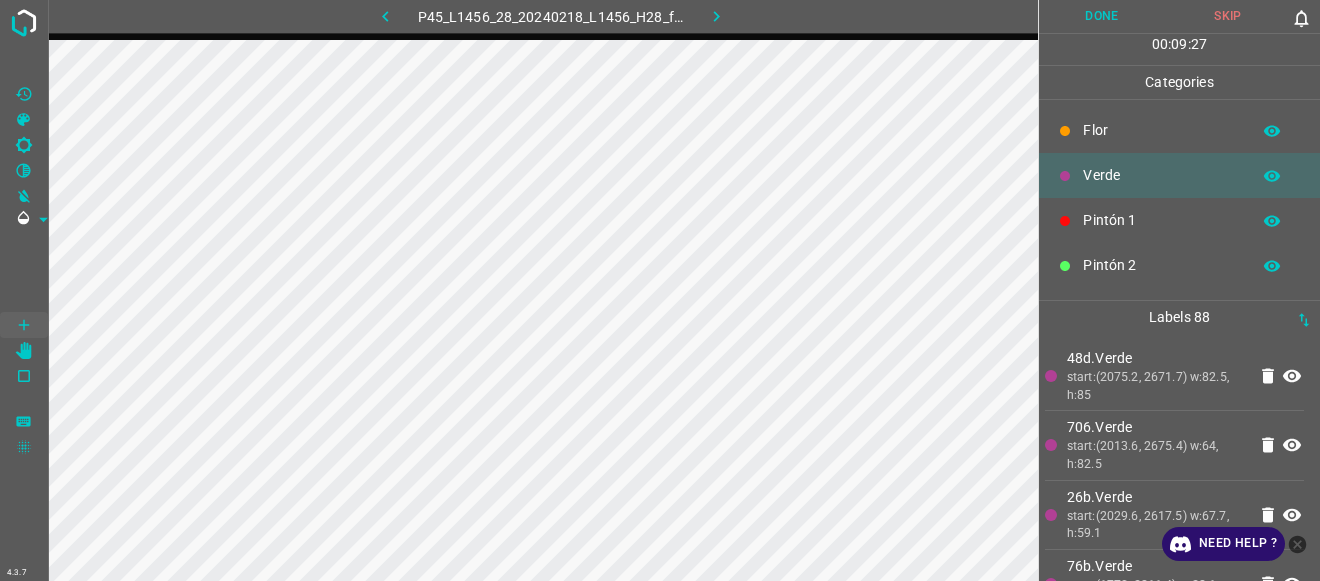 click 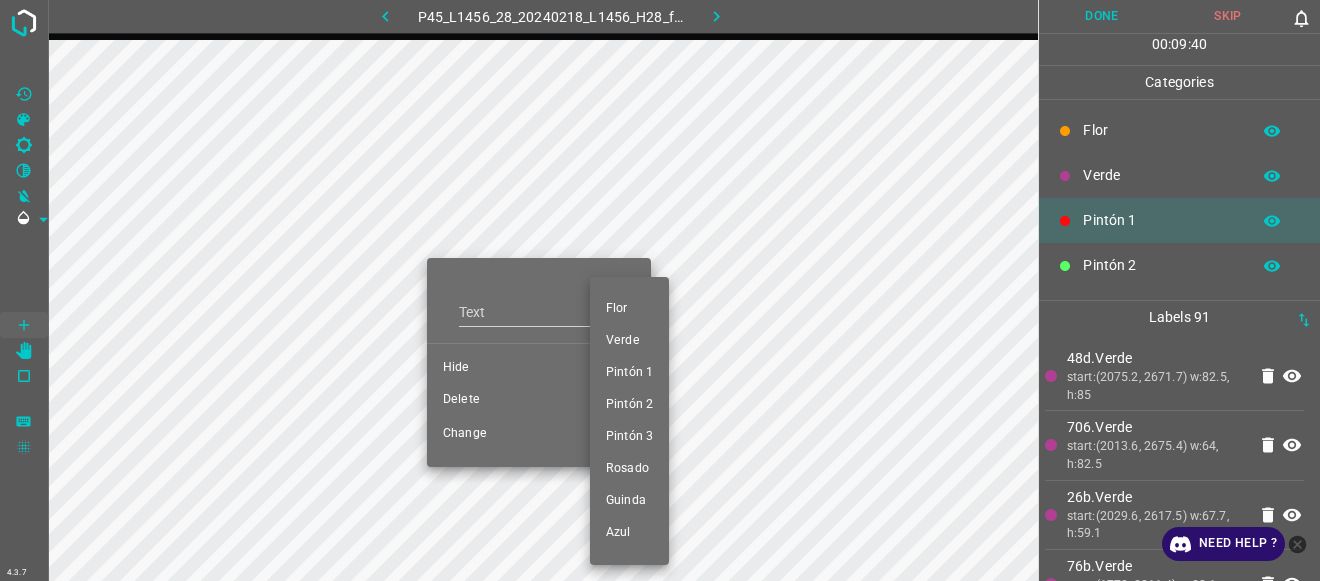 click at bounding box center (660, 290) 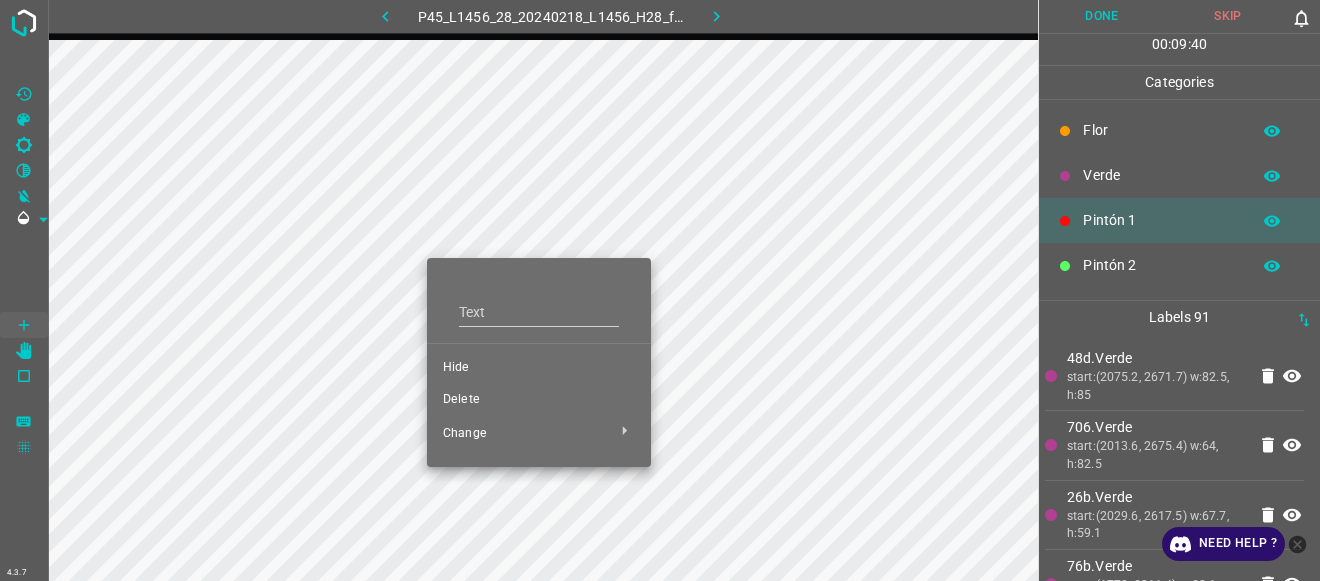click on "Delete" at bounding box center [539, 400] 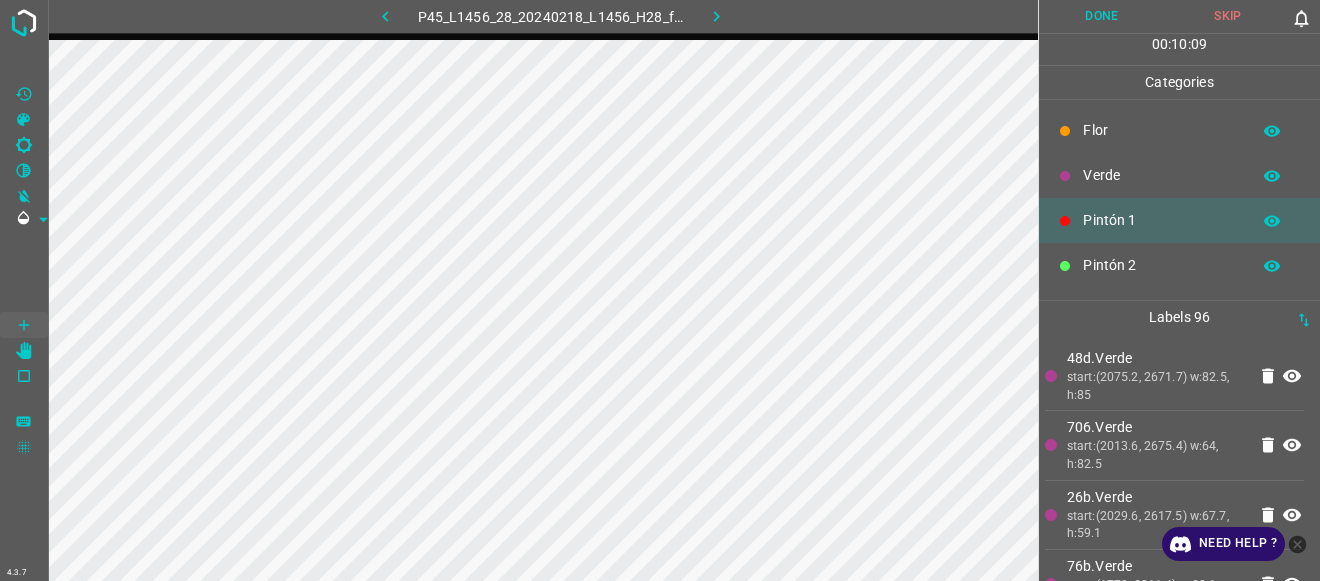 click on "Flor" at bounding box center (1161, 130) 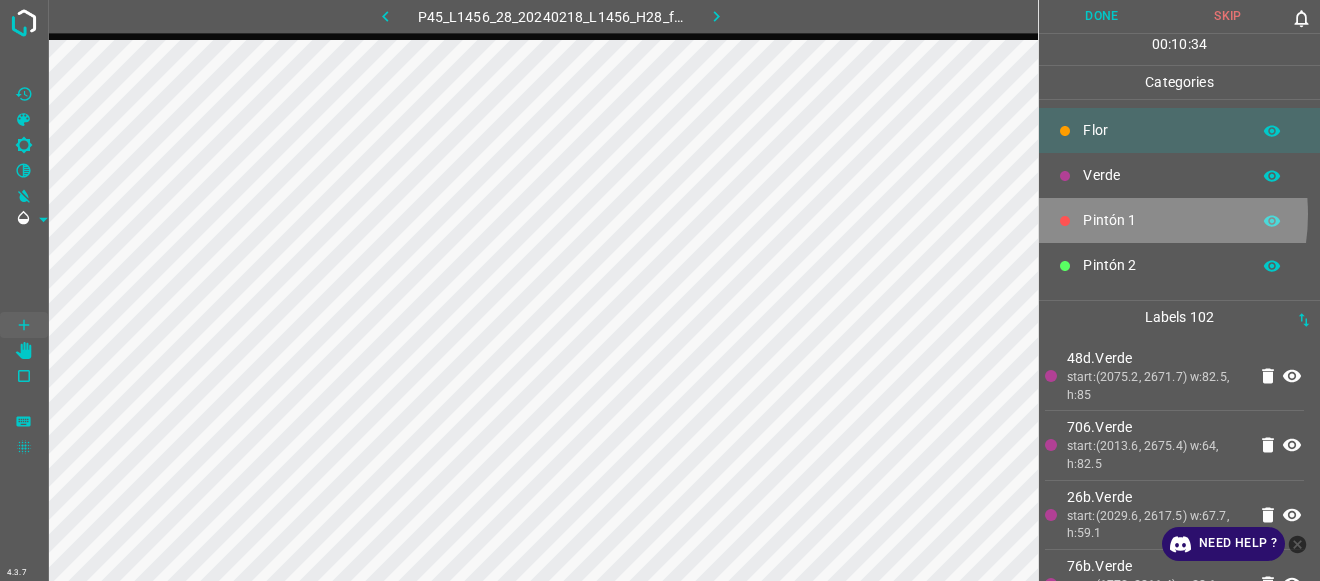 click on "Pintón 1" at bounding box center (1161, 220) 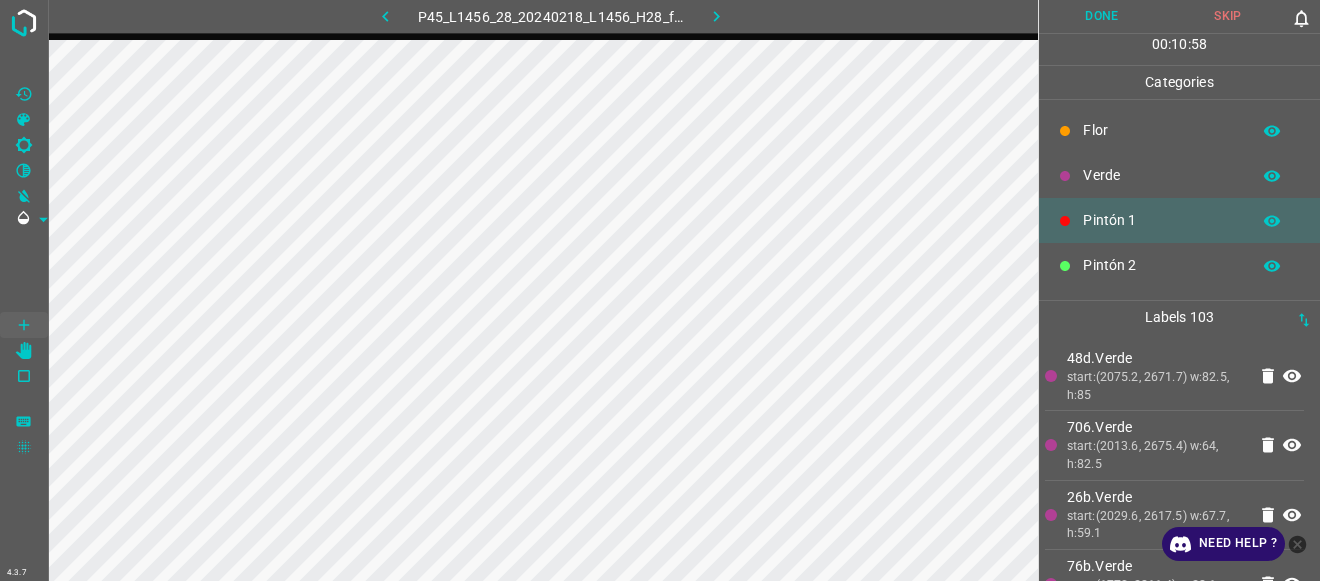 click on "Verde" at bounding box center (1161, 175) 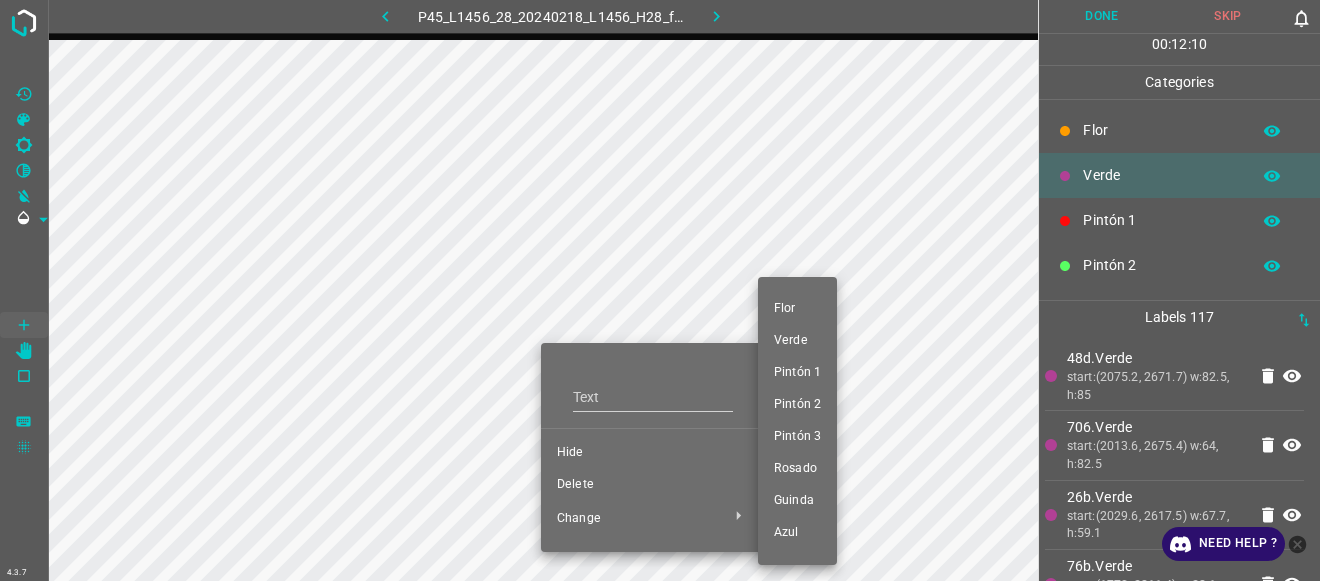 click at bounding box center (660, 290) 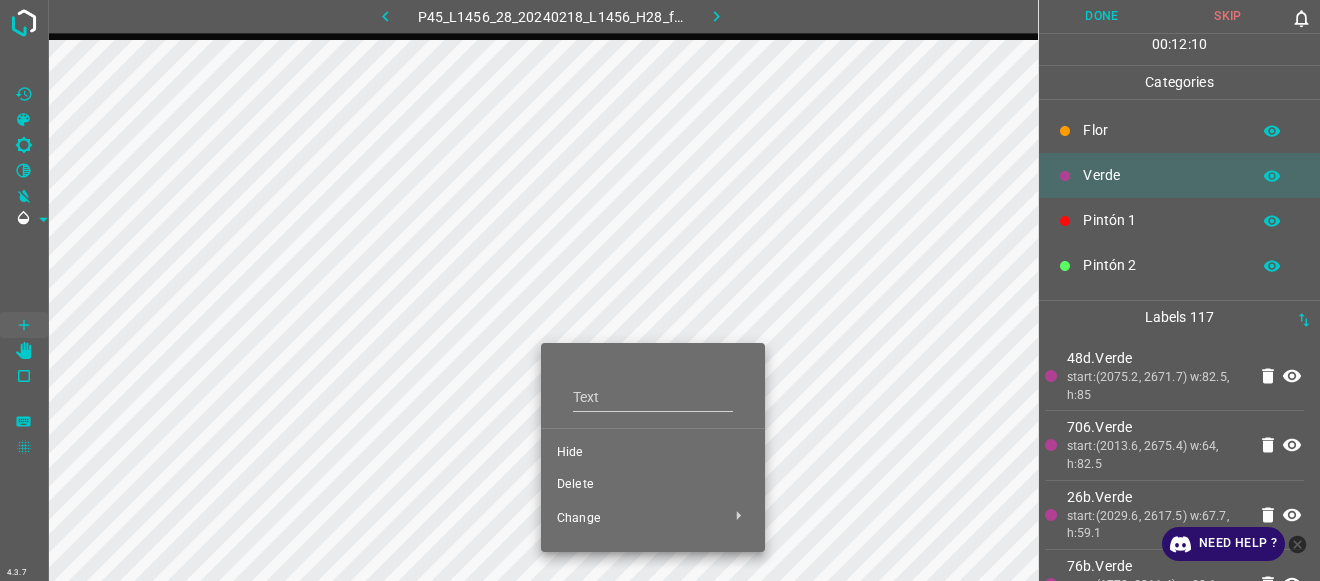 click at bounding box center (660, 290) 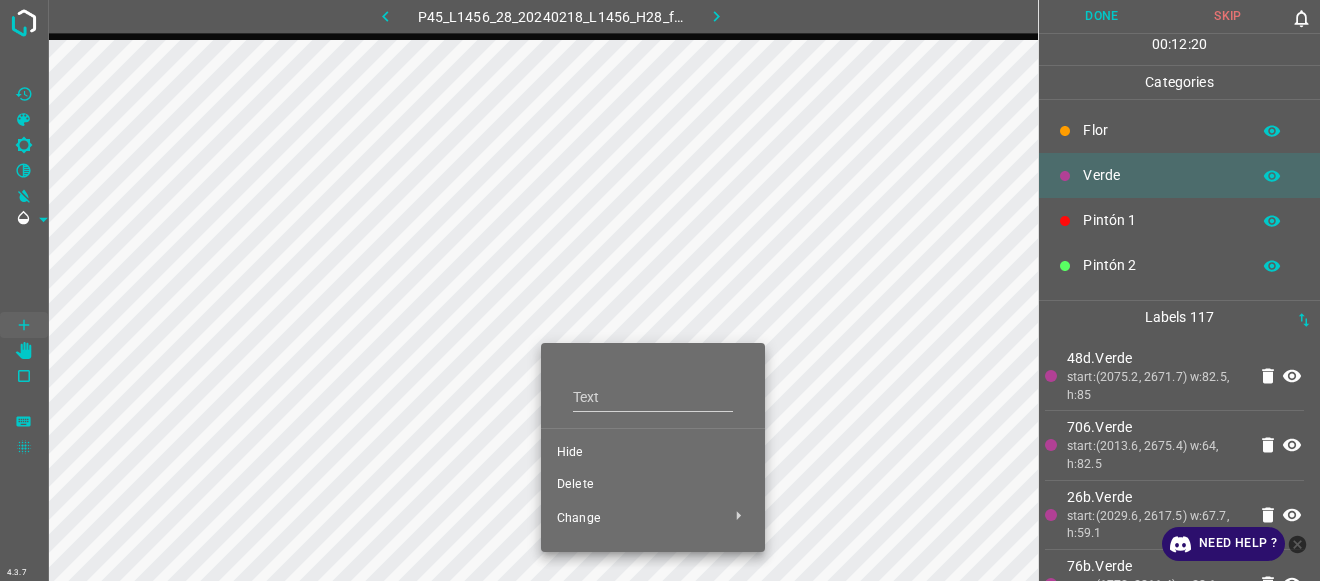 click on "Delete" at bounding box center (653, 485) 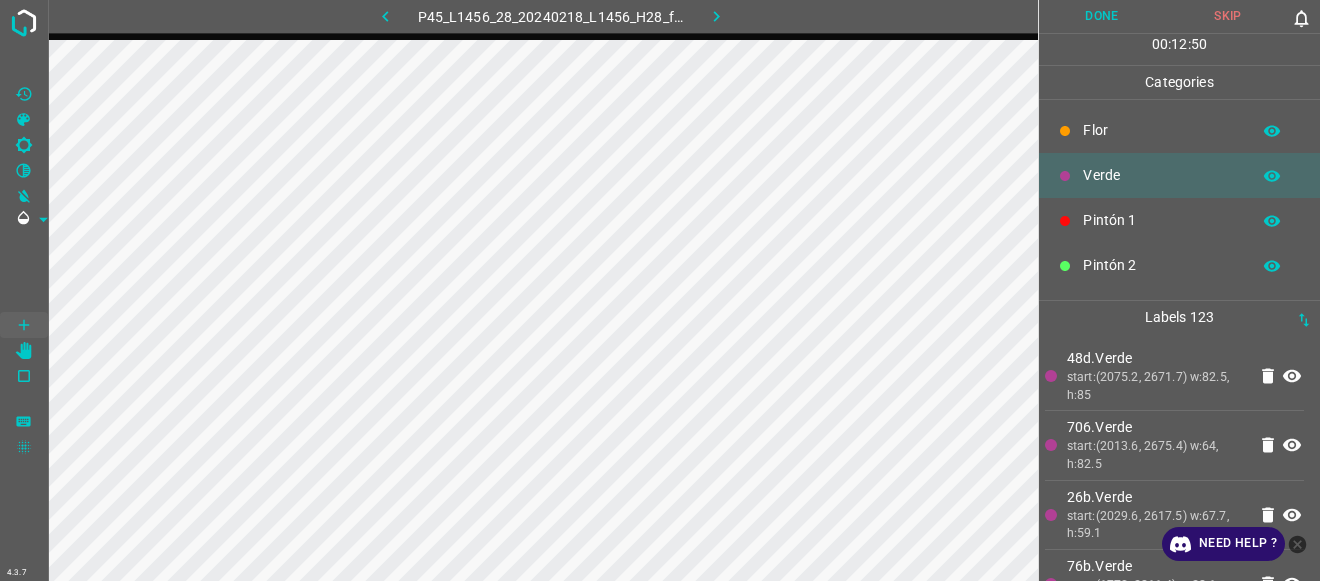click on "Flor" at bounding box center (1161, 130) 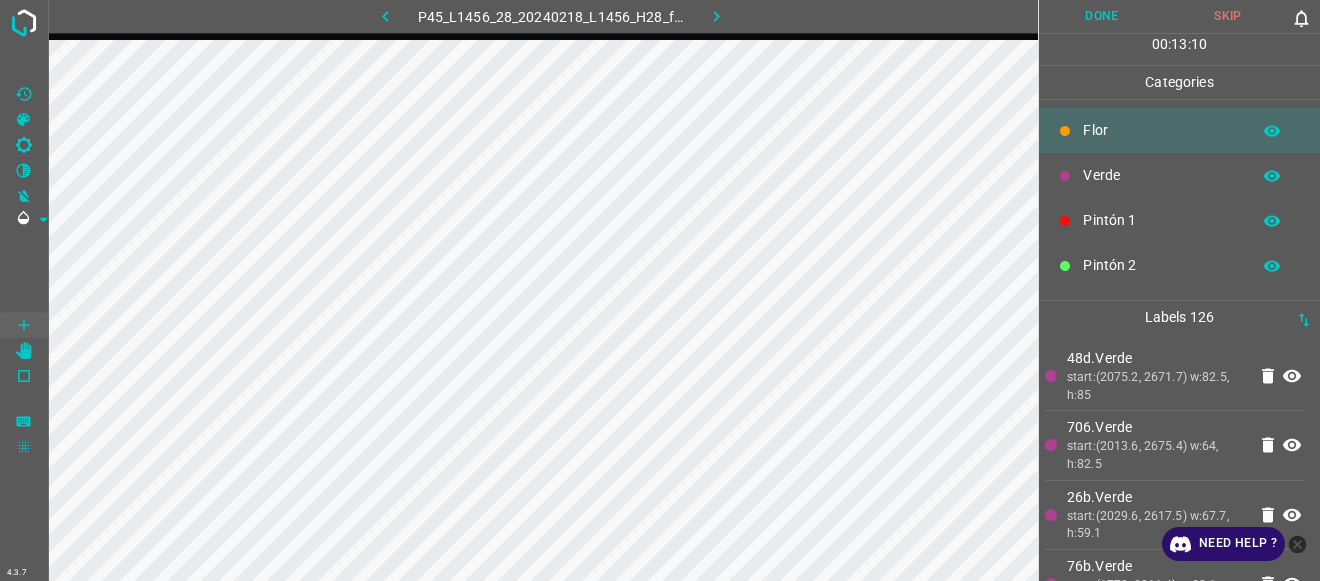 click on "Verde" at bounding box center (1161, 175) 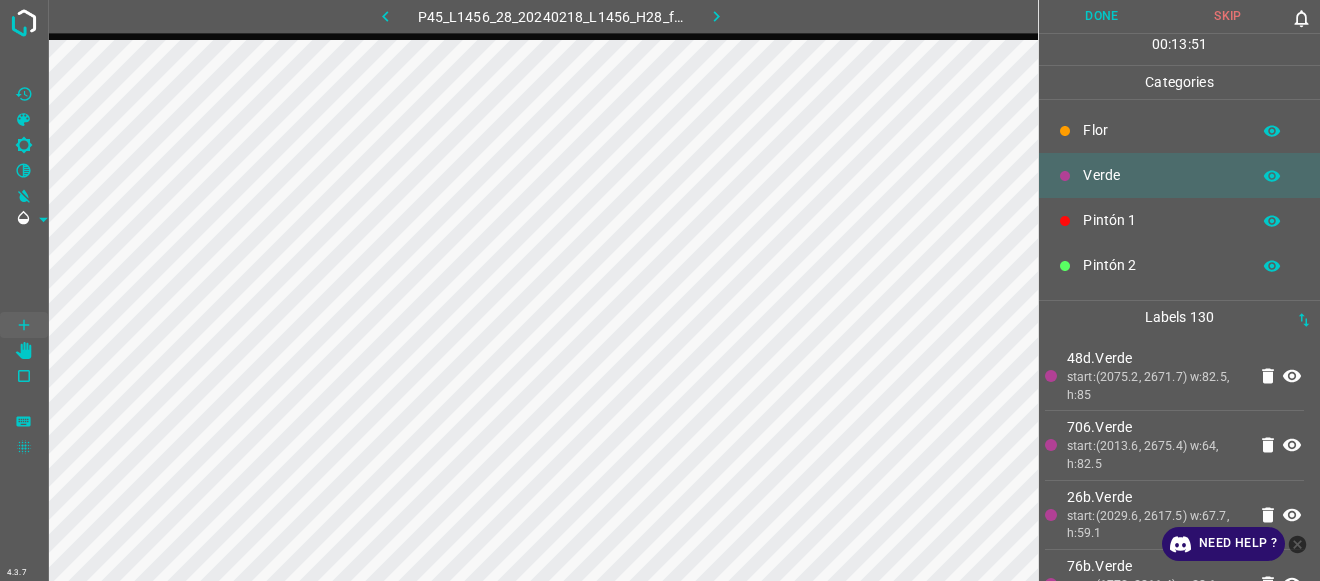scroll, scrollTop: 176, scrollLeft: 0, axis: vertical 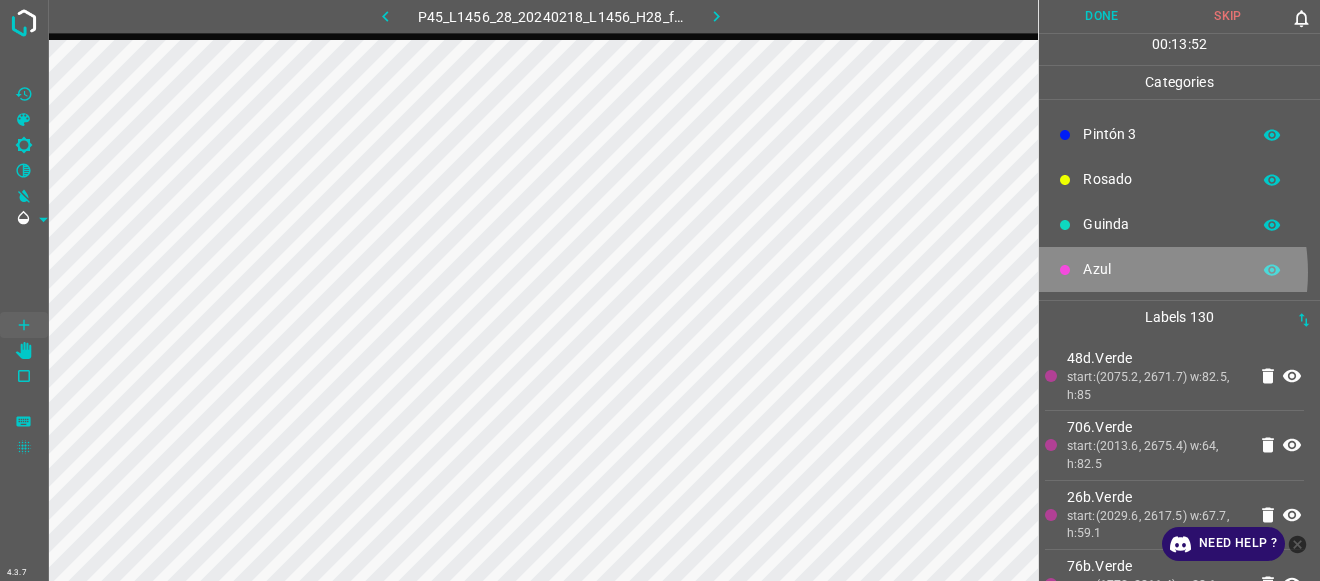 click on "Azul" at bounding box center [1161, 269] 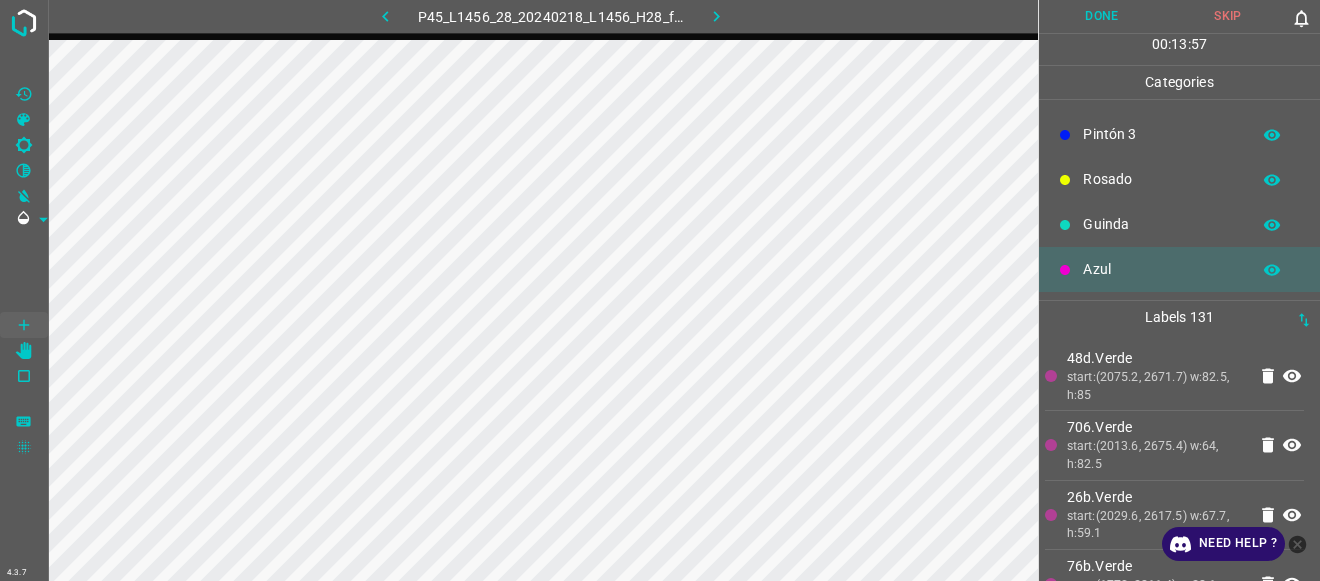 scroll, scrollTop: 0, scrollLeft: 0, axis: both 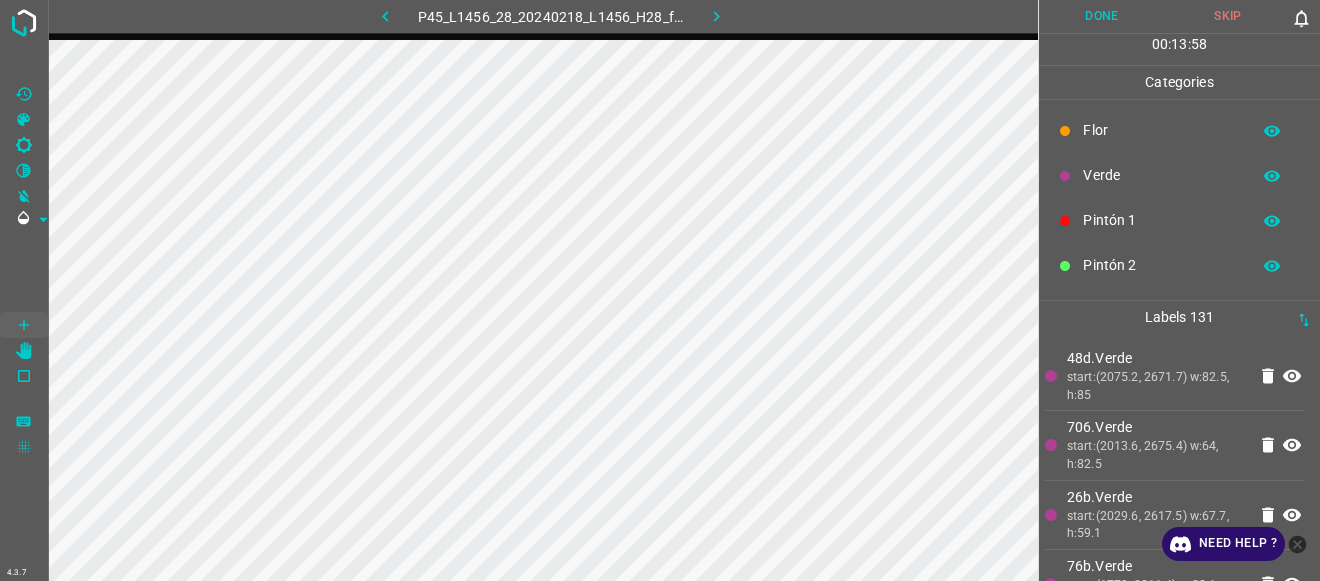 click on "Pintón 1" at bounding box center (1161, 220) 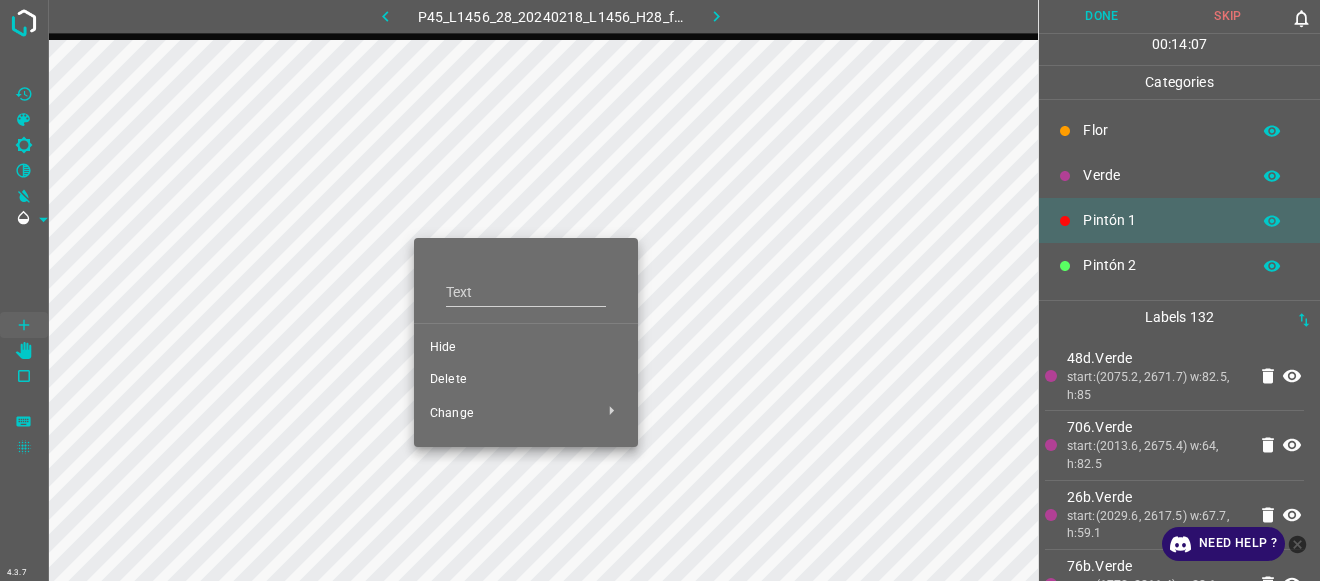 click on "Delete" at bounding box center [526, 380] 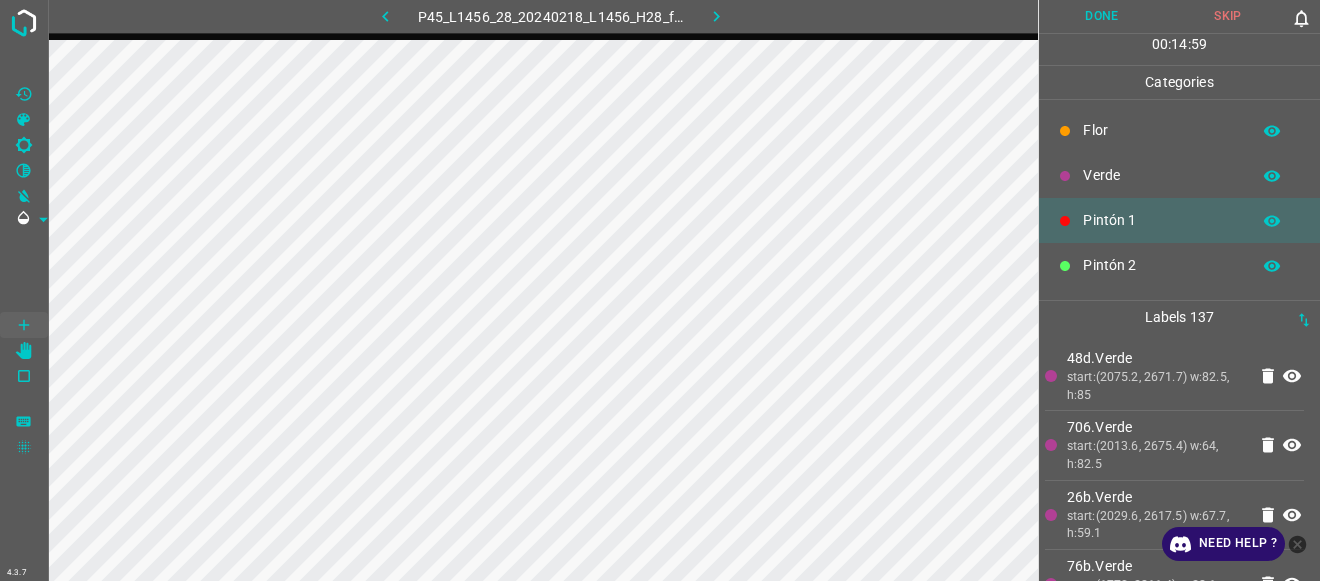 click on "Done" at bounding box center [1102, 16] 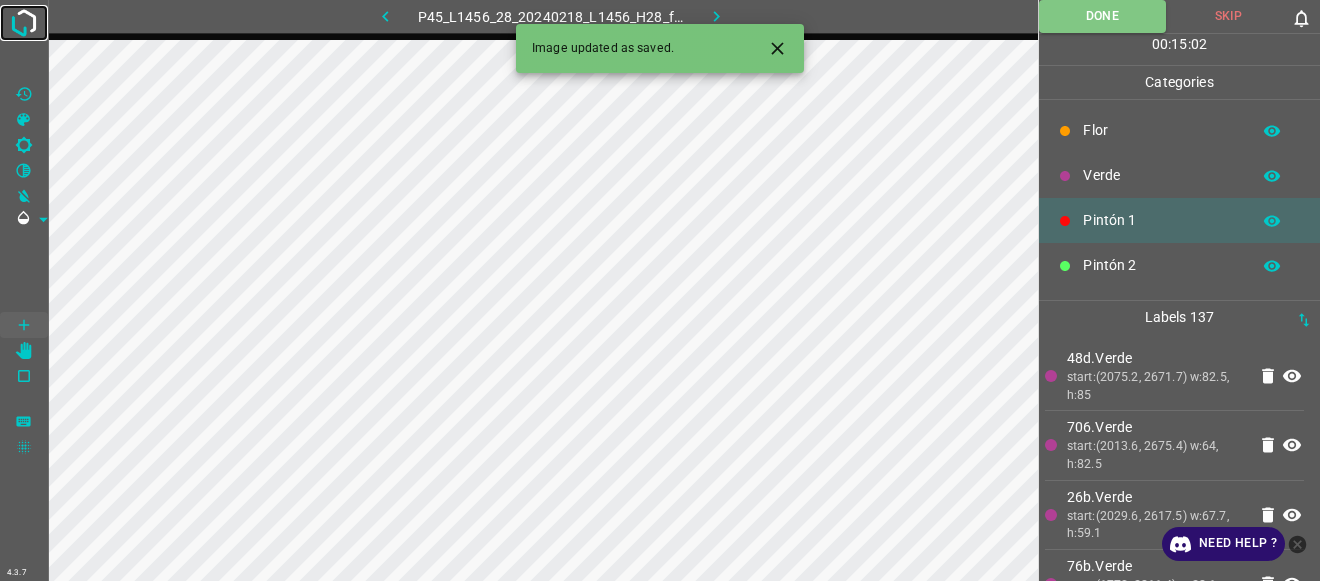 click at bounding box center (24, 23) 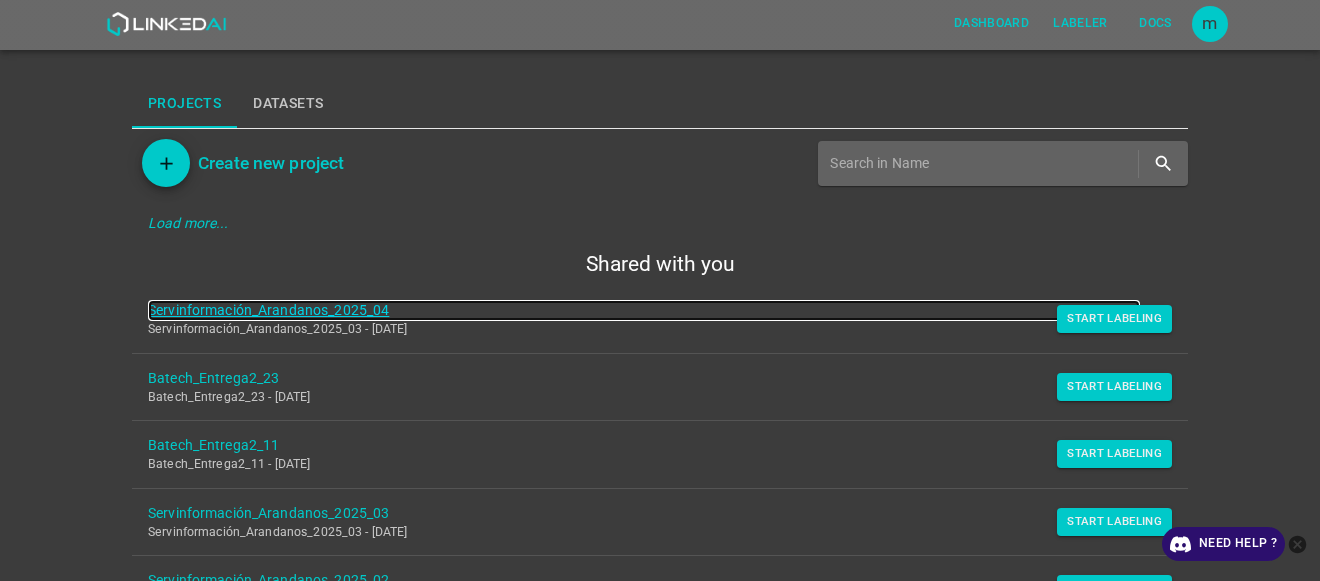 click on "Servinformación_Arandanos_2025_04" at bounding box center [644, 310] 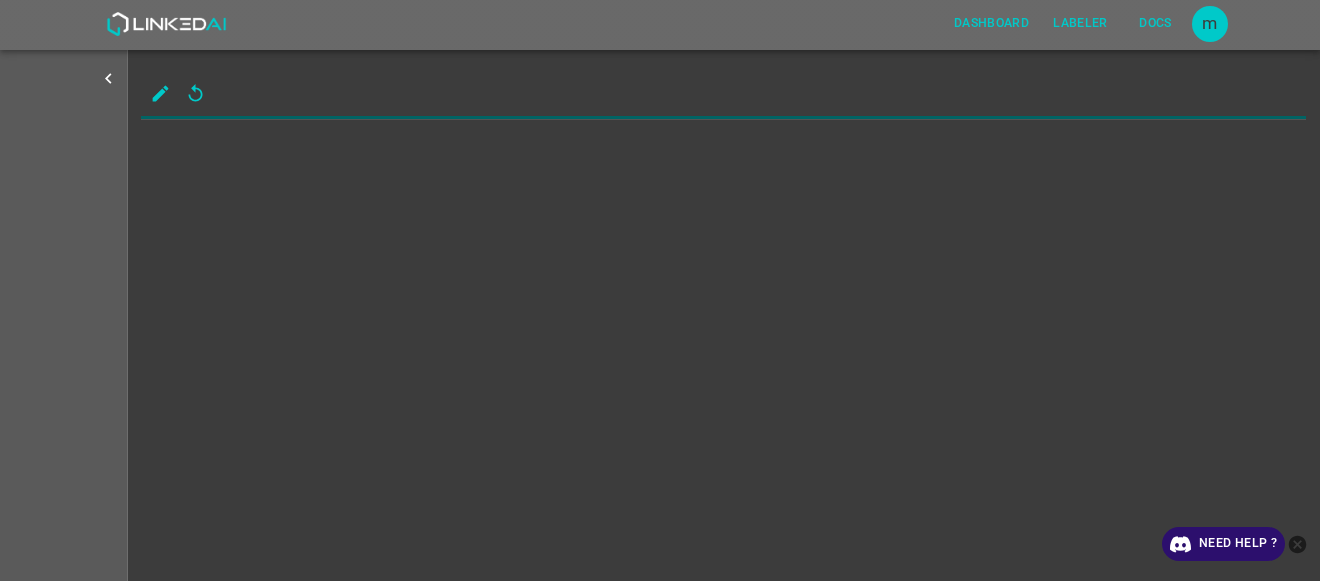 scroll, scrollTop: 0, scrollLeft: 0, axis: both 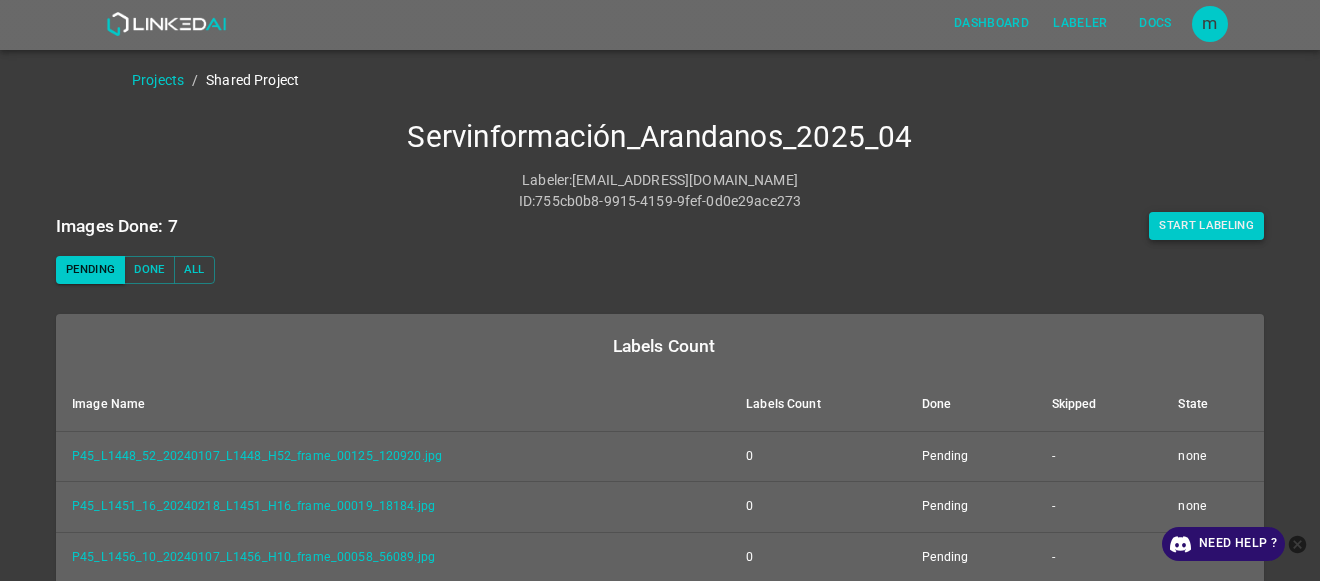 click on "Start Labeling" at bounding box center (1206, 226) 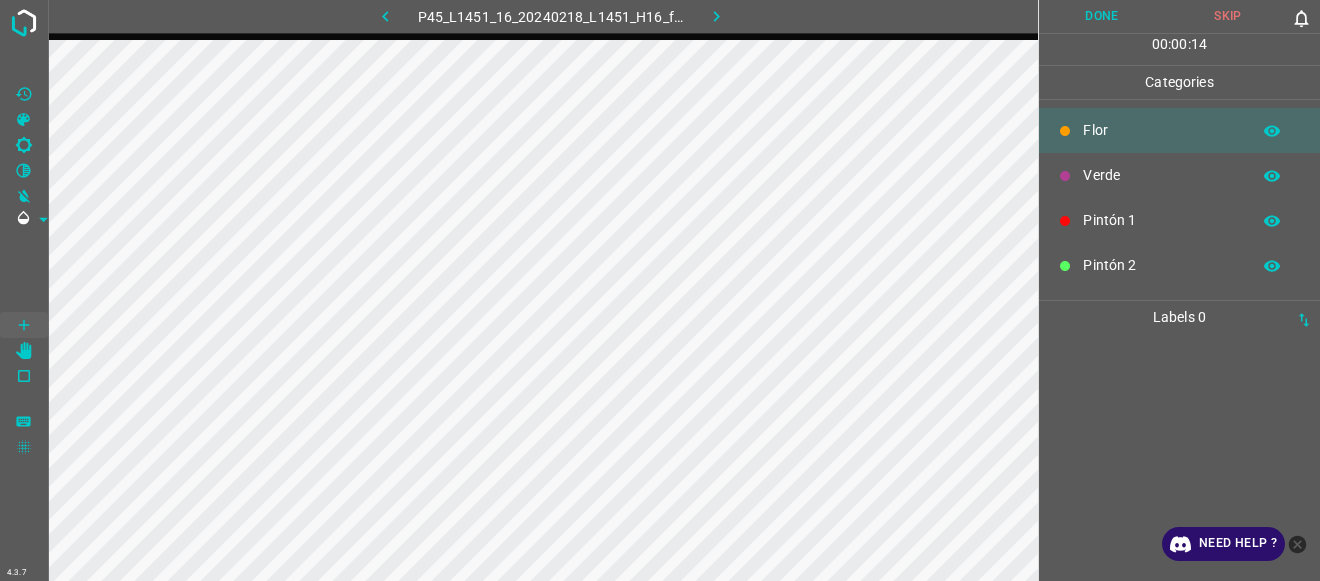click 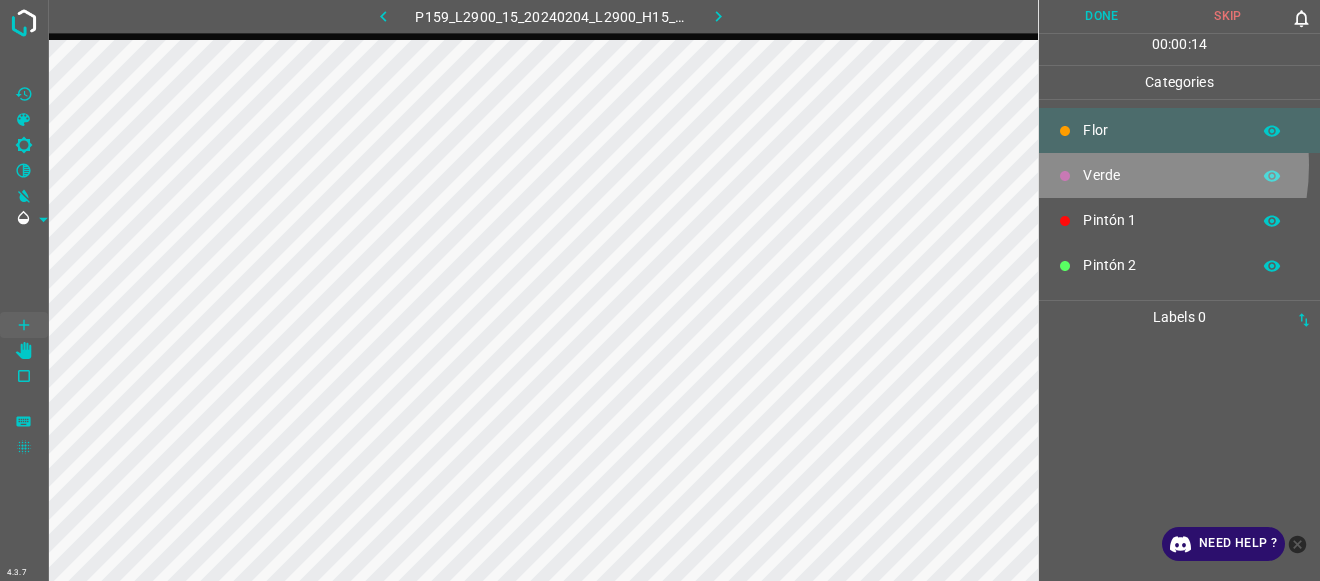 click on "Verde" at bounding box center [1161, 175] 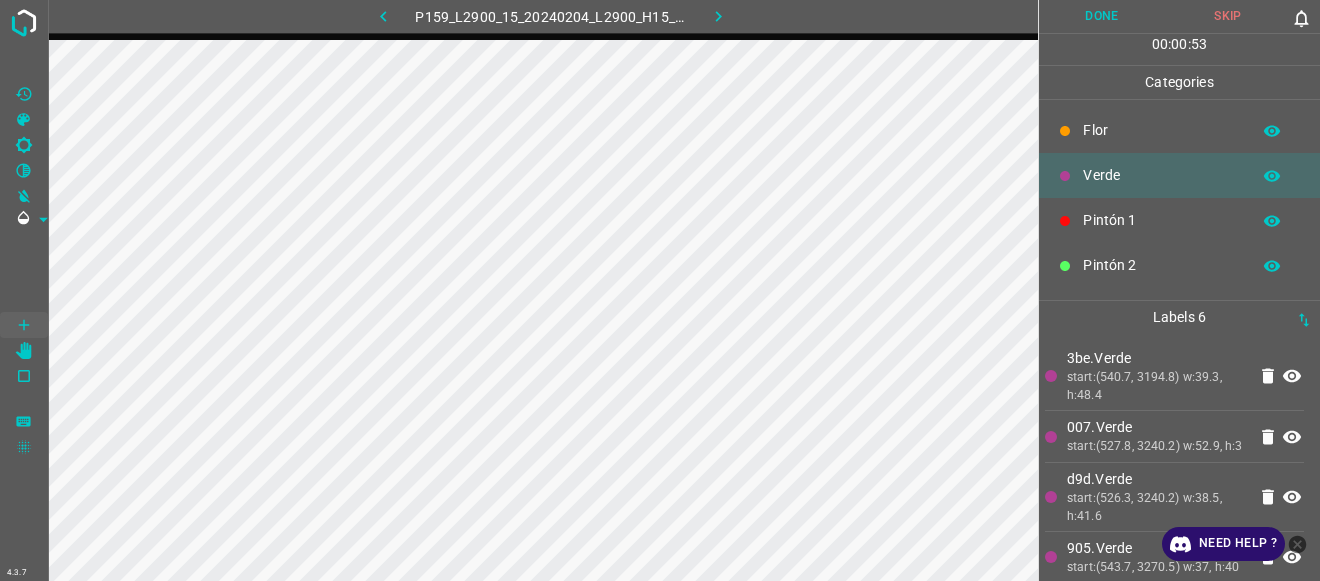 click on "Pintón 2" at bounding box center [1161, 265] 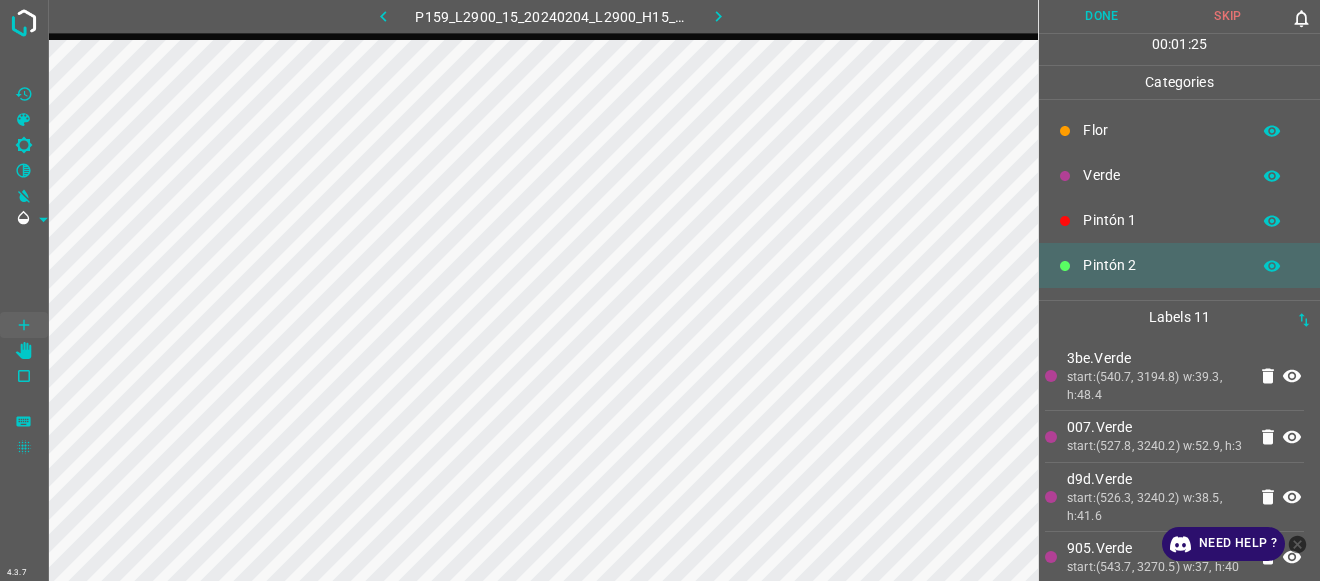 scroll, scrollTop: 176, scrollLeft: 0, axis: vertical 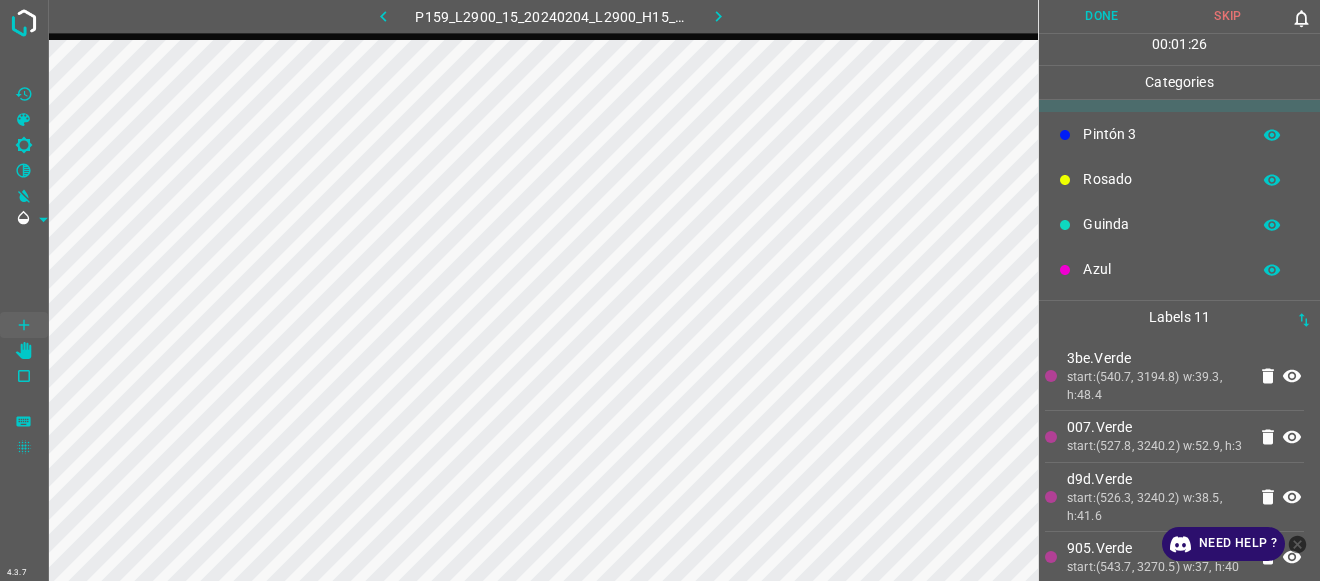 click on "Azul" at bounding box center [1161, 269] 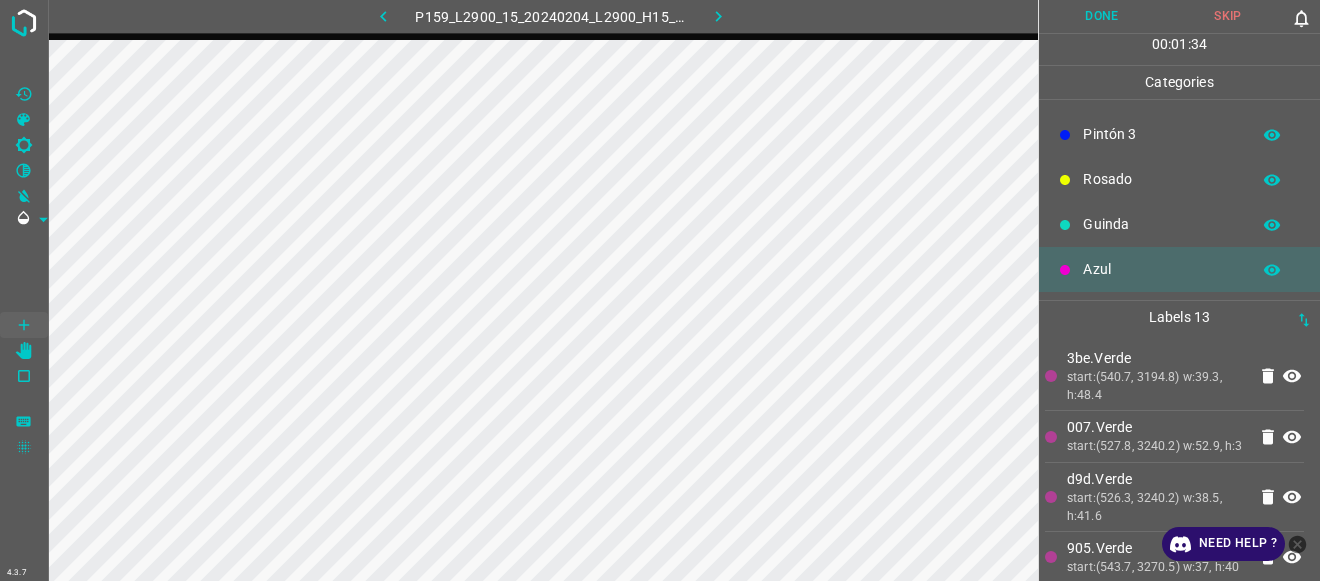 click on "Pintón 3" at bounding box center [1161, 134] 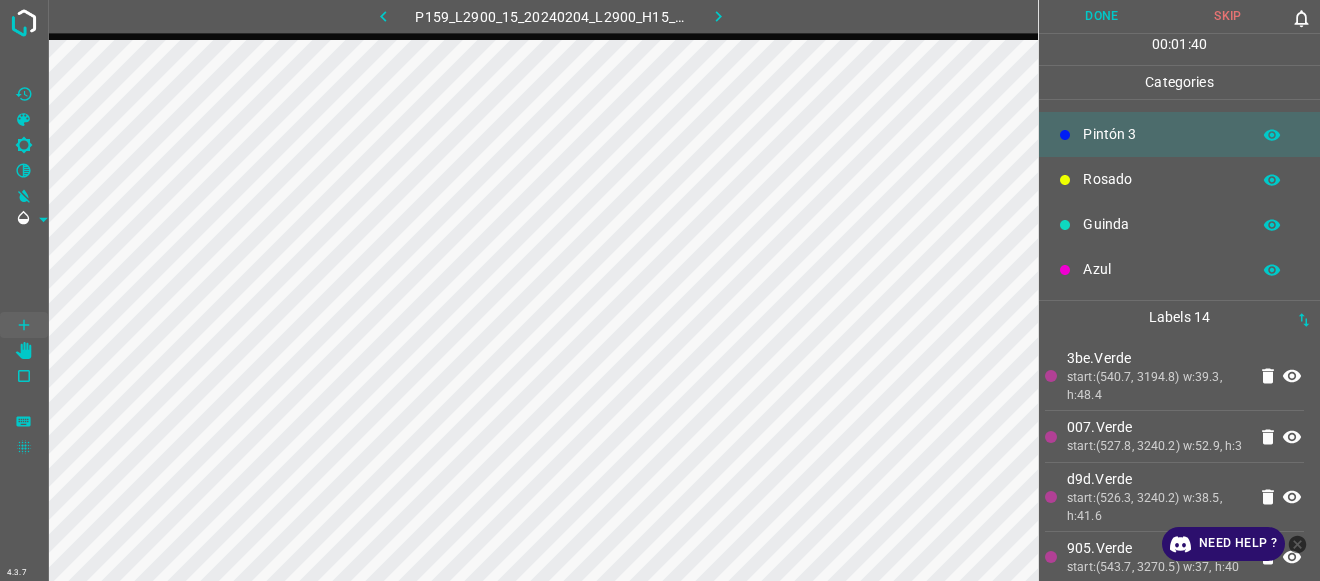 click on "Azul" at bounding box center [1161, 269] 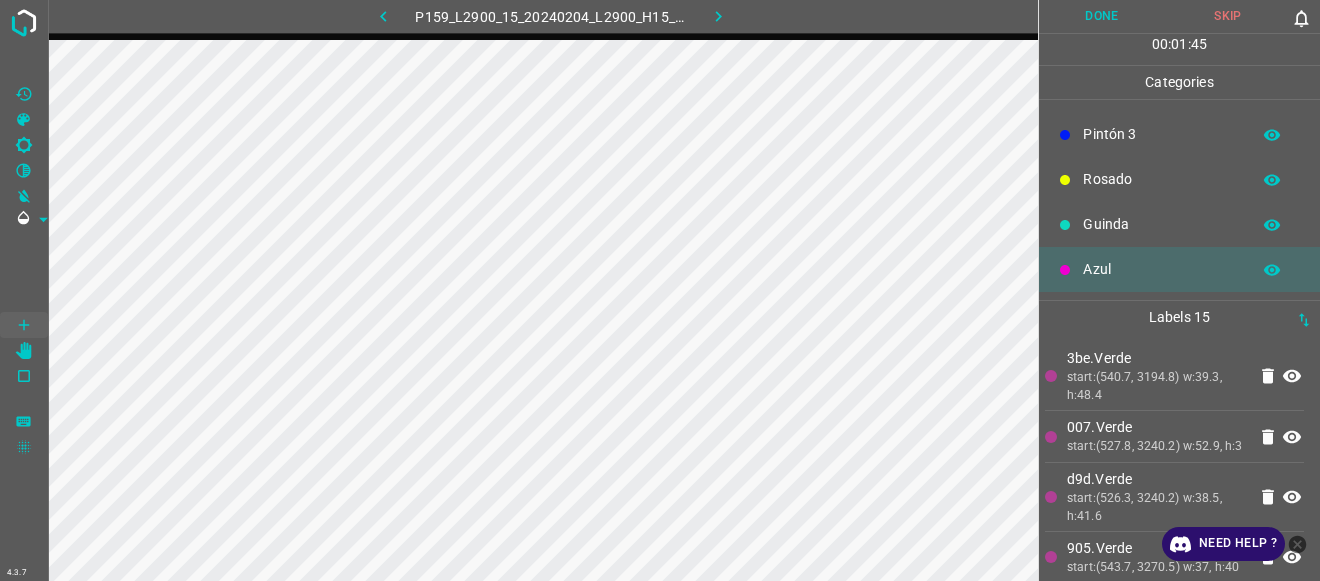 click on "Pintón 3" at bounding box center [1161, 134] 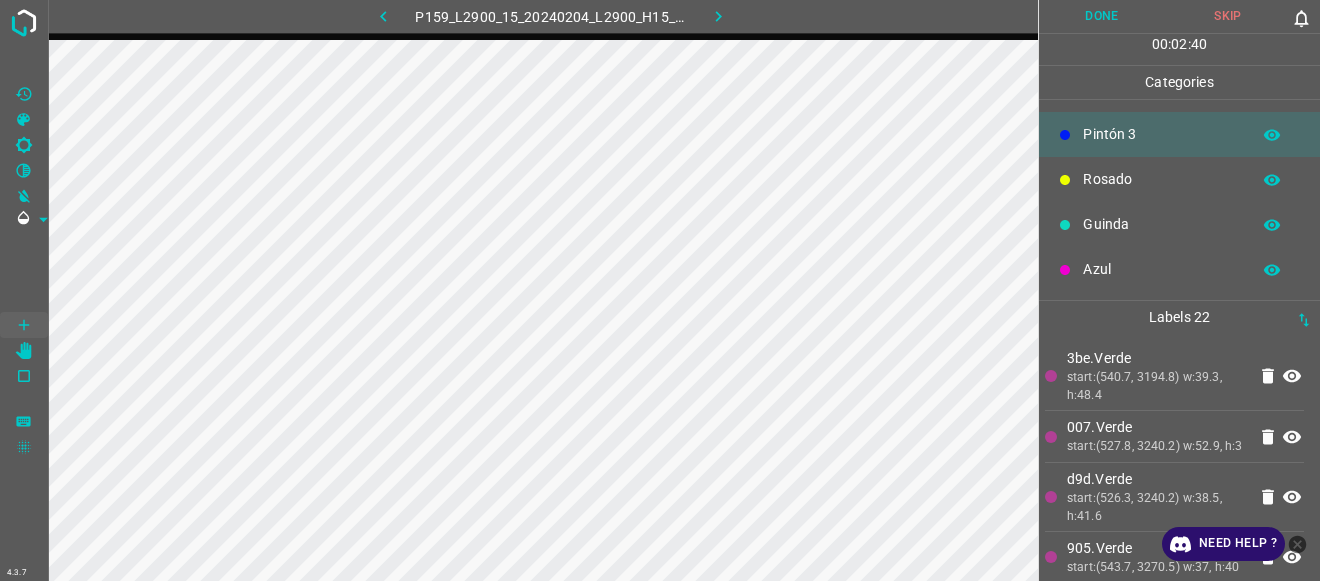 click on "Guinda" at bounding box center [1161, 224] 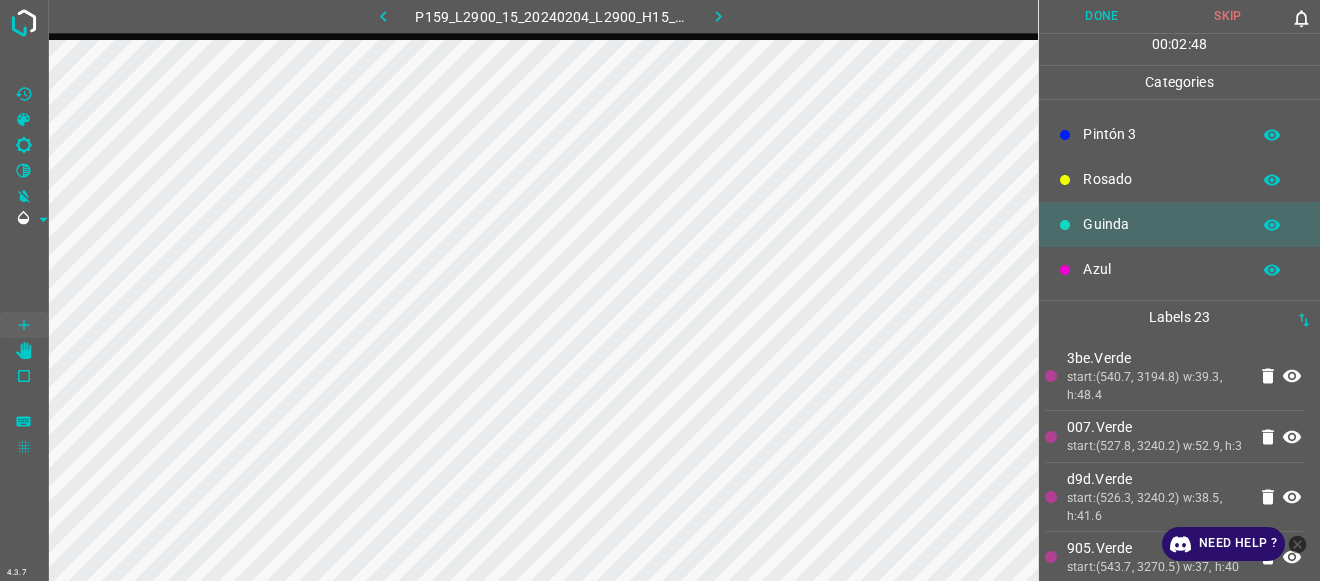 click on "Rosado" at bounding box center [1161, 179] 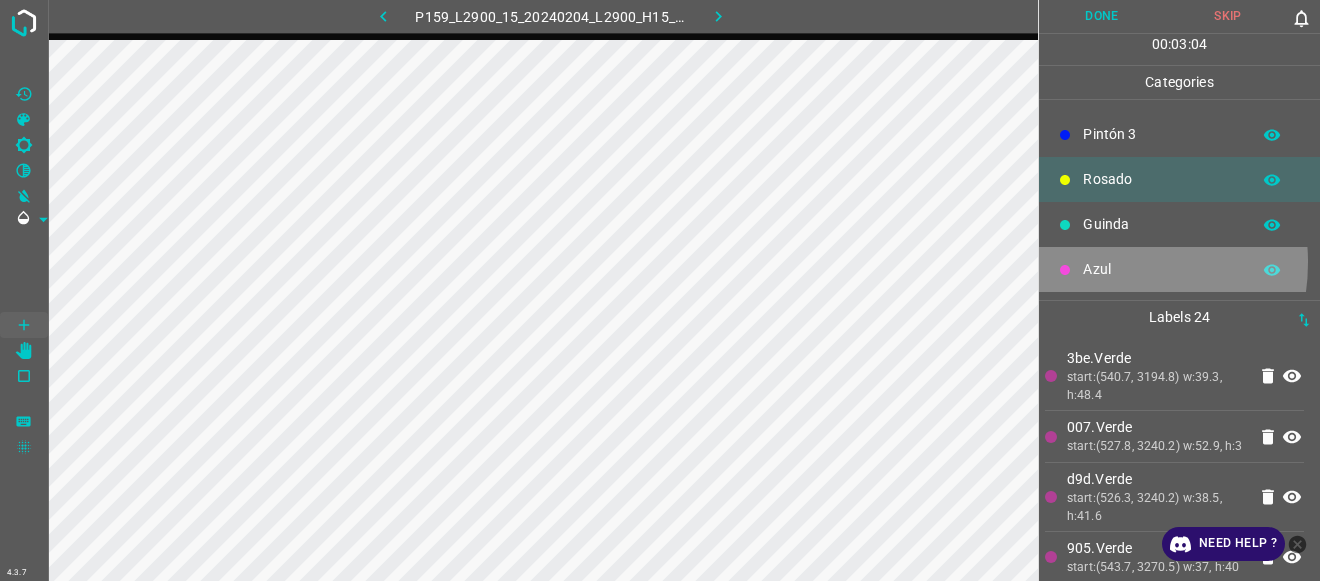 click on "Azul" at bounding box center (1161, 269) 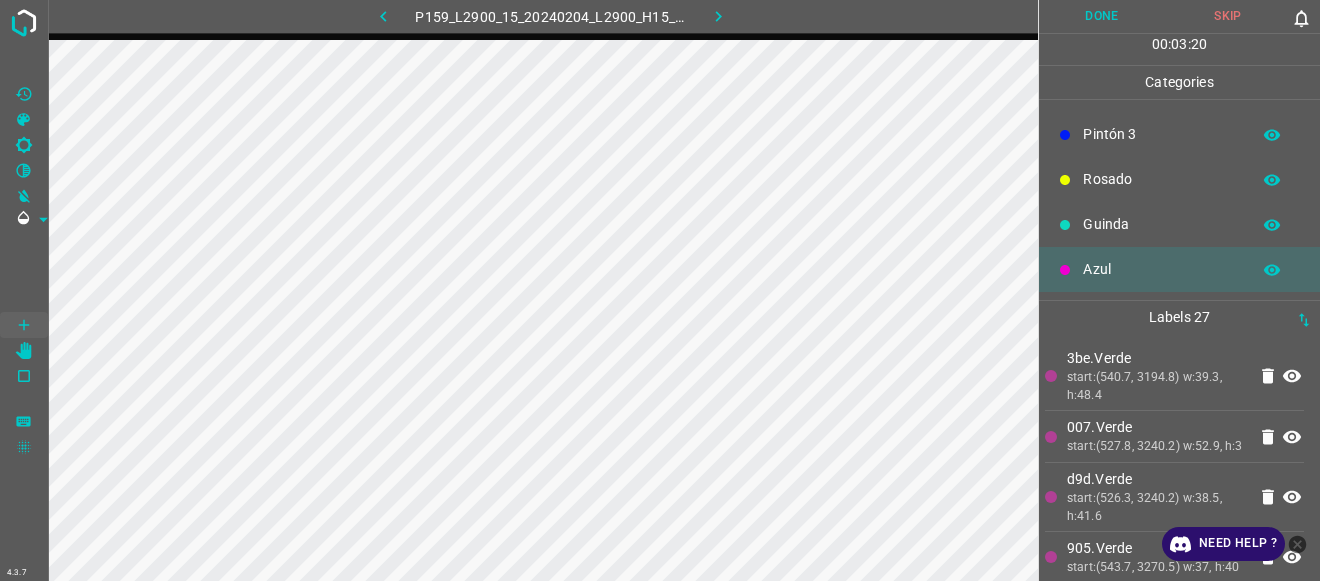 click on "Pintón 3" at bounding box center (1161, 134) 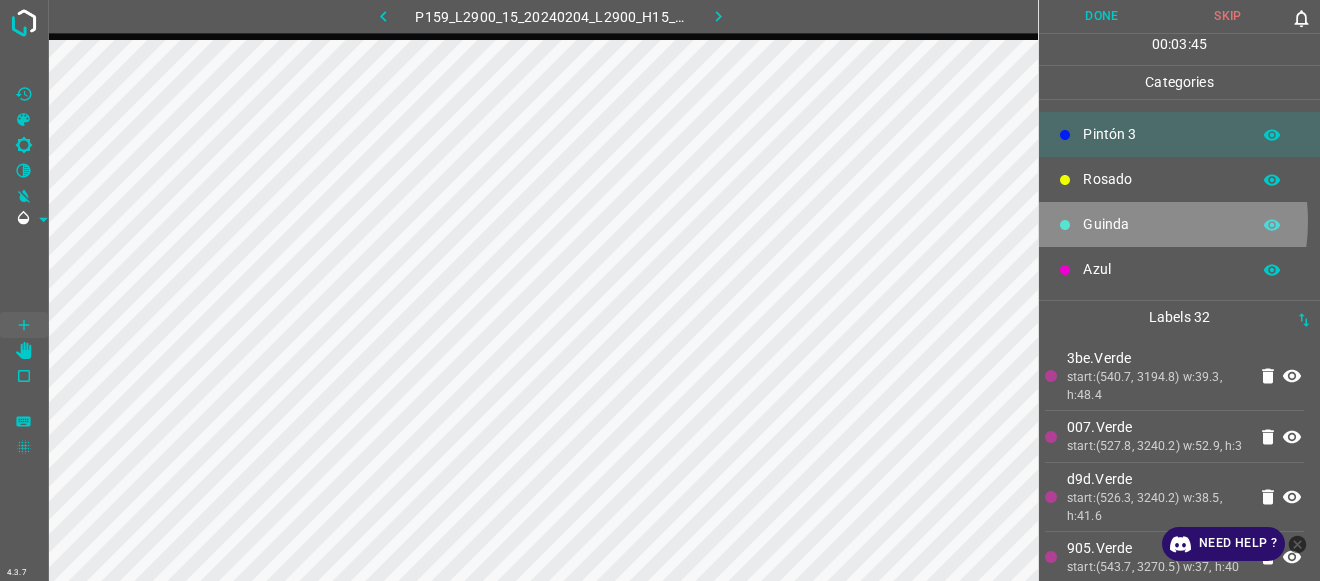 click on "Guinda" at bounding box center (1161, 224) 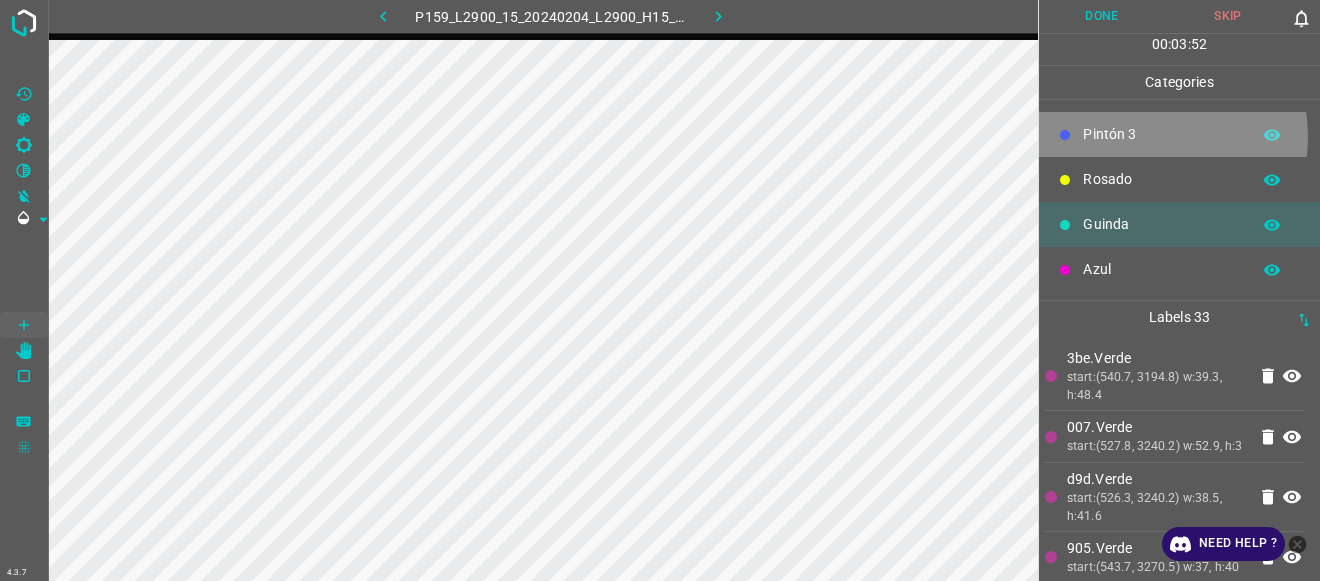 click on "Pintón 3" at bounding box center [1161, 134] 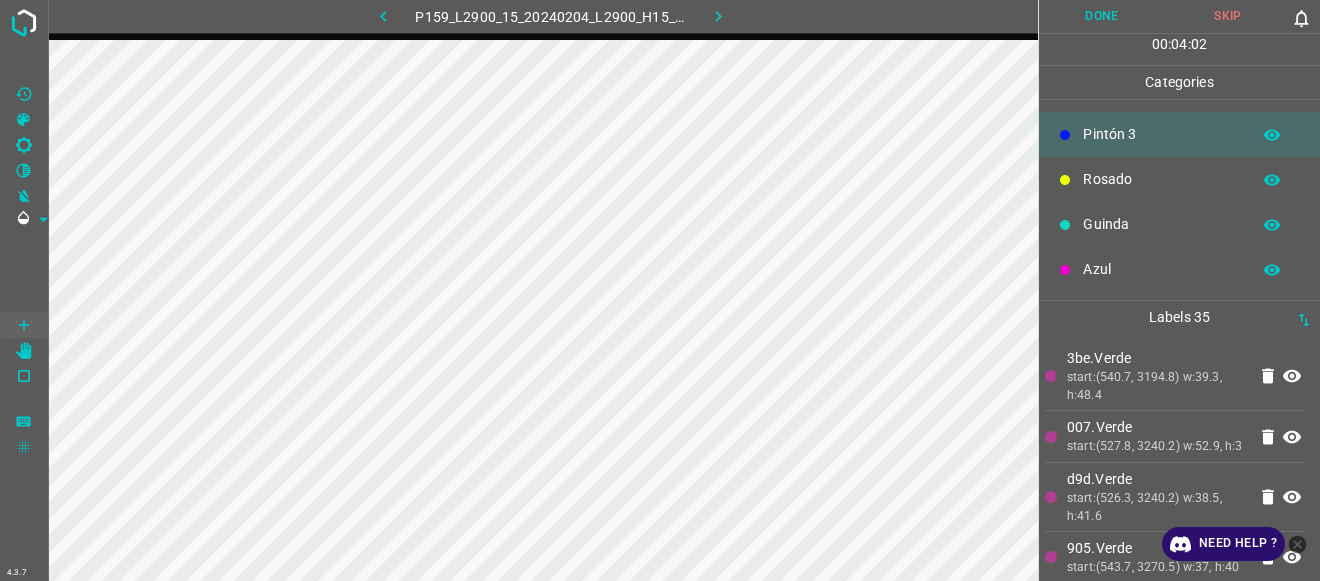 click on "Rosado" at bounding box center [1179, 179] 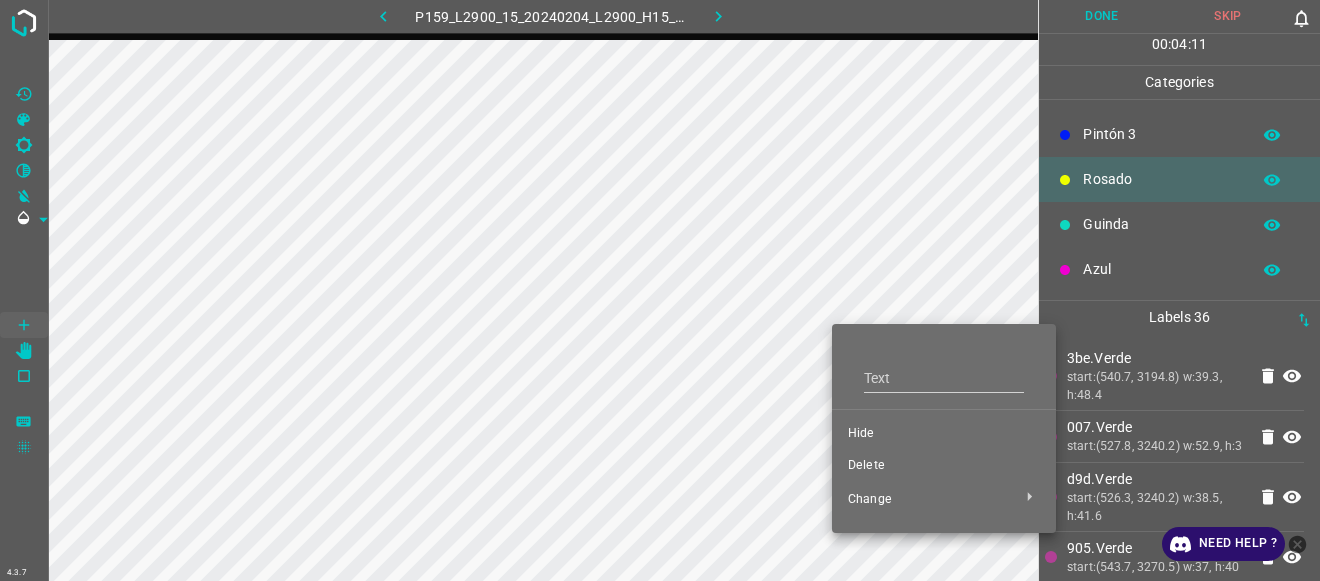 click on "Delete" at bounding box center (944, 466) 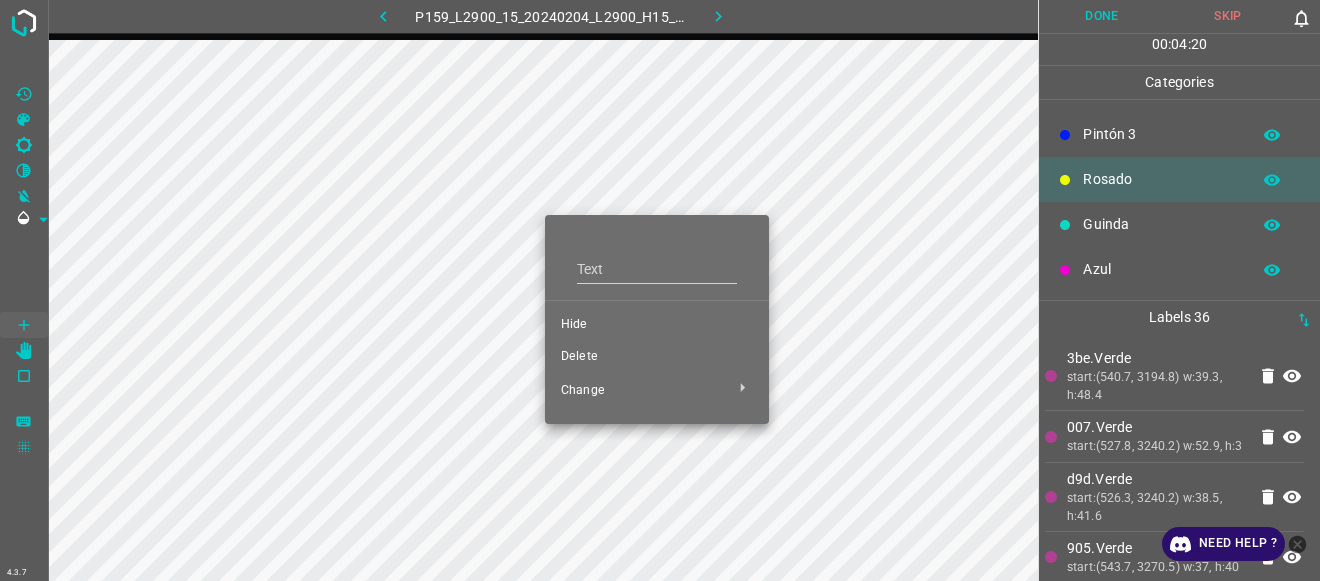 click at bounding box center (660, 290) 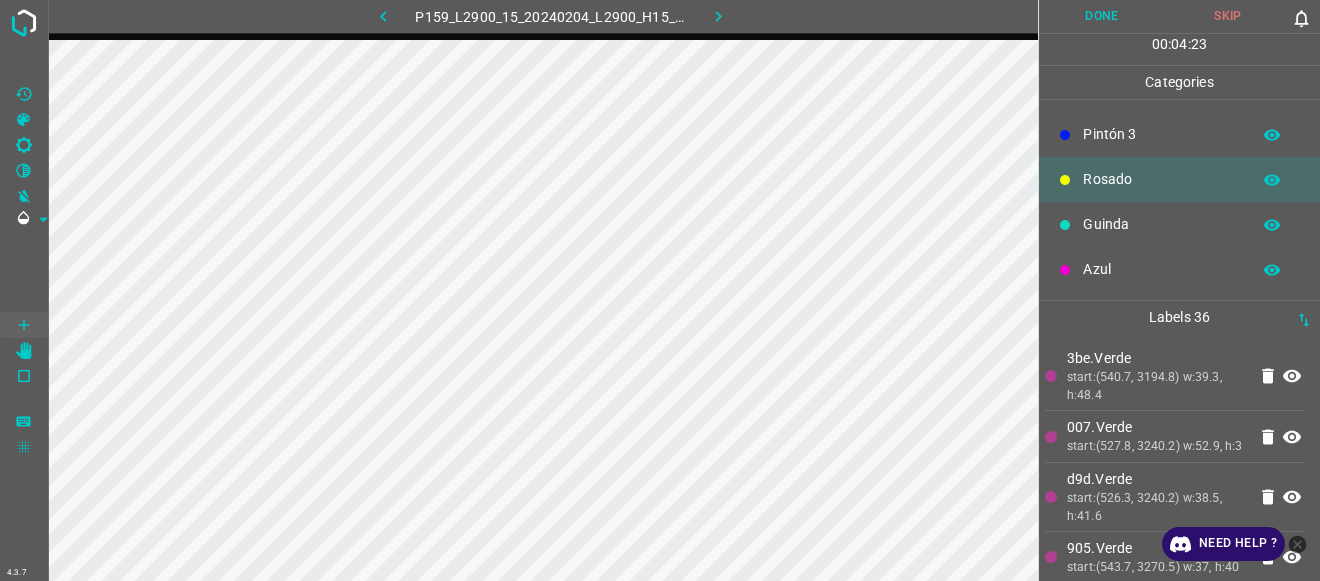 click on "Pintón 3" at bounding box center (1161, 134) 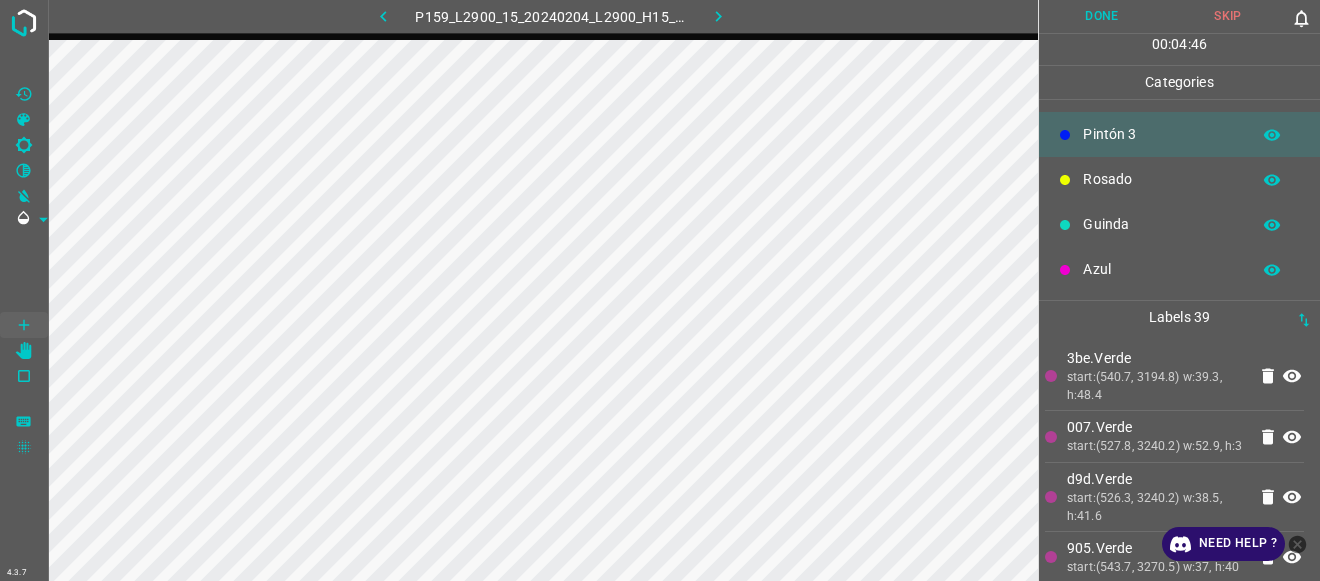 click on "Azul" at bounding box center (1161, 269) 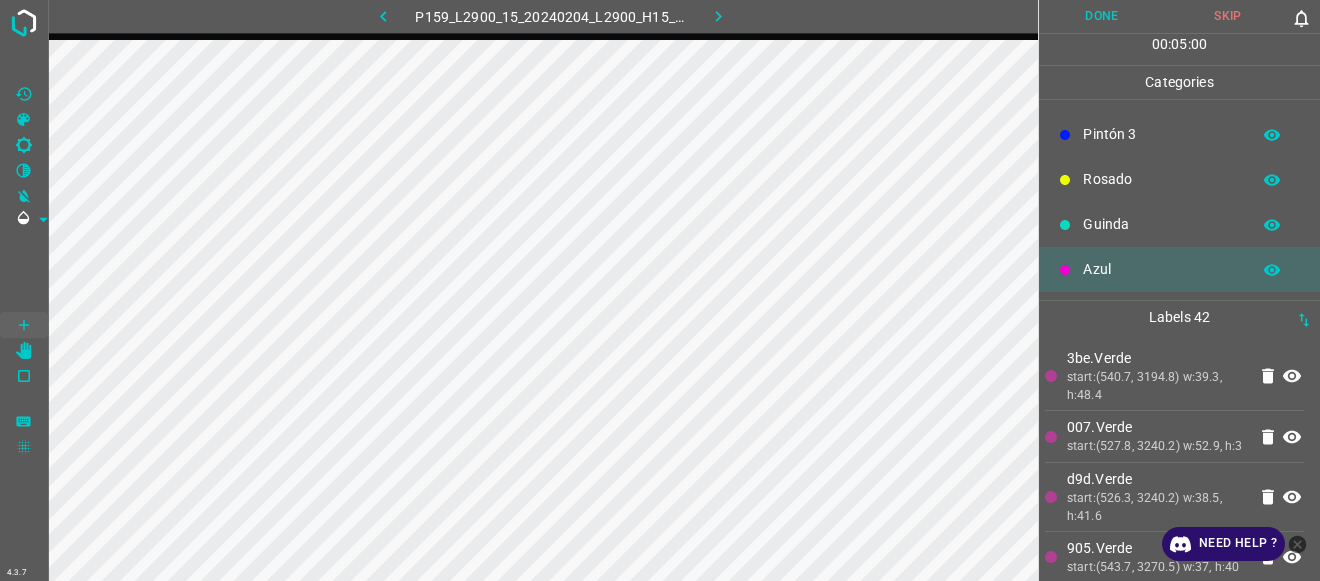 click on "Pintón 3" at bounding box center (1161, 134) 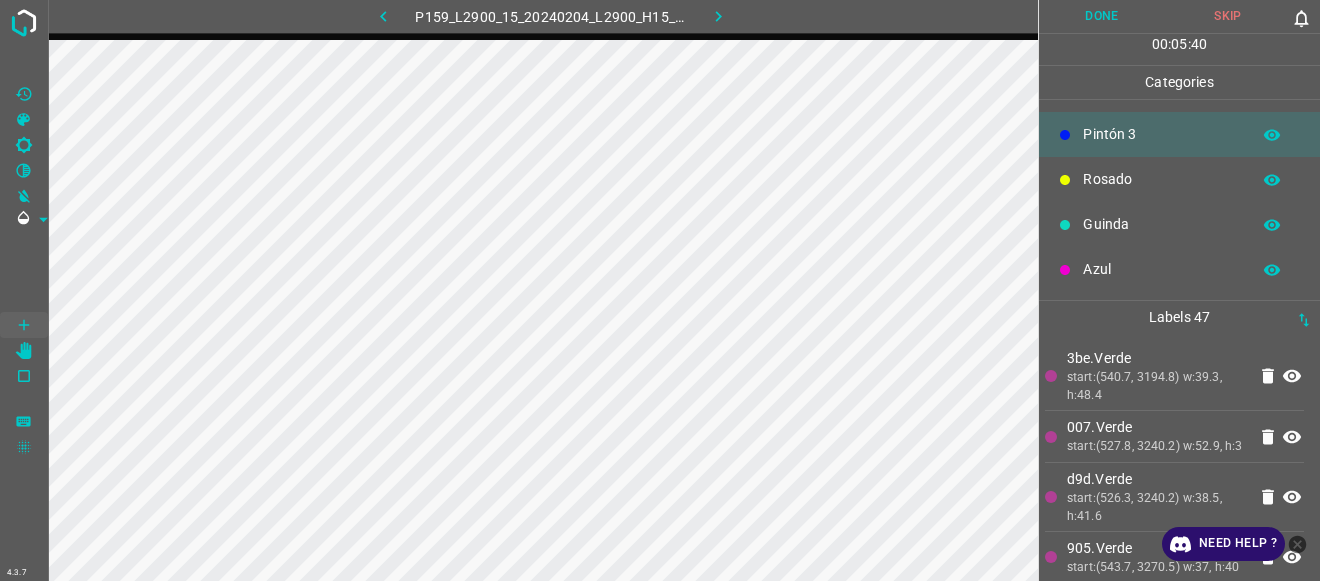 click on "Azul" at bounding box center (1161, 269) 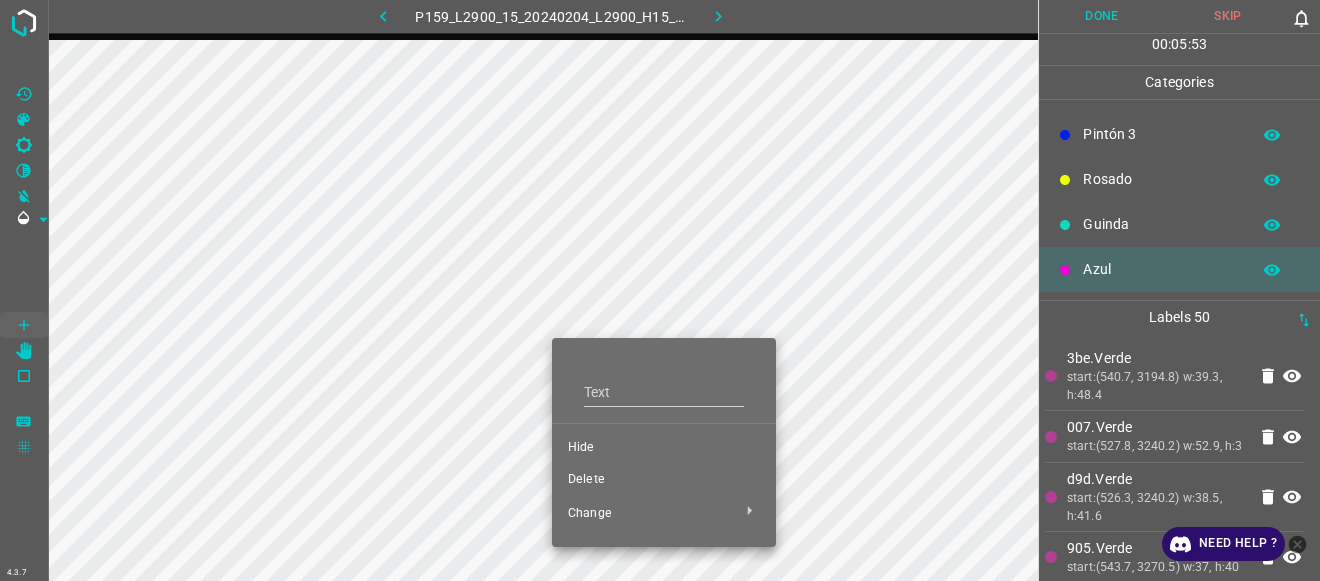 click on "Delete" at bounding box center (664, 480) 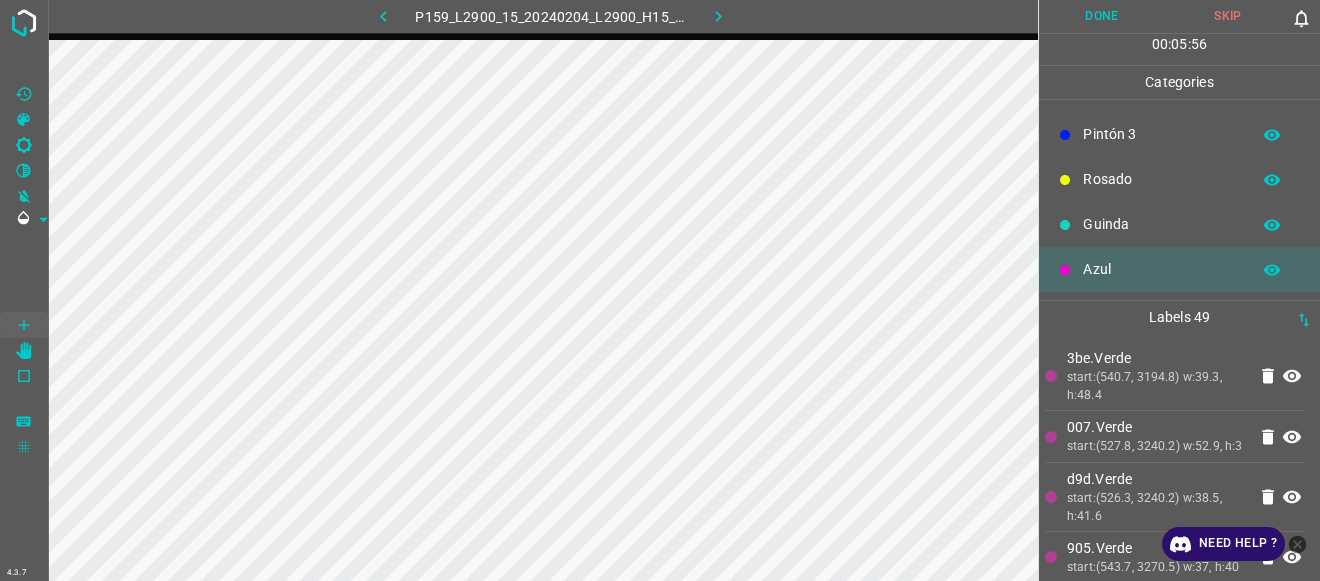 scroll, scrollTop: 0, scrollLeft: 0, axis: both 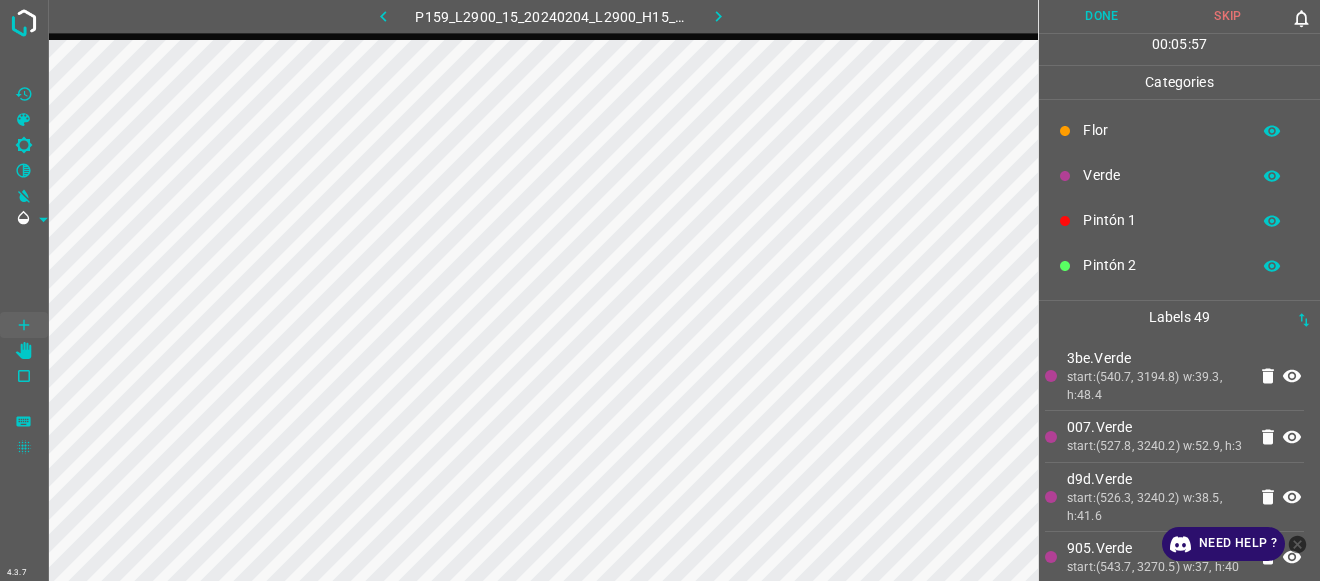click on "Pintón 2" at bounding box center (1161, 265) 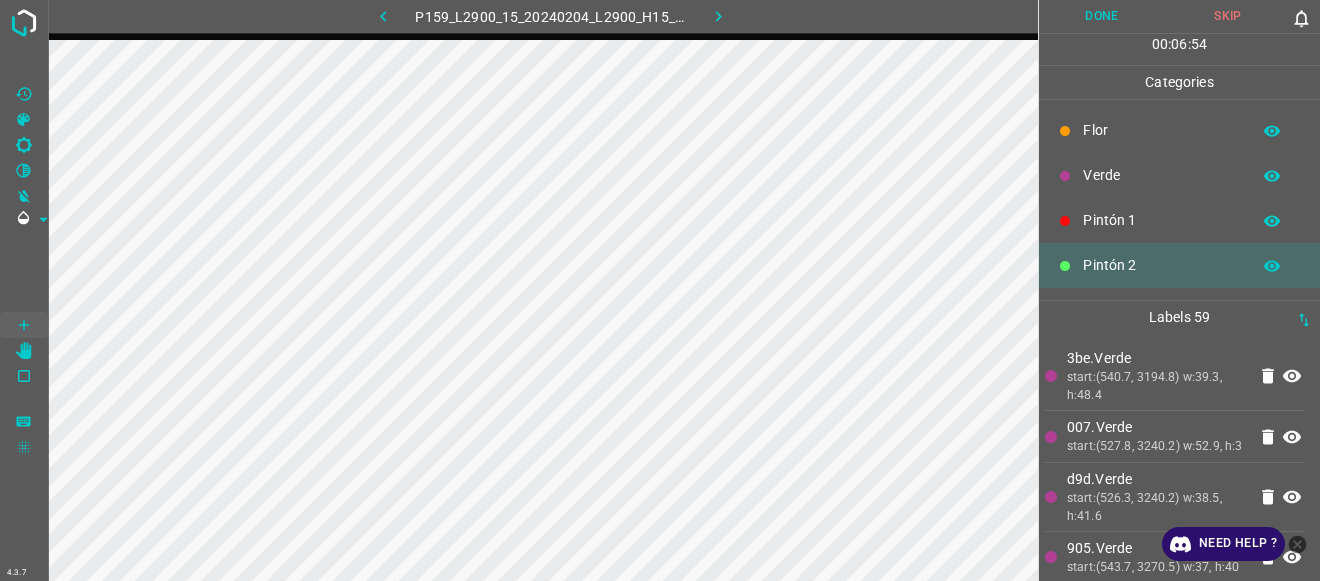 scroll, scrollTop: 176, scrollLeft: 0, axis: vertical 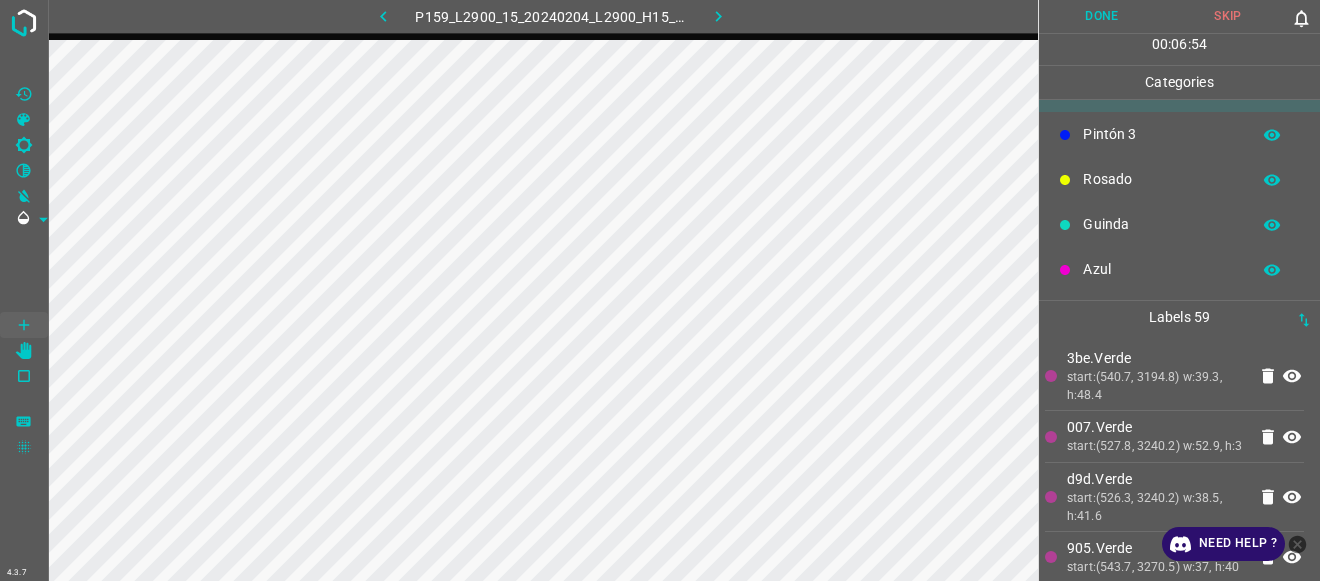 click on "Pintón 3" at bounding box center [1161, 134] 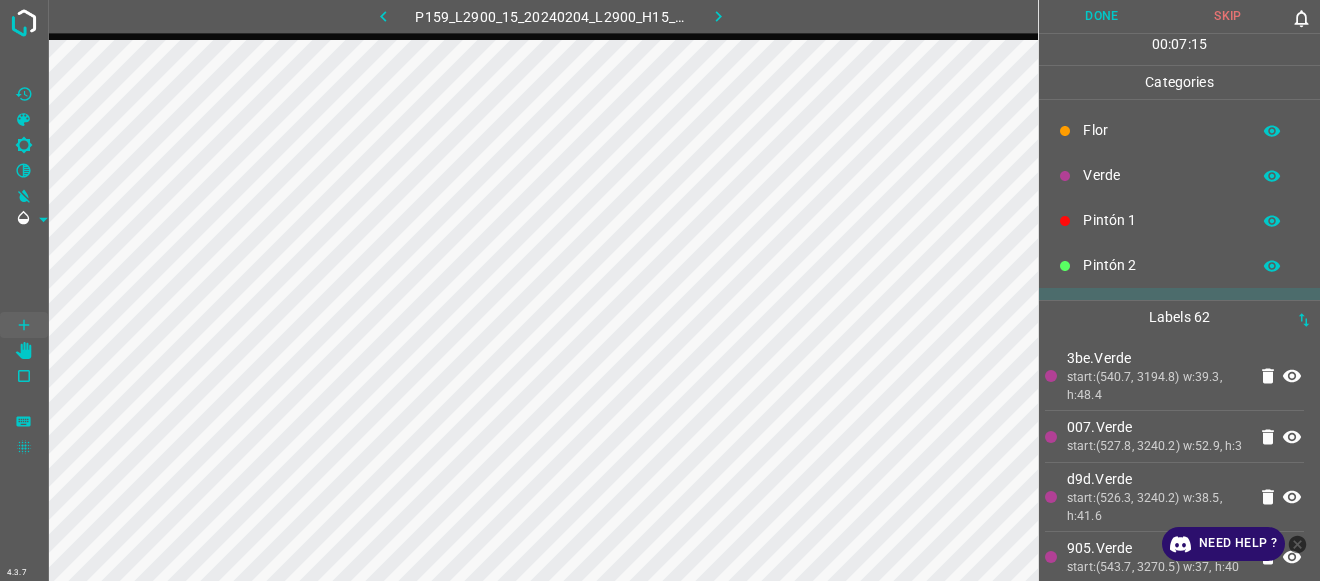 scroll, scrollTop: 176, scrollLeft: 0, axis: vertical 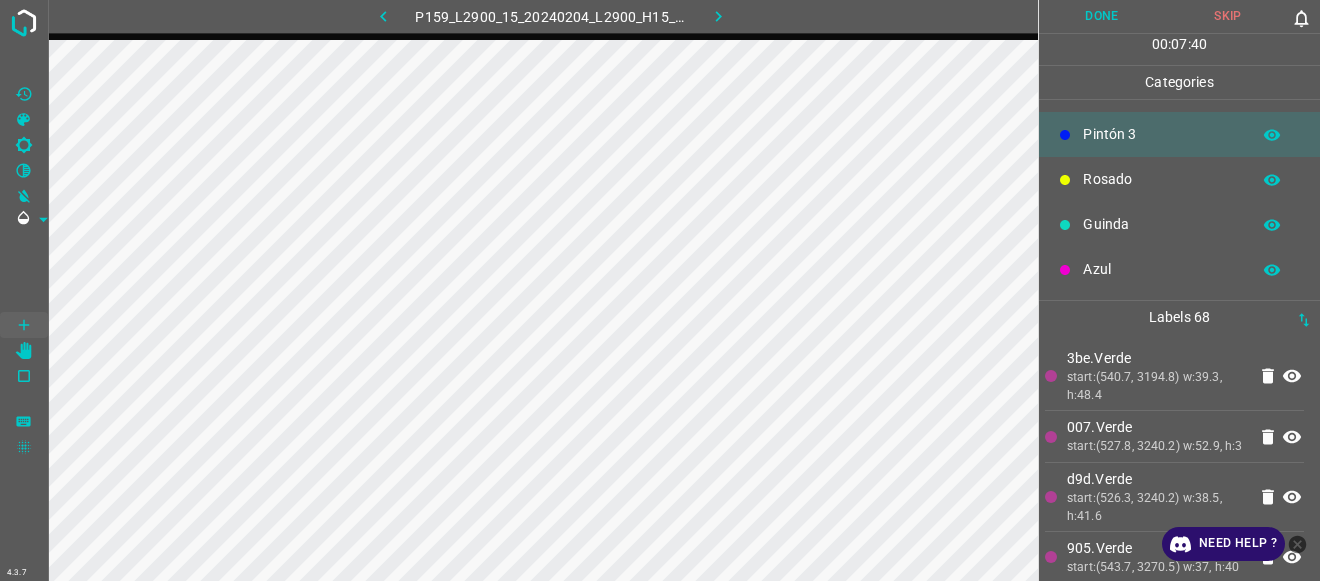 click on "Guinda" at bounding box center [1161, 224] 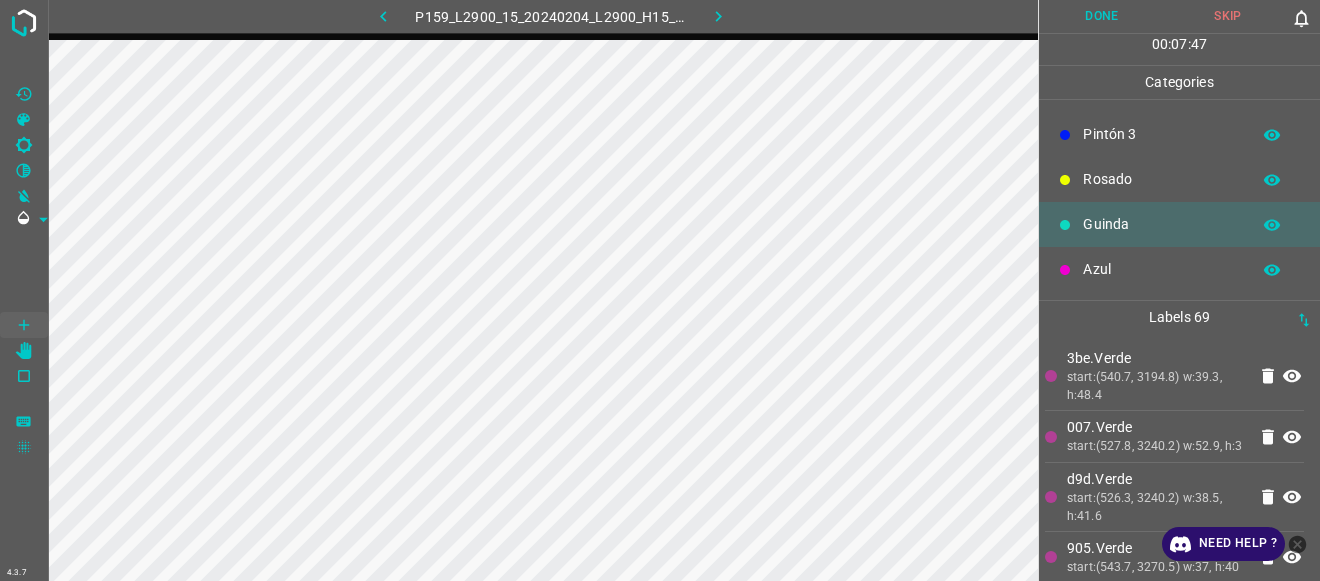 click on "Pintón 3" at bounding box center (1161, 134) 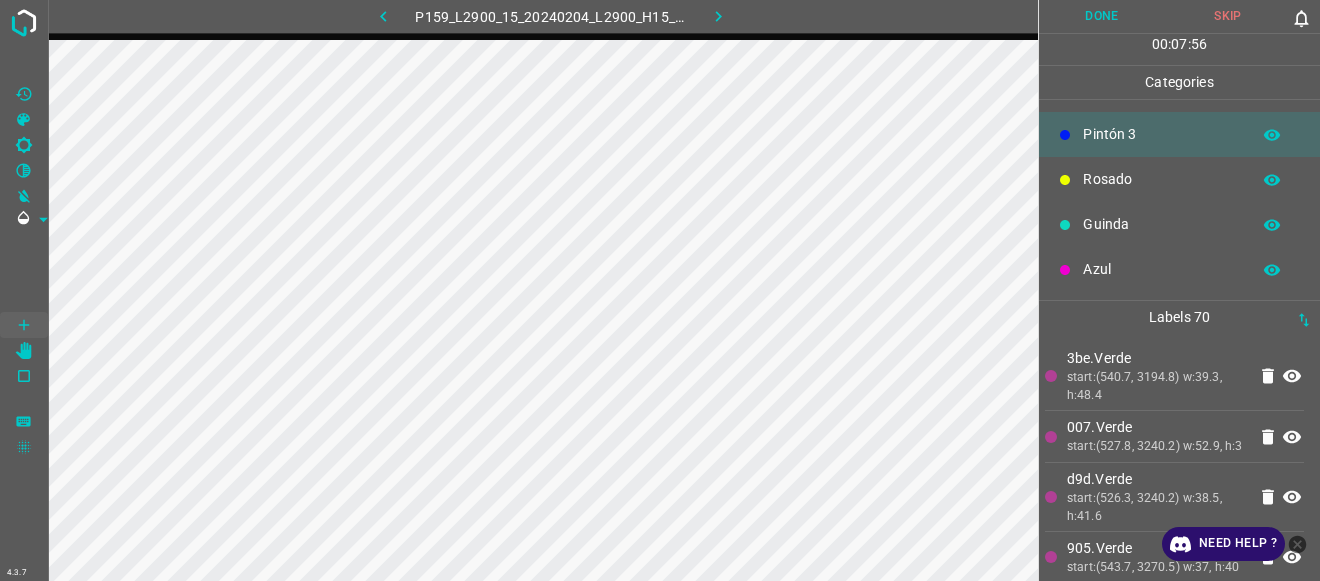 click on "Azul" at bounding box center (1161, 269) 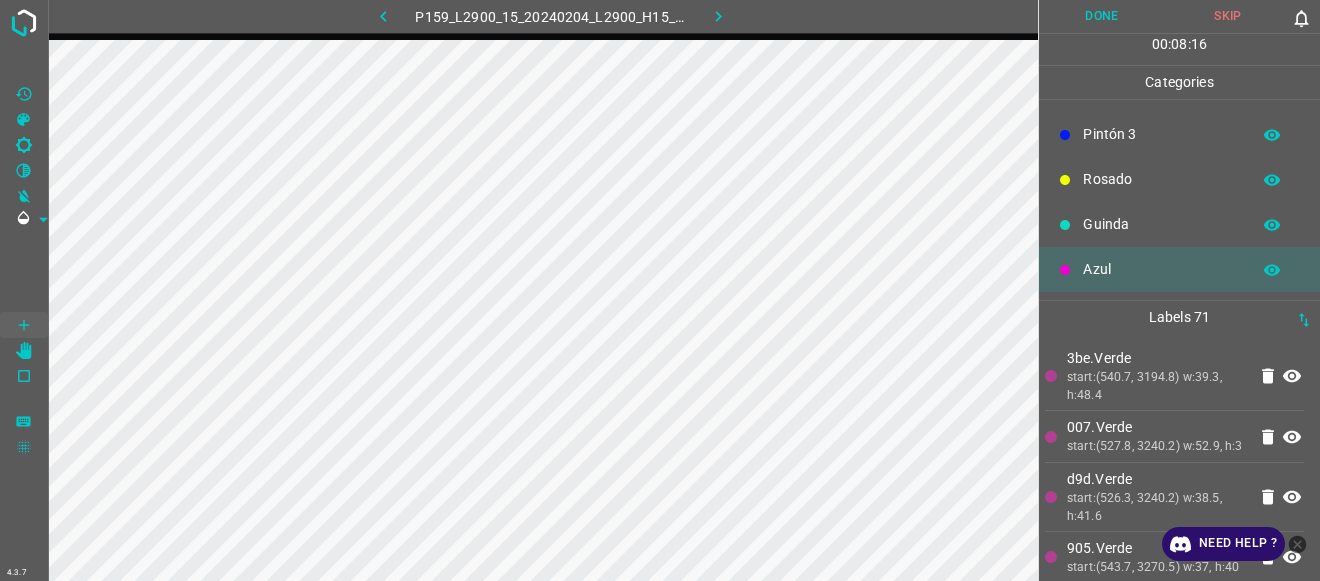 click on "Done" at bounding box center [1102, 16] 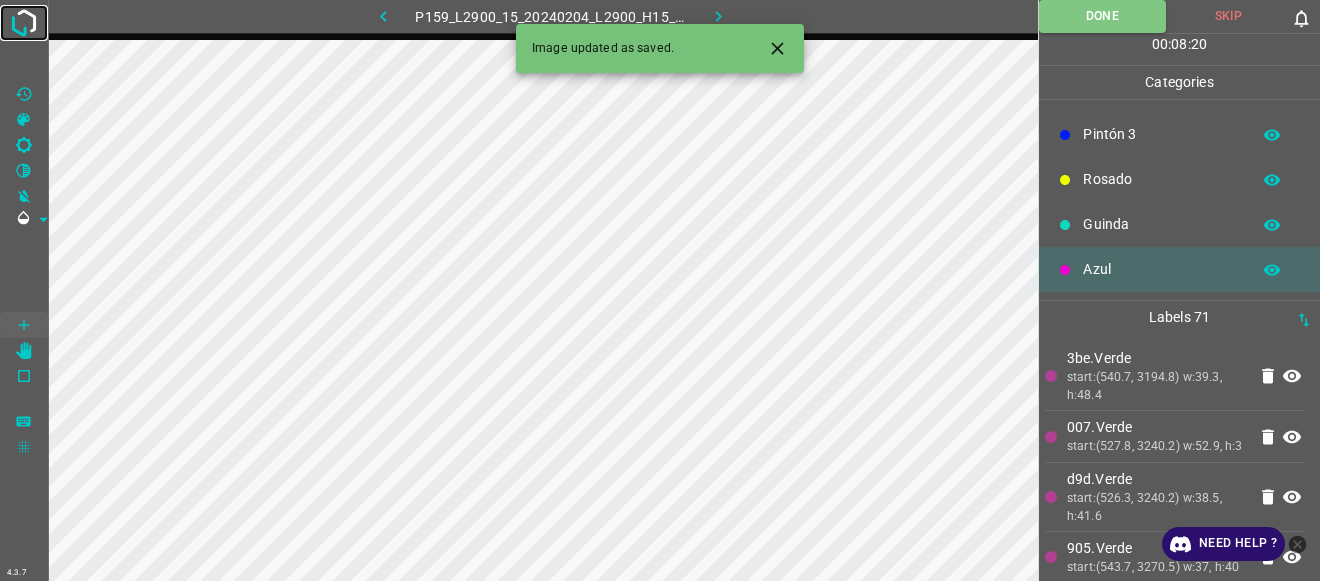 click at bounding box center (24, 23) 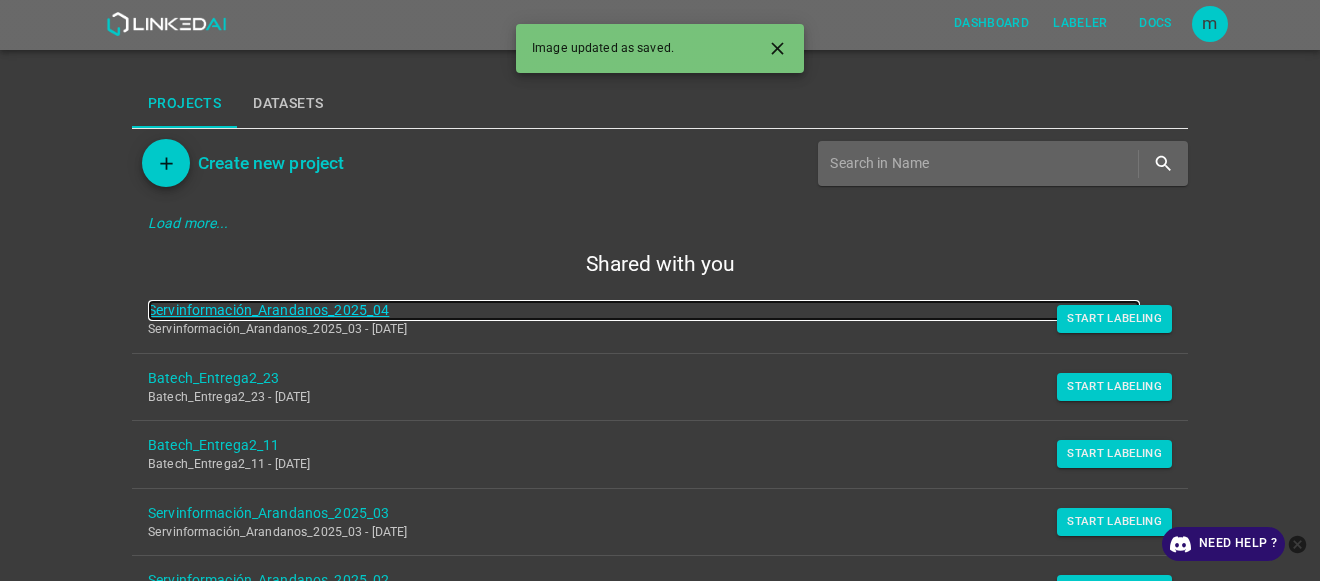 click on "Servinformación_Arandanos_2025_04" at bounding box center (644, 310) 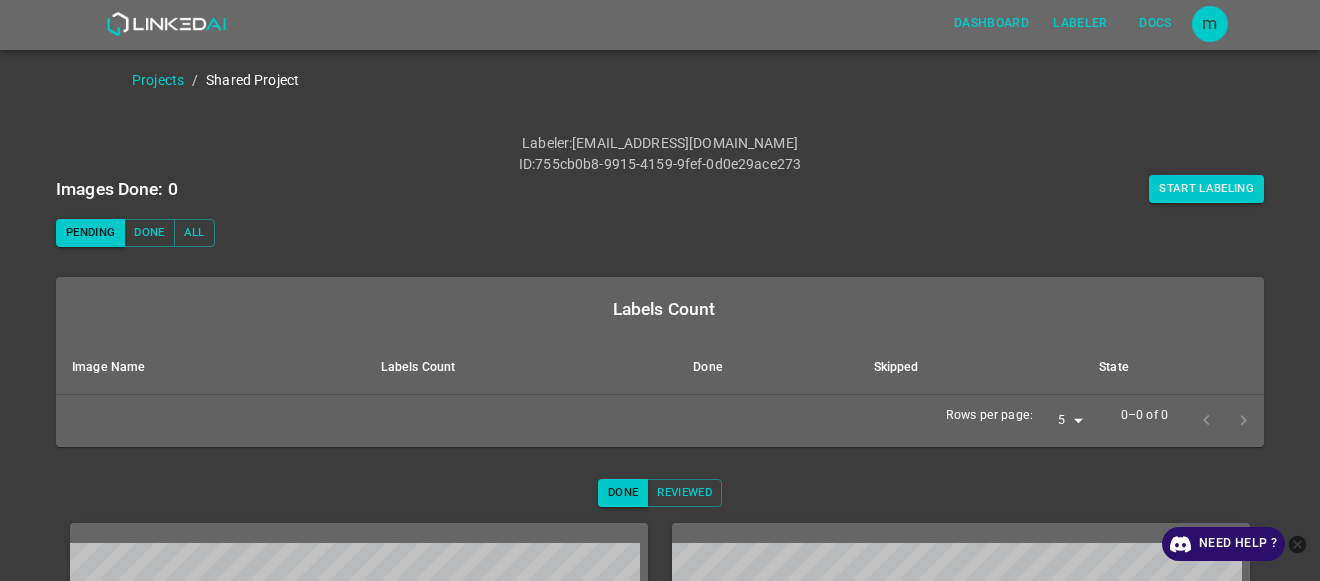 scroll, scrollTop: 0, scrollLeft: 0, axis: both 